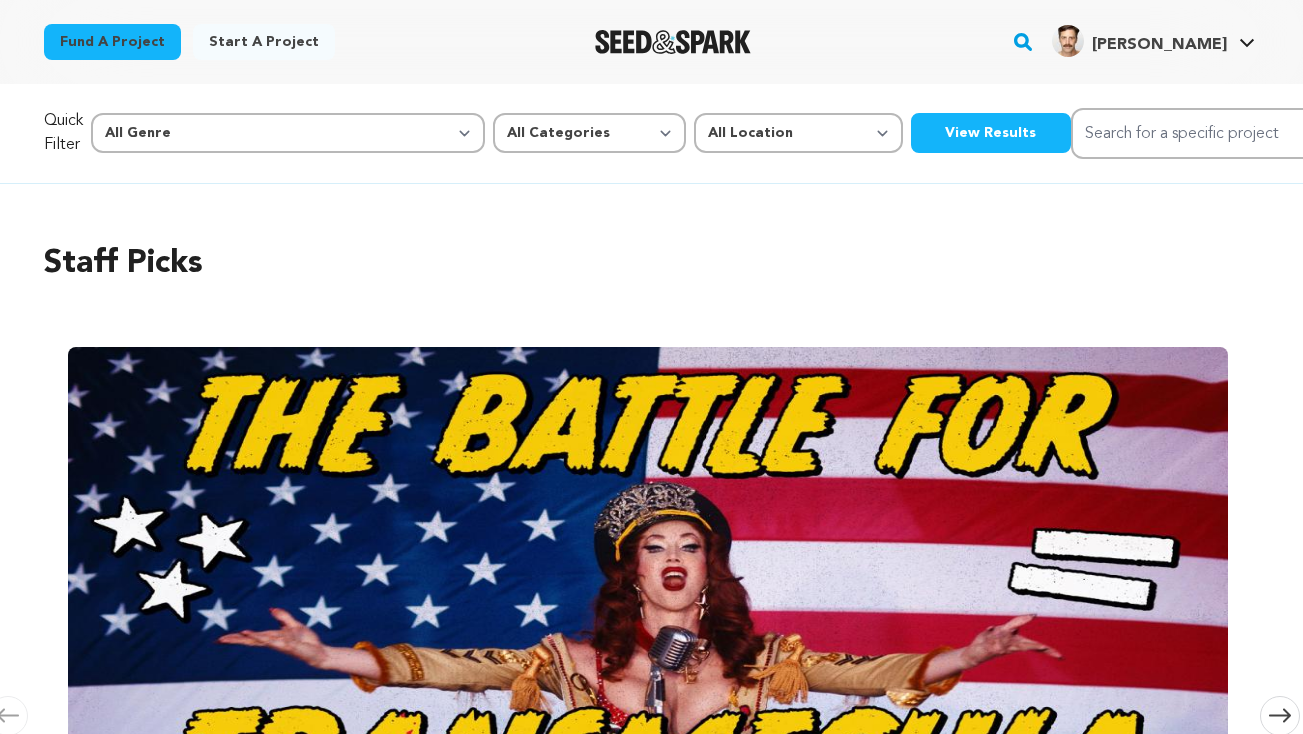 scroll, scrollTop: 0, scrollLeft: 0, axis: both 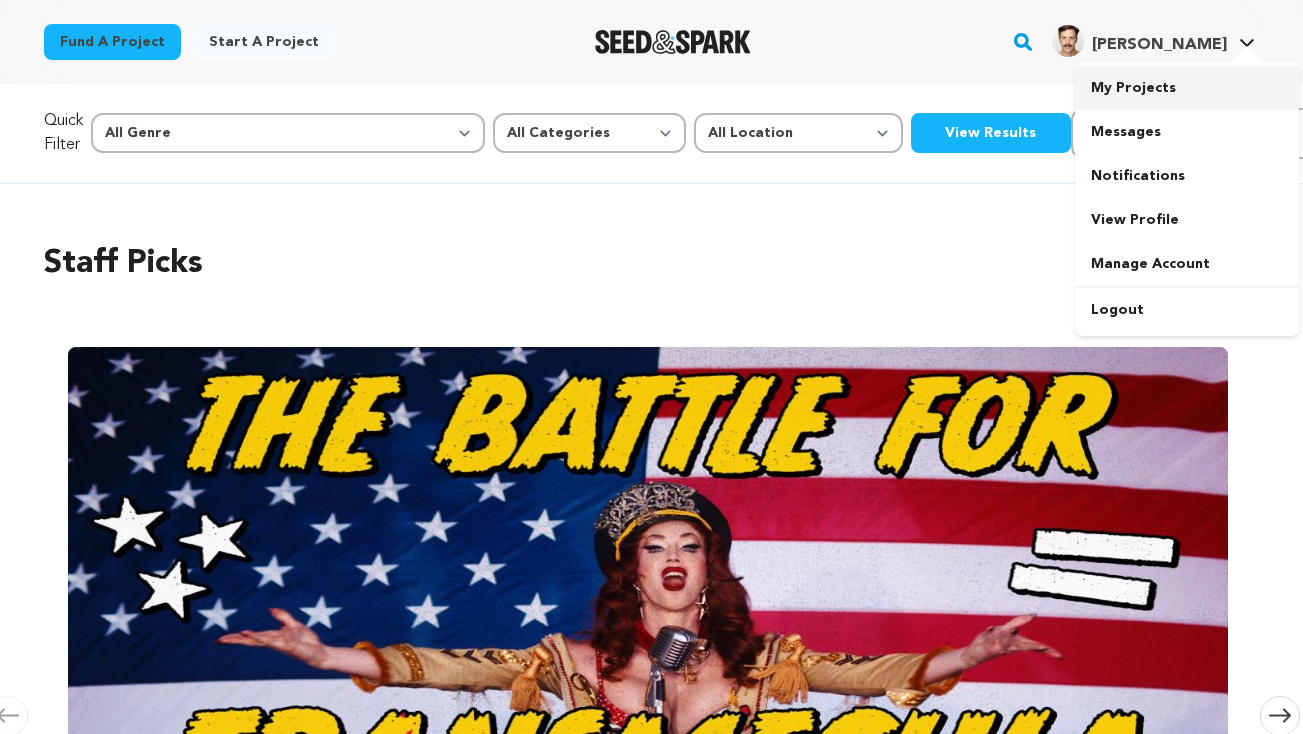 click on "My Projects" at bounding box center [1187, 88] 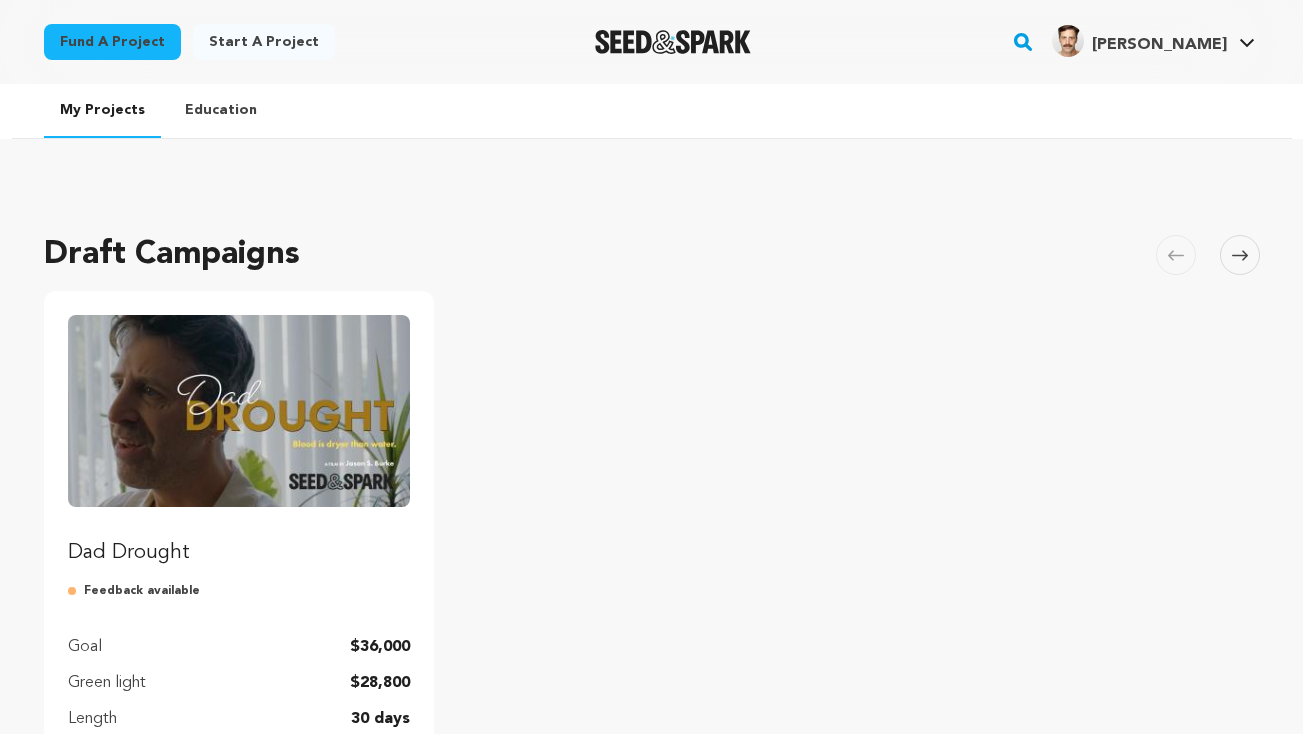 scroll, scrollTop: 0, scrollLeft: 0, axis: both 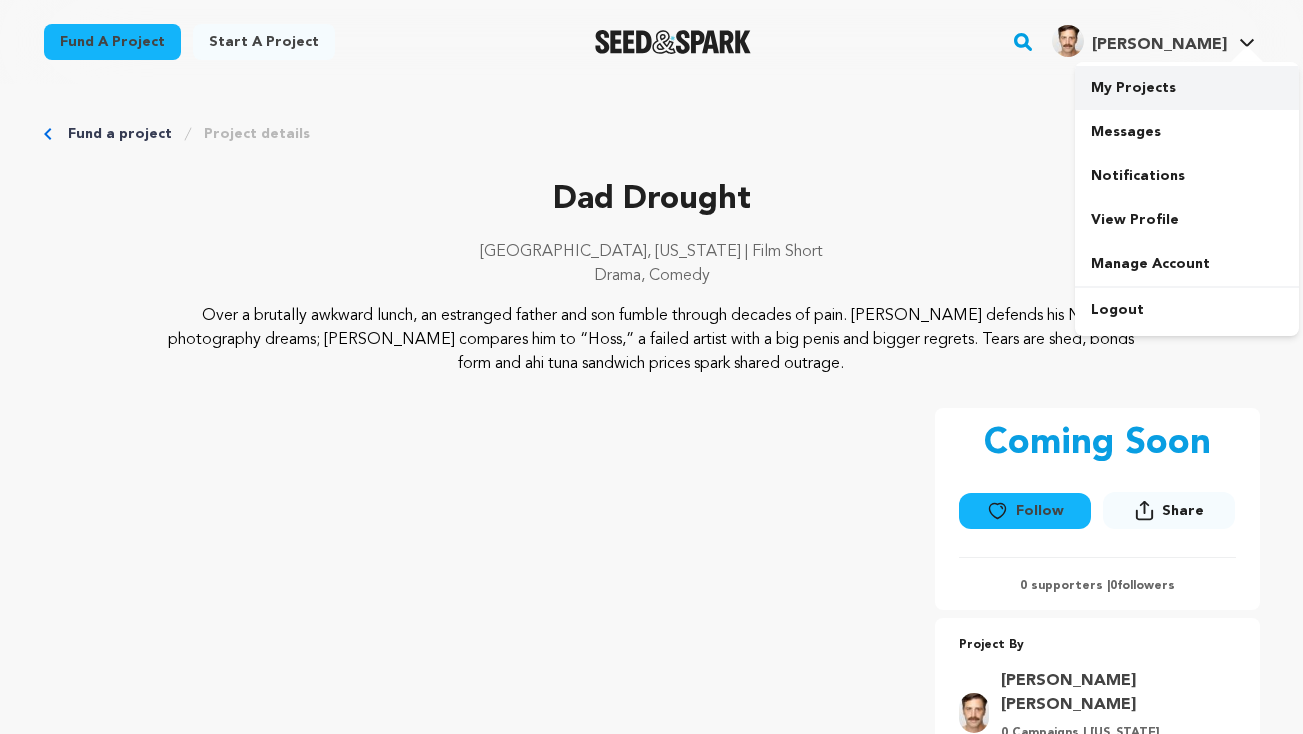 click on "My Projects" at bounding box center [1187, 88] 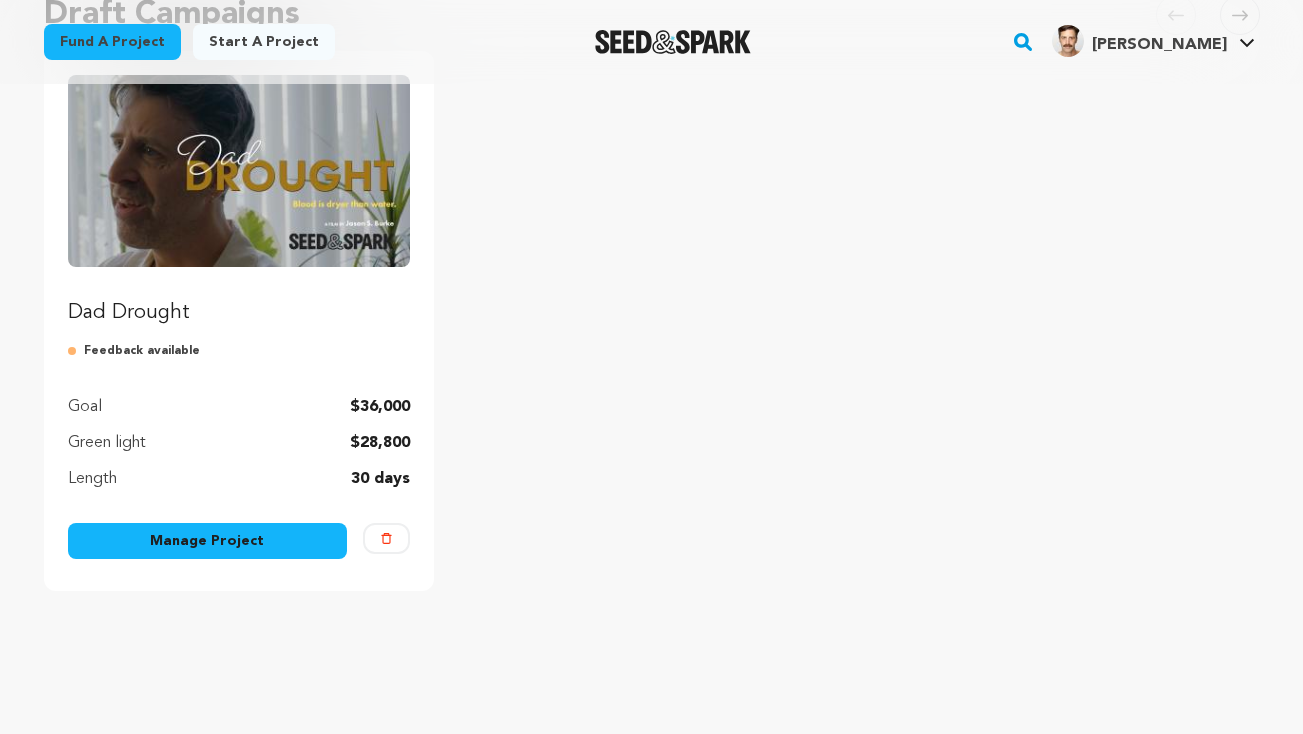 scroll, scrollTop: 243, scrollLeft: 0, axis: vertical 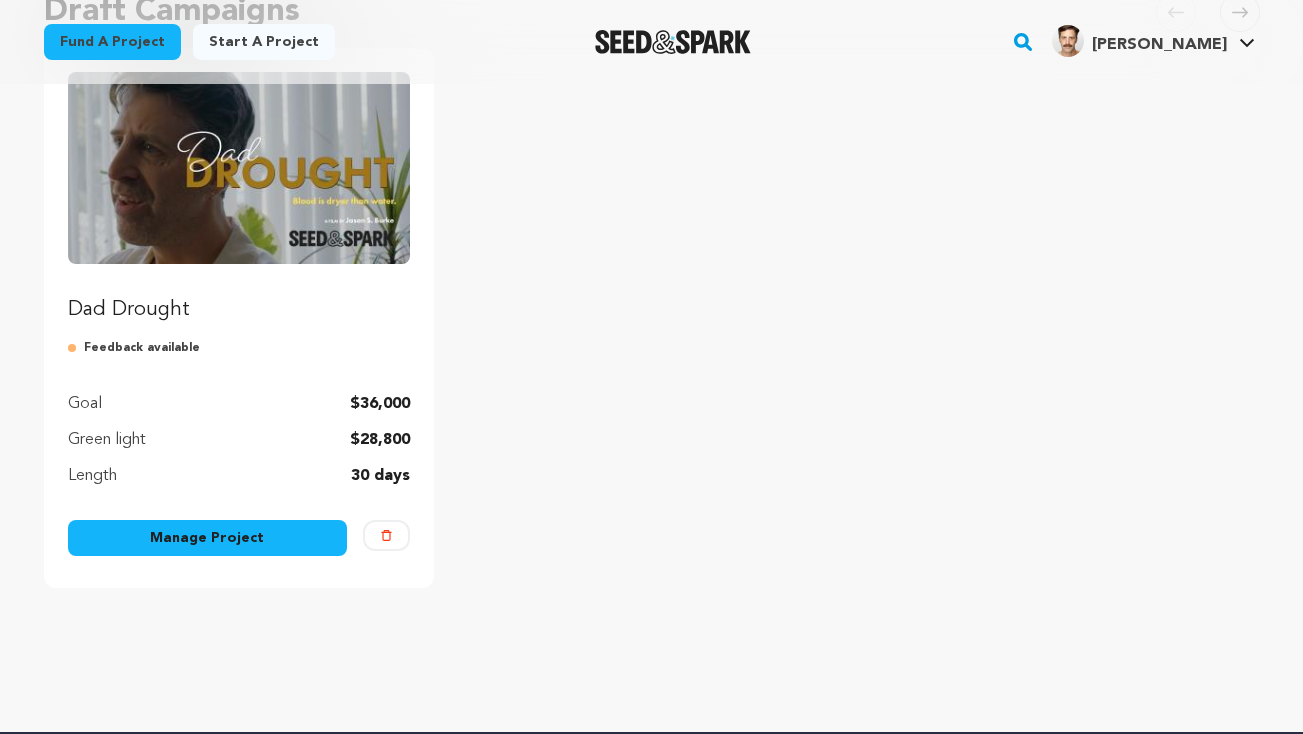 click on "Manage Project" at bounding box center (208, 538) 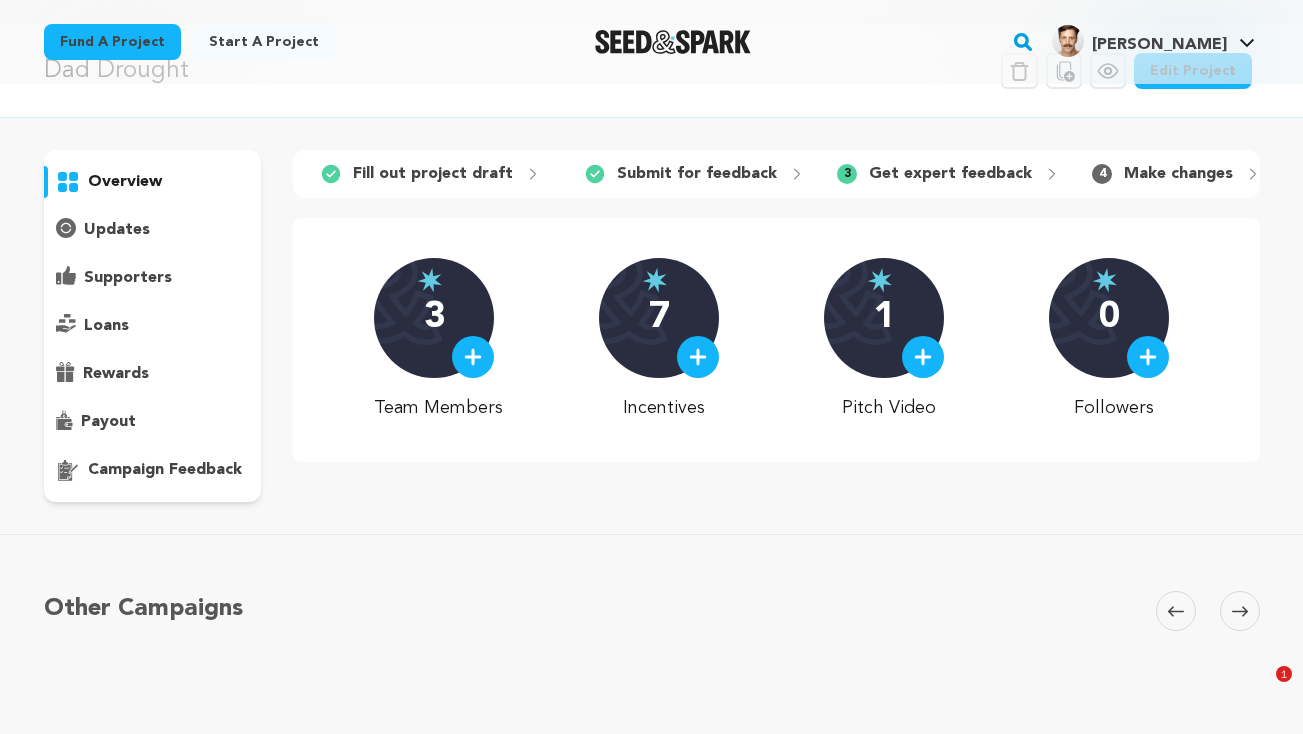 scroll, scrollTop: 437, scrollLeft: 0, axis: vertical 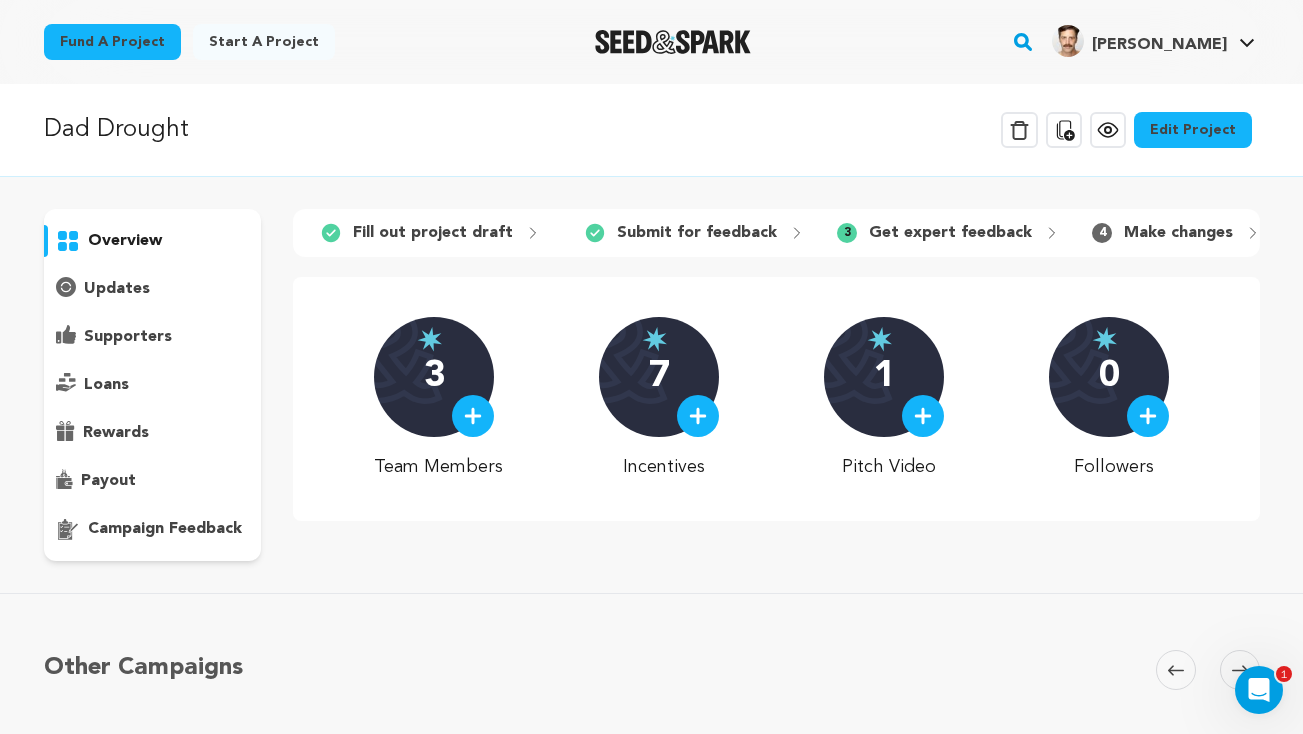 click on "updates" at bounding box center (117, 289) 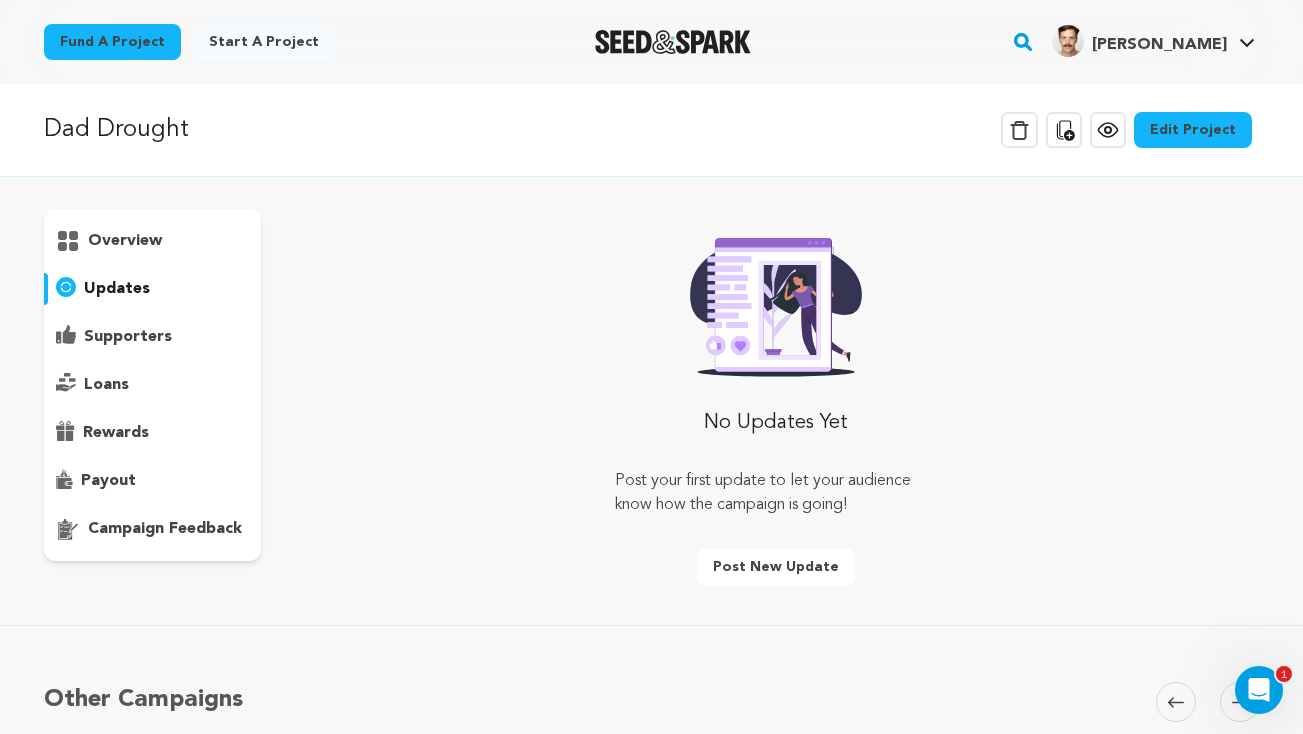 click on "overview" at bounding box center (125, 241) 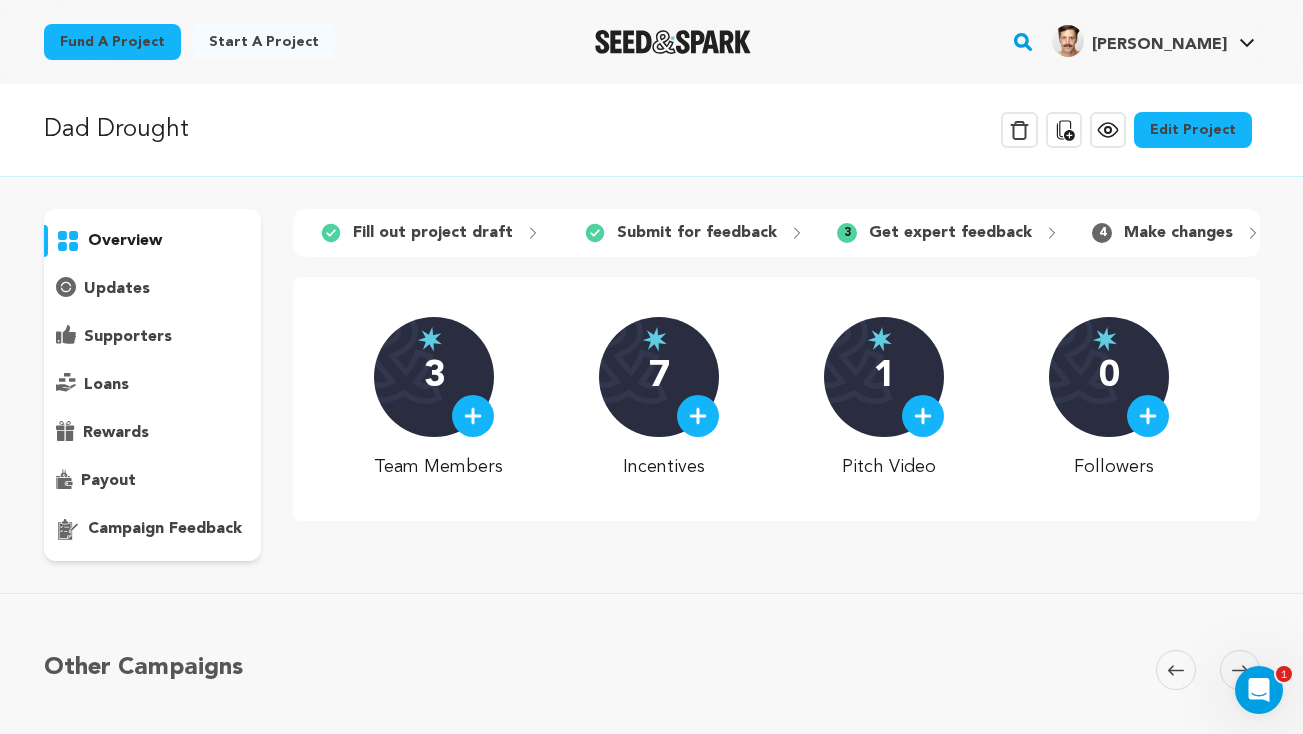 click on "Fill out project draft" at bounding box center (433, 233) 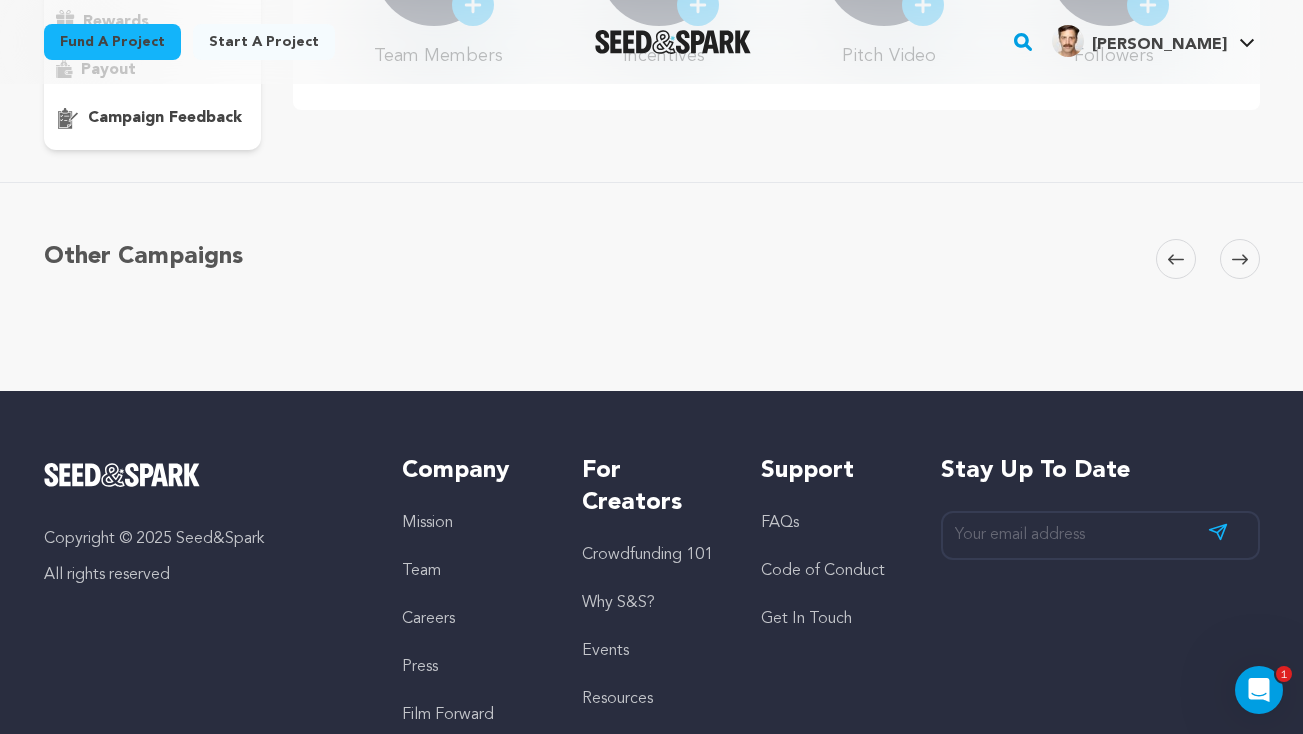 scroll, scrollTop: 0, scrollLeft: 0, axis: both 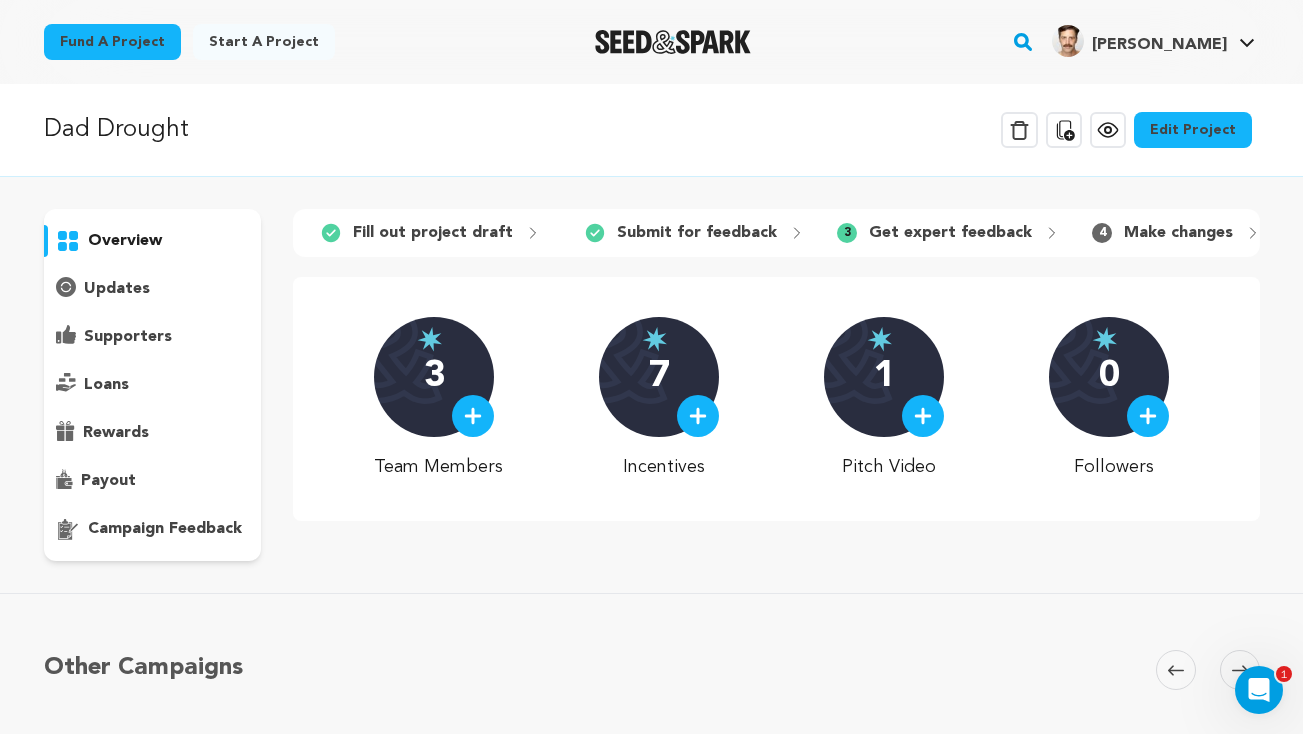 click on "Edit Project" at bounding box center (1193, 130) 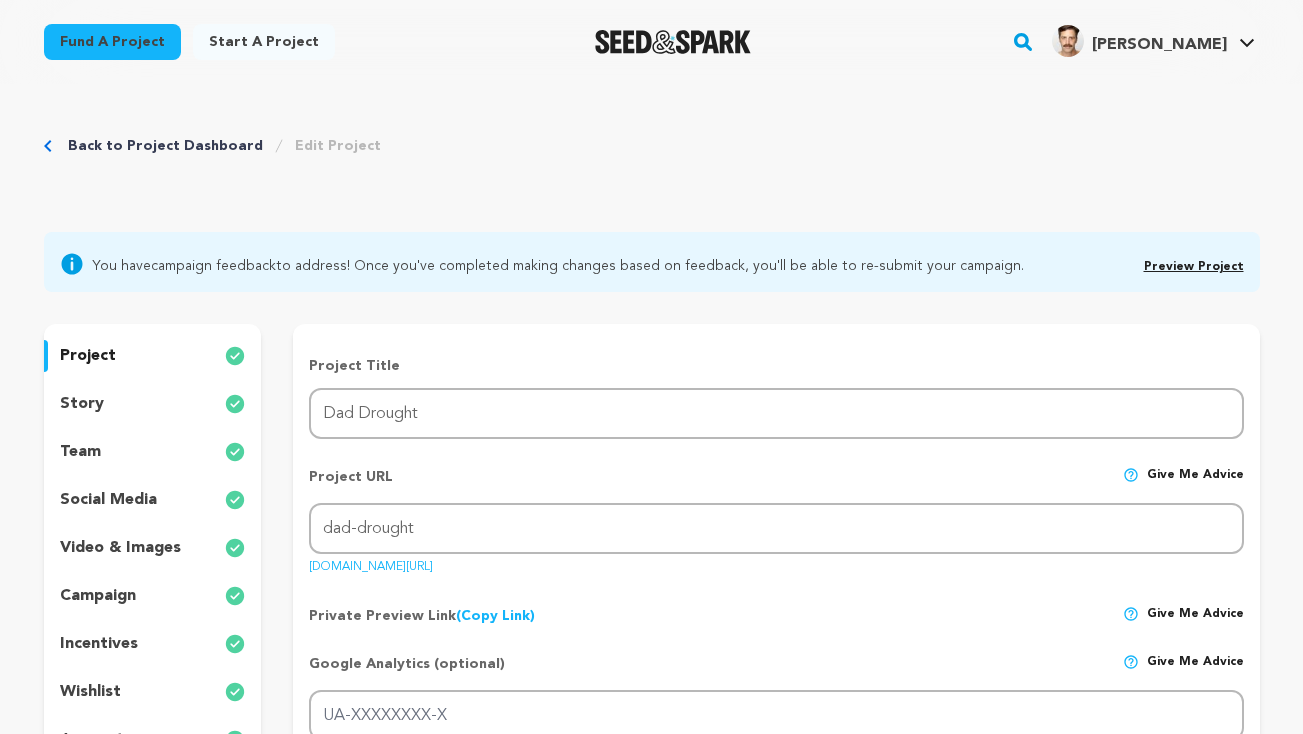 scroll, scrollTop: 0, scrollLeft: 0, axis: both 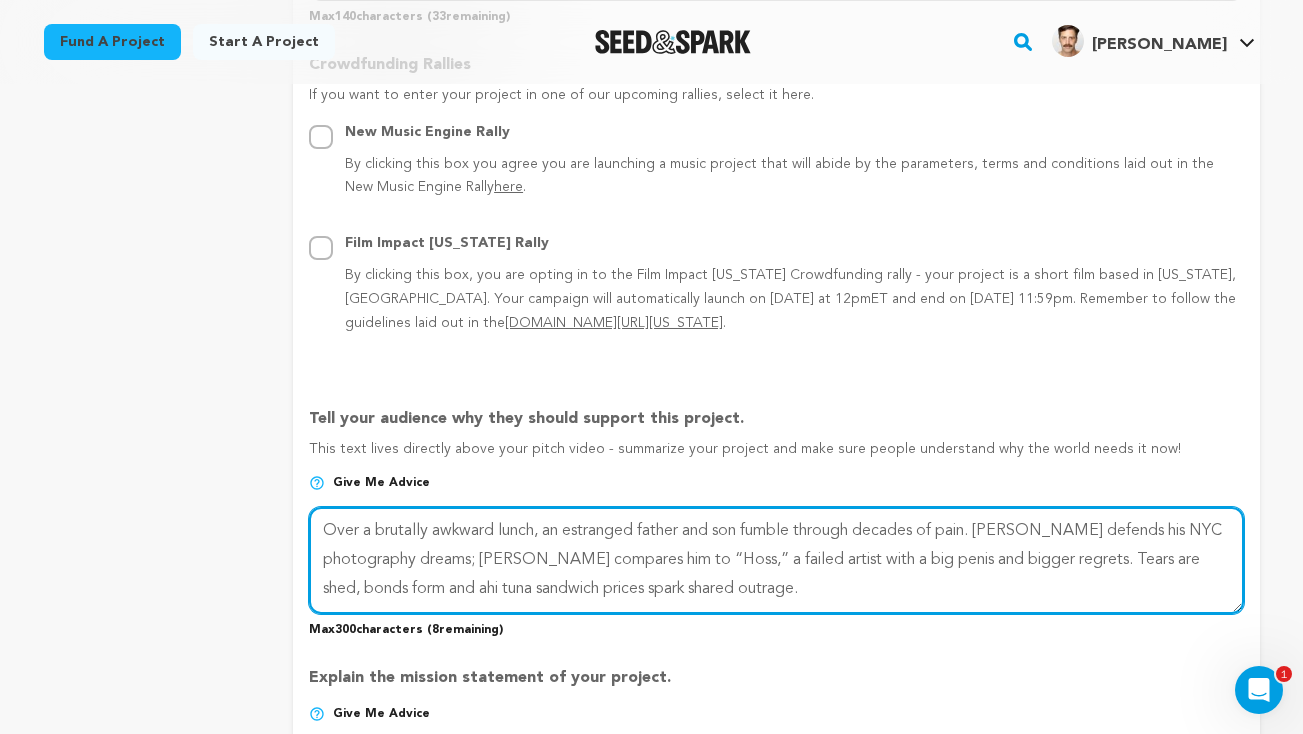 drag, startPoint x: 748, startPoint y: 589, endPoint x: 123, endPoint y: 525, distance: 628.26825 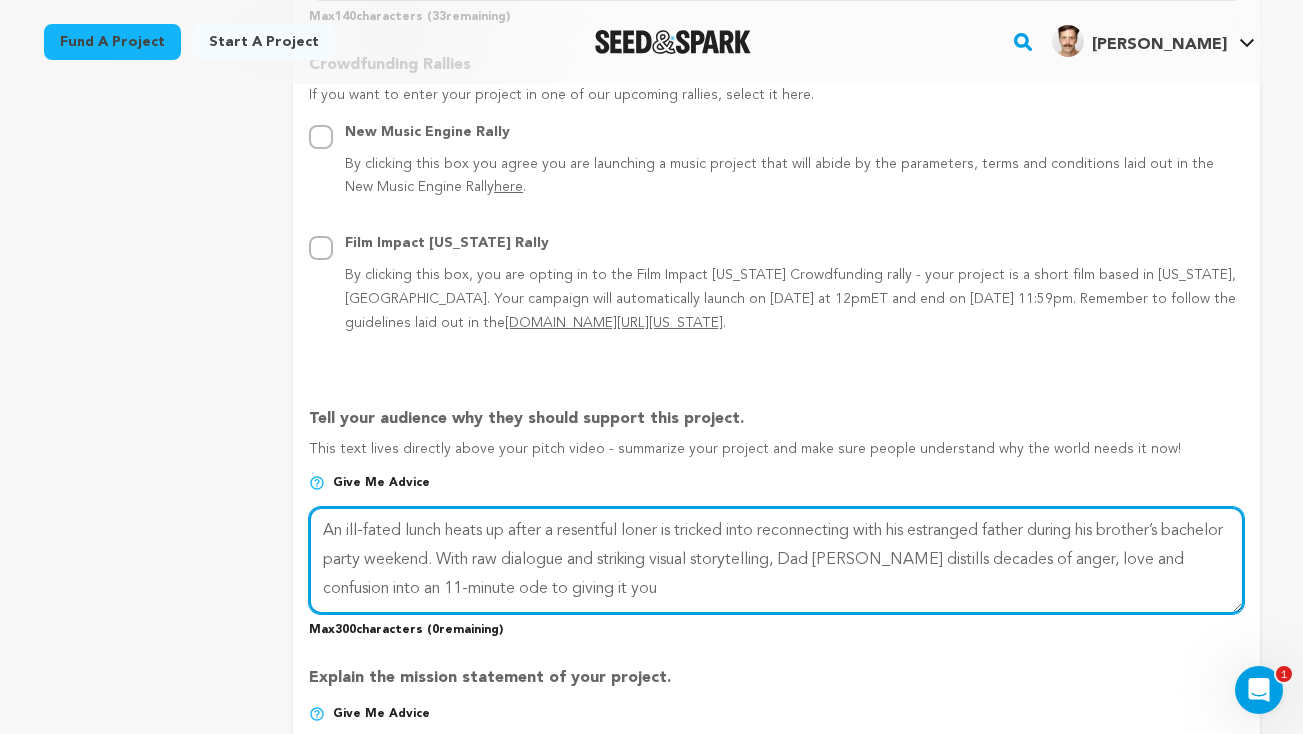 click at bounding box center [776, 560] 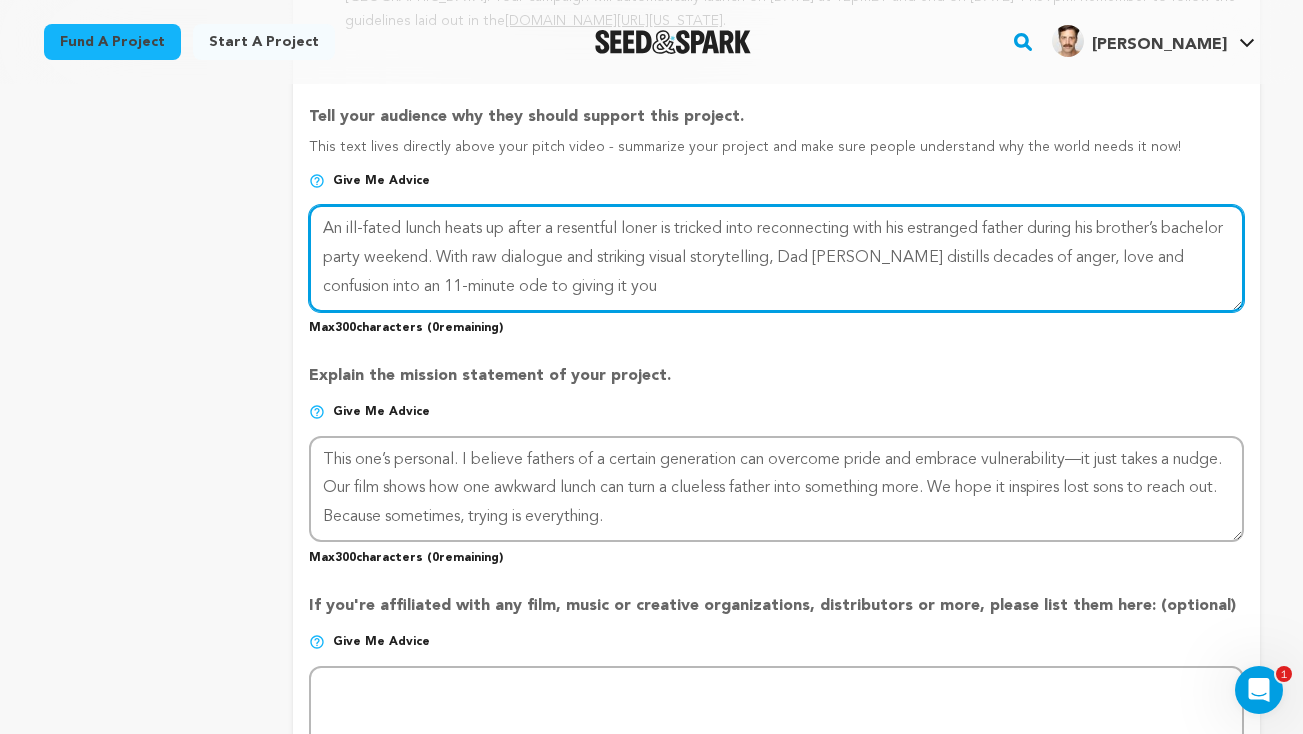 scroll, scrollTop: 1499, scrollLeft: 0, axis: vertical 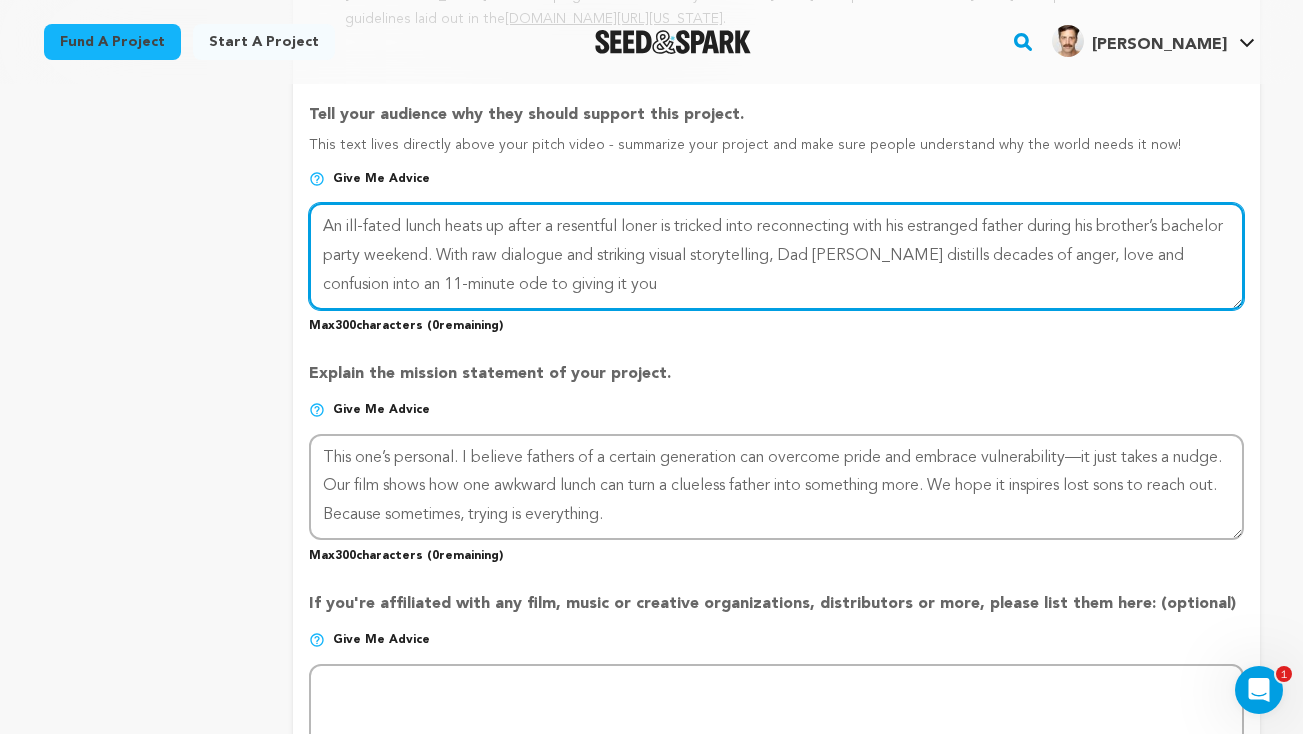 paste on "turns tense when a resentful loner is tricked into reconnecting with his estranged dad during his brother’s bachelor weekend. Dad Drought delivers raw dialogue and bold visuals in an 11-minute ode to giving it one last shot with the only dad you’ve got." 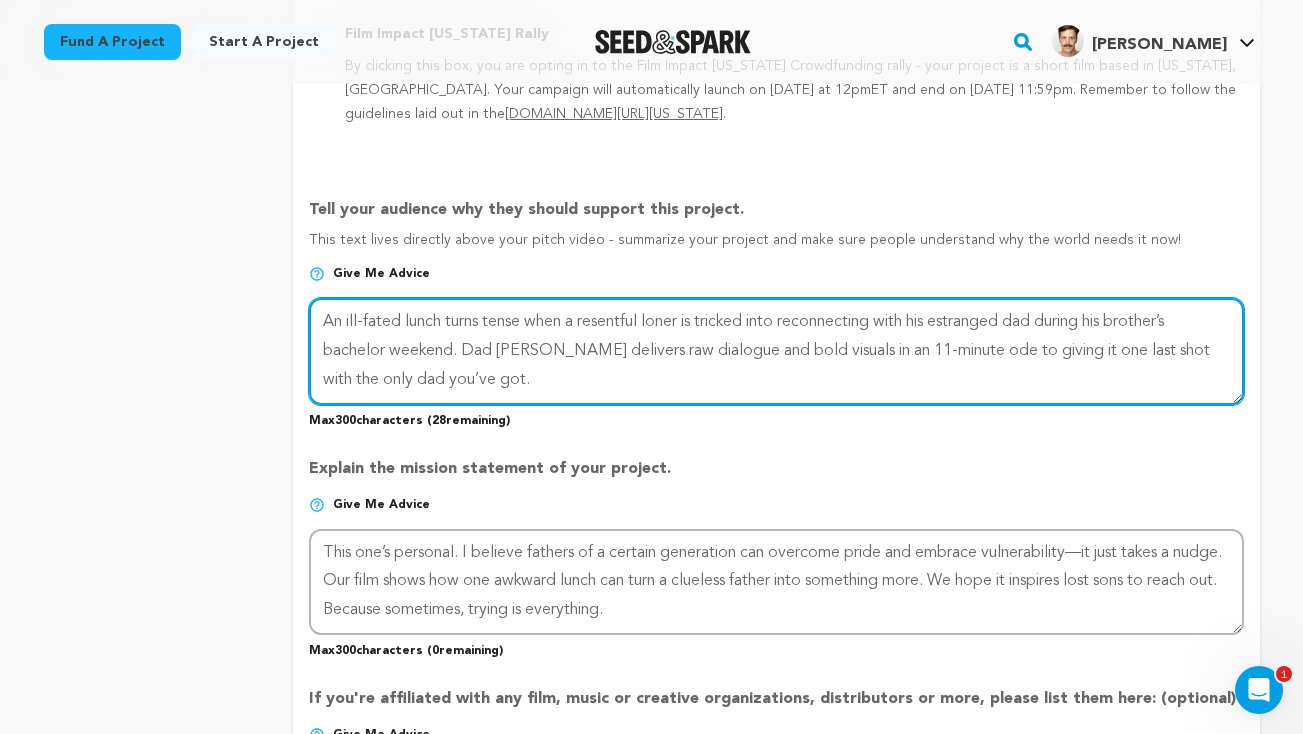 scroll, scrollTop: 1414, scrollLeft: 0, axis: vertical 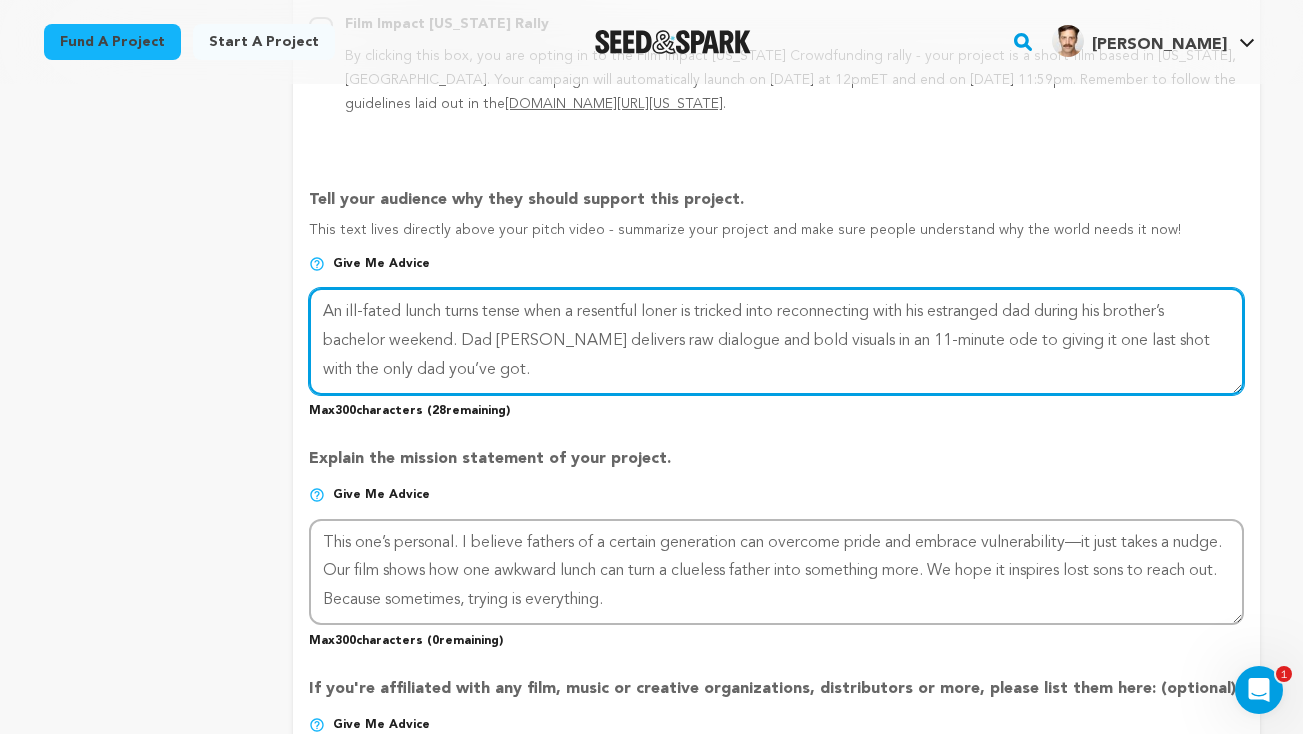 type on "An ill-fated lunch turns tense when a resentful loner is tricked into reconnecting with his estranged dad during his brother’s bachelor weekend. Dad Drought delivers raw dialogue and bold visuals in an 11-minute ode to giving it one last shot with the only dad you’ve got." 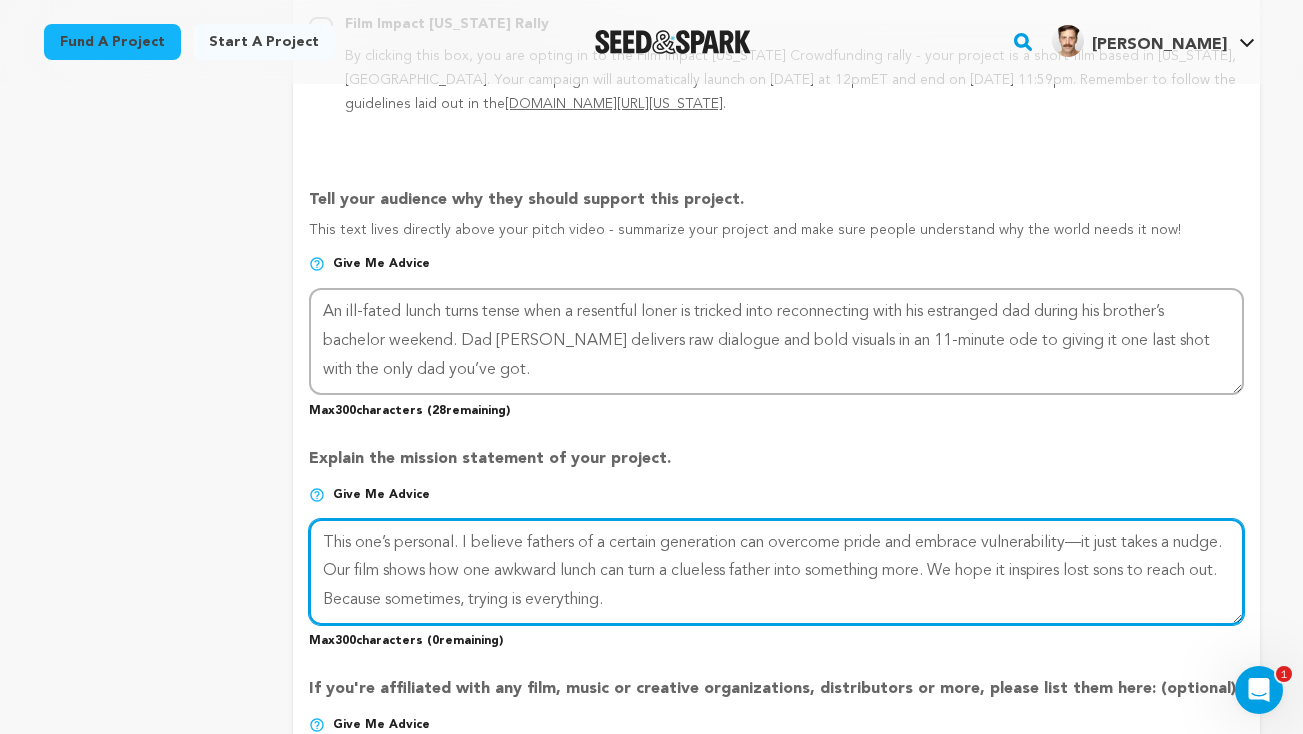 click at bounding box center [776, 572] 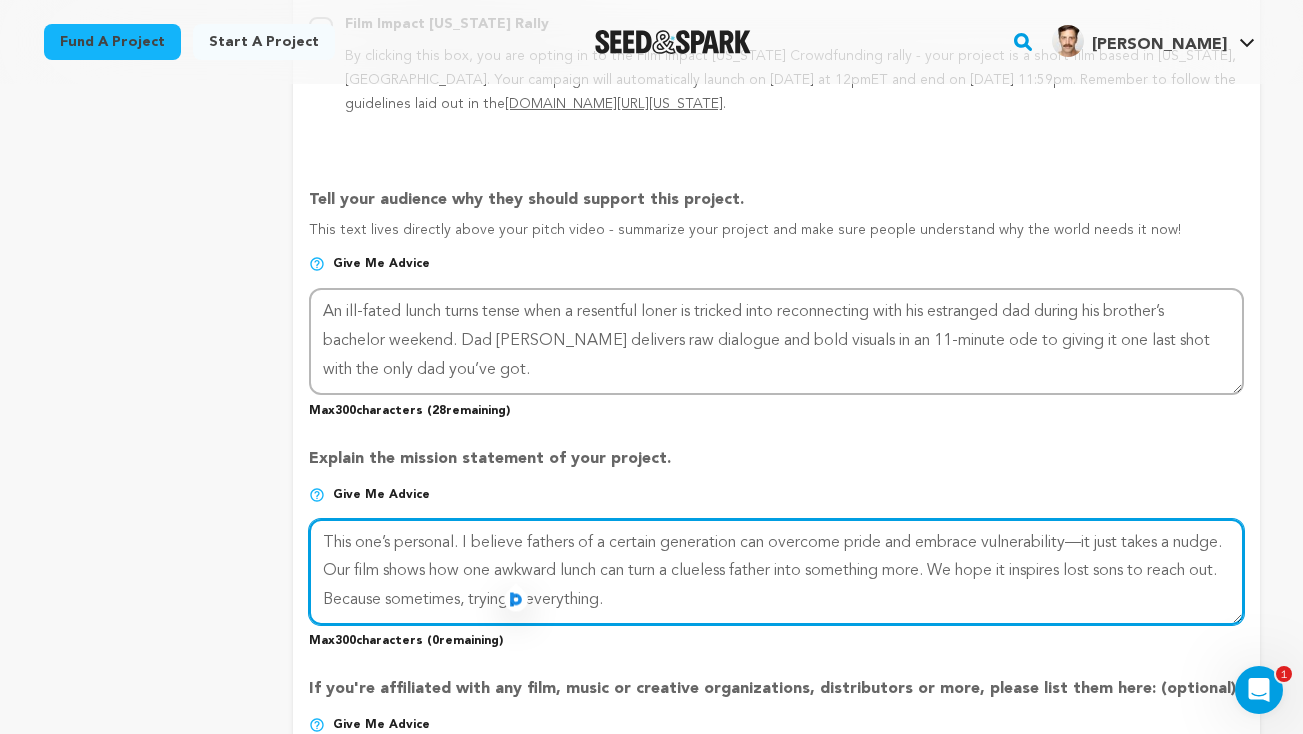 click at bounding box center [776, 572] 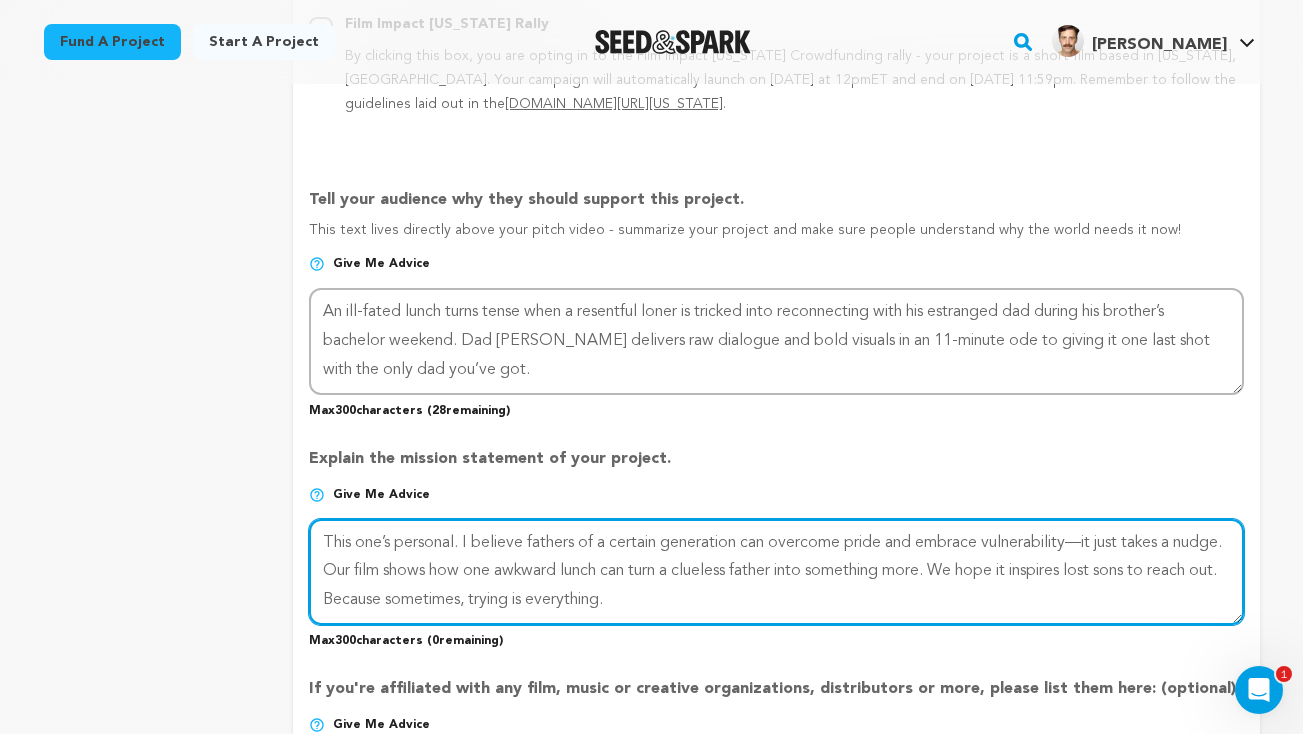 paste on "ey say write what you know. So I did. Maybe too much. I spent years confused and distant from my dad, then stopped talking to him altogether. We eventually reconnected. Dad Drought is my shot at helping other lost sons give their father’s love one more honest chance" 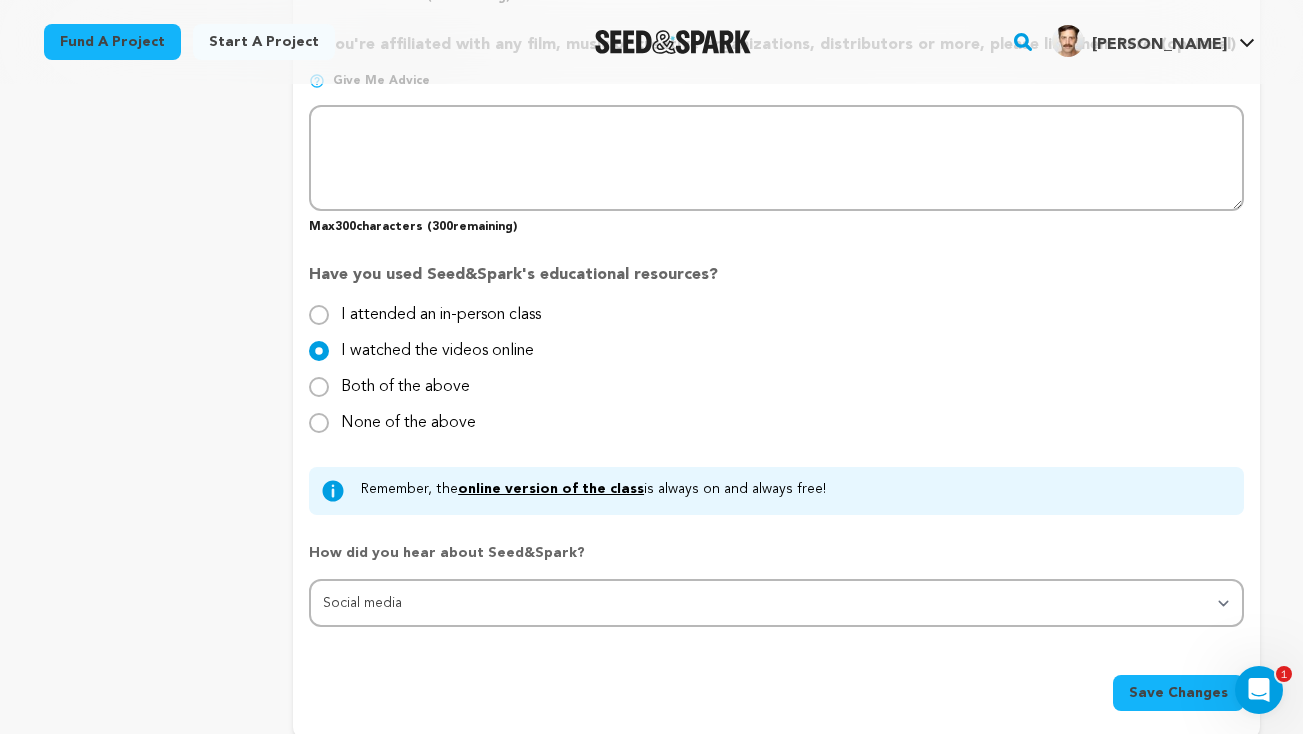 scroll, scrollTop: 2075, scrollLeft: 0, axis: vertical 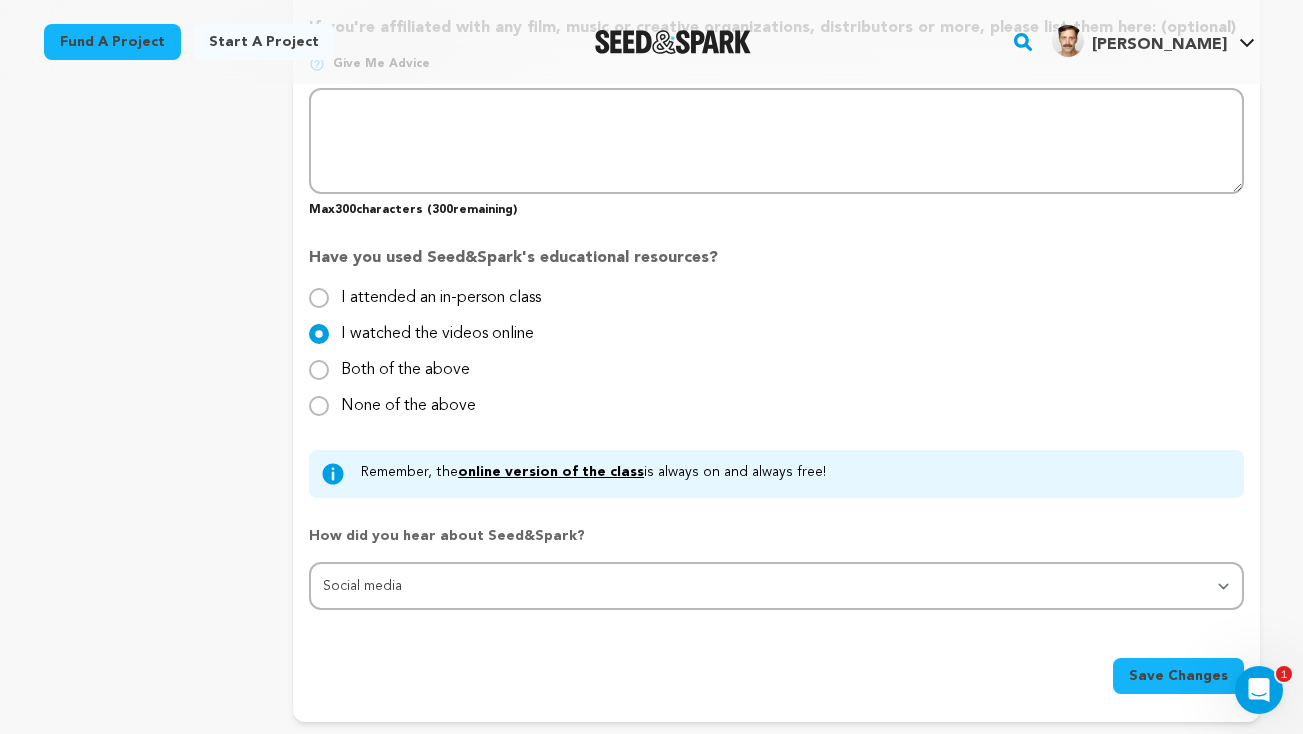 type on "They say write what you know. So I did. Maybe too much. I spent years confused and distant from my dad, then stopped talking to him altogether. We eventually reconnected. Dad Drought is my shot at helping other lost sons give their father’s love one more honest chance." 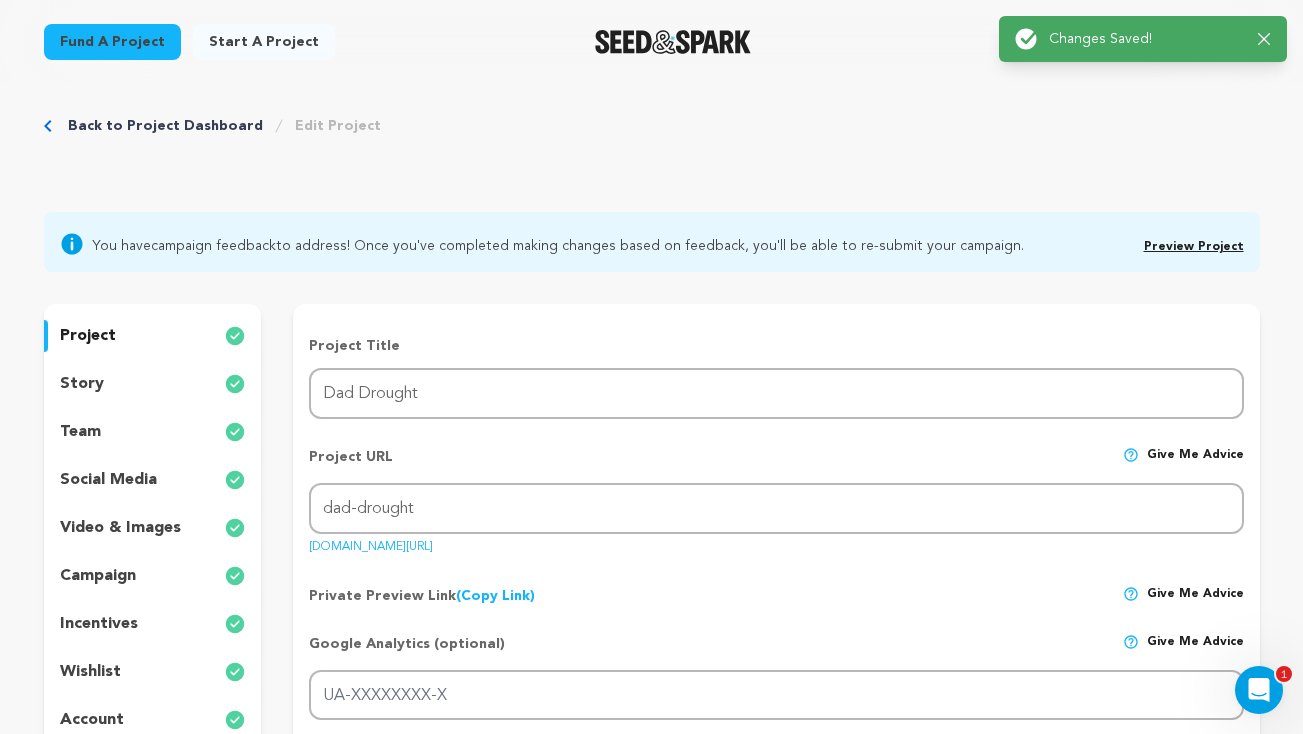 scroll, scrollTop: 0, scrollLeft: 0, axis: both 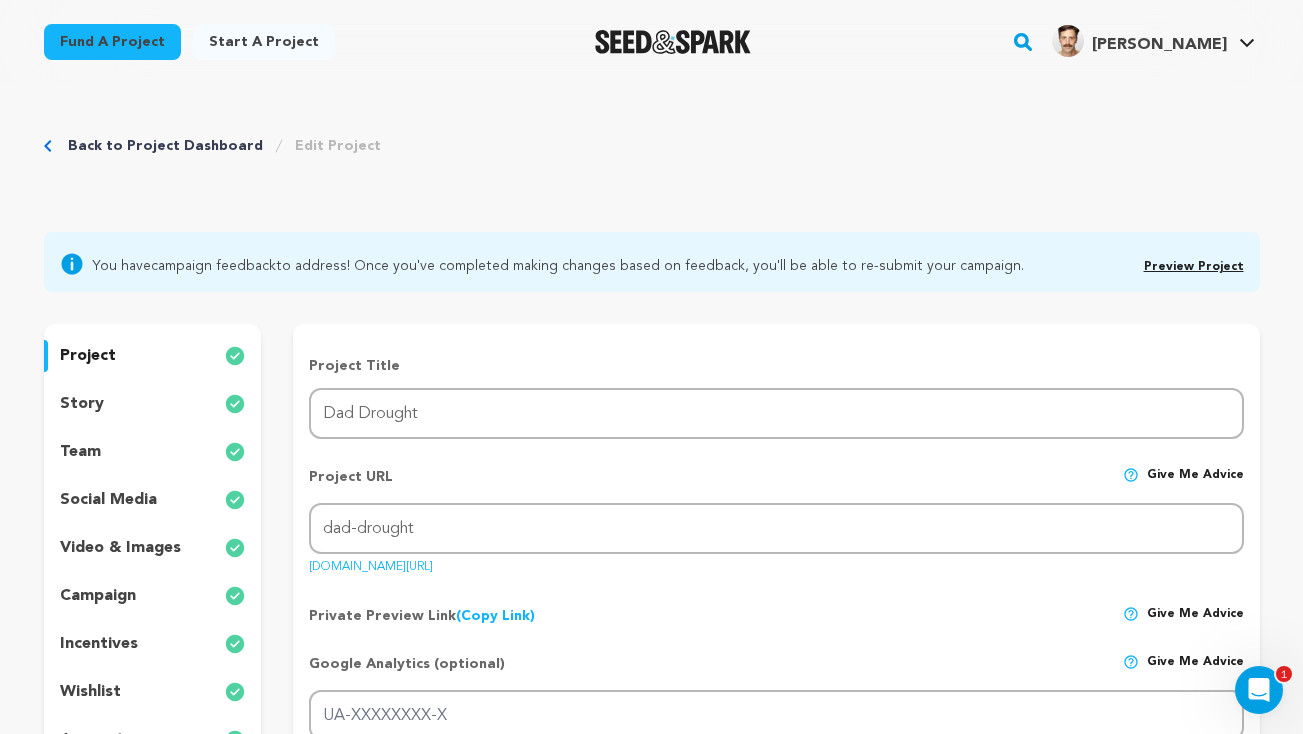click on "story" at bounding box center (82, 404) 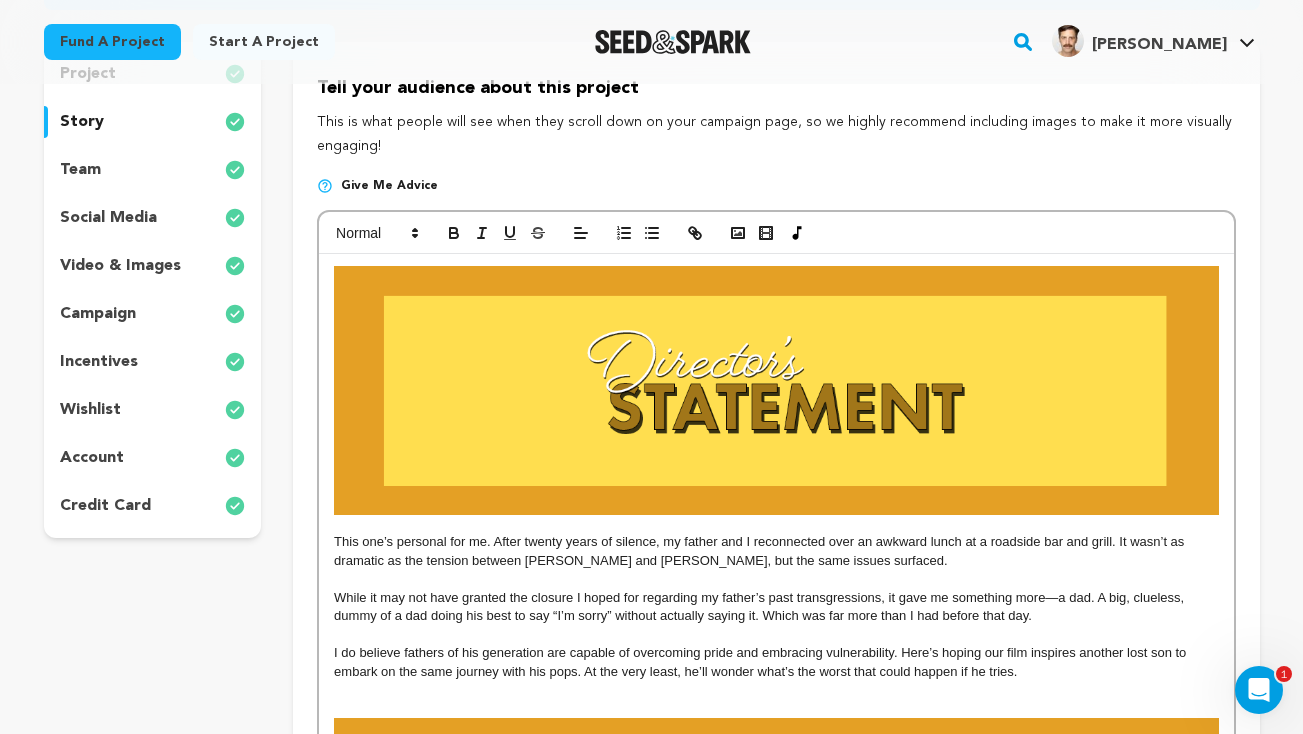 scroll, scrollTop: 322, scrollLeft: 0, axis: vertical 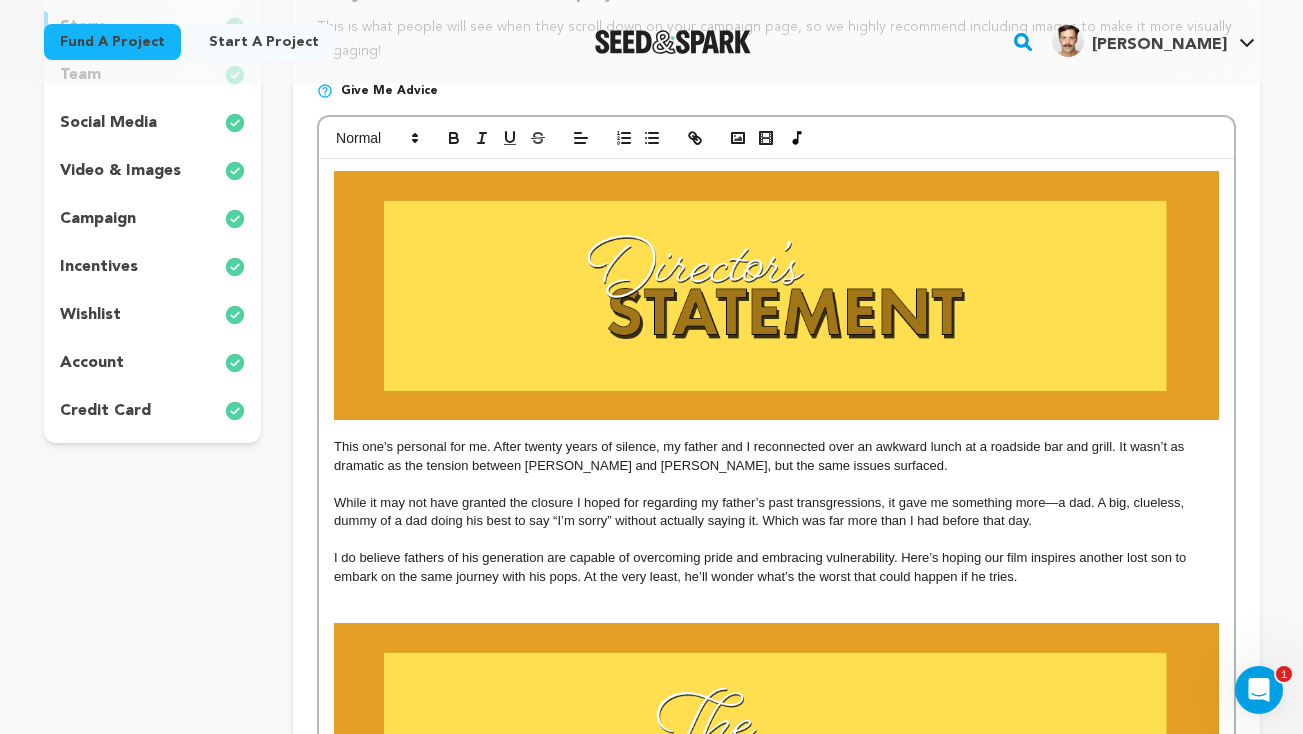 click at bounding box center (776, 295) 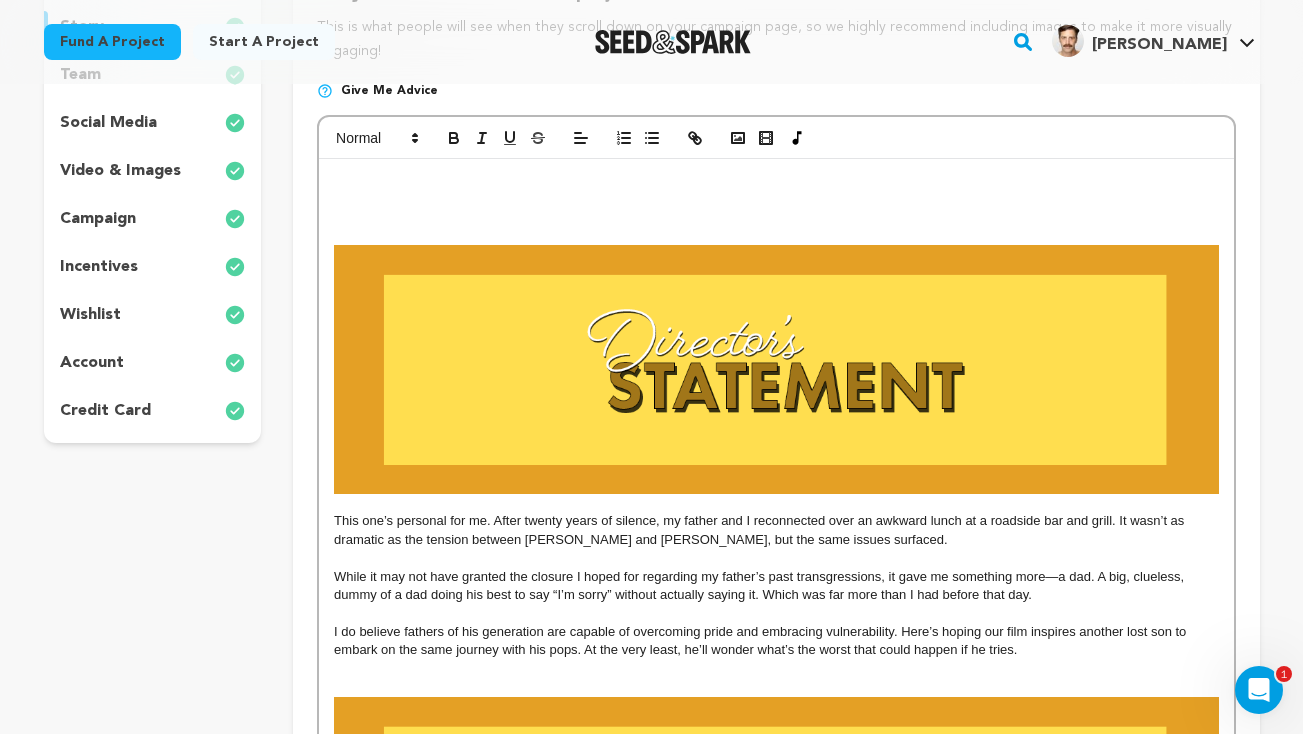 click at bounding box center (776, 180) 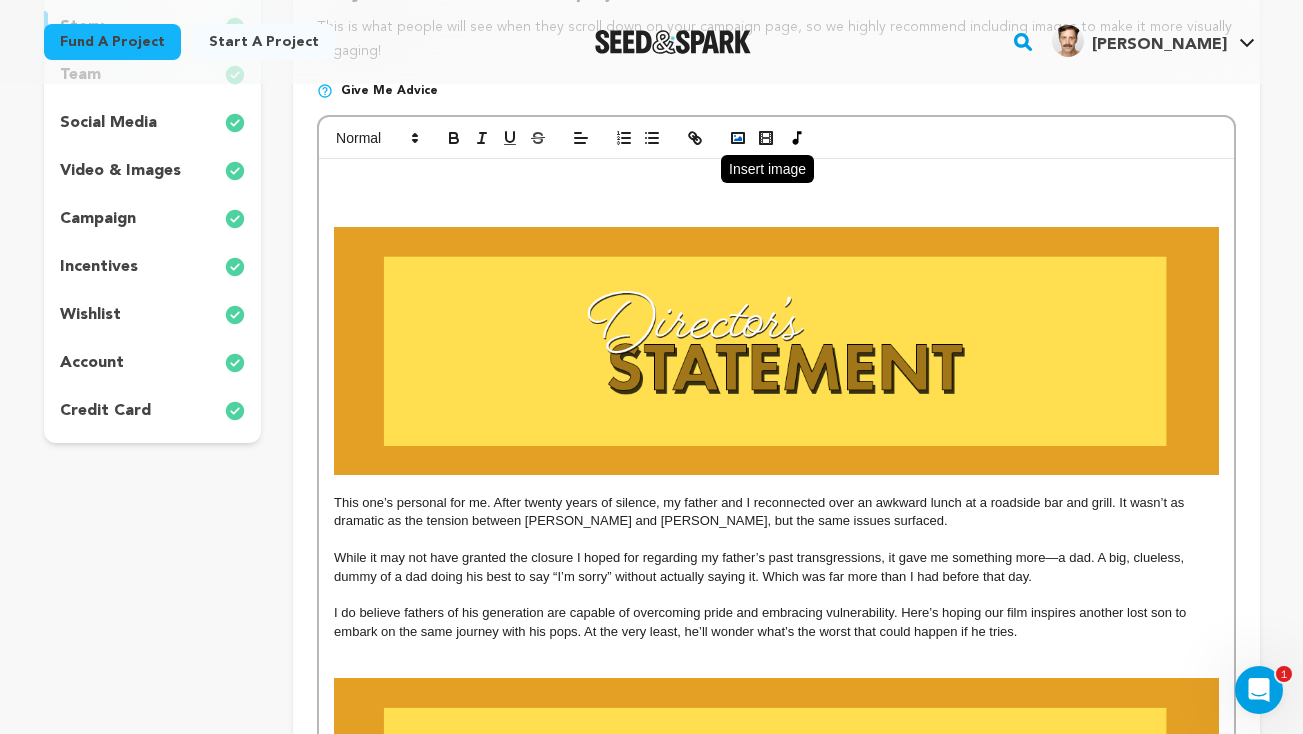 click 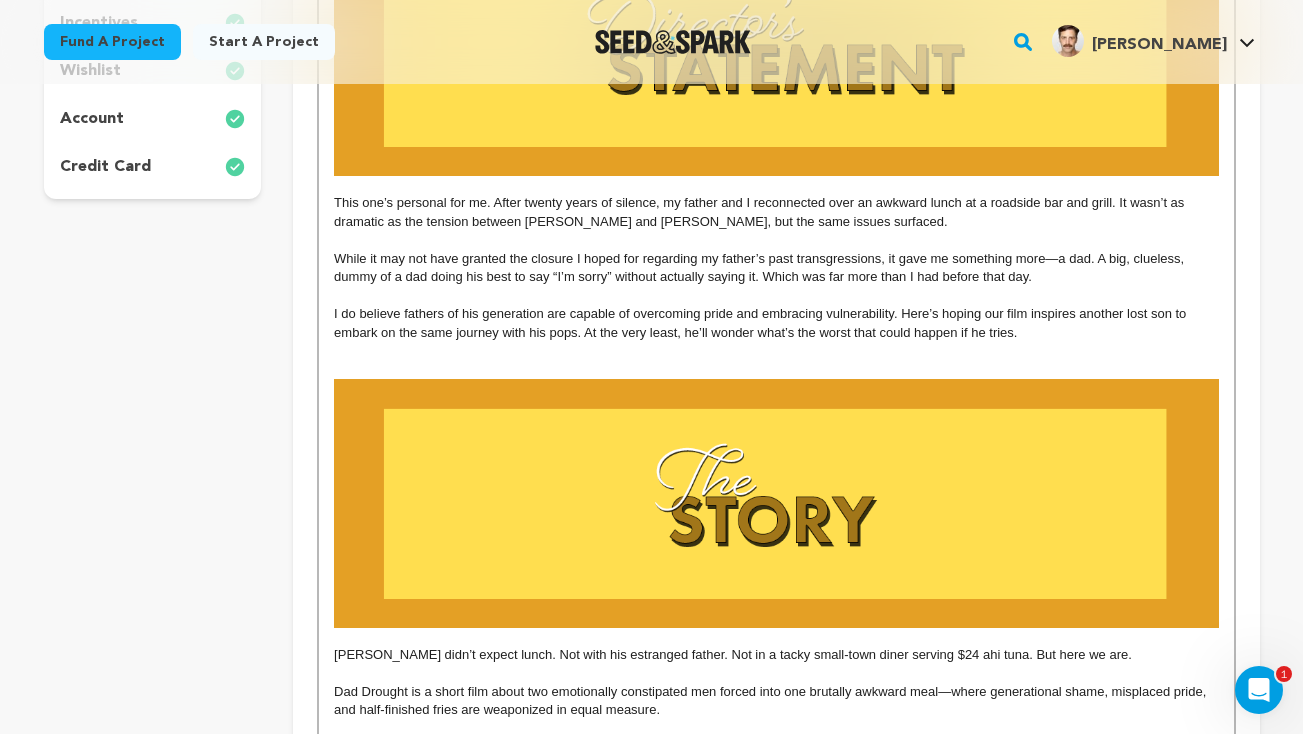 scroll, scrollTop: 647, scrollLeft: 0, axis: vertical 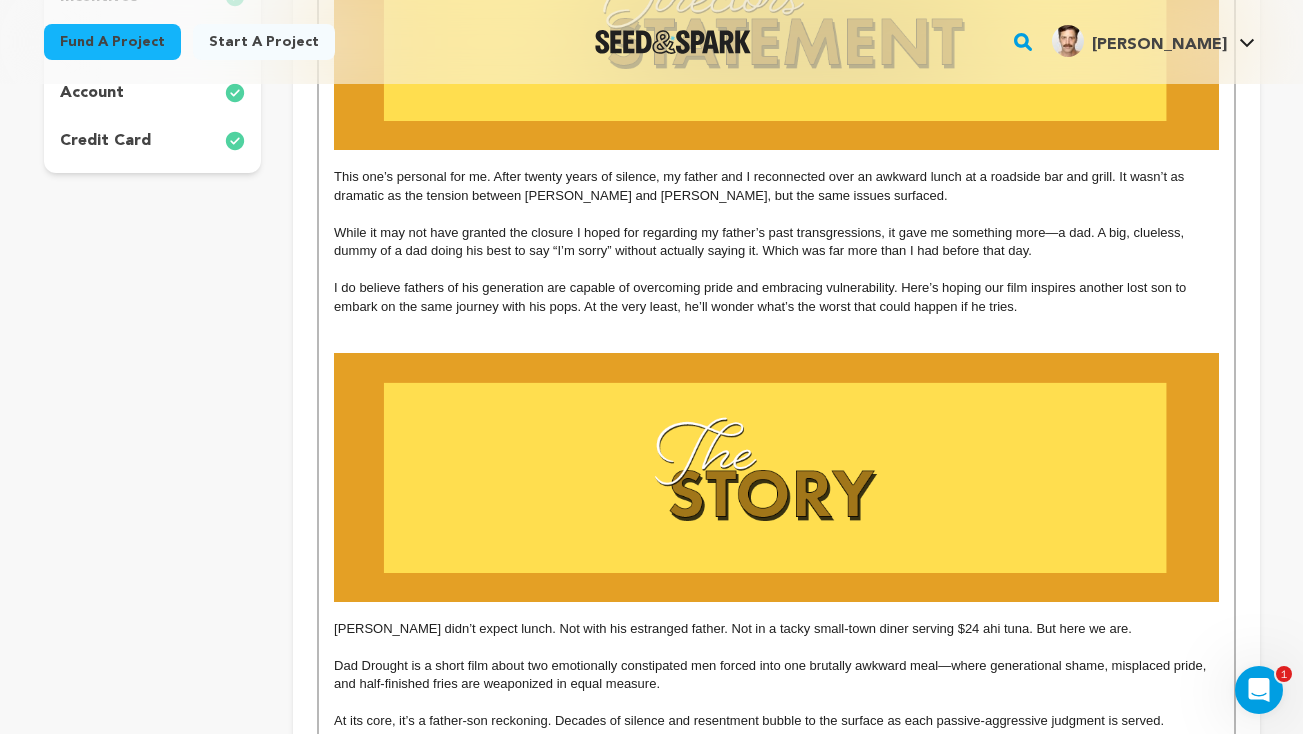 click on "Luke Boon didn’t expect lunch. Not with his estranged father. Not in a tacky small-town diner serving $24 ahi tuna. But here we are." at bounding box center [776, 629] 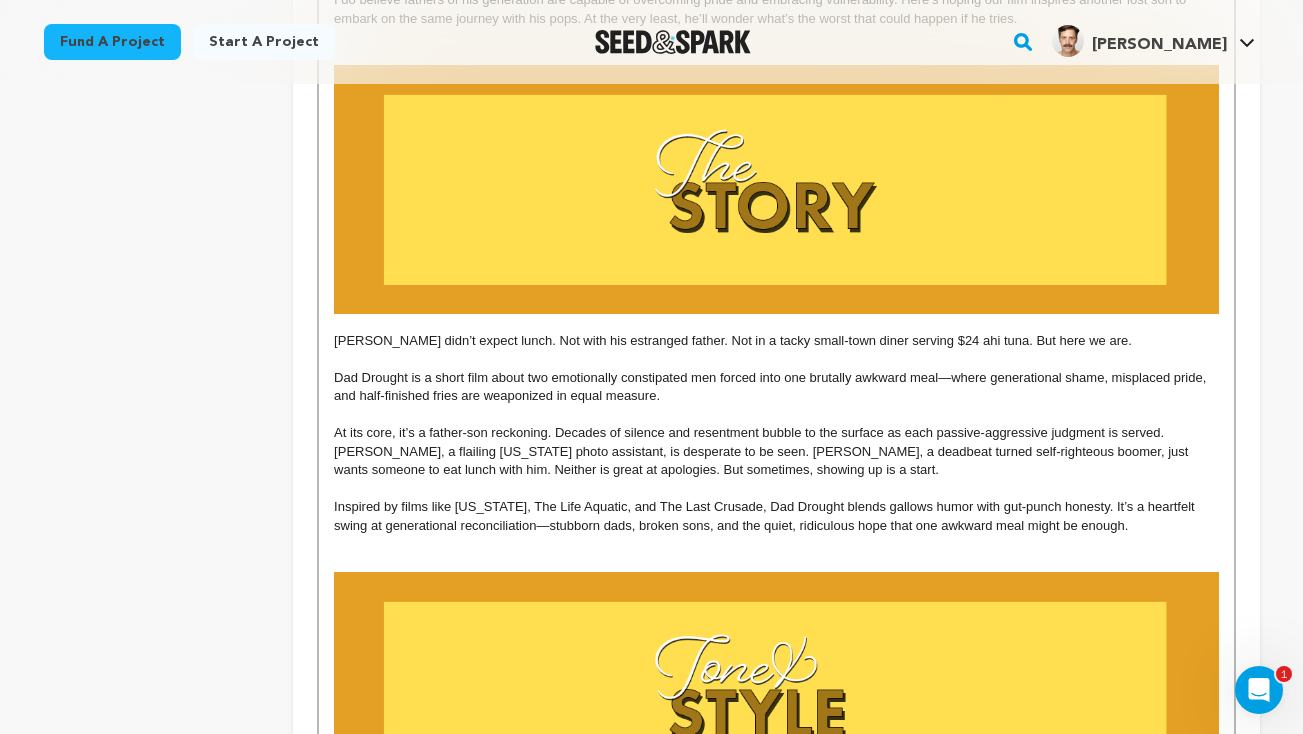 scroll, scrollTop: 980, scrollLeft: 0, axis: vertical 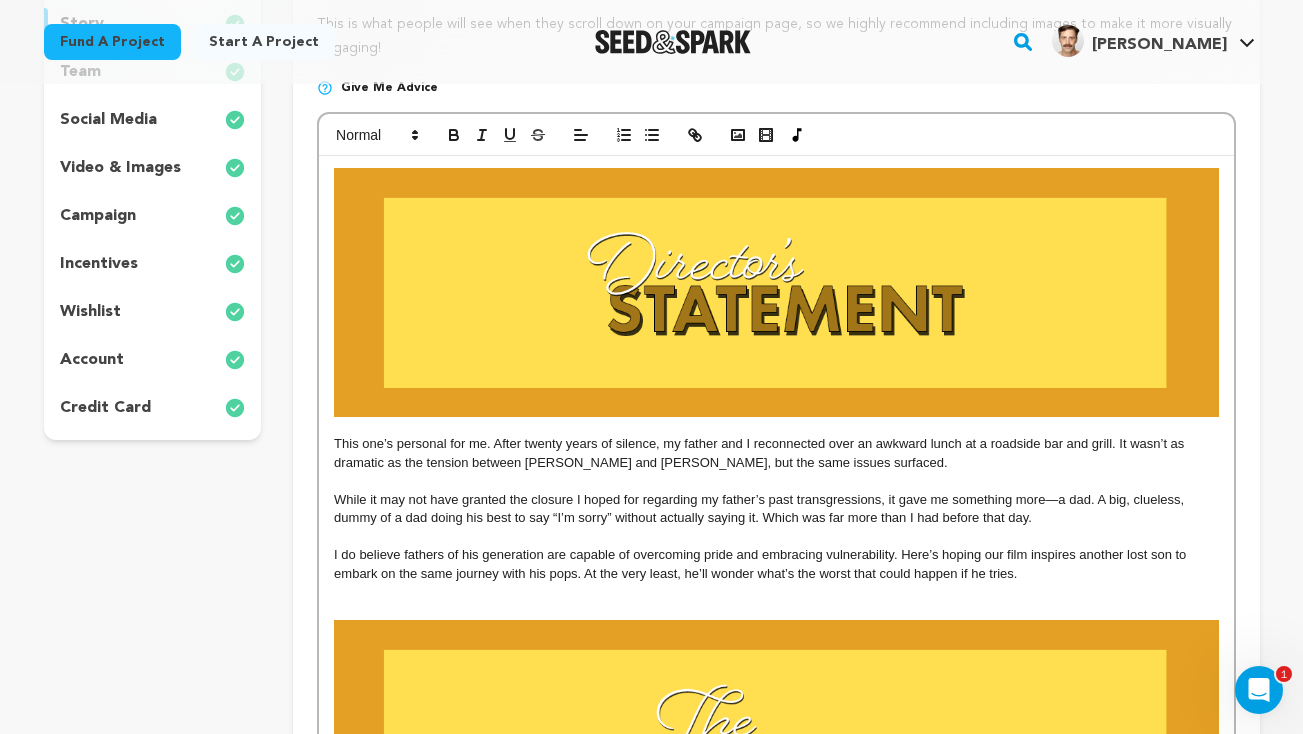 click at bounding box center (776, 292) 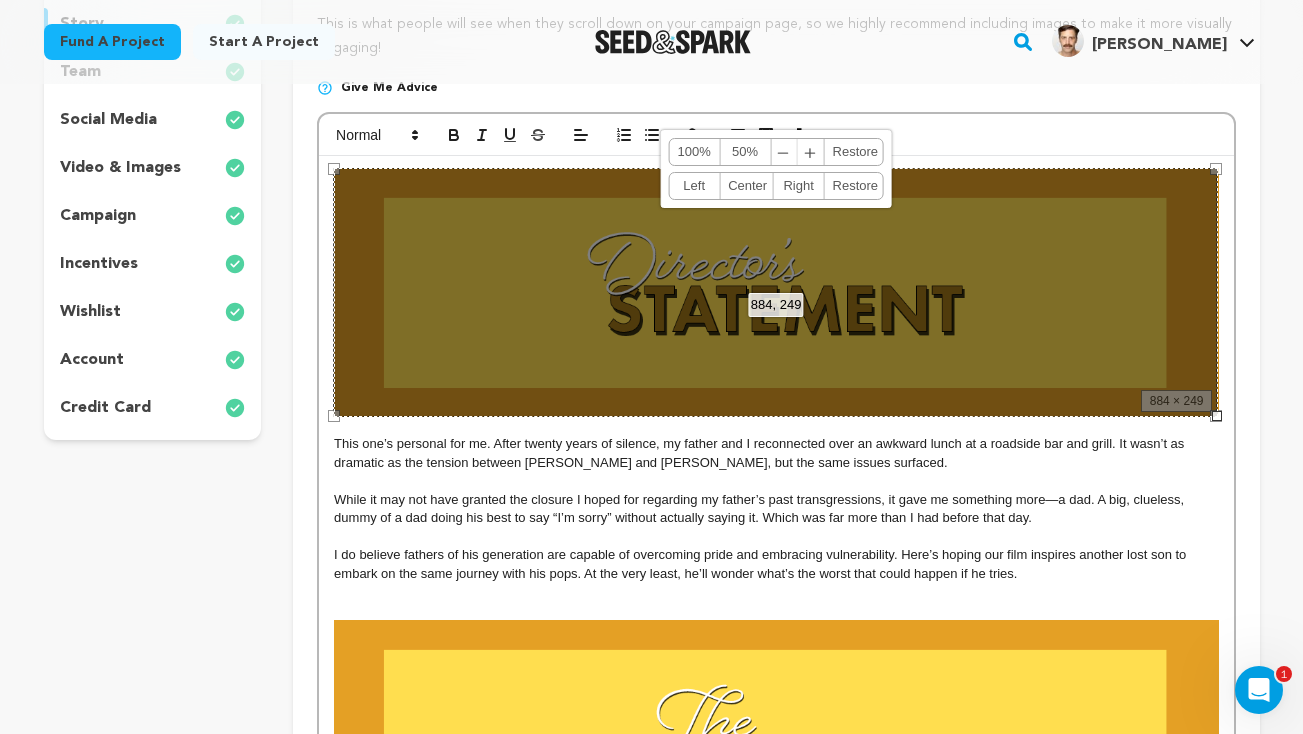 click on "884, 249
100%
50%
﹣
﹢
Restore
Left
Center
Right
Restore" at bounding box center (776, 292) 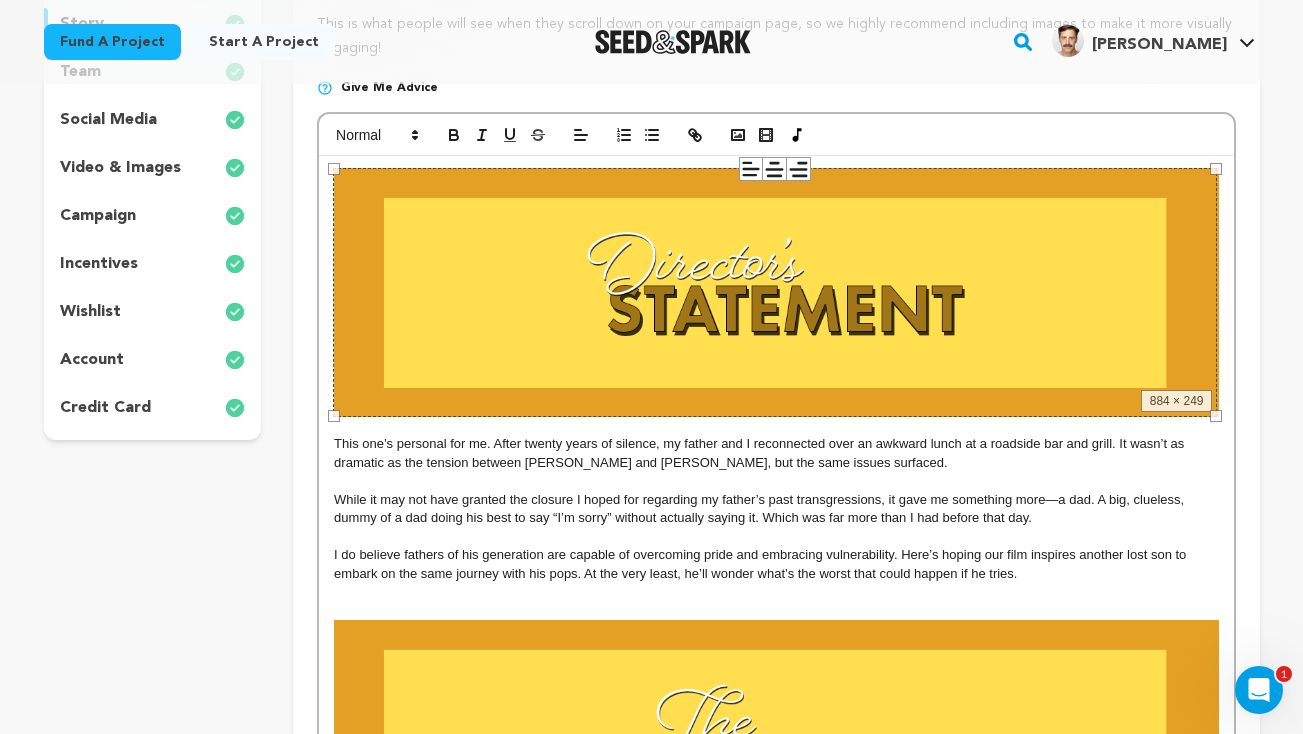 click at bounding box center [776, 426] 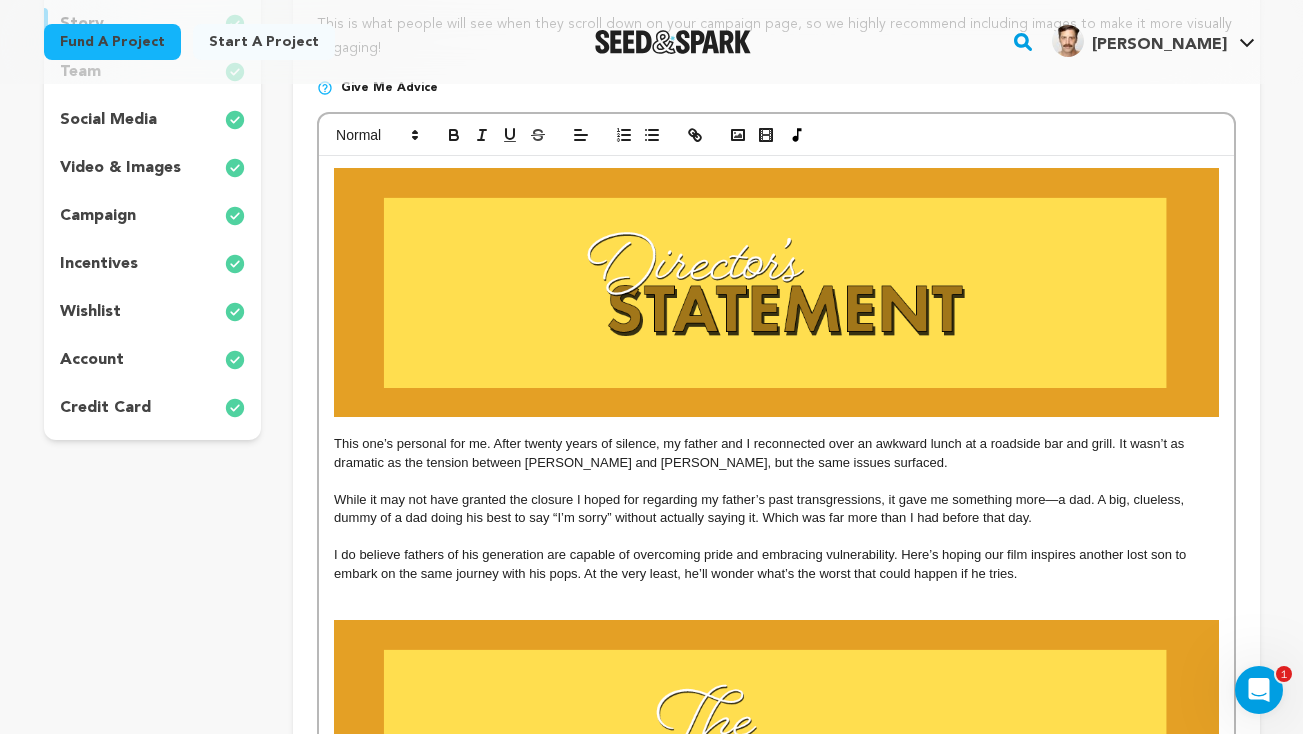 click at bounding box center (776, 292) 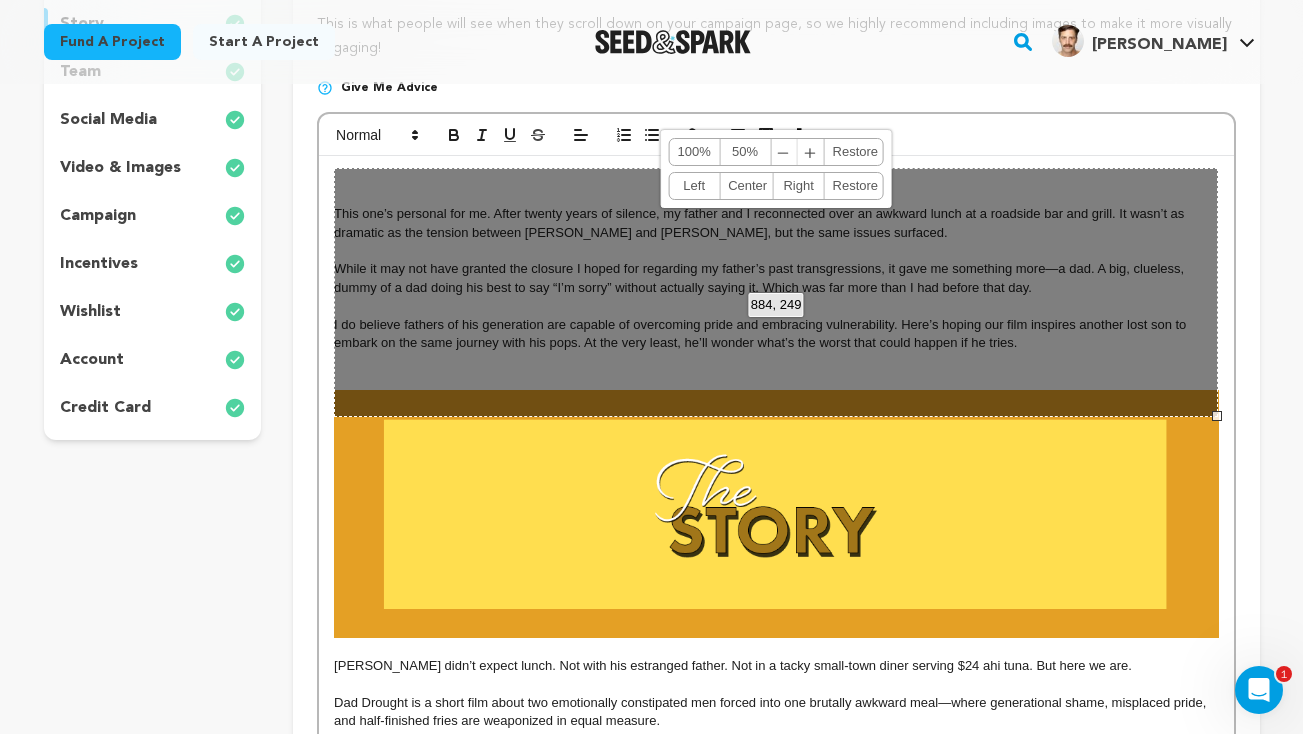 click on "884, 249
100%
50%
﹣
﹢
Restore
Left
Center
Right
Restore" at bounding box center (776, 292) 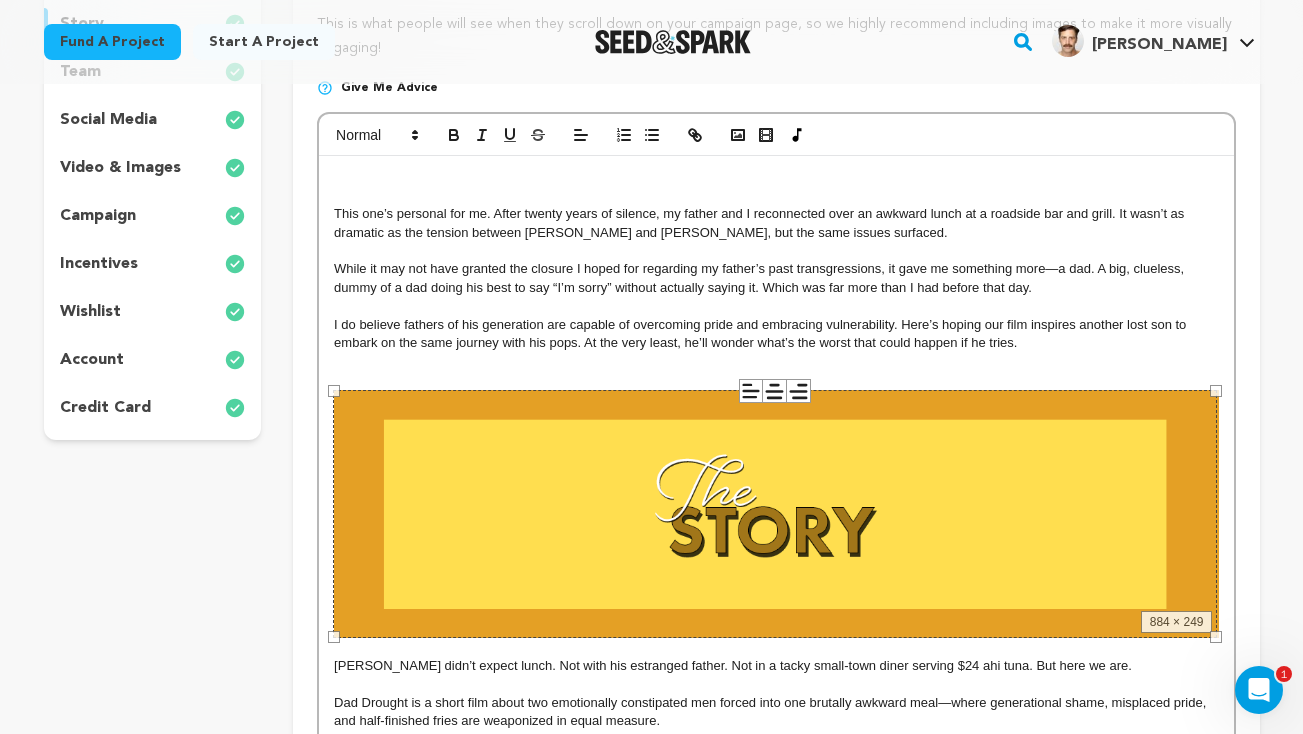 click on "While it may not have granted the closure I hoped for regarding my father’s past transgressions, it gave me something more—a dad. A big, clueless, dummy of a dad doing his best to say “I’m sorry” without actually saying it. Which was far more than I had before that day." at bounding box center (761, 277) 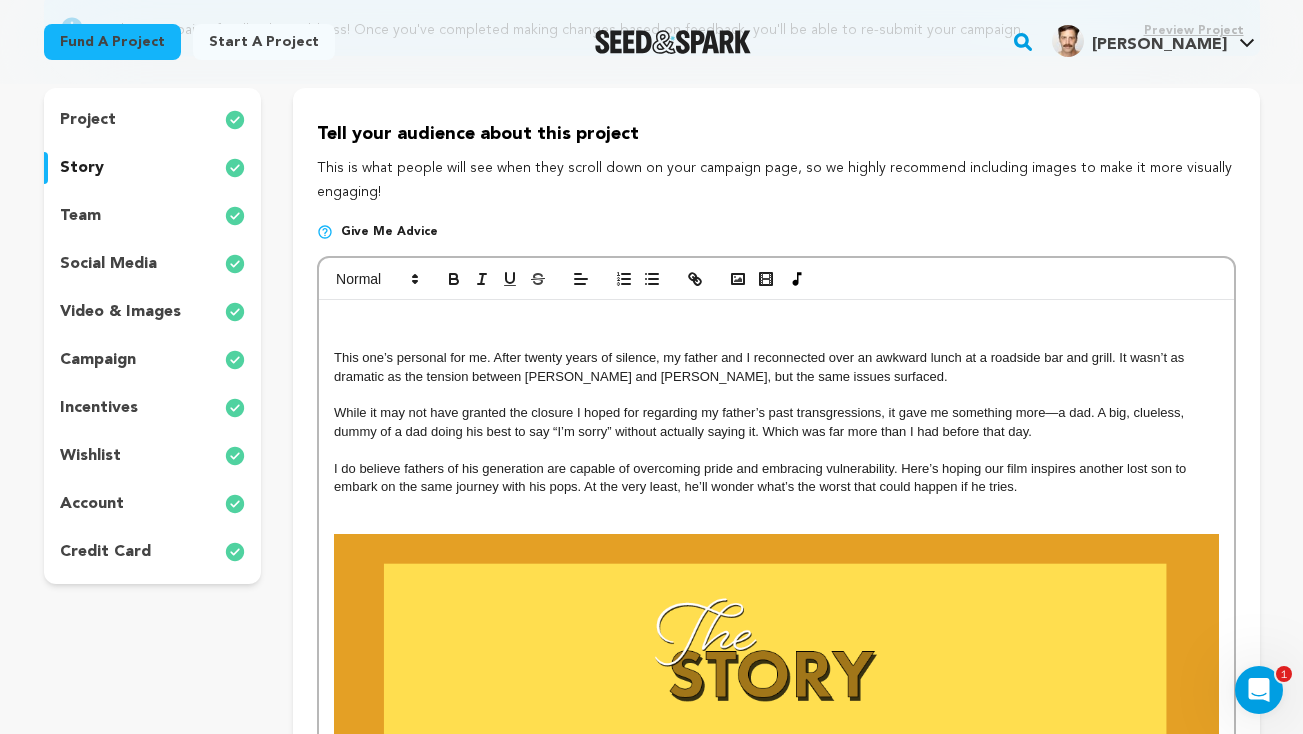 scroll, scrollTop: 201, scrollLeft: 0, axis: vertical 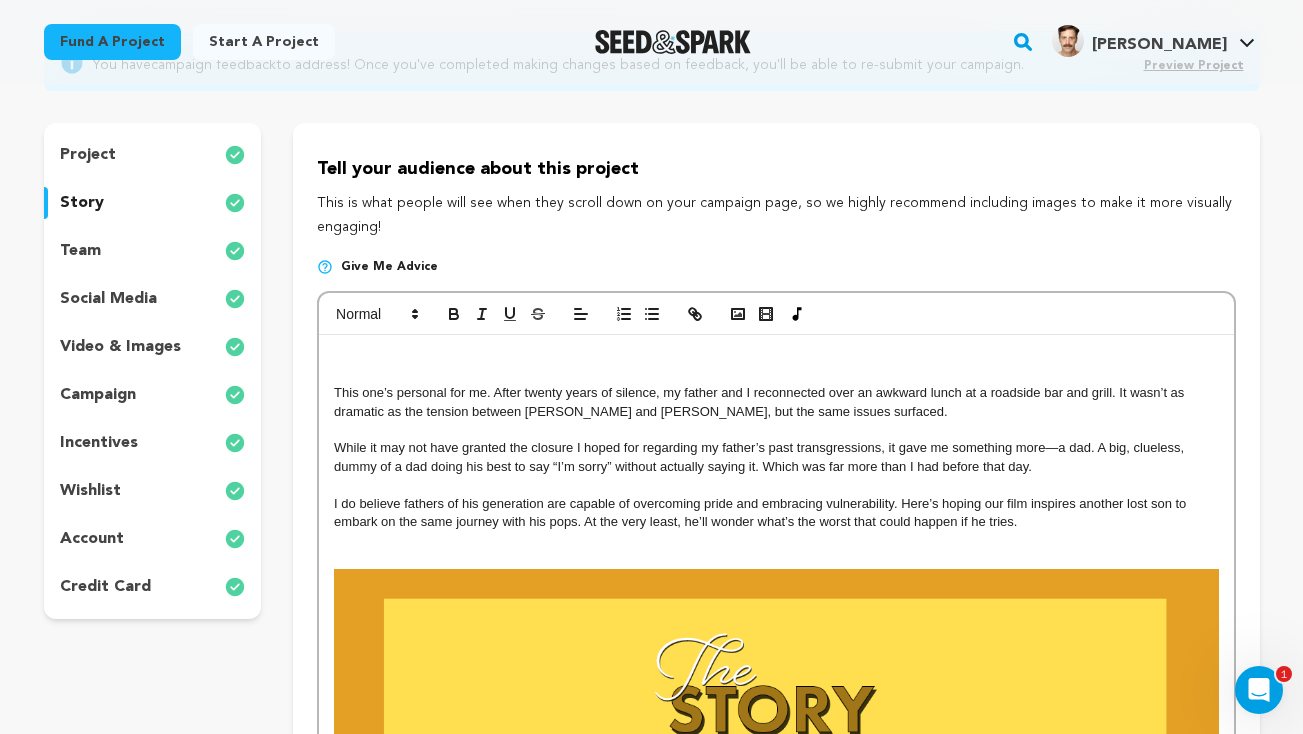 click on "This one’s personal for me. After twenty years of silence, my father and I reconnected over an awkward lunch at a roadside bar and grill. It wasn’t as dramatic as the tension between Craig and Luke, but the same issues surfaced." at bounding box center [761, 401] 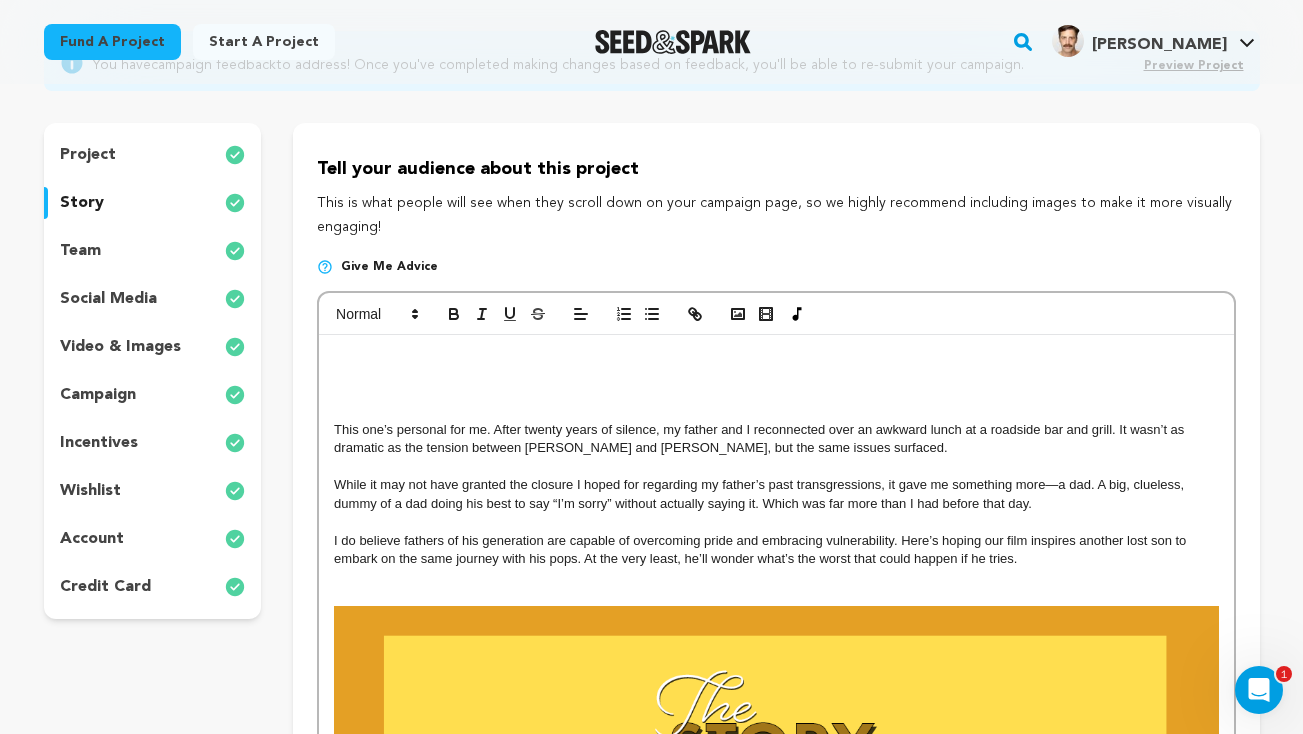 click at bounding box center [776, 356] 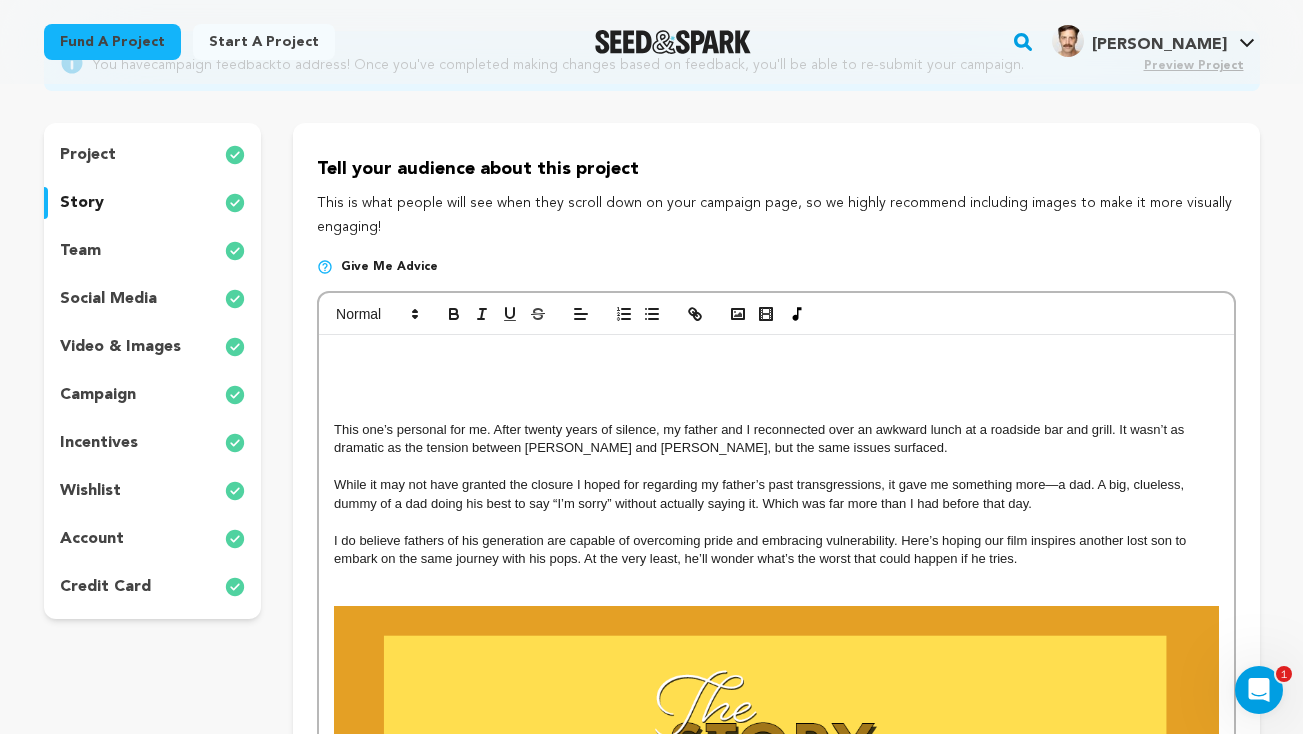 scroll, scrollTop: 191, scrollLeft: 0, axis: vertical 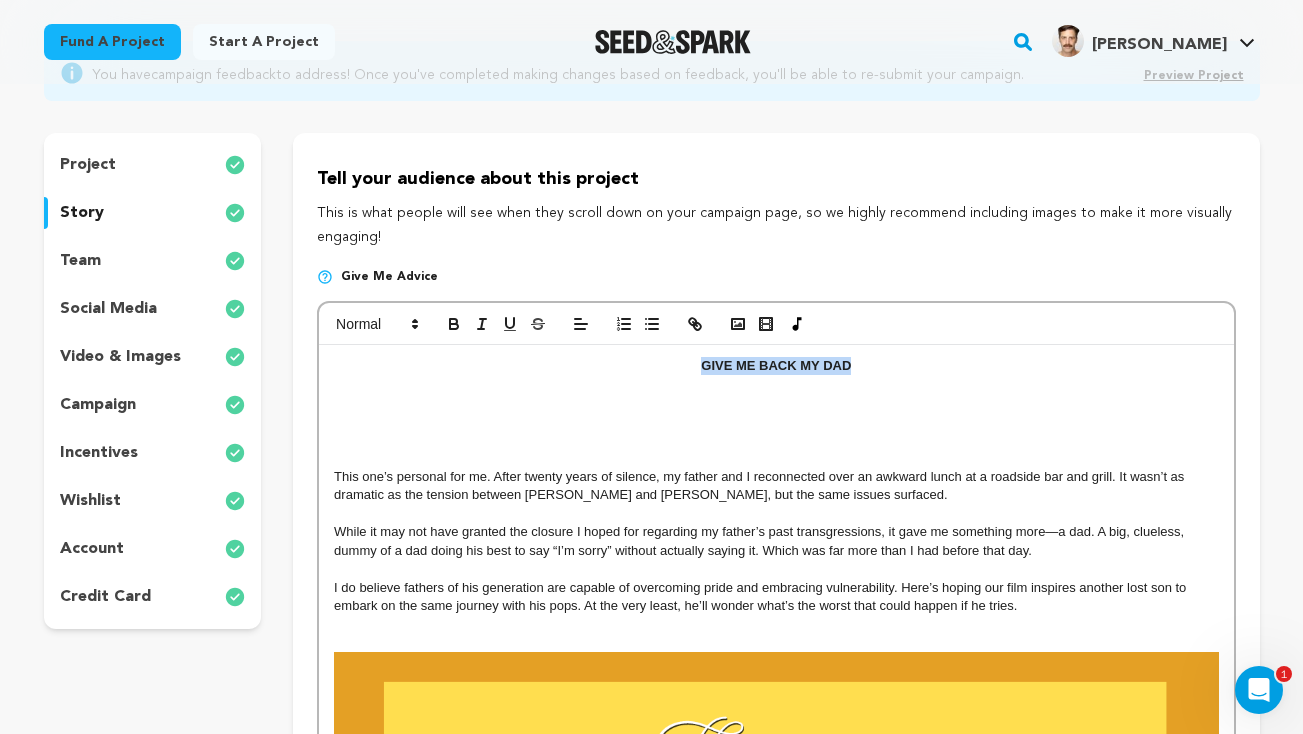 drag, startPoint x: 579, startPoint y: 368, endPoint x: 937, endPoint y: 369, distance: 358.0014 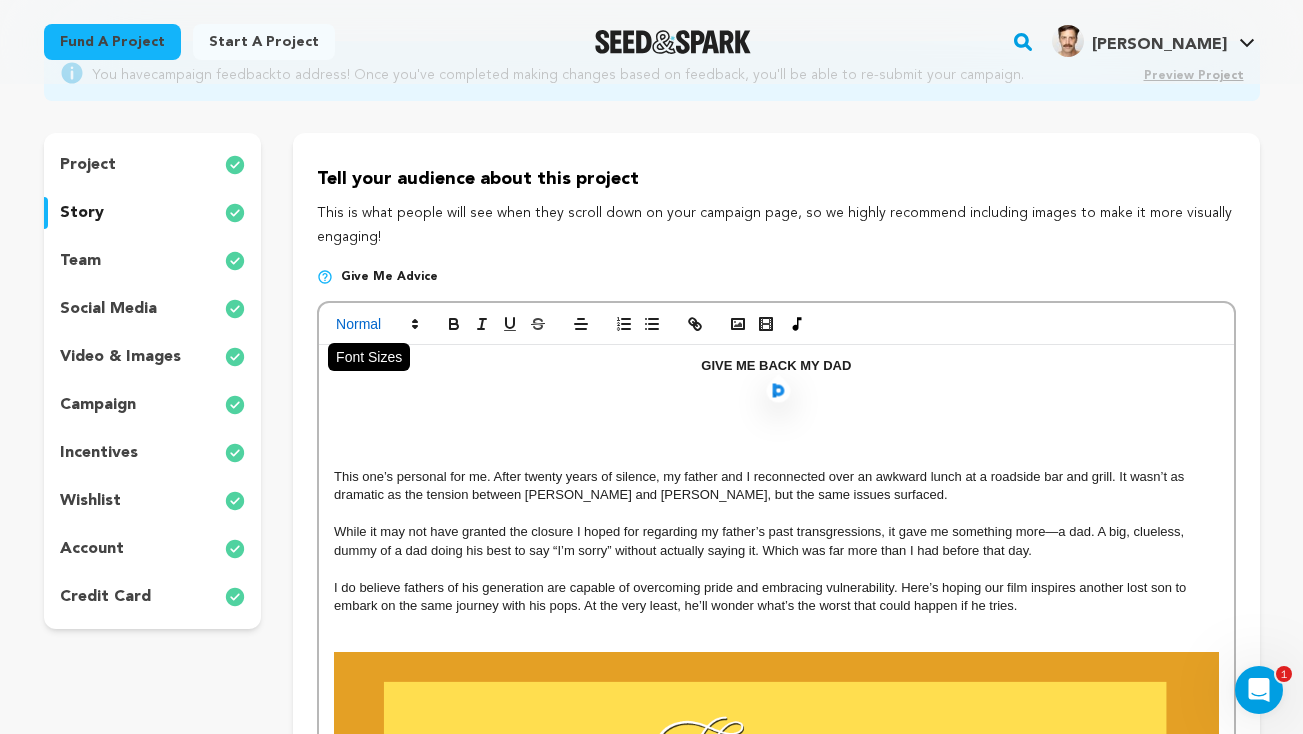 click at bounding box center [376, 324] 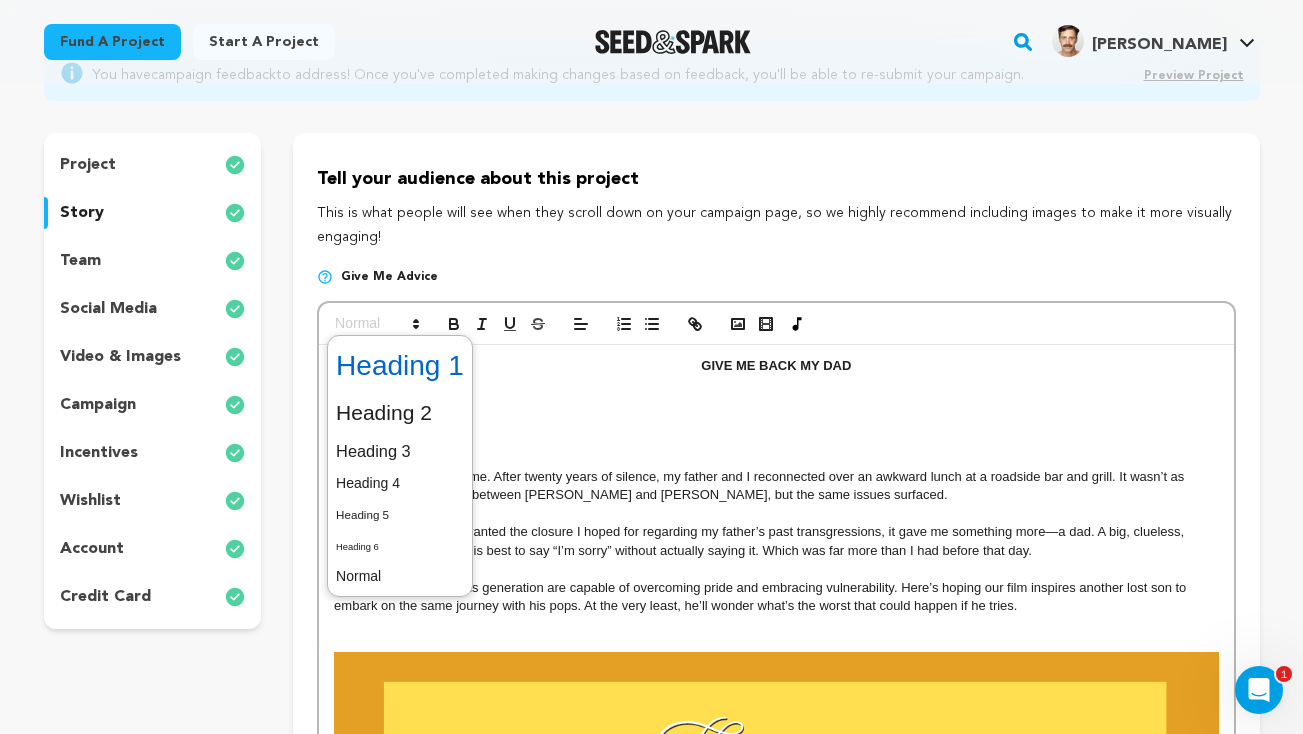 click at bounding box center (400, 366) 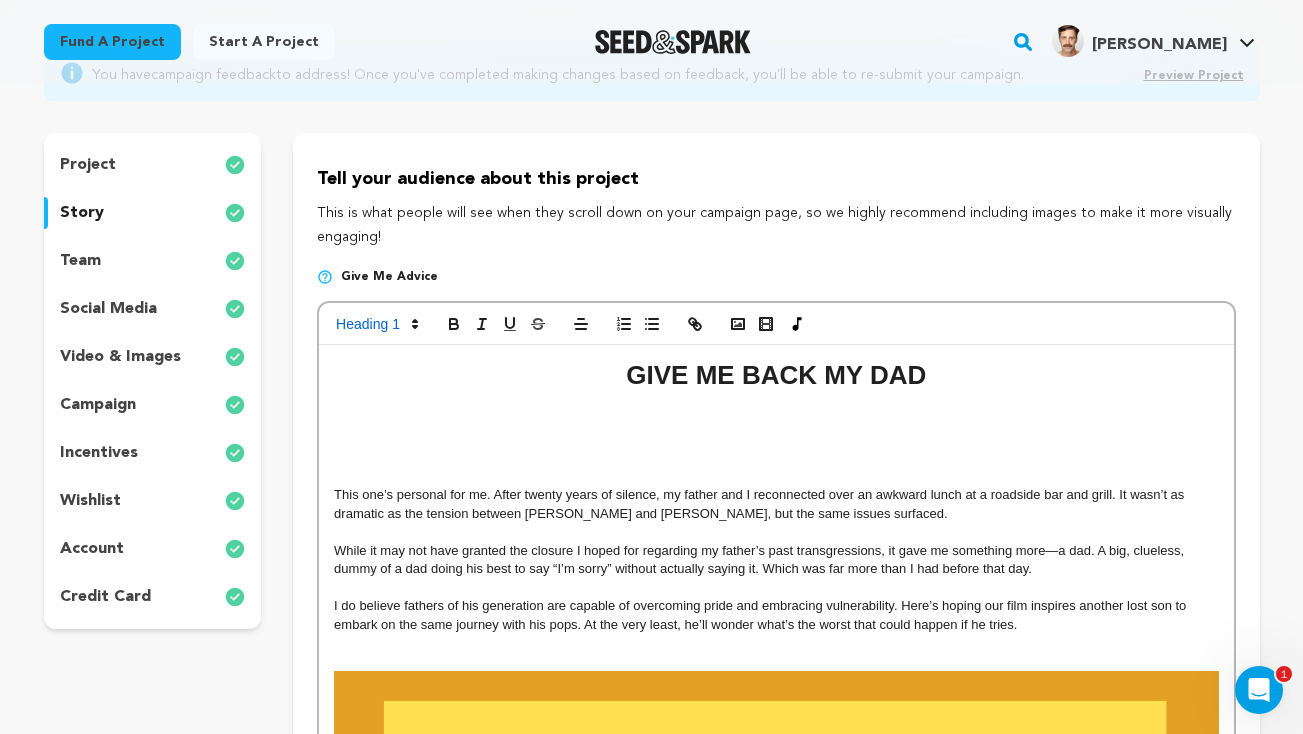 click at bounding box center [776, 458] 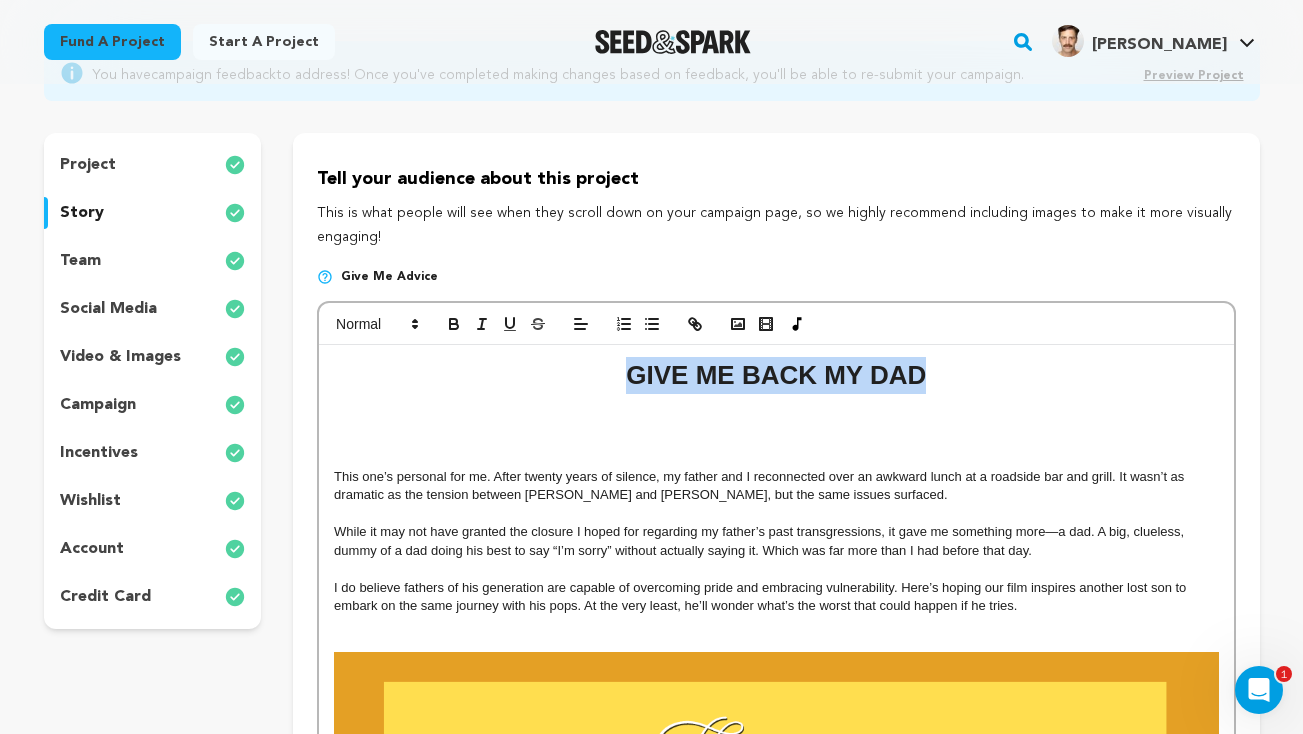 drag, startPoint x: 702, startPoint y: 382, endPoint x: 1001, endPoint y: 382, distance: 299 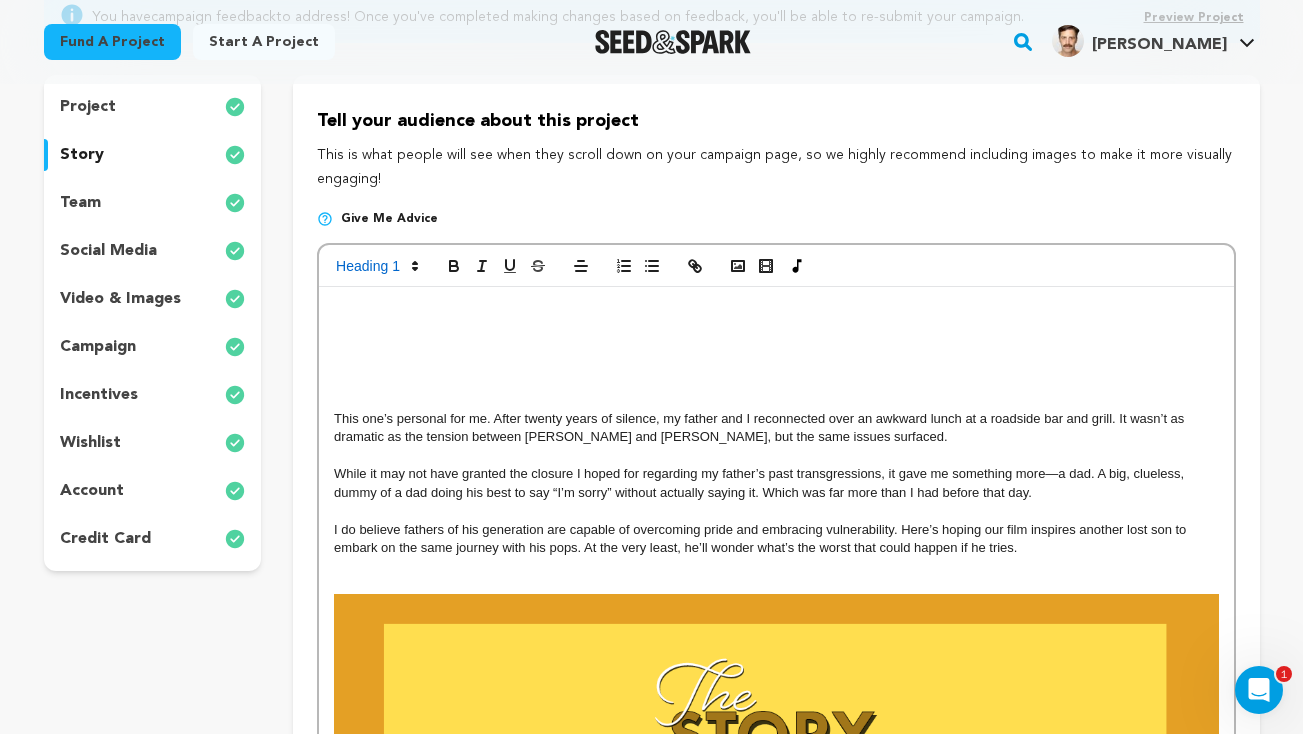 scroll, scrollTop: 248, scrollLeft: 0, axis: vertical 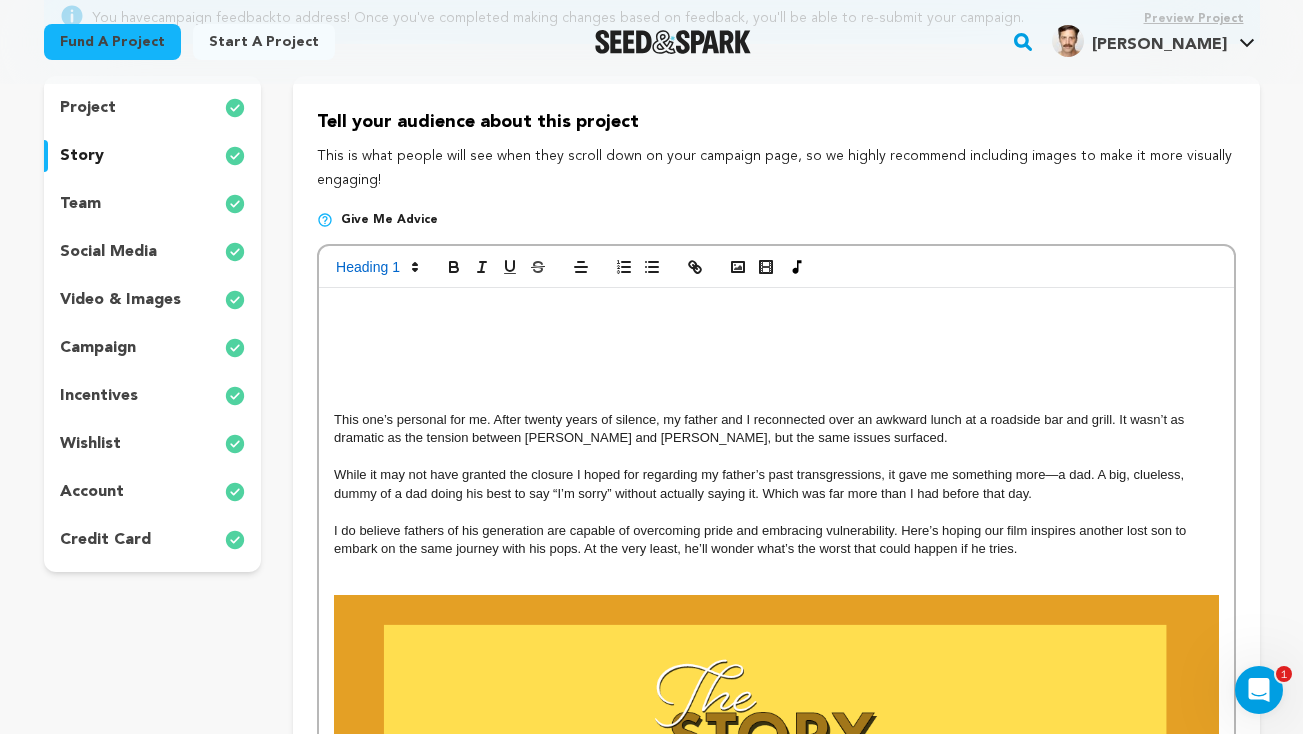 click at bounding box center (776, 719) 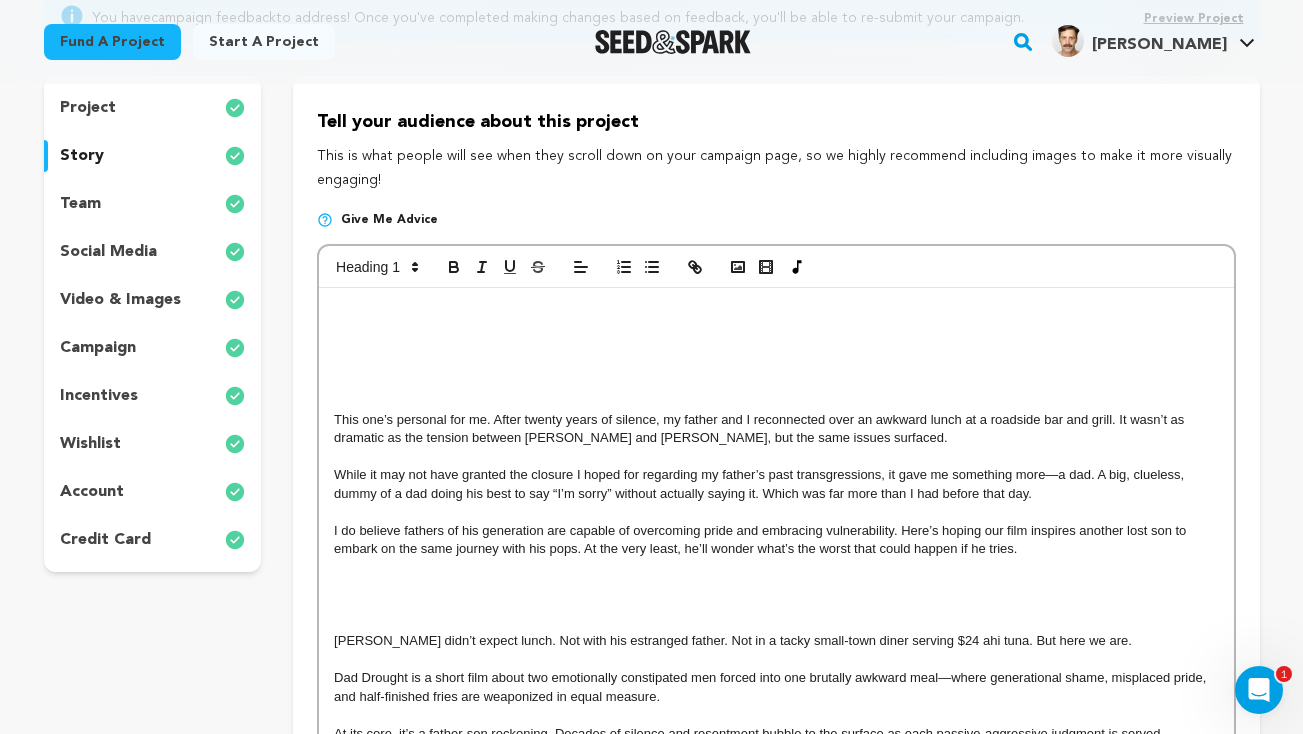click at bounding box center [776, 318] 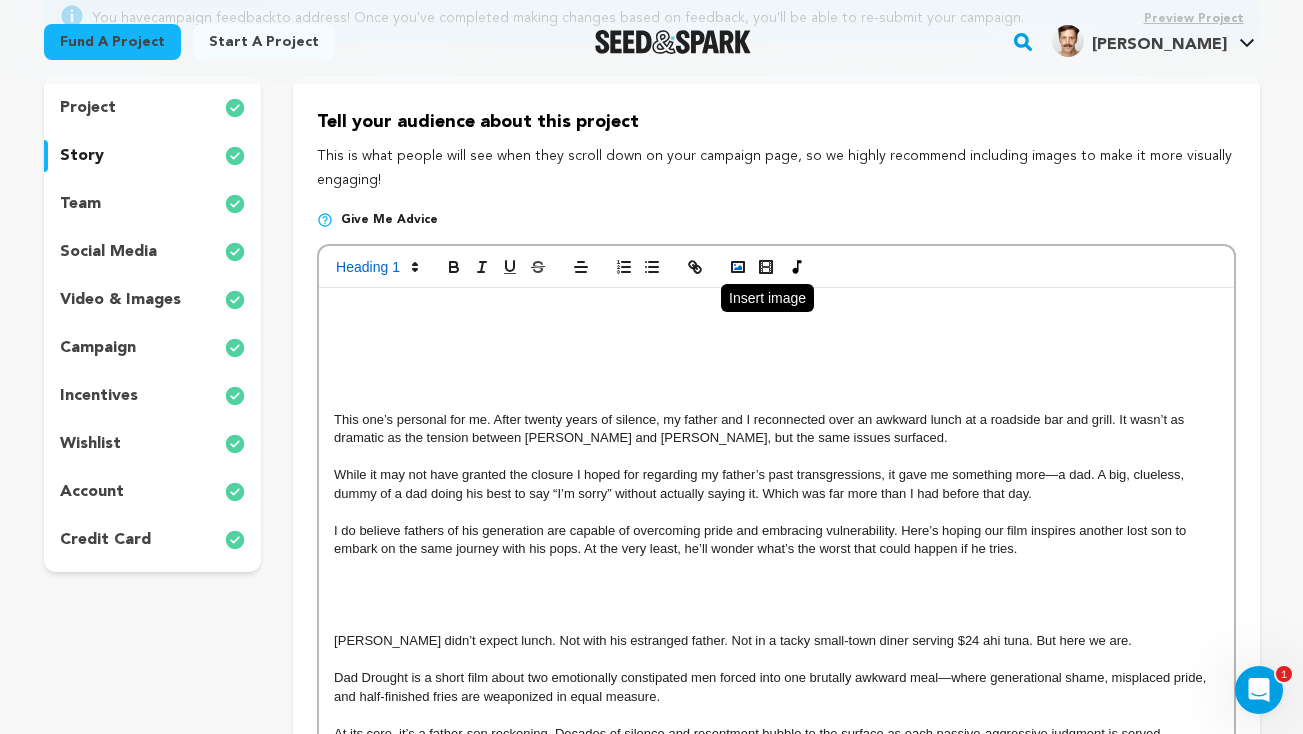 click 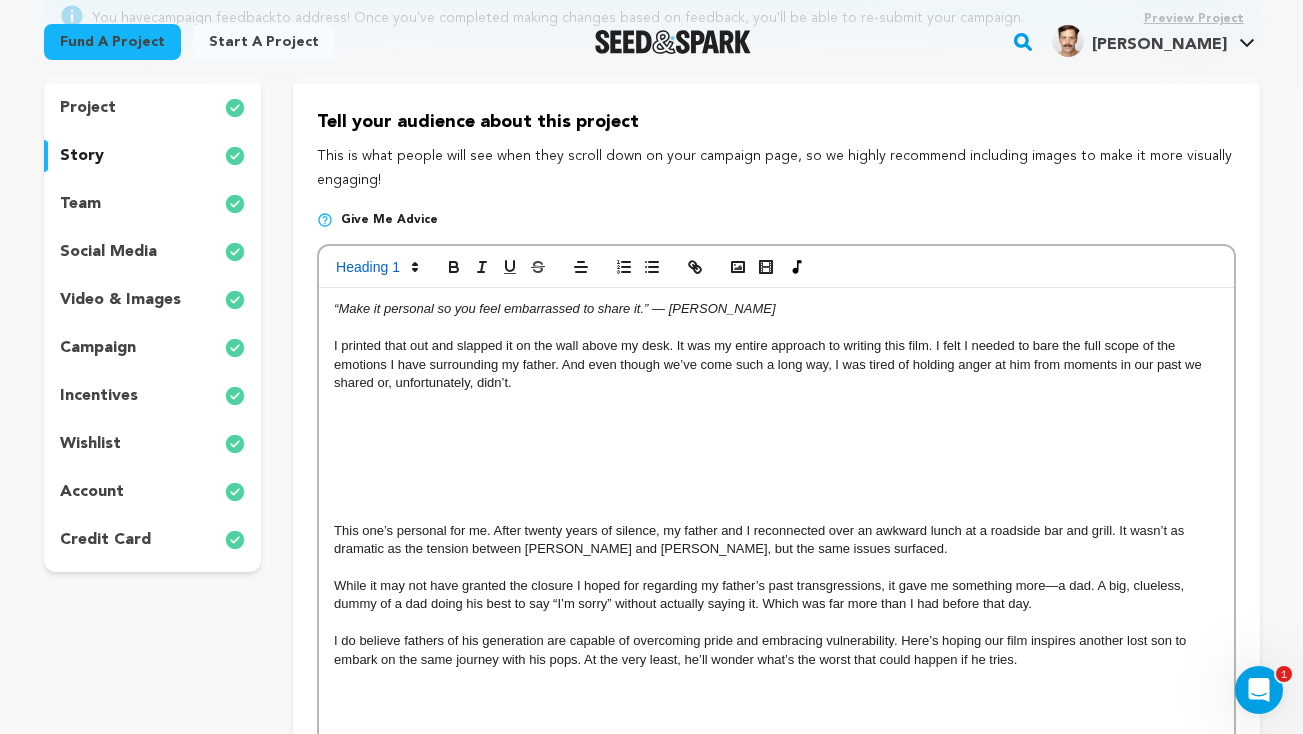 scroll, scrollTop: 191, scrollLeft: 0, axis: vertical 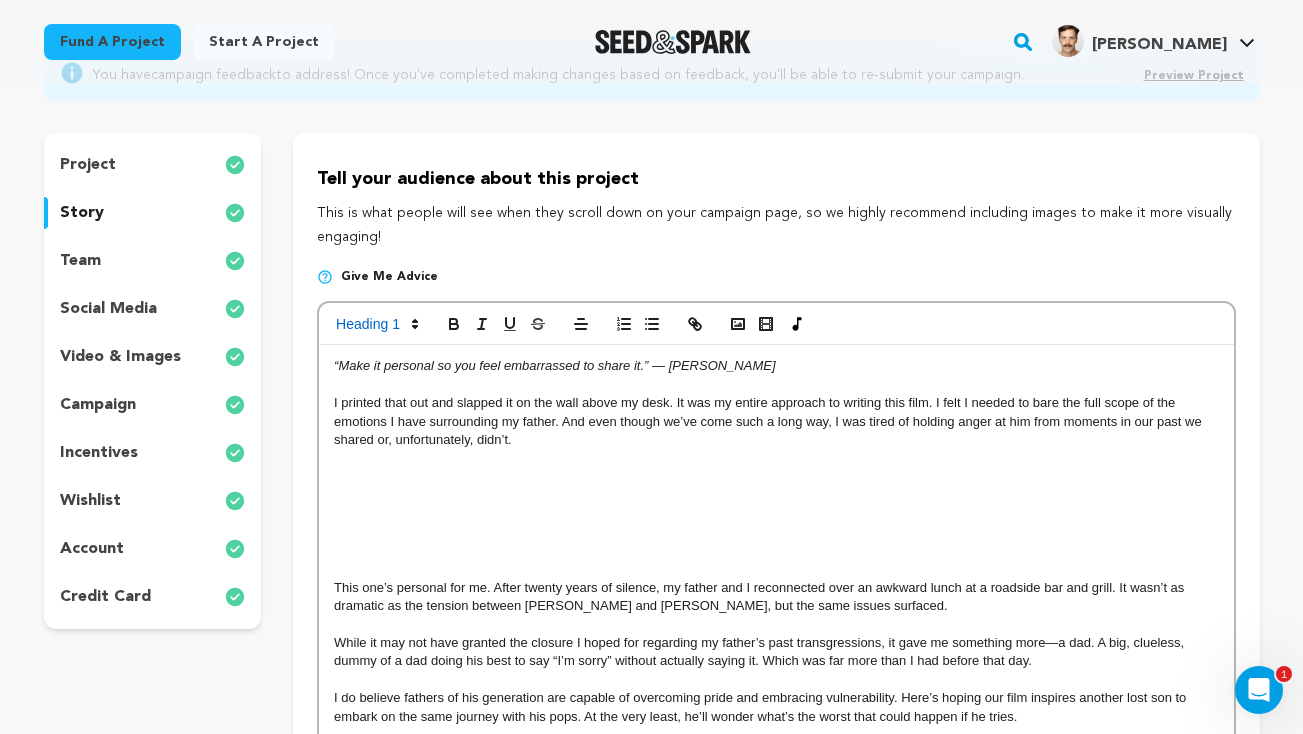 click on "“Make it personal so you feel embarrassed to share it.” — Quentin Tarantio" at bounding box center [554, 365] 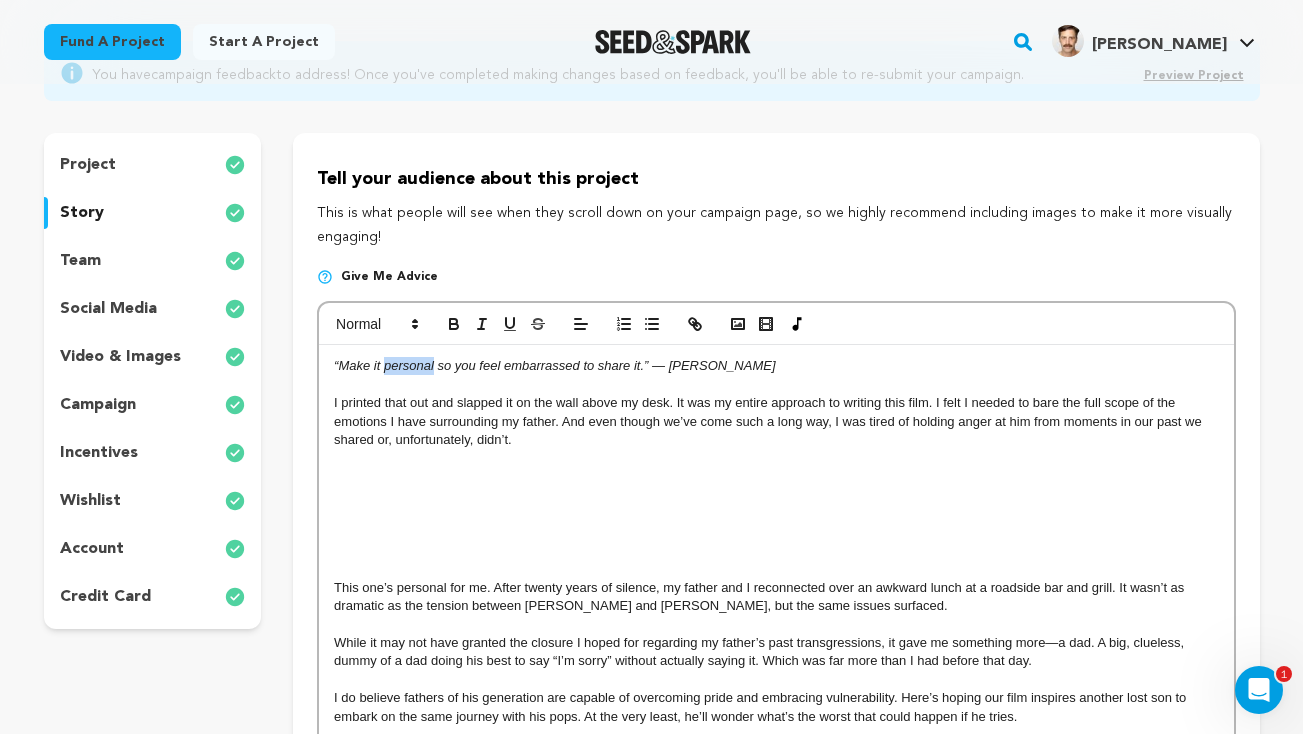 click on "“Make it personal so you feel embarrassed to share it.” — Quentin Tarantio" at bounding box center (554, 365) 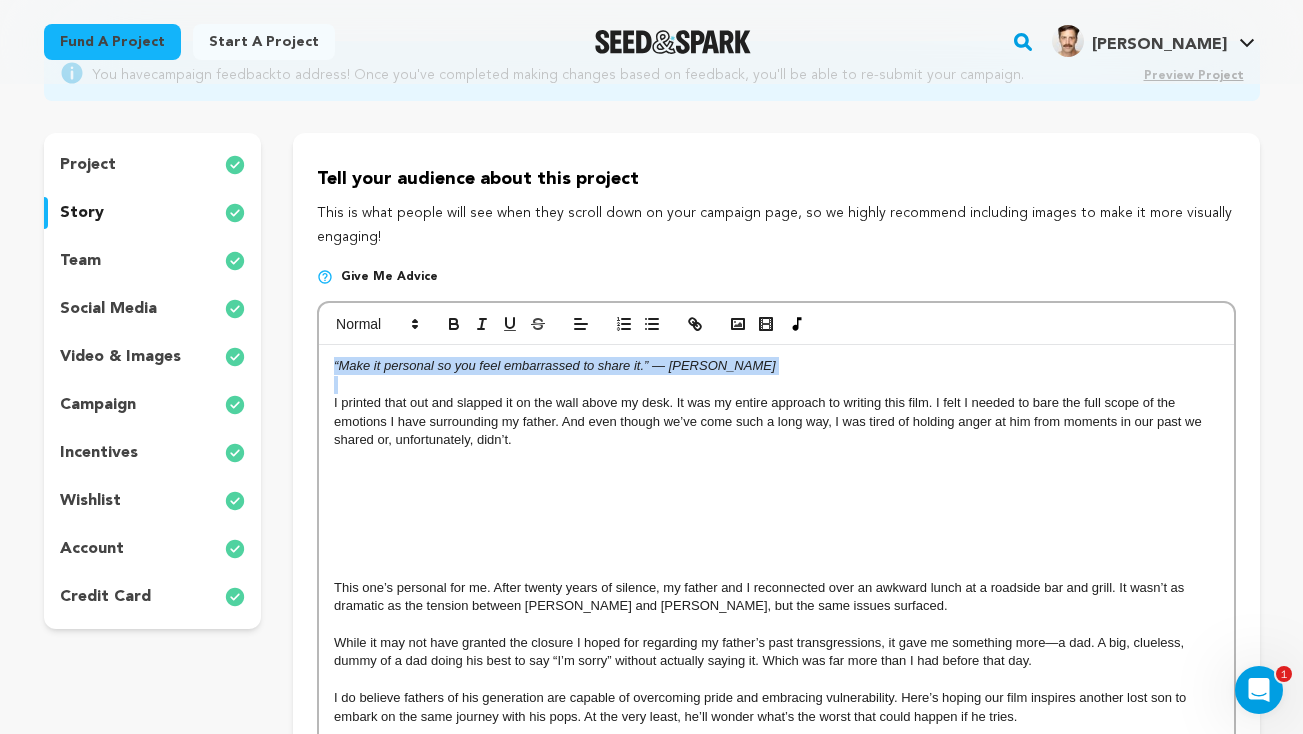 click on "“Make it personal so you feel embarrassed to share it.” — Quentin Tarantio" at bounding box center (554, 365) 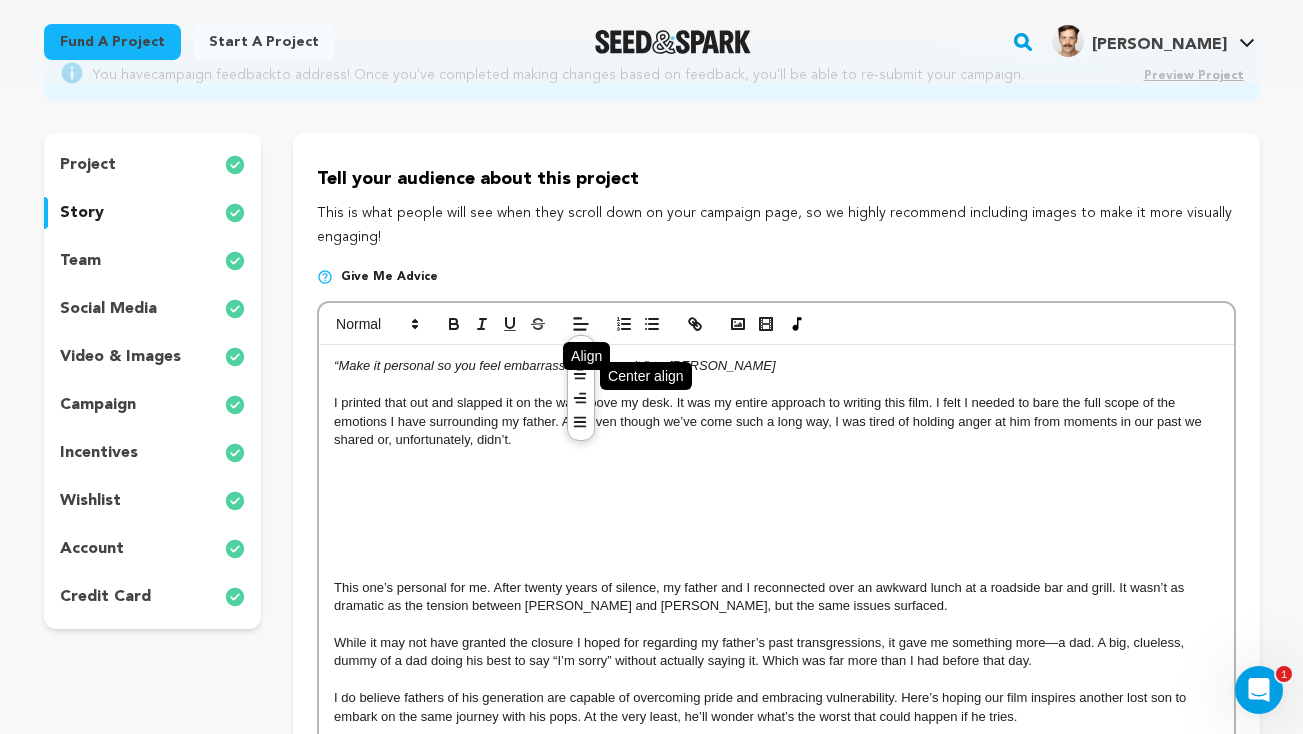 click 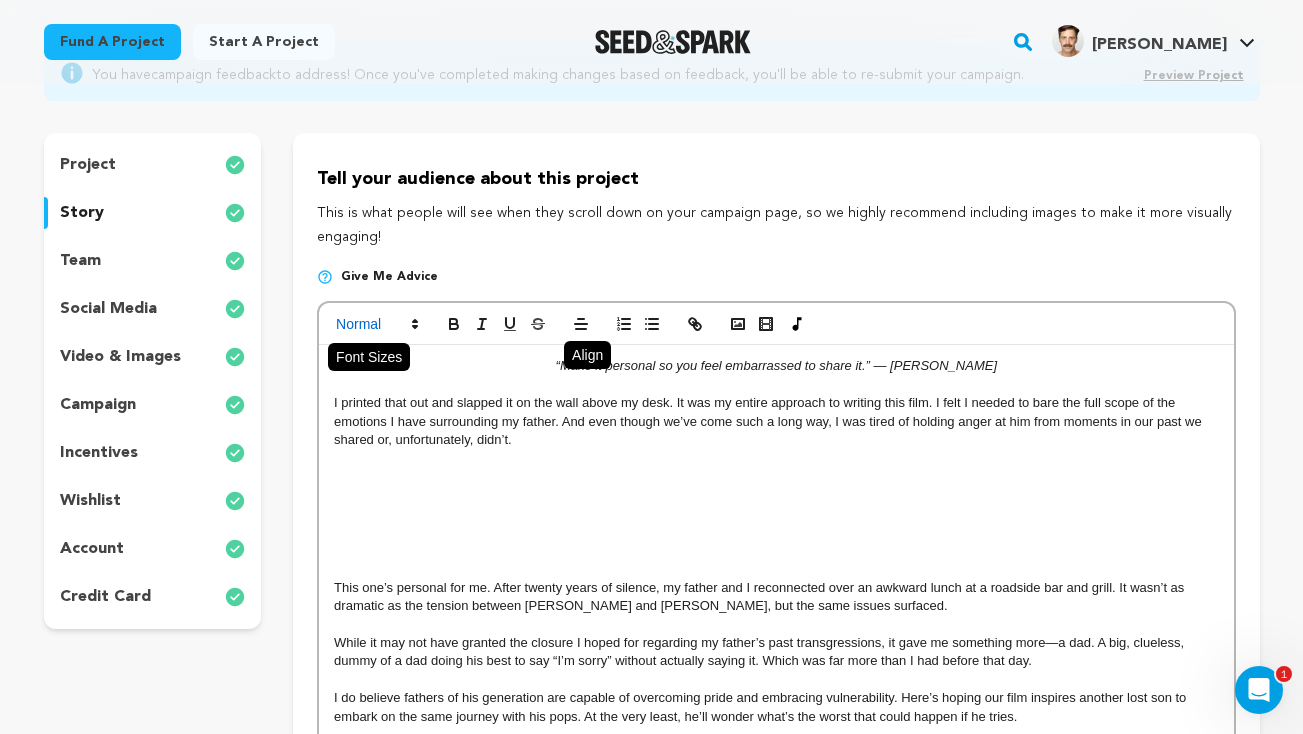 click at bounding box center [376, 324] 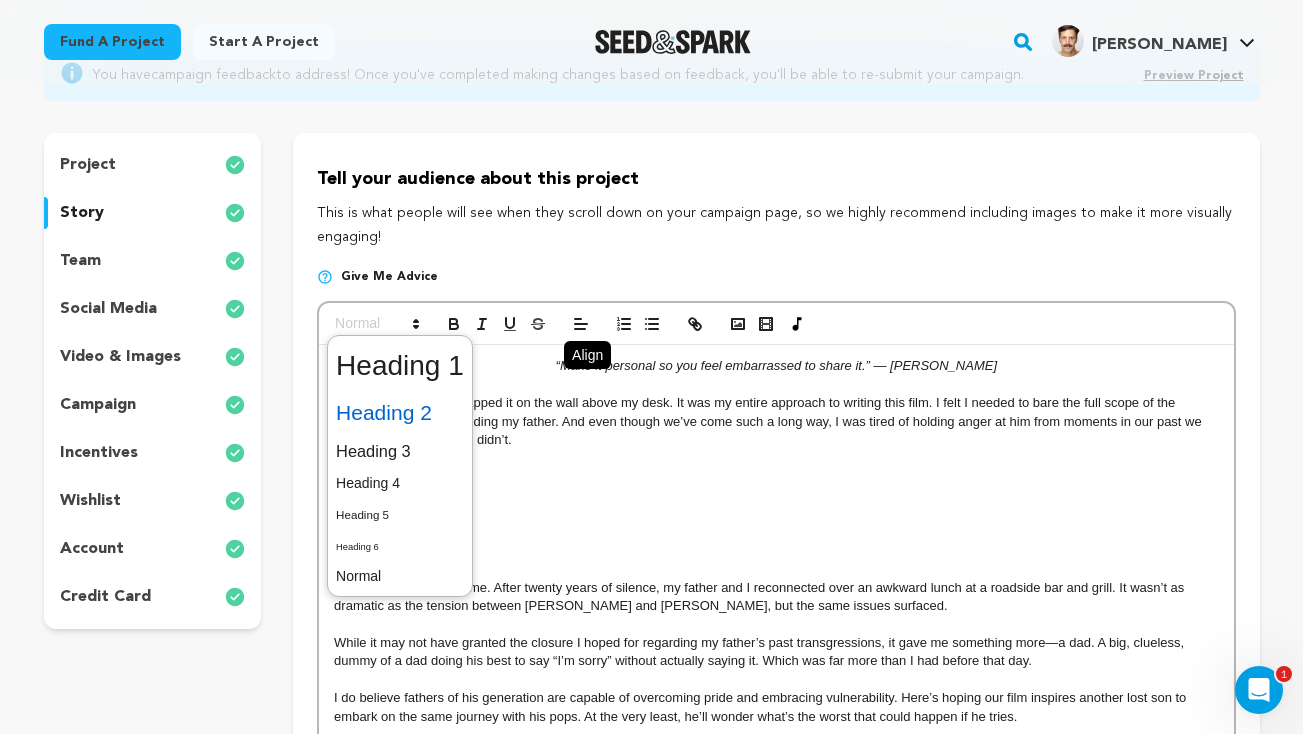 click at bounding box center (400, 413) 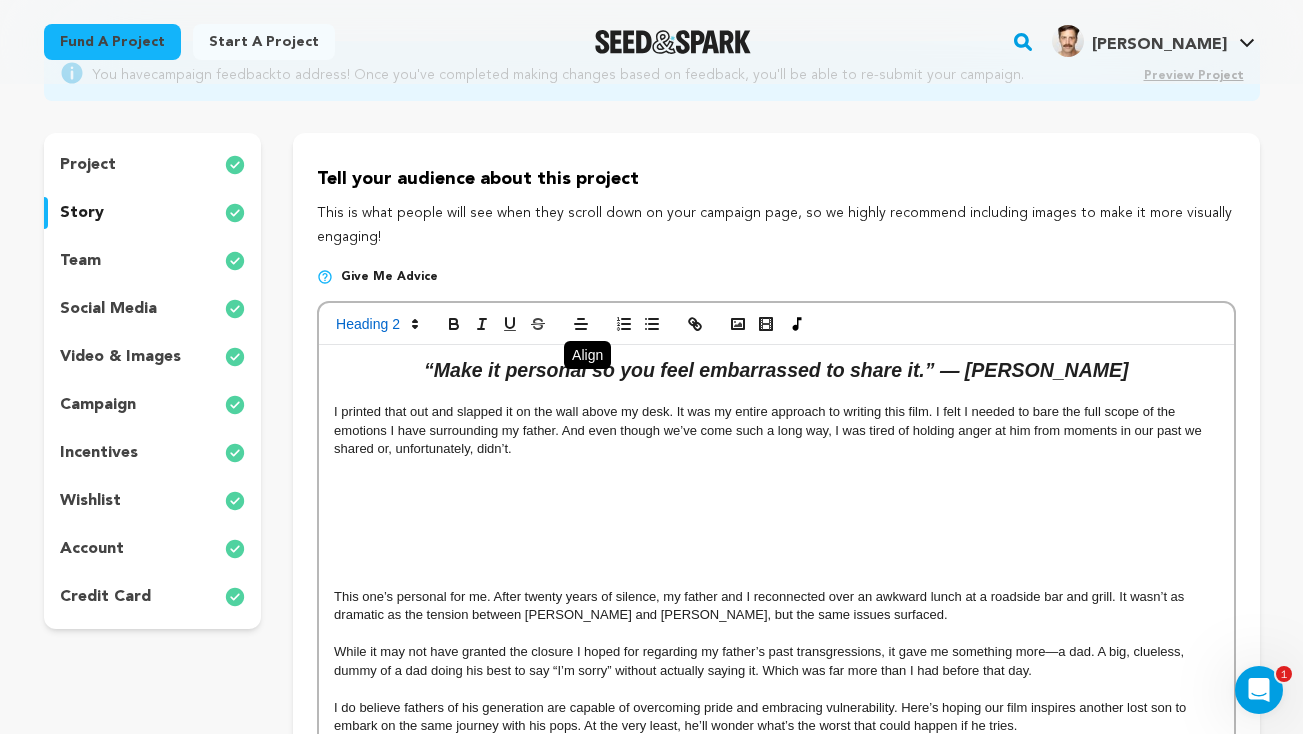 click at bounding box center (776, 468) 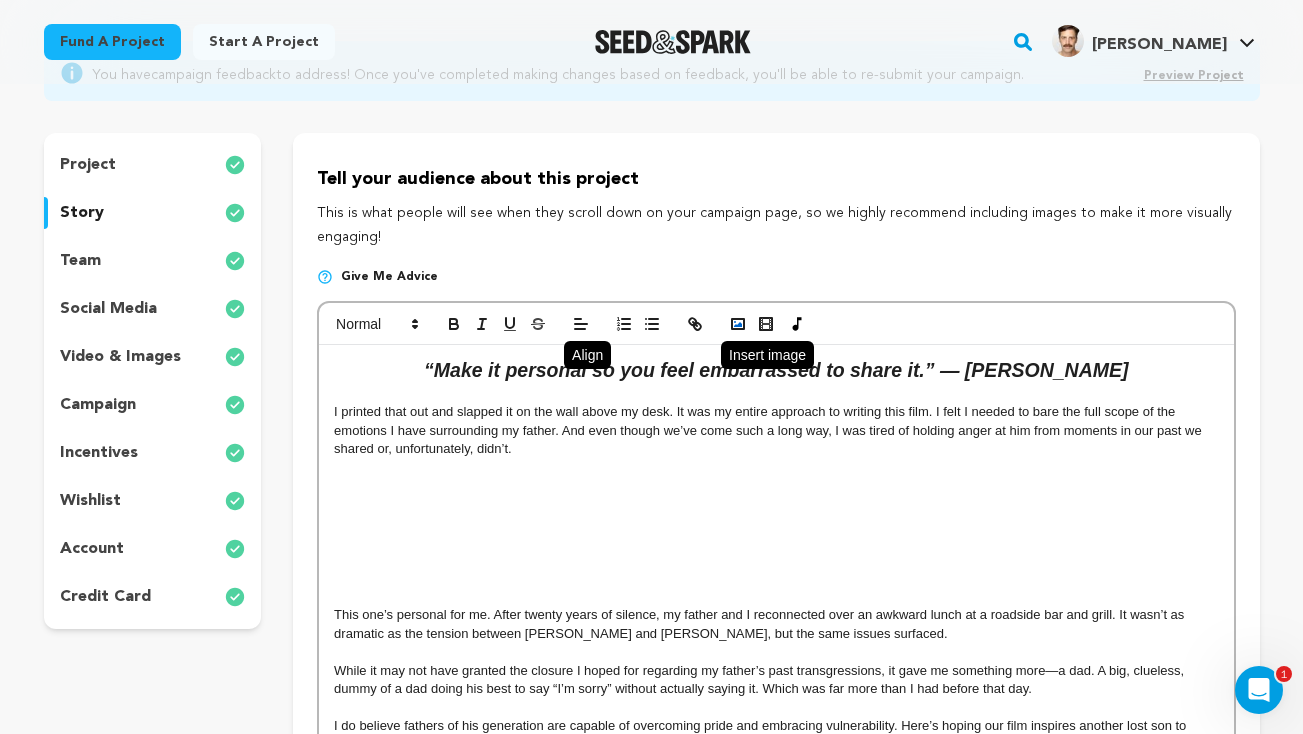 click 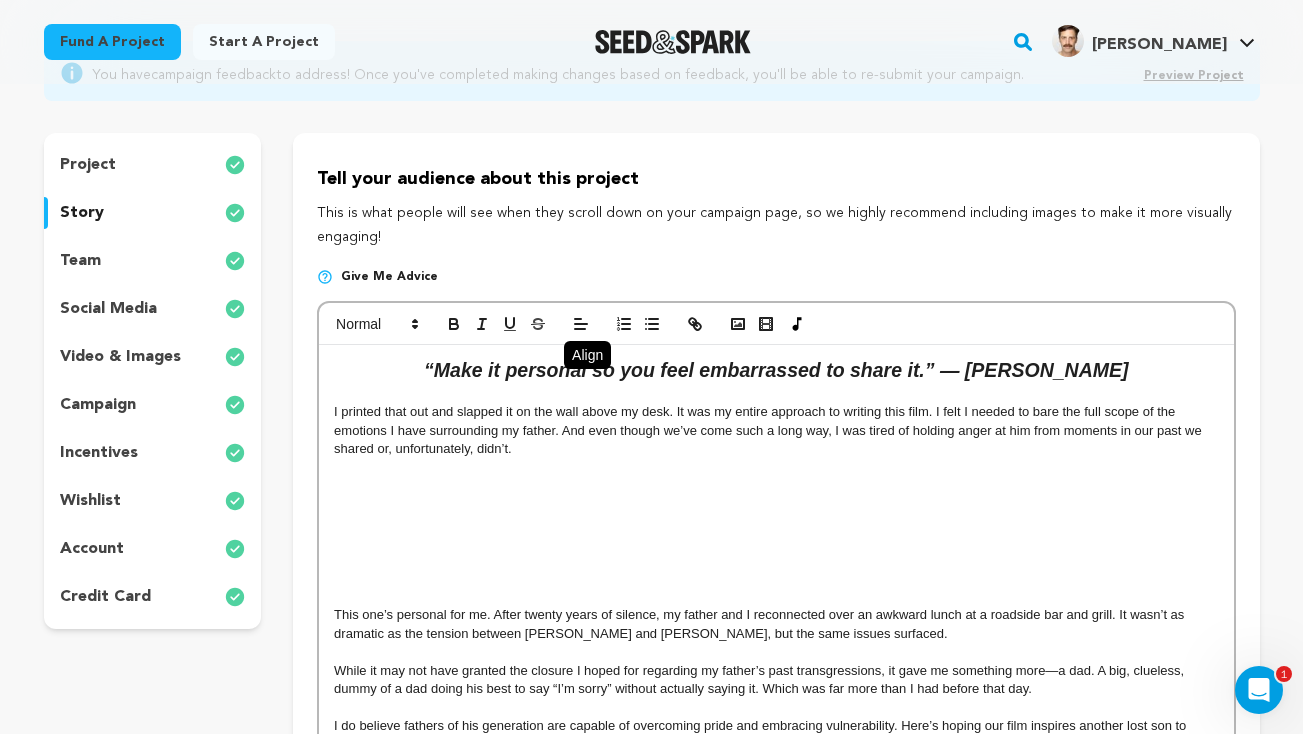 click at bounding box center [776, 514] 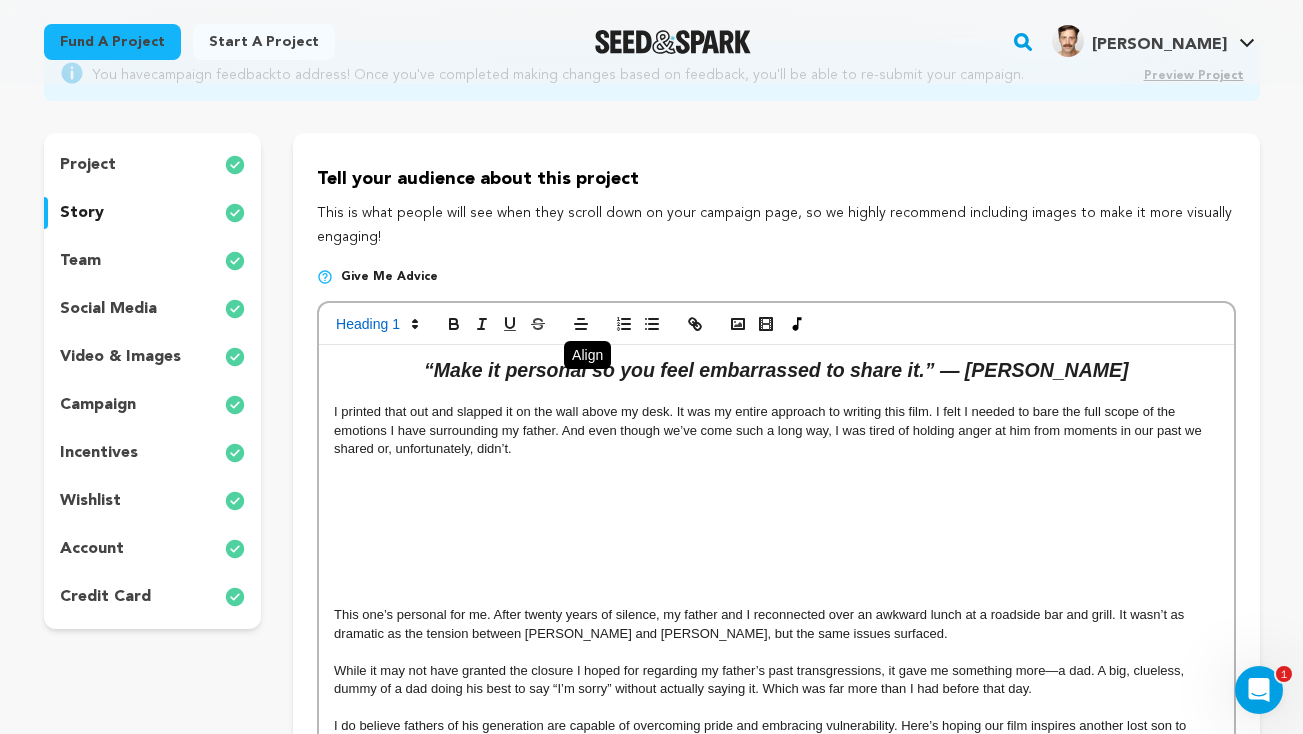 click on "I printed that out and slapped it on the wall above my desk. It was my entire approach to writing this film. I felt I needed to bare the full scope of the emotions I have surrounding my father. And even though we’ve come such a long way, I was tired of holding anger at him from moments in our past we shared or, unfortunately, didn’t." at bounding box center (769, 430) 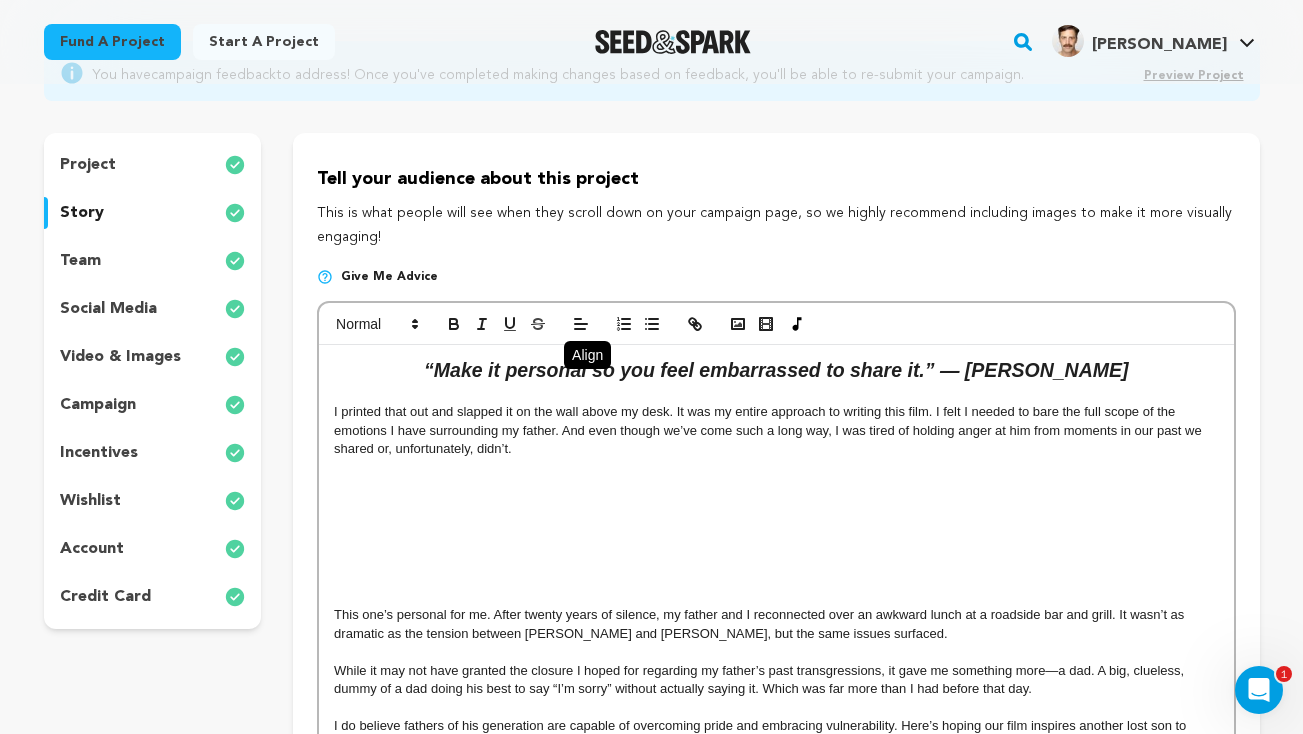 click at bounding box center (776, 486) 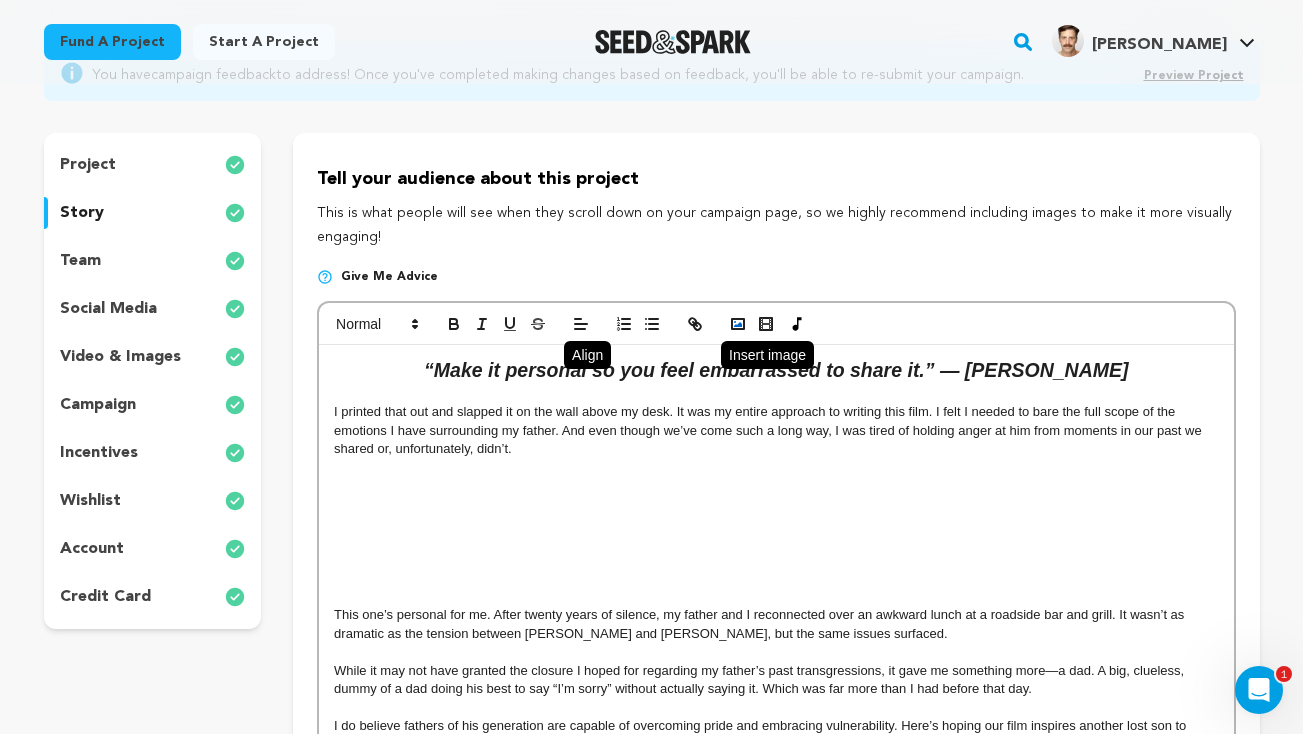 click 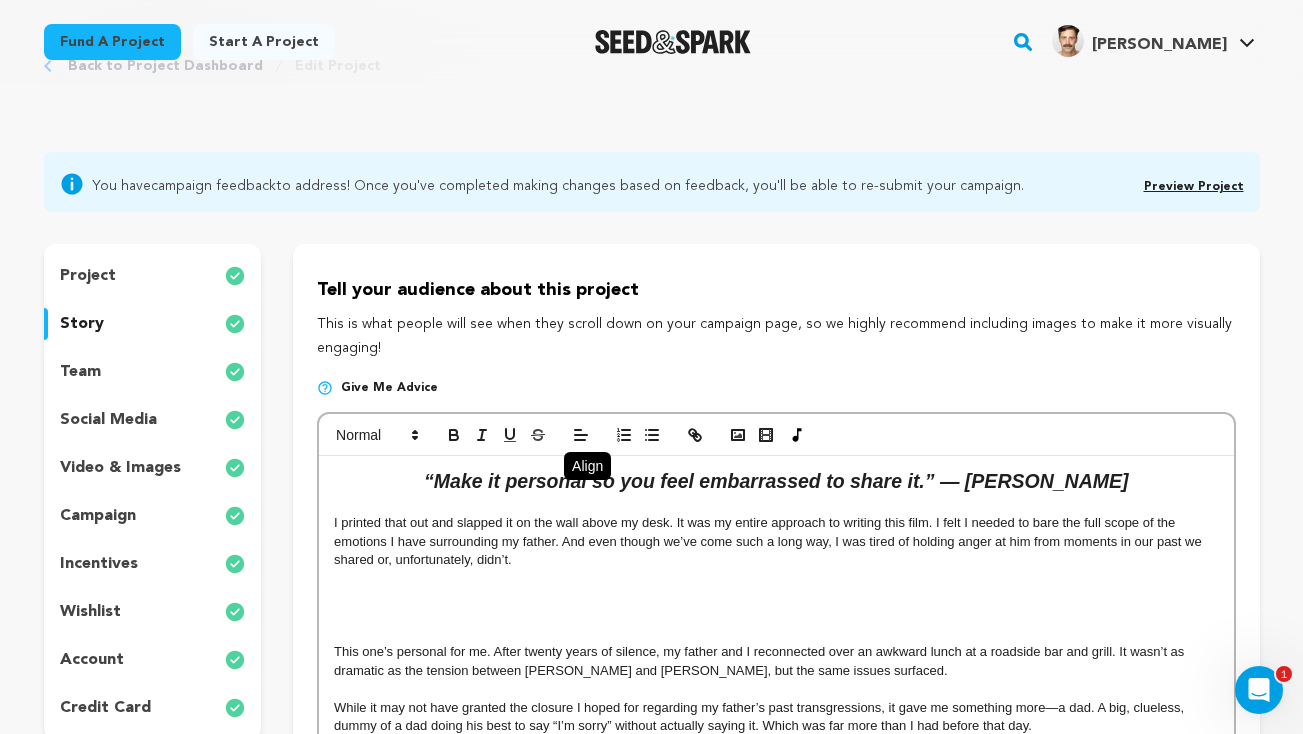 scroll, scrollTop: 106, scrollLeft: 0, axis: vertical 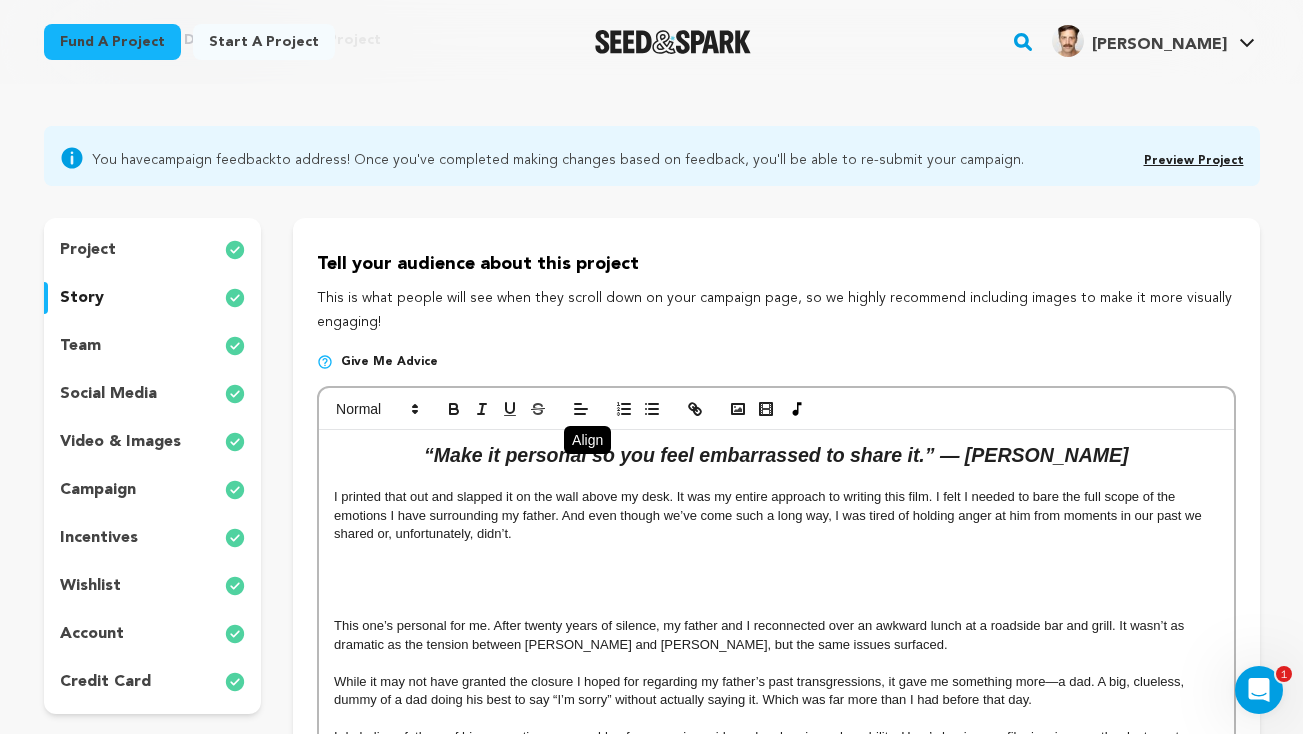 click at bounding box center [776, 553] 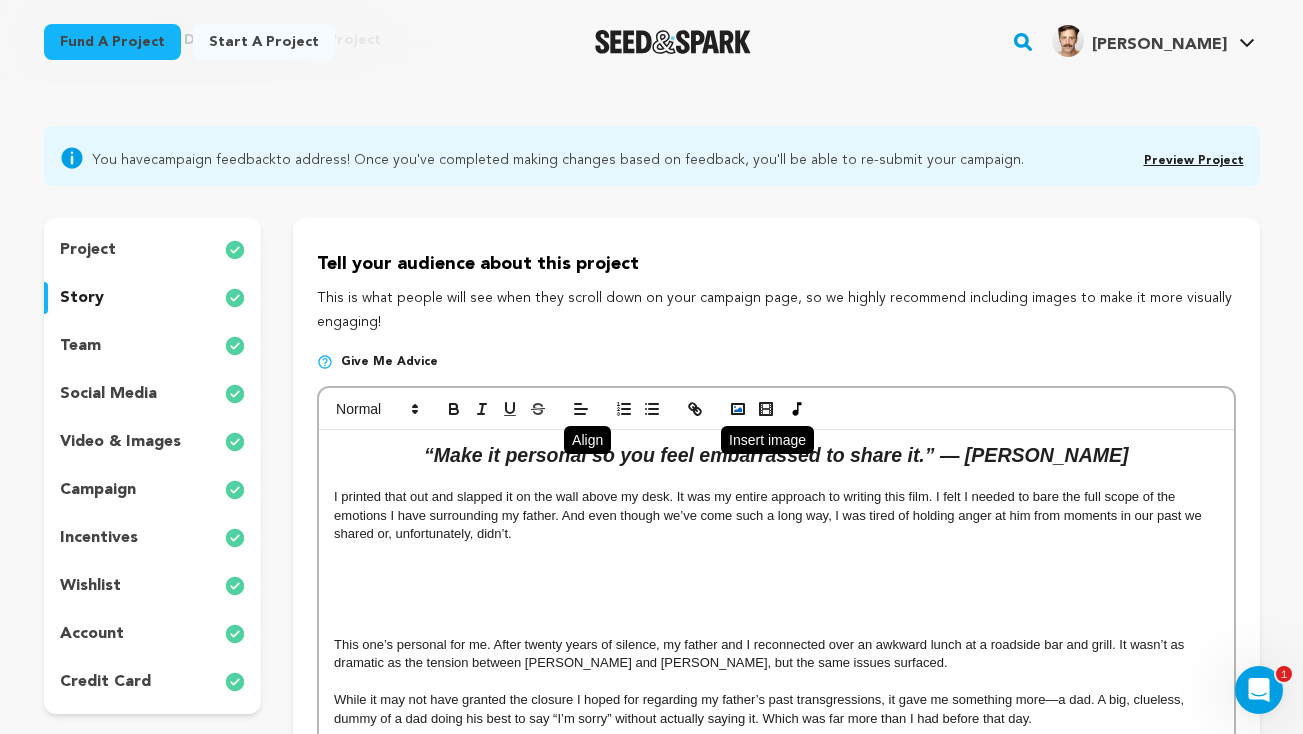 click 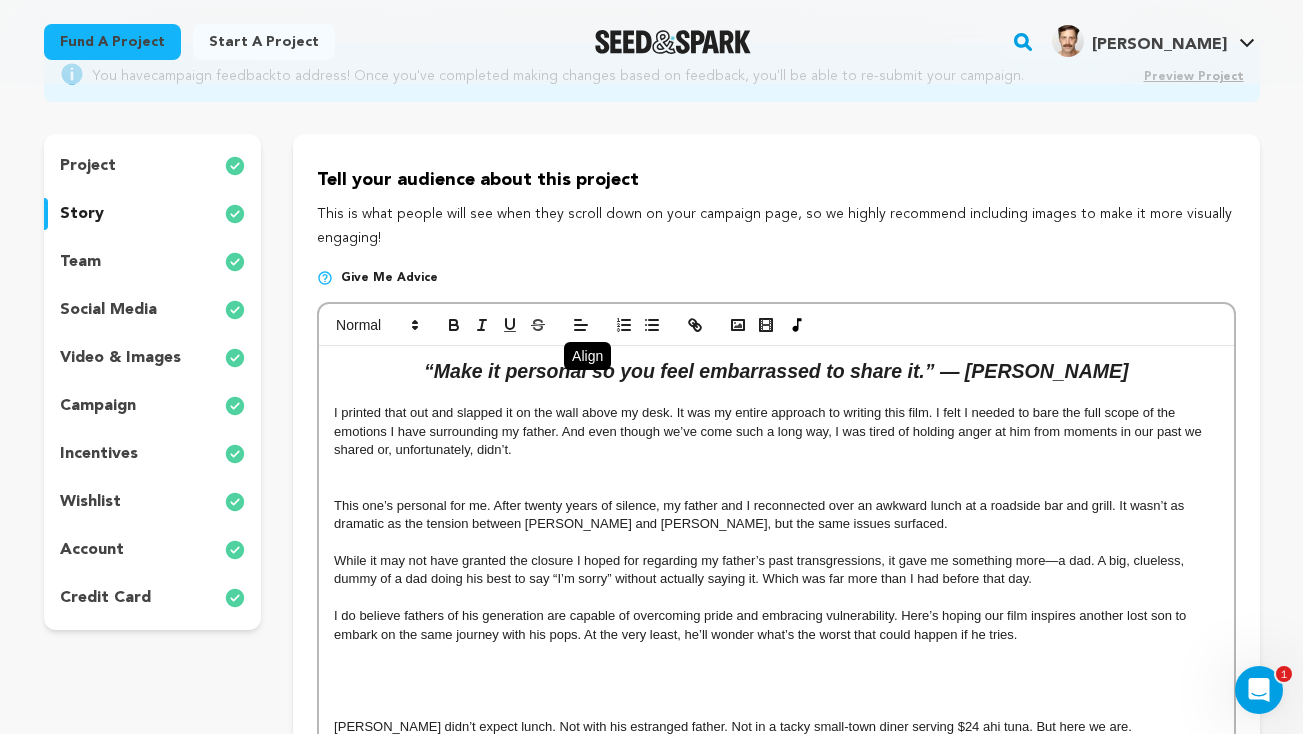 scroll, scrollTop: 196, scrollLeft: 0, axis: vertical 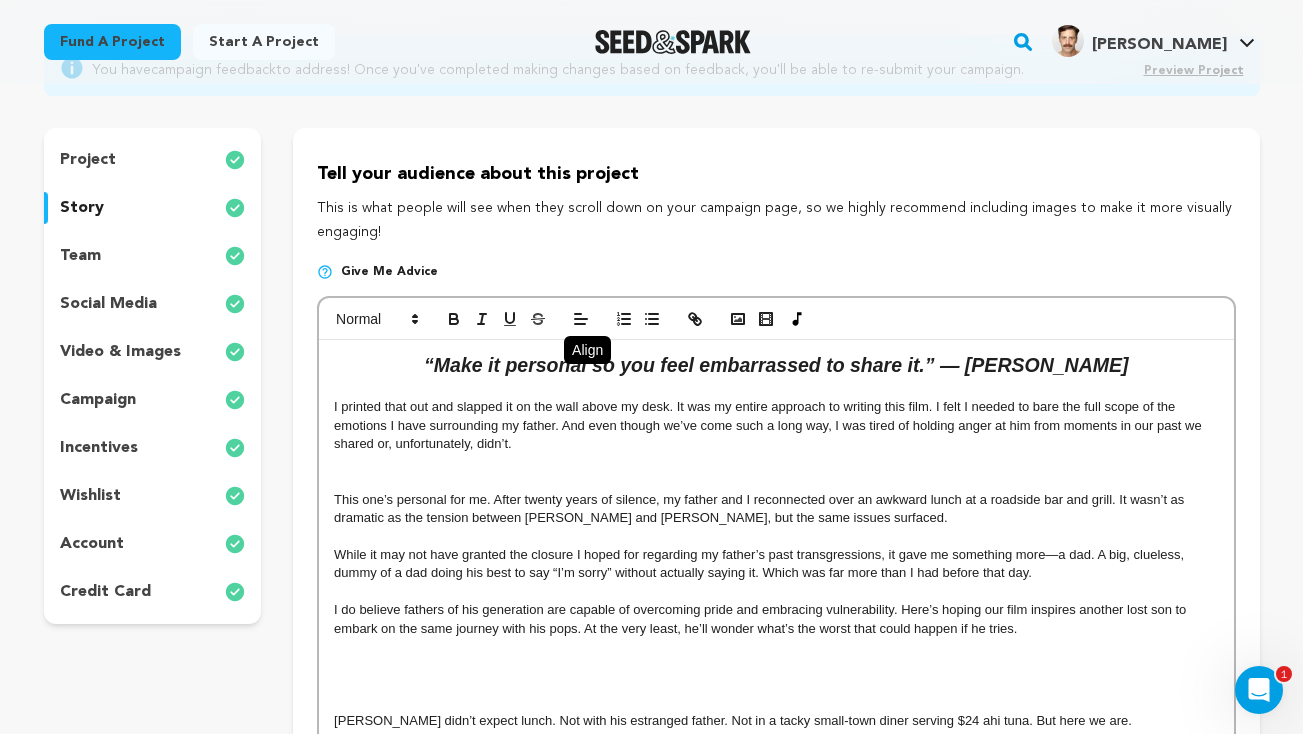 click at bounding box center (776, 463) 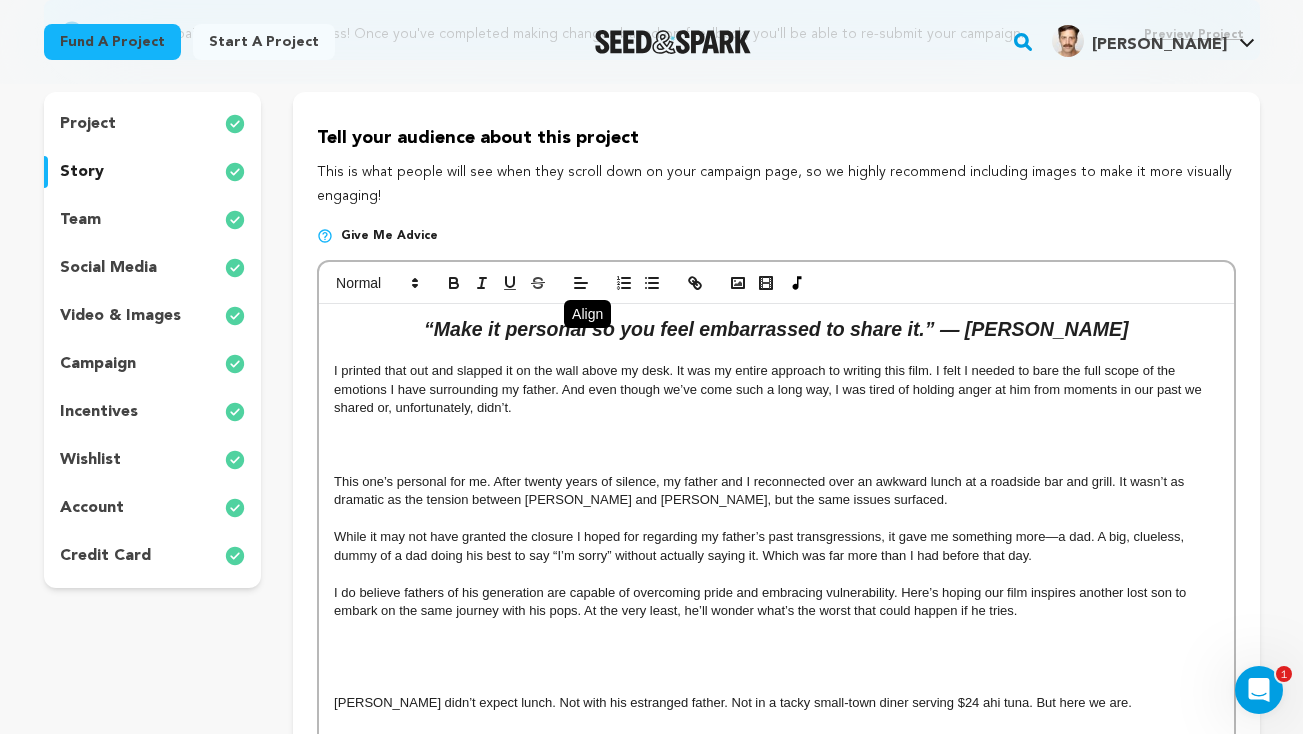scroll, scrollTop: 233, scrollLeft: 0, axis: vertical 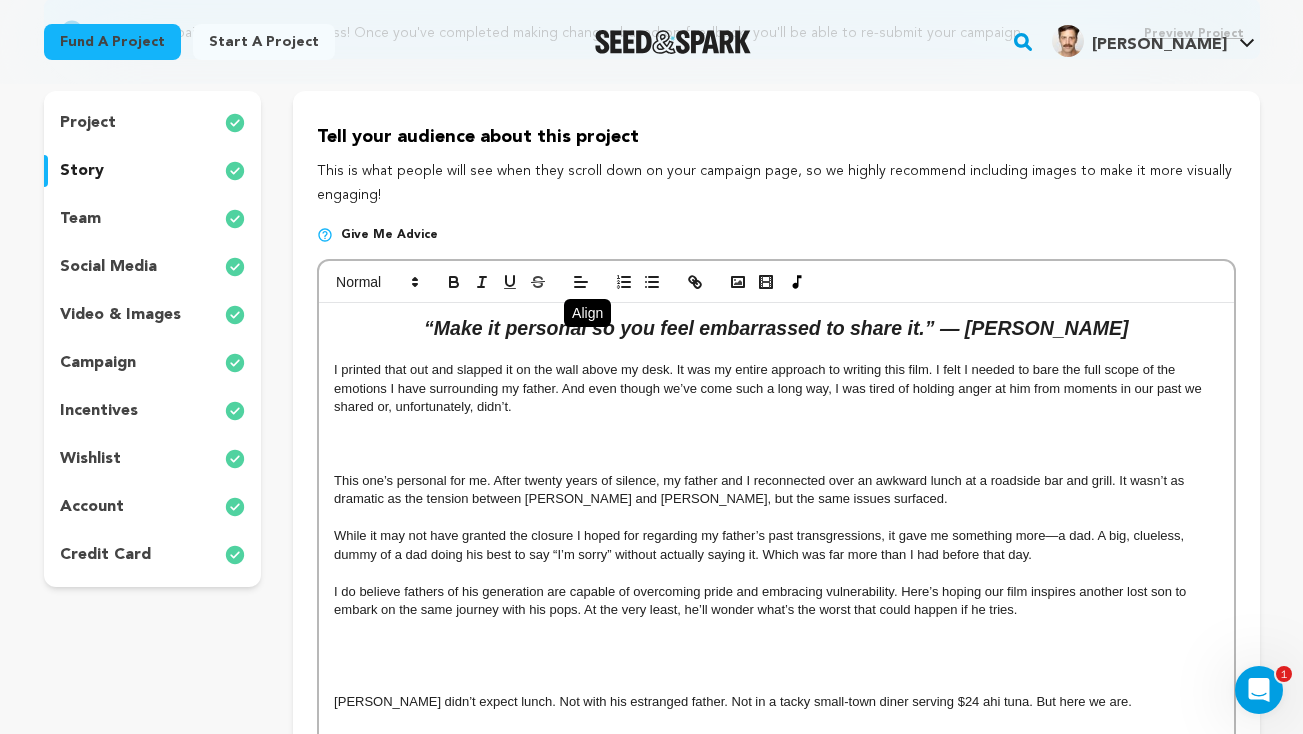 click at bounding box center [776, 666] 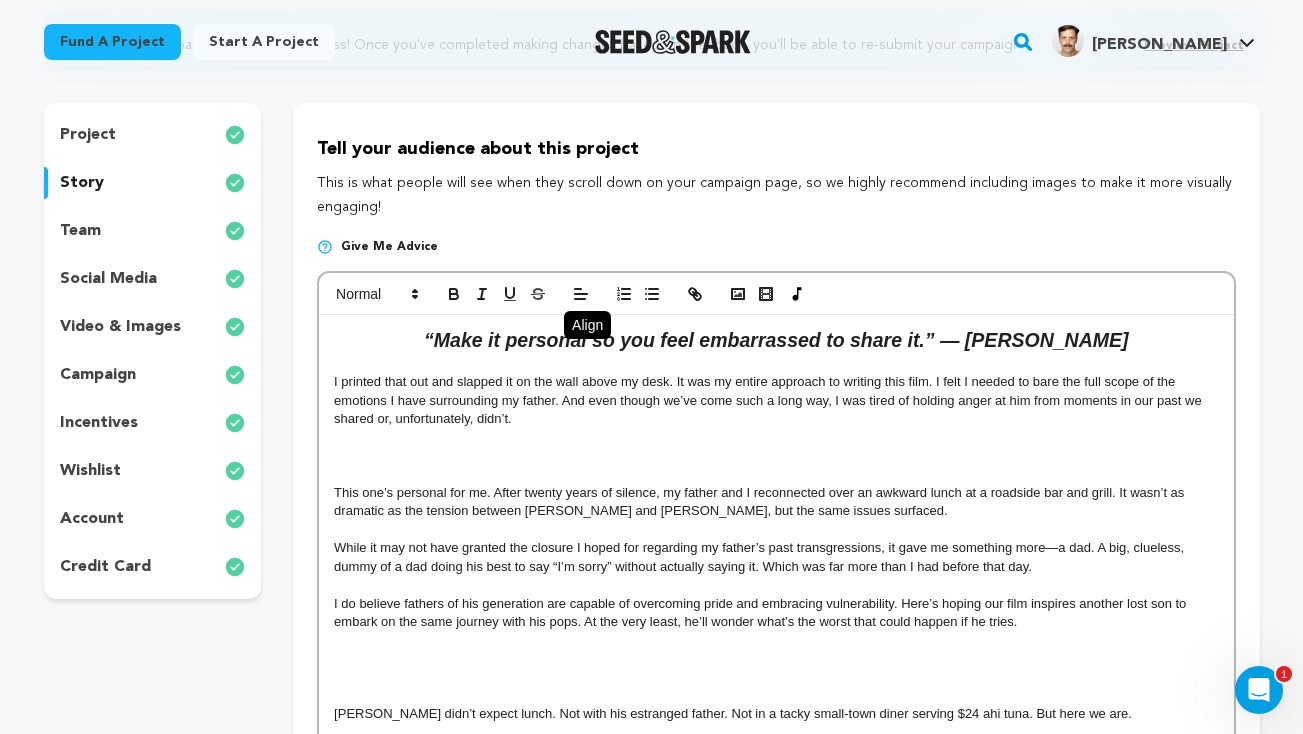 scroll, scrollTop: 207, scrollLeft: 0, axis: vertical 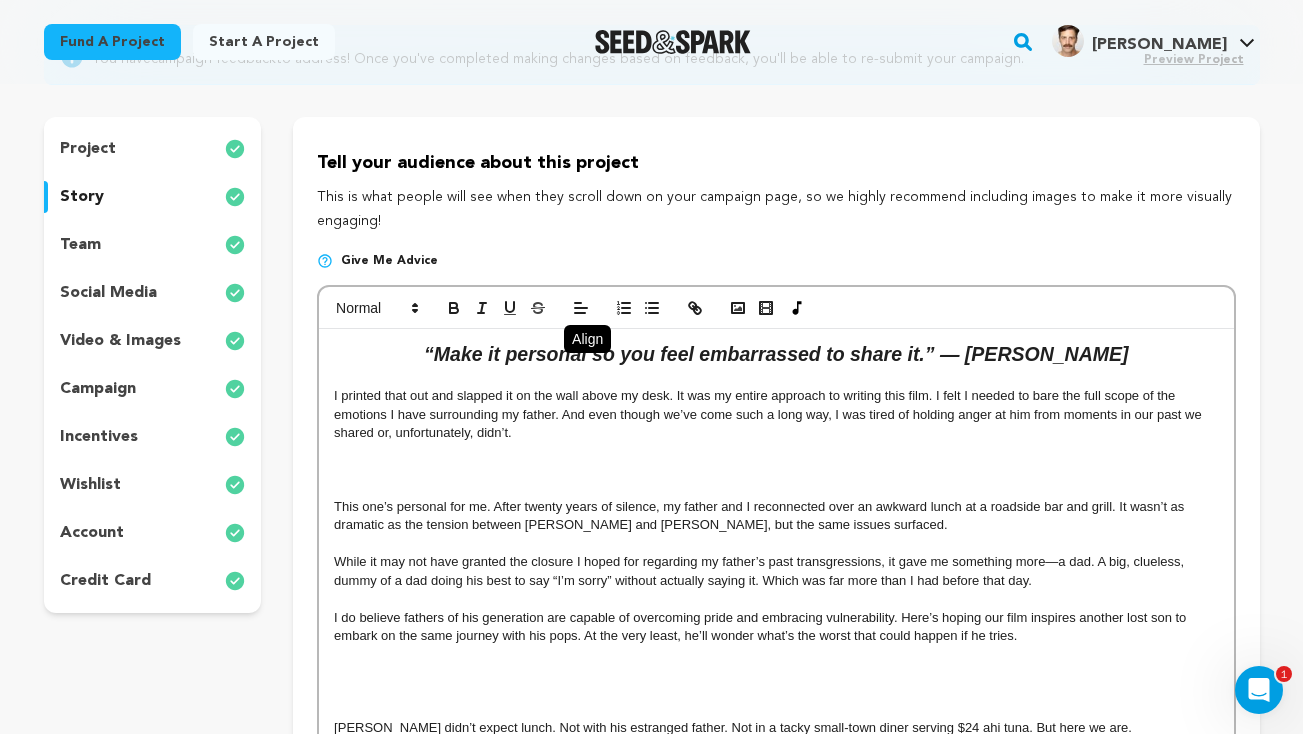 click on "“Make it personal so you feel embarrassed to share it.” — Quentin Tarantio" at bounding box center [776, 355] 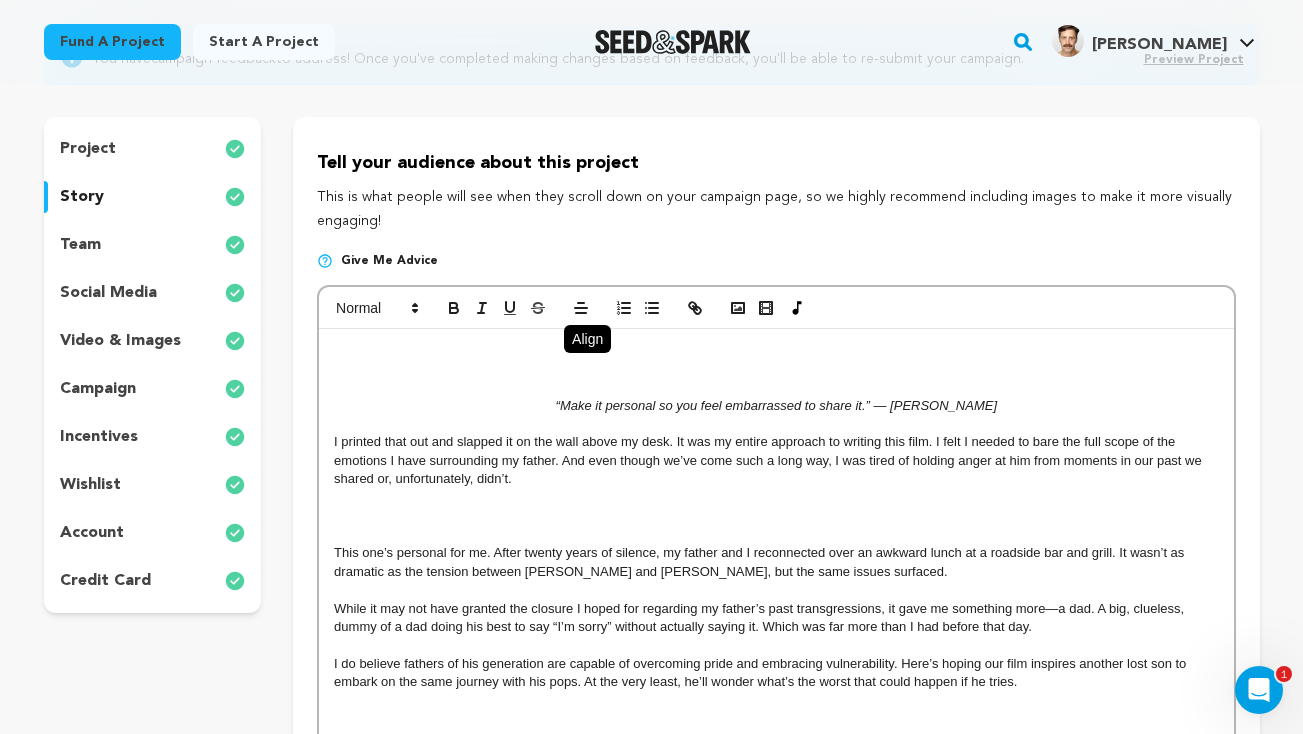 click at bounding box center (776, 355) 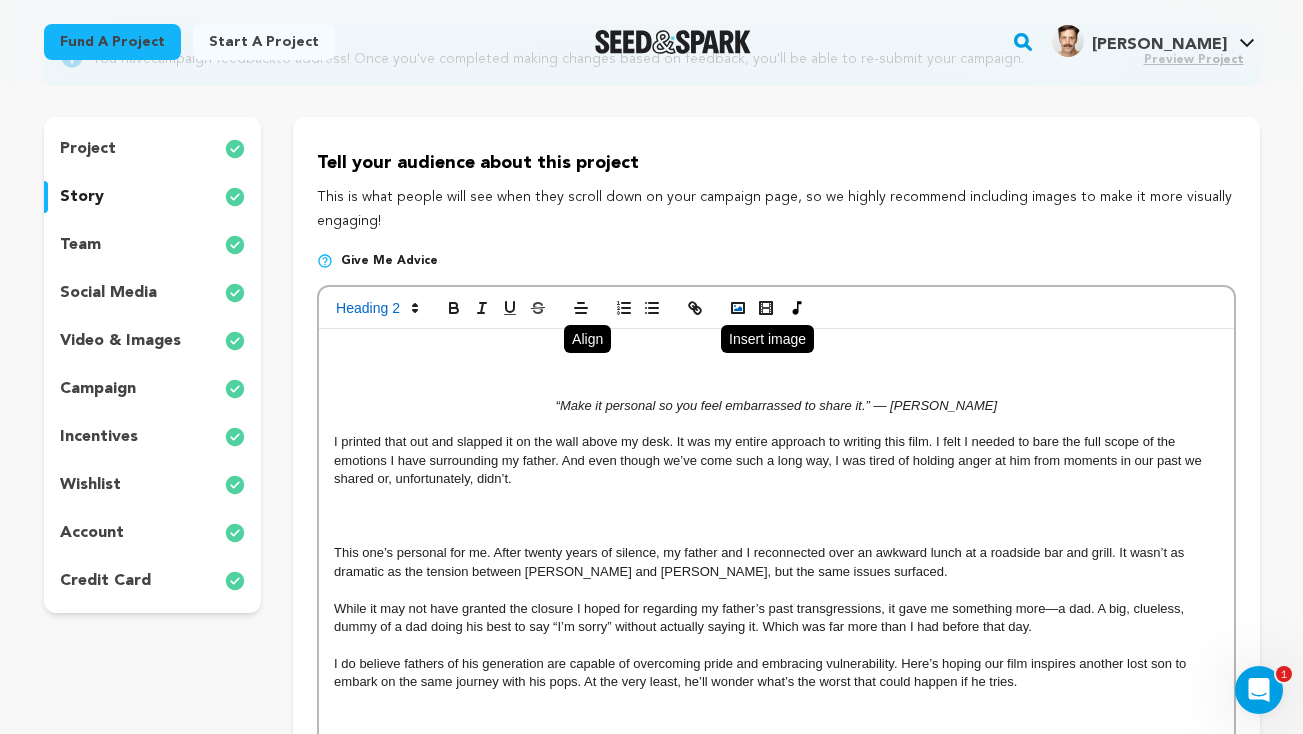 click 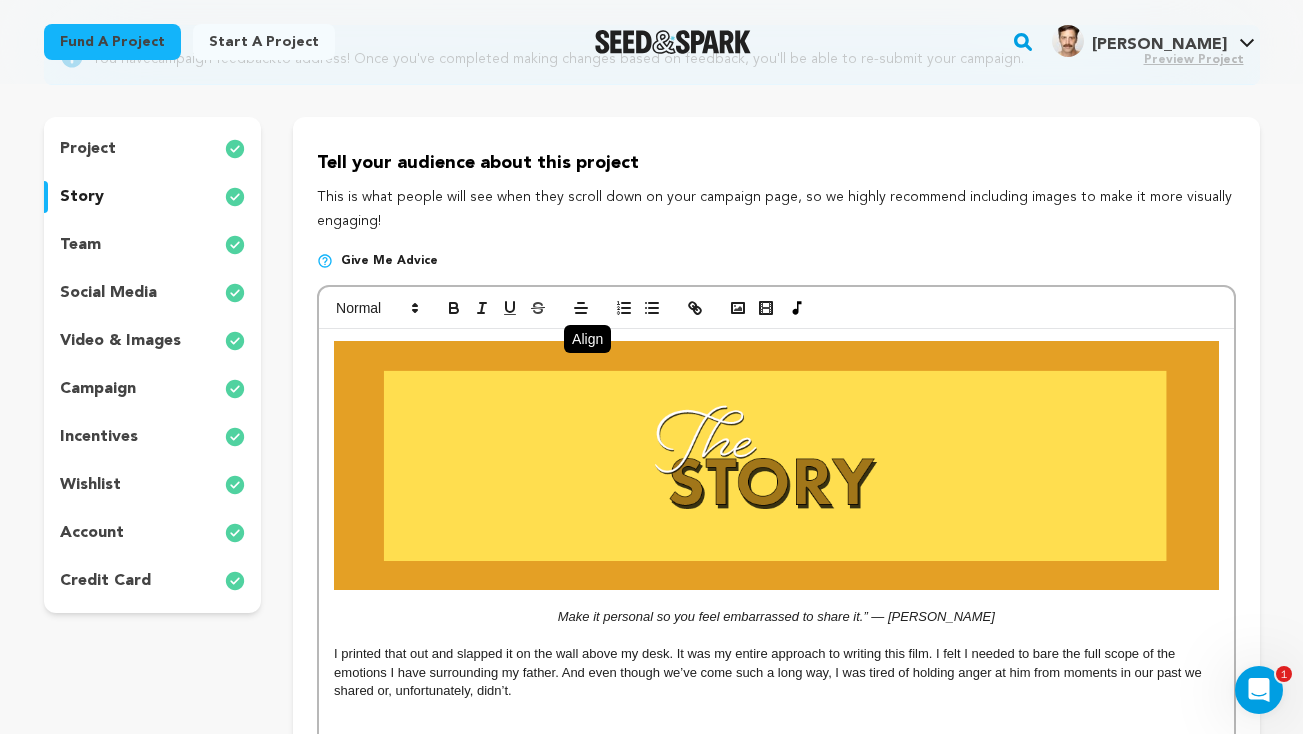 drag, startPoint x: 547, startPoint y: 618, endPoint x: 1050, endPoint y: 615, distance: 503.00894 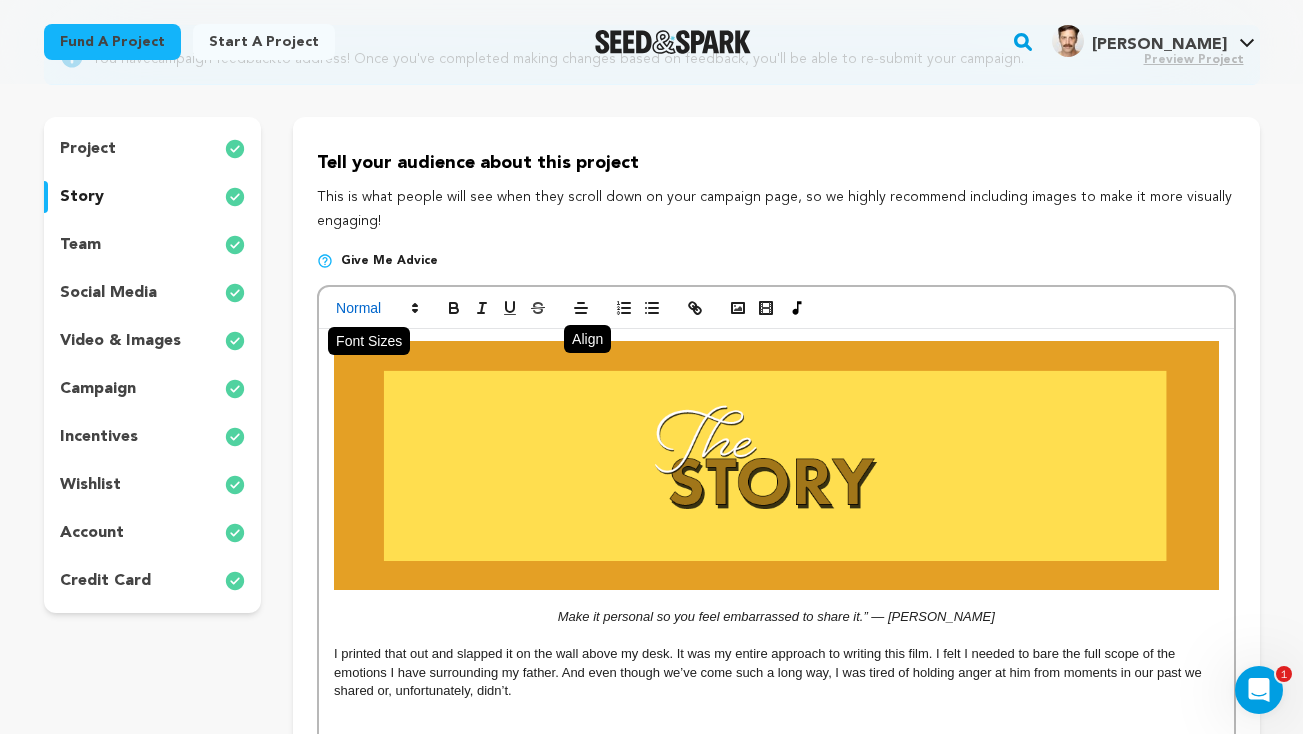 click at bounding box center (376, 308) 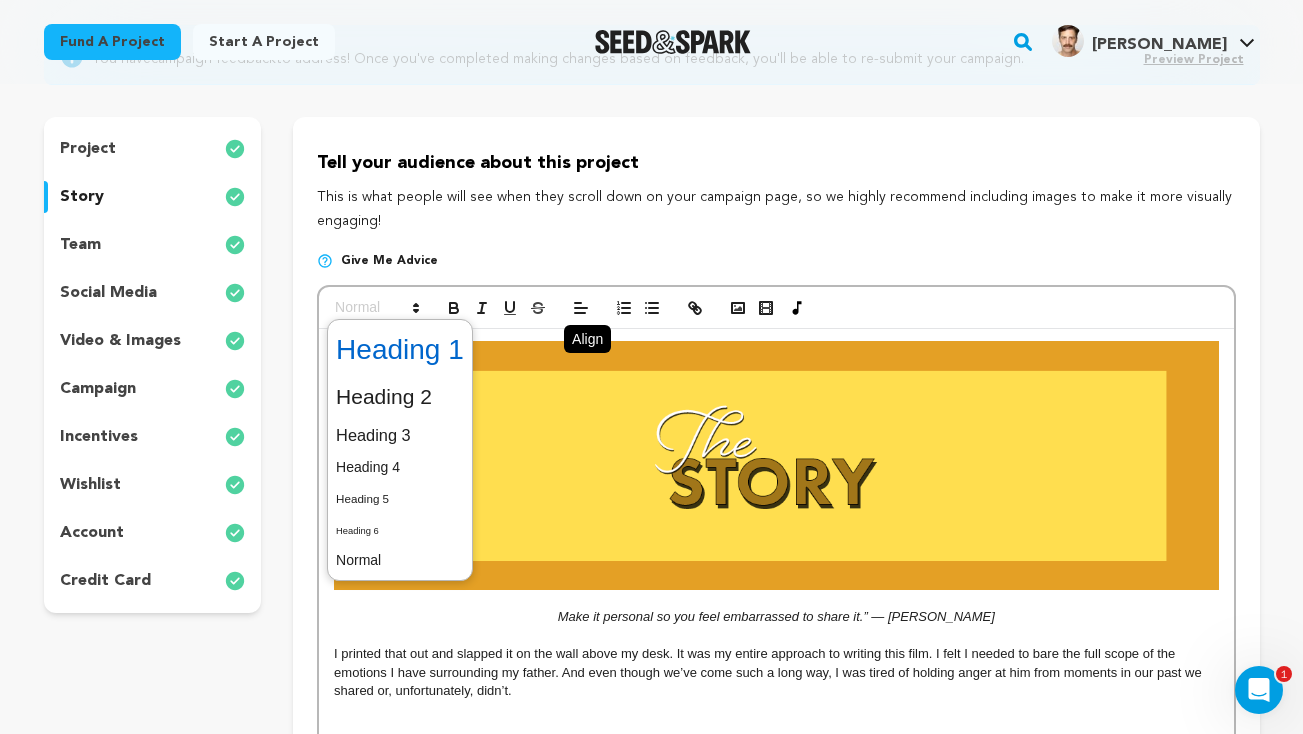 click at bounding box center [400, 350] 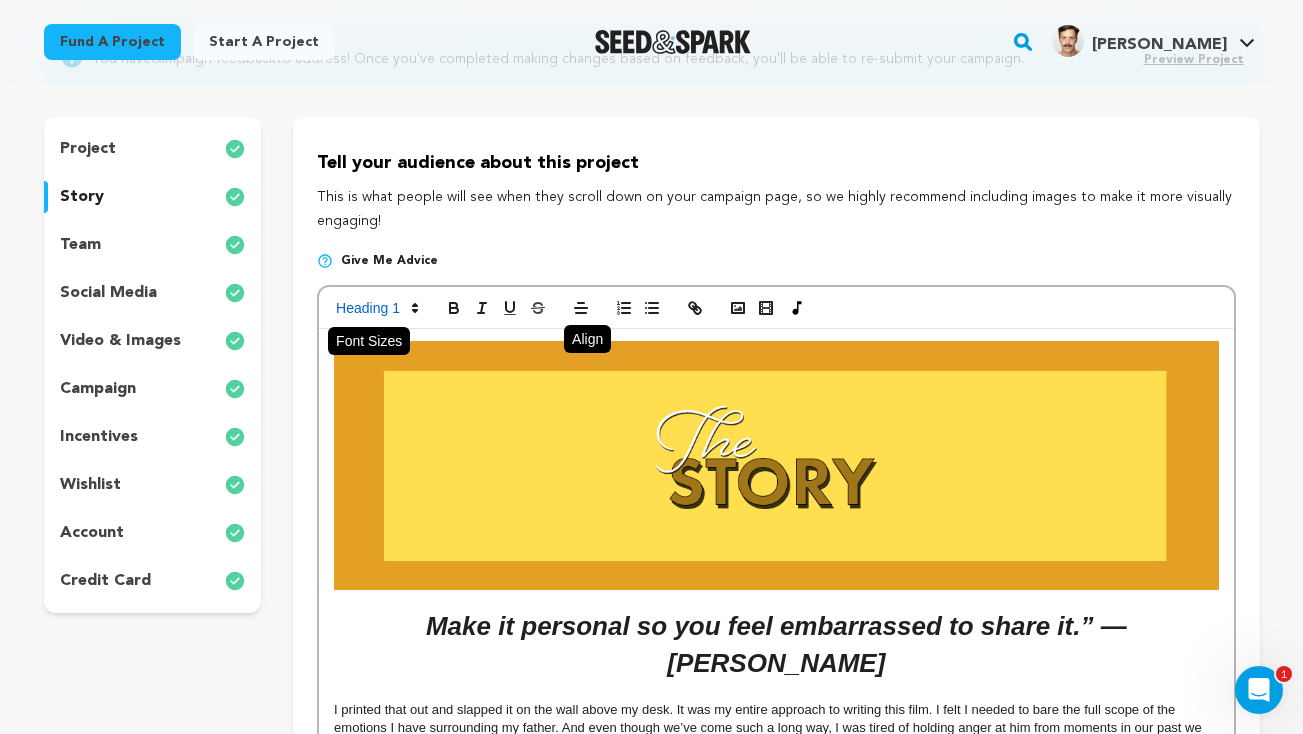 click at bounding box center (376, 308) 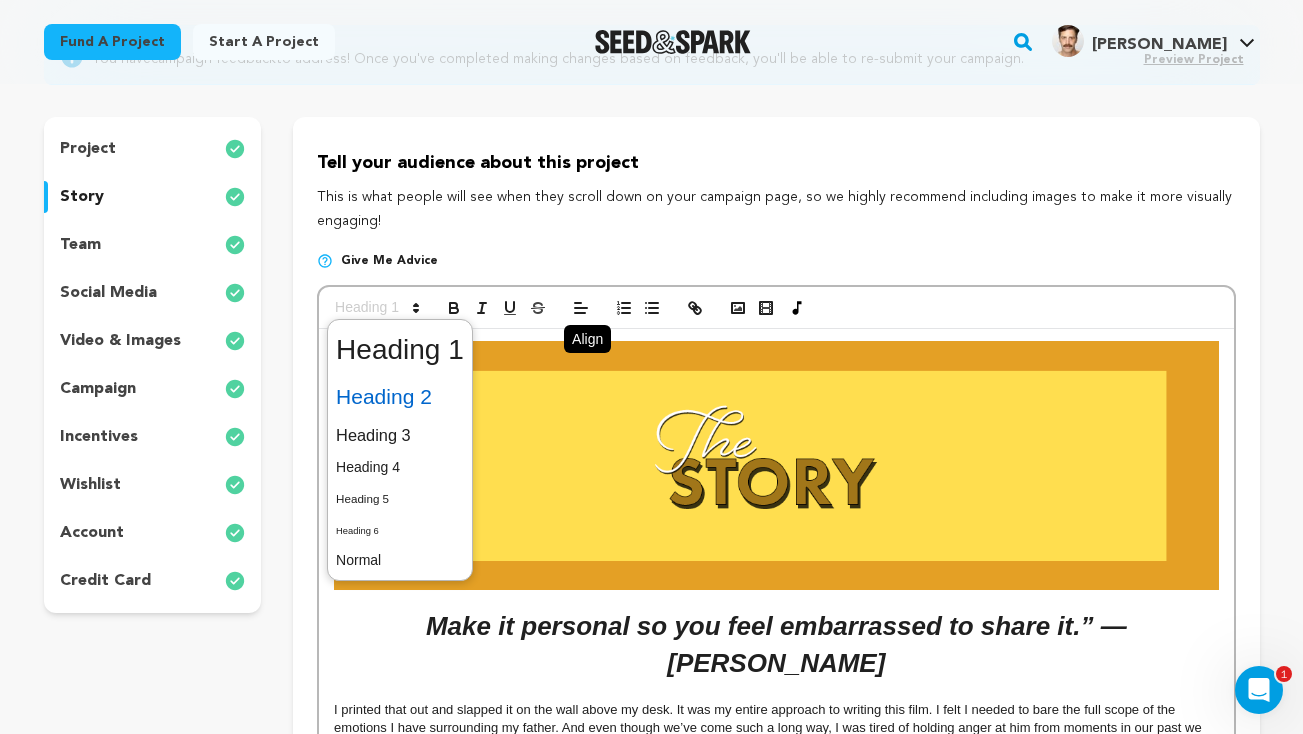 click at bounding box center (400, 397) 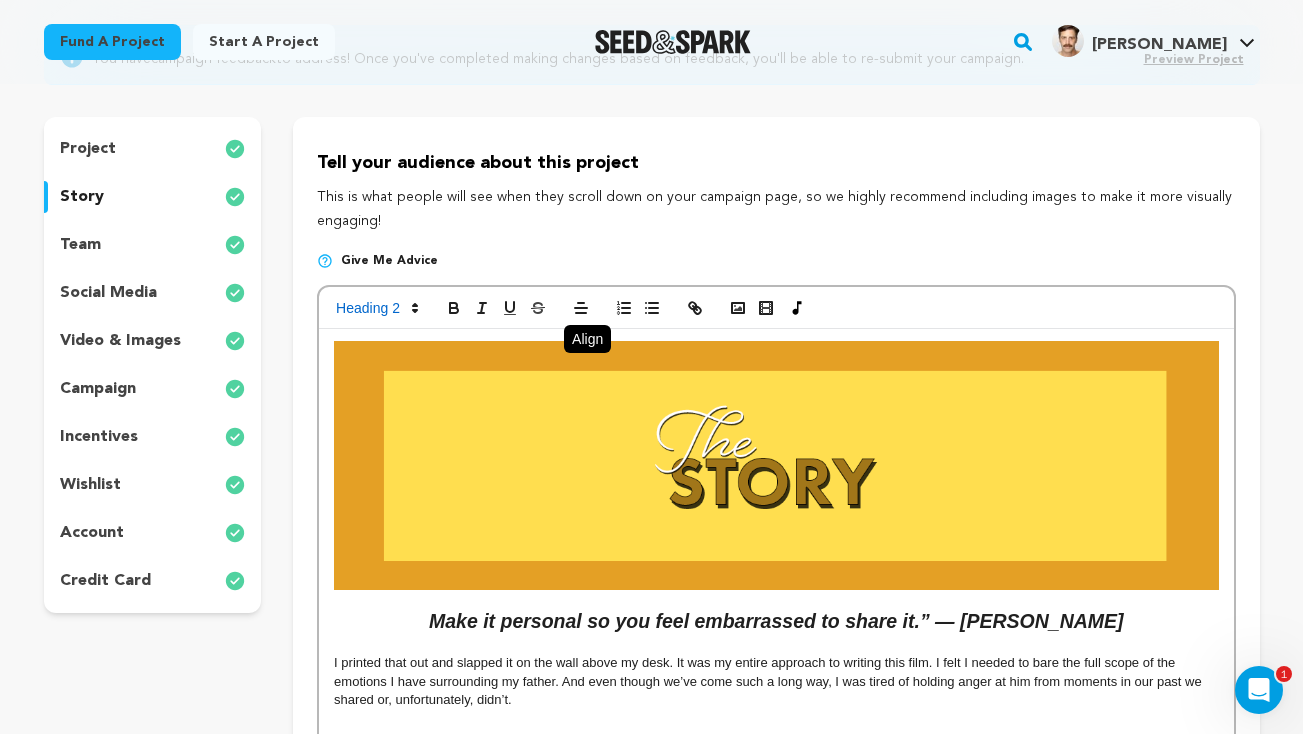 click on "I printed that out and slapped it on the wall above my desk. It was my entire approach to writing this film. I felt I needed to bare the full scope of the emotions I have surrounding my father. And even though we’ve come such a long way, I was tired of holding anger at him from moments in our past we shared or, unfortunately, didn’t." at bounding box center [769, 681] 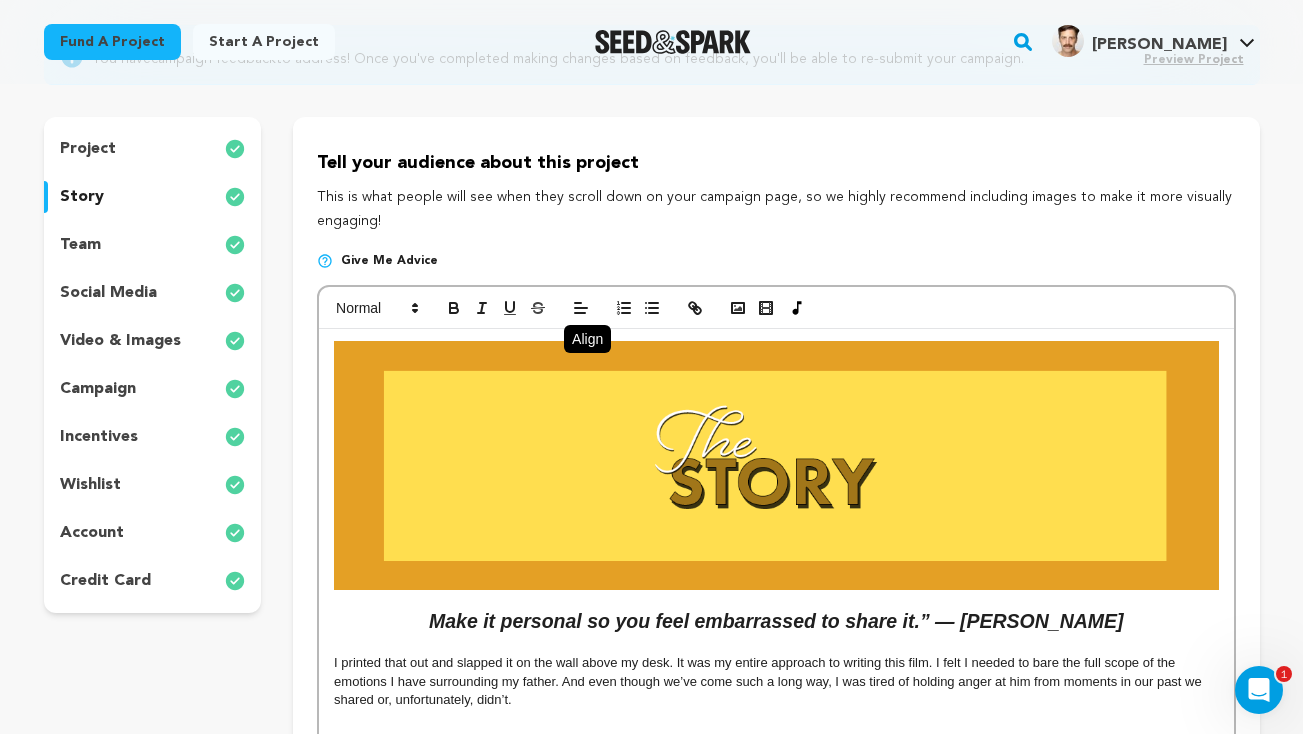 click on "Make it personal so you feel embarrassed to share it.” — Quentin Tarantio" at bounding box center (776, 622) 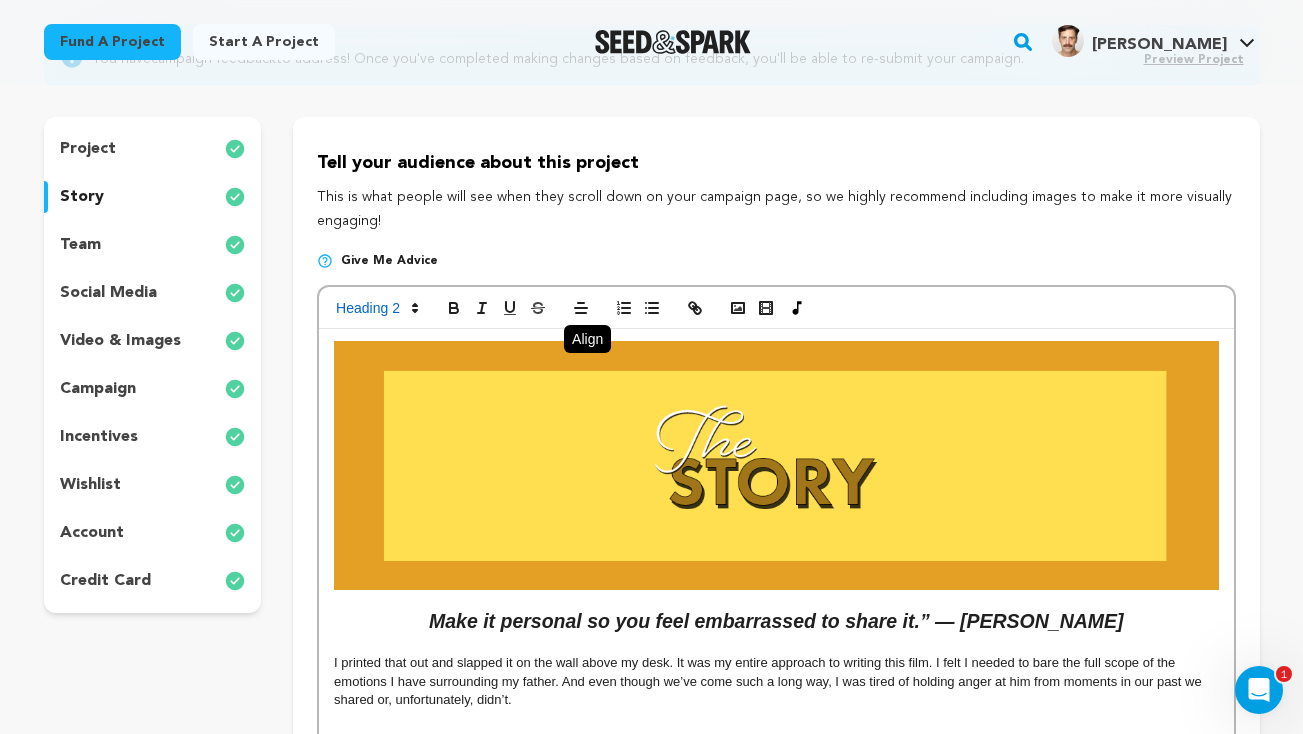 type 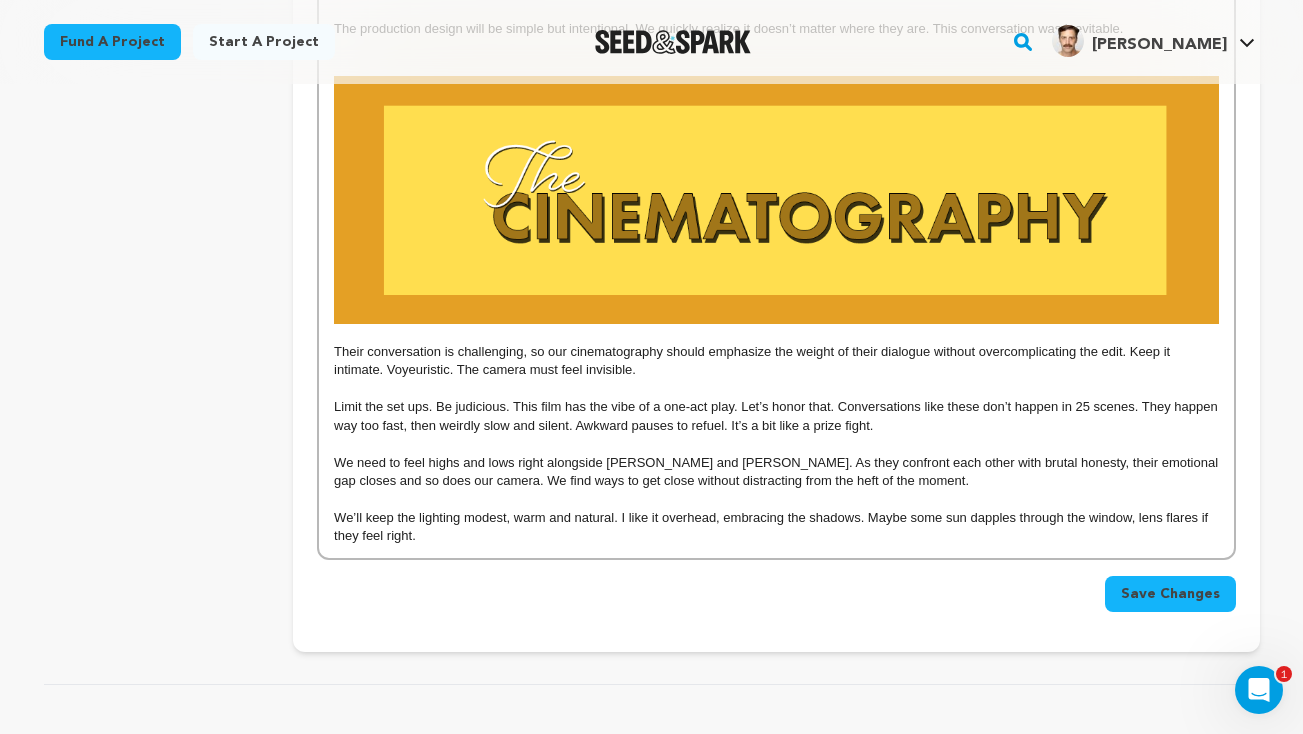 scroll, scrollTop: 2055, scrollLeft: 0, axis: vertical 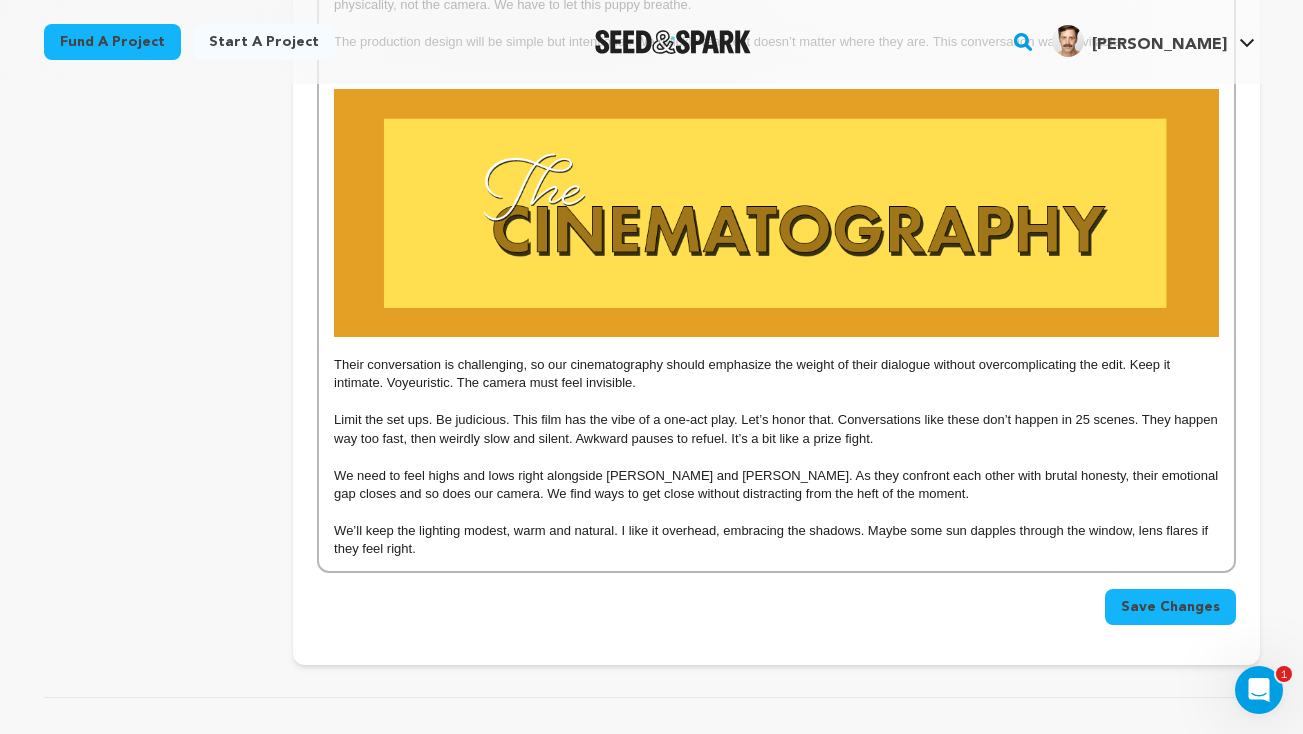 click on "Save Changes" at bounding box center [1170, 607] 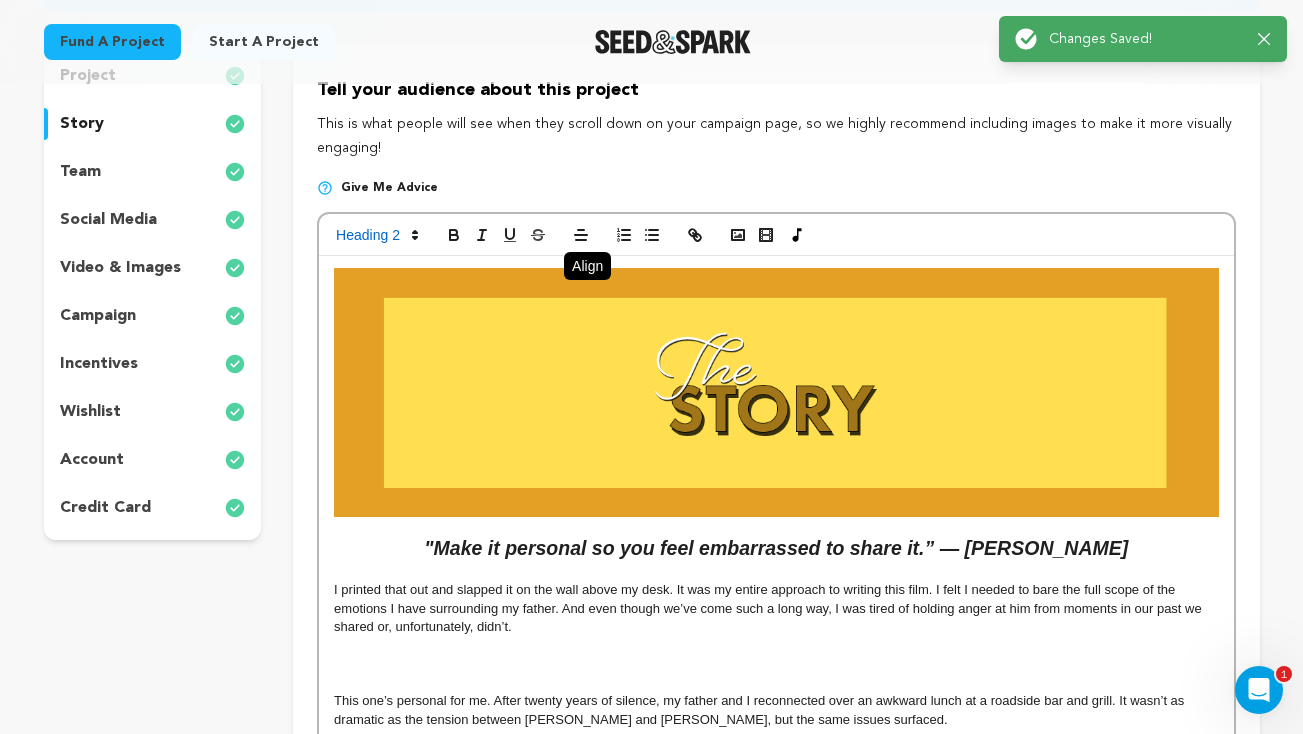scroll, scrollTop: 391, scrollLeft: 0, axis: vertical 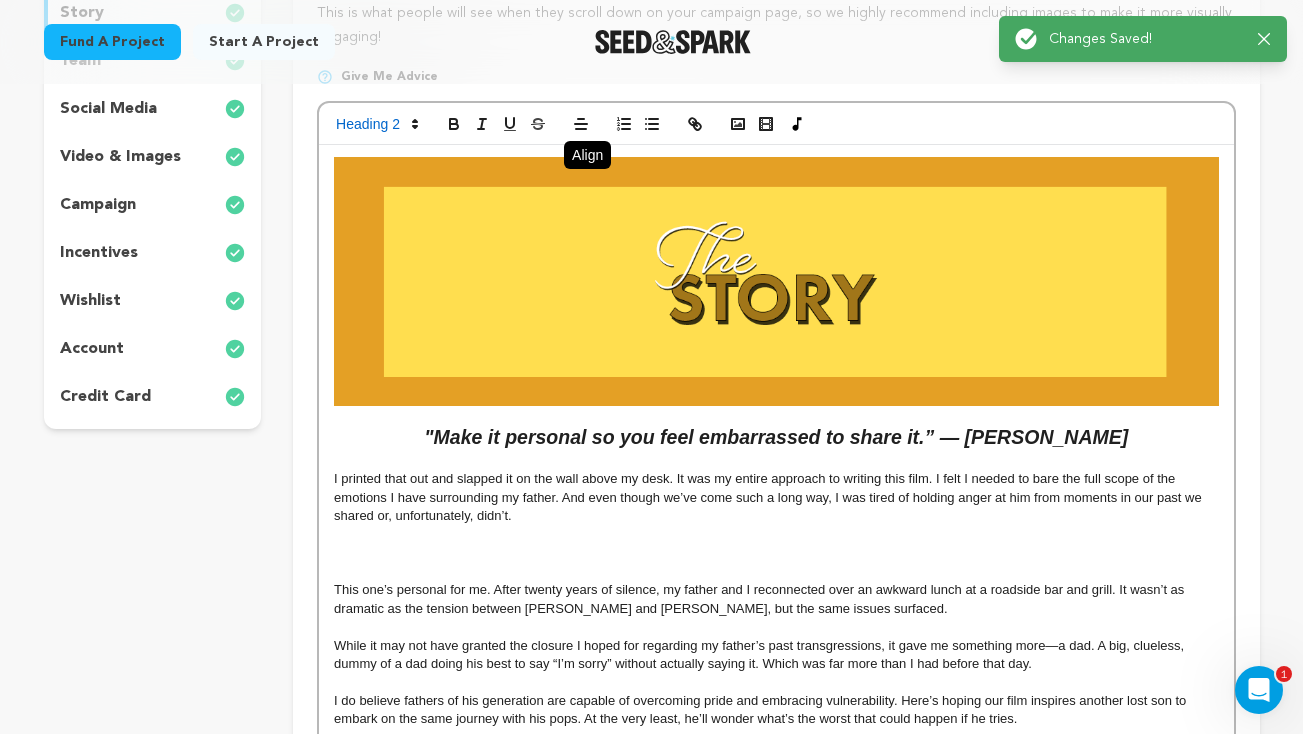 click at bounding box center (776, 553) 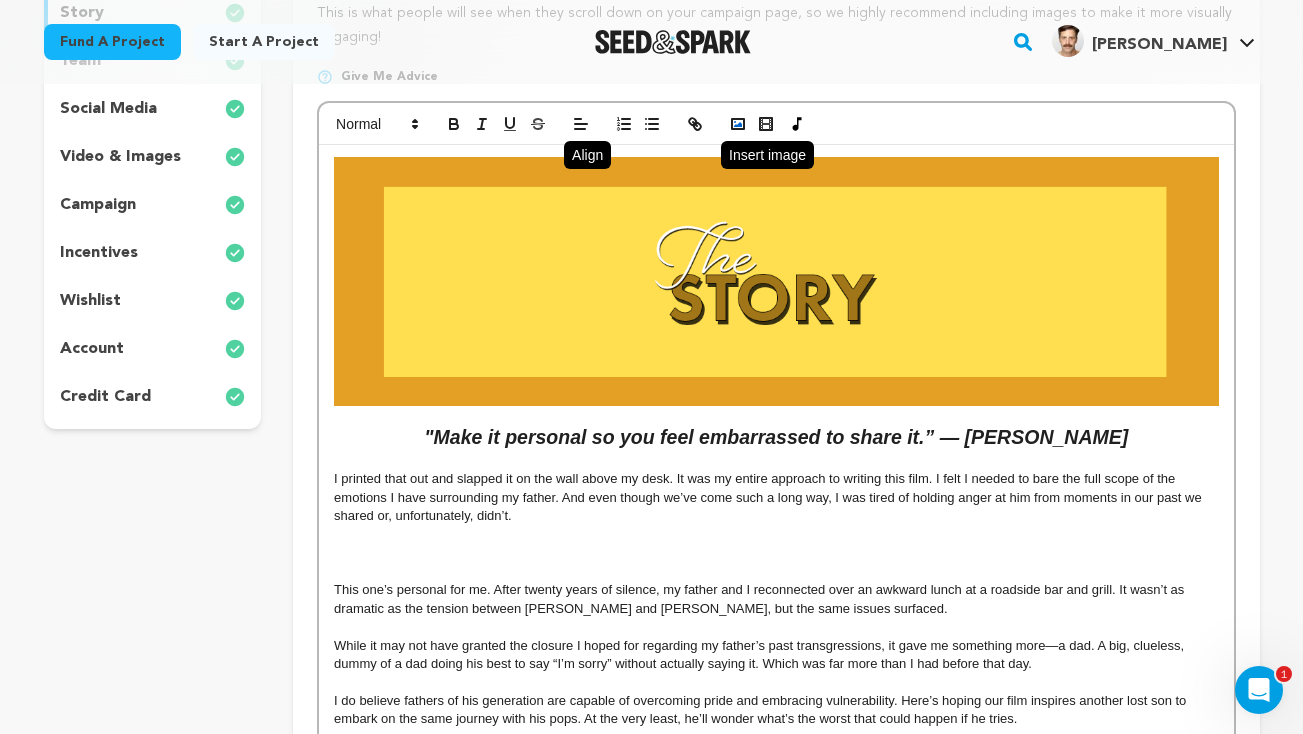 click 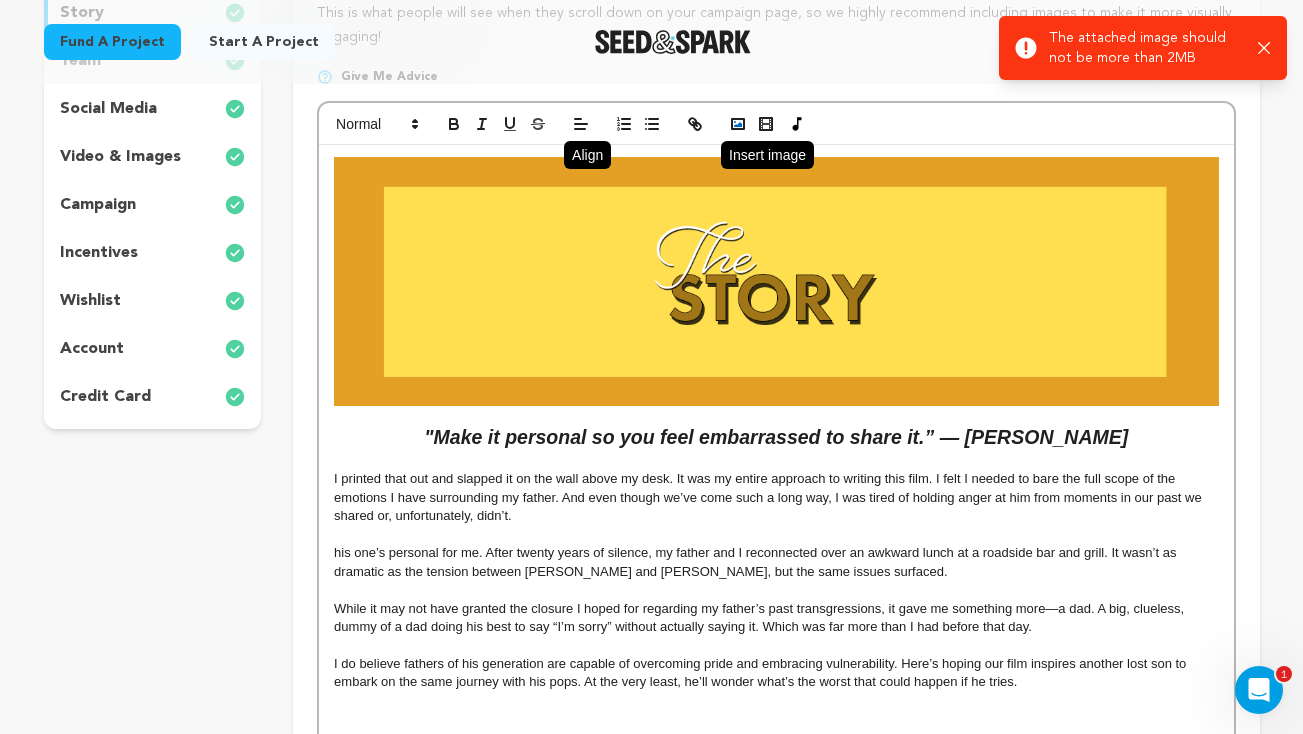 click 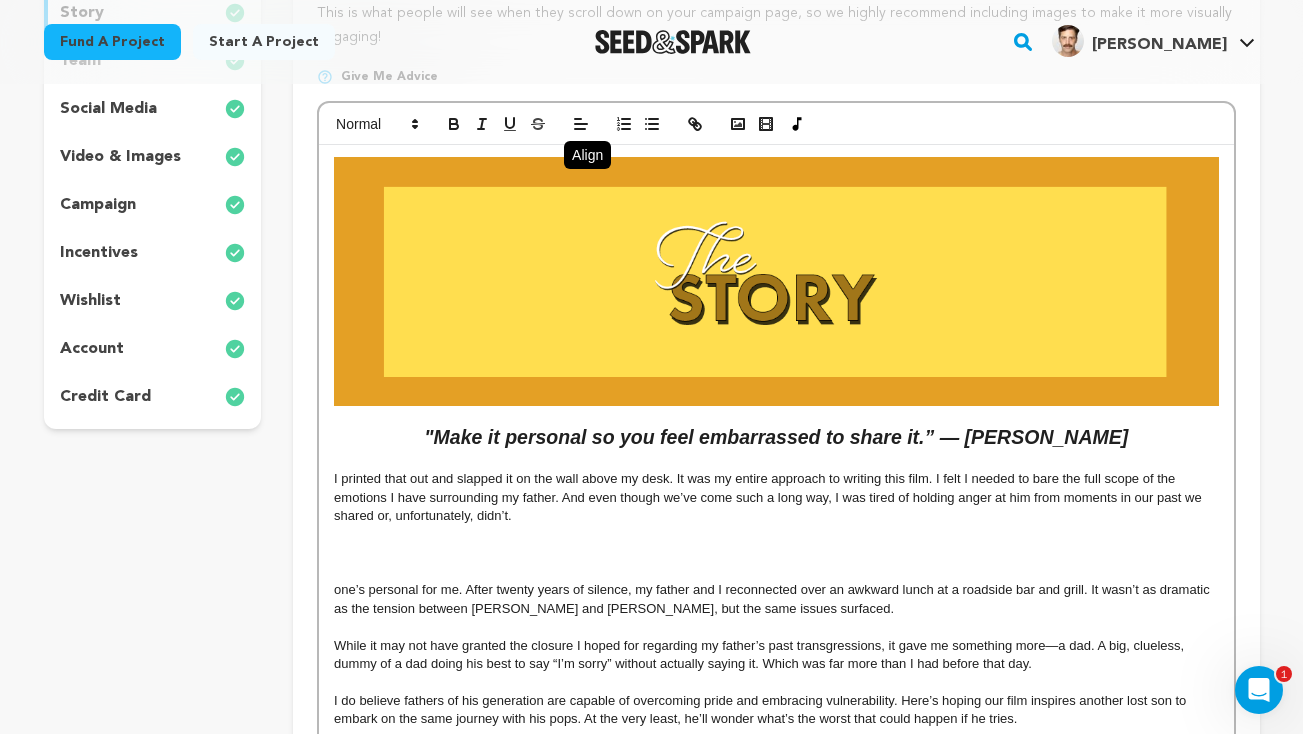 click at bounding box center (776, 553) 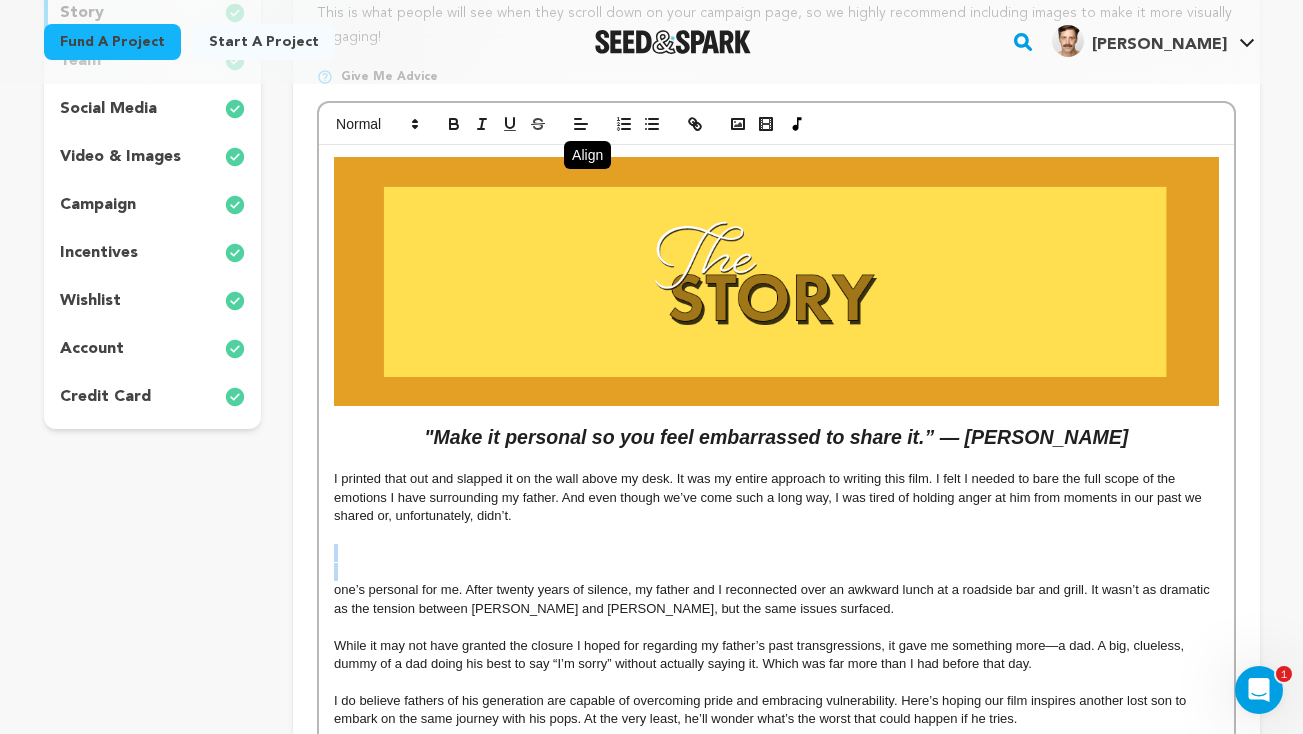 click at bounding box center (776, 553) 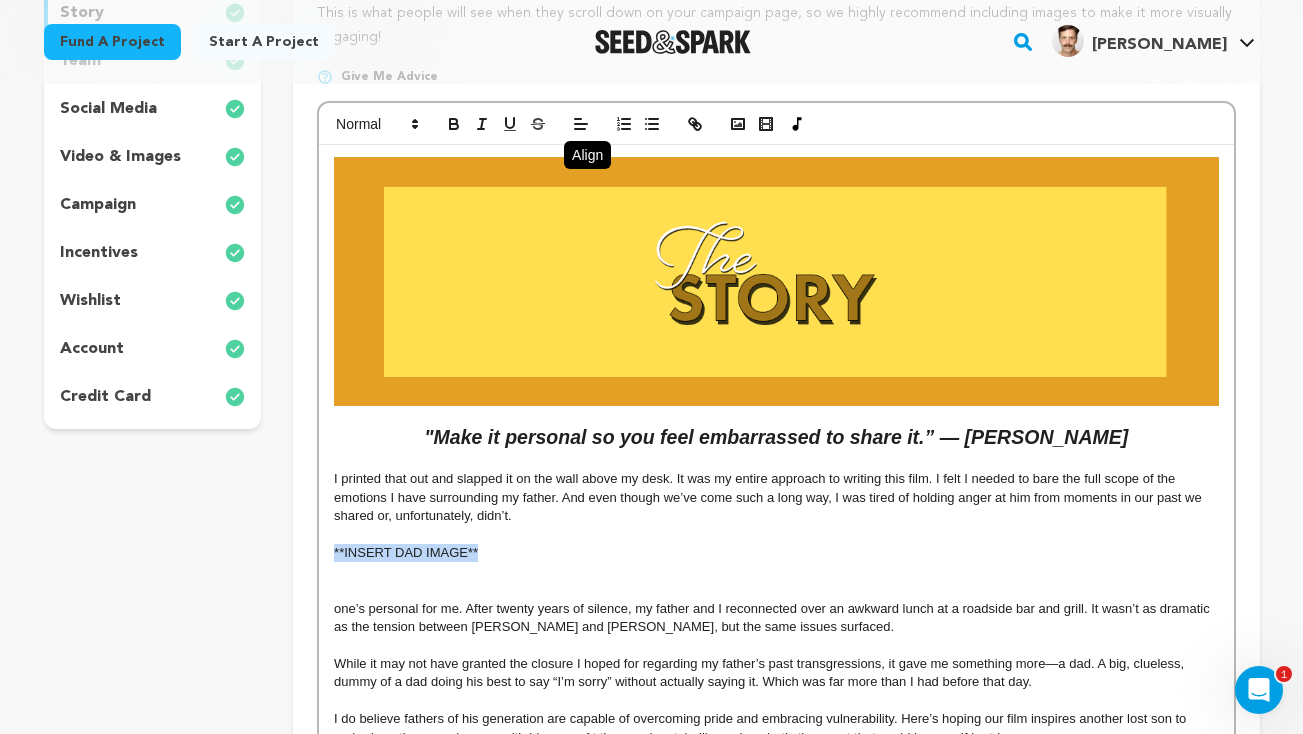 drag, startPoint x: 496, startPoint y: 558, endPoint x: 228, endPoint y: 557, distance: 268.00186 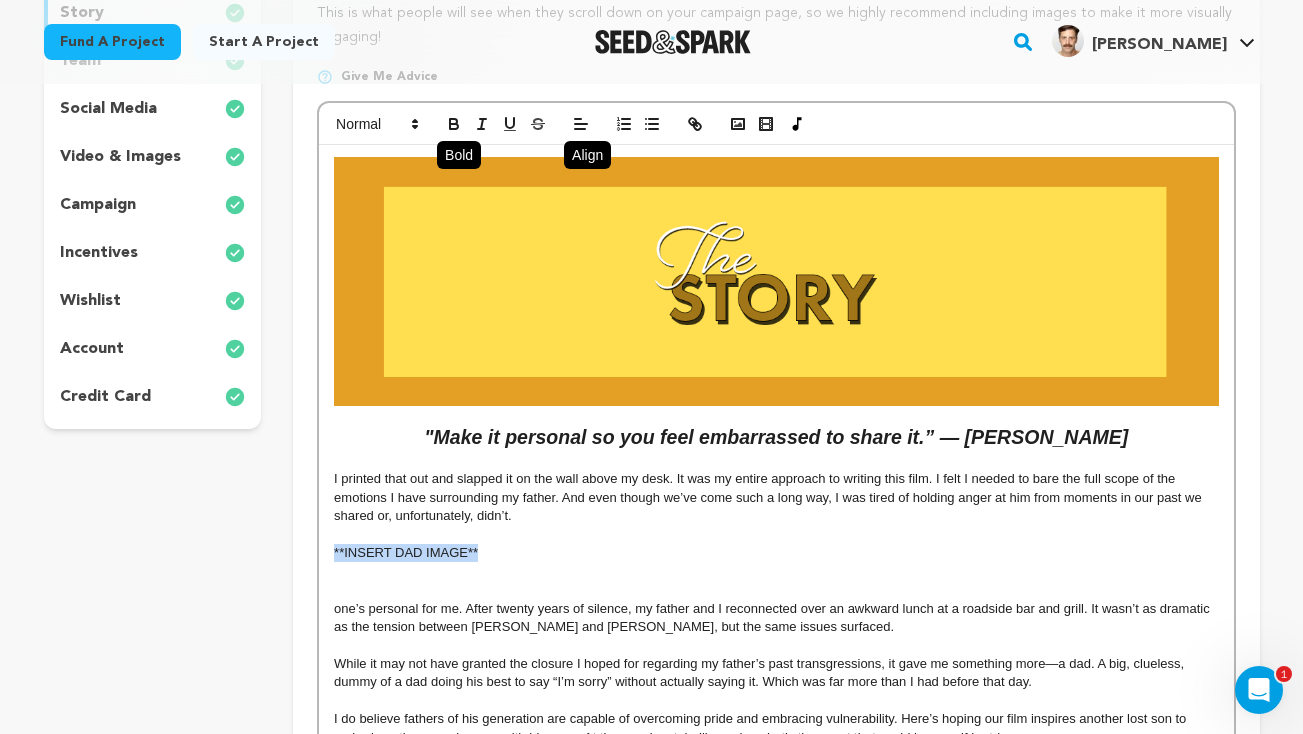 click 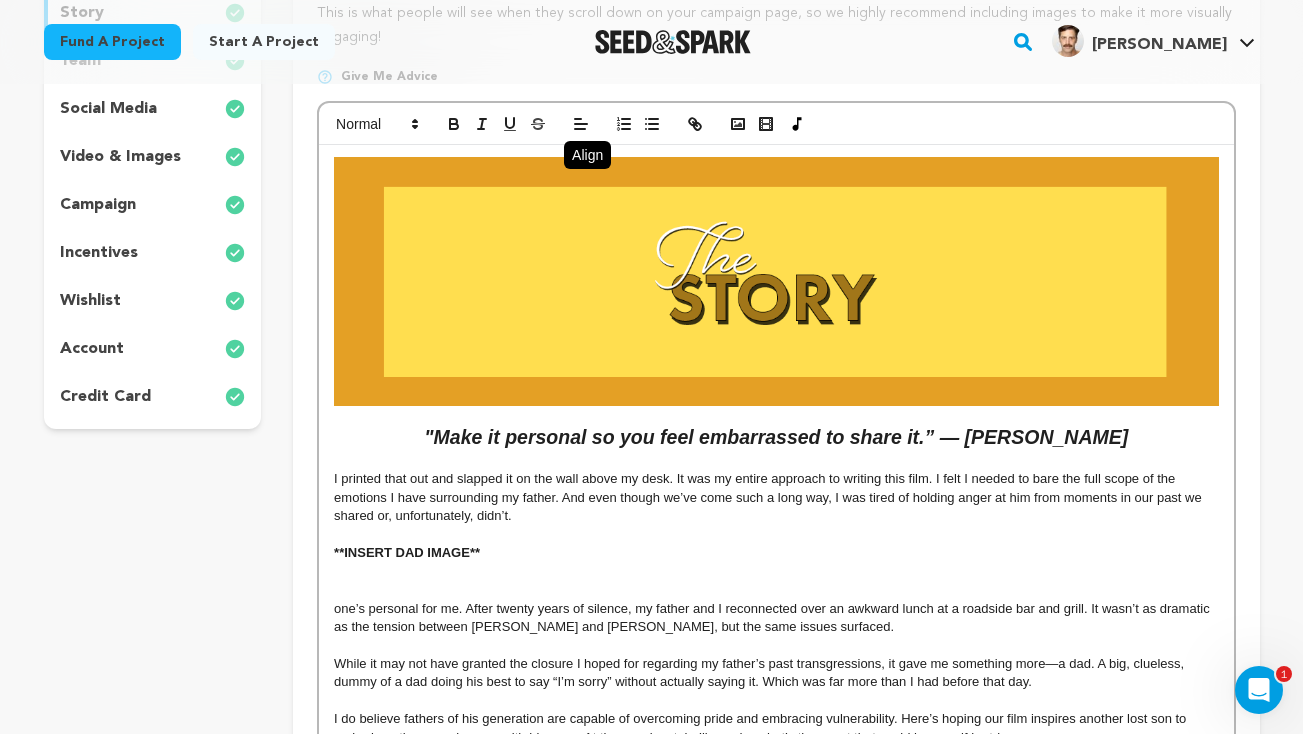 click at bounding box center [776, 590] 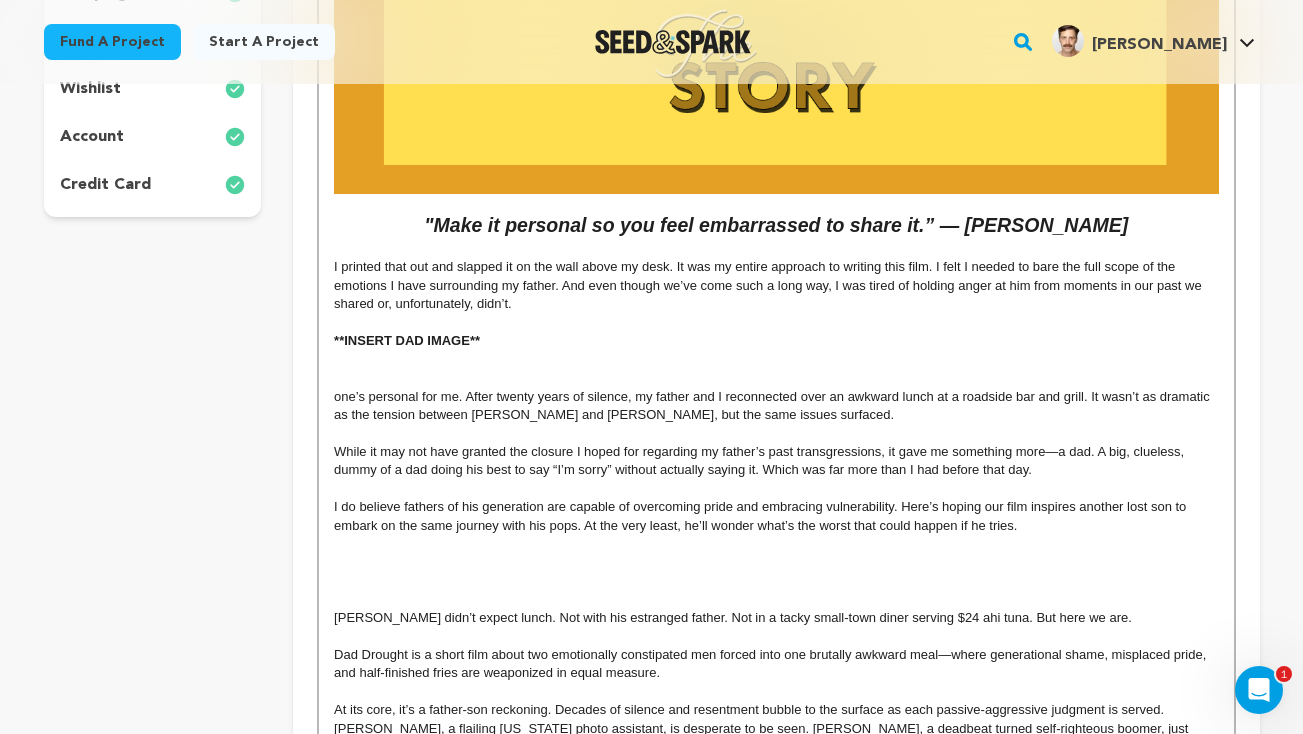 scroll, scrollTop: 605, scrollLeft: 0, axis: vertical 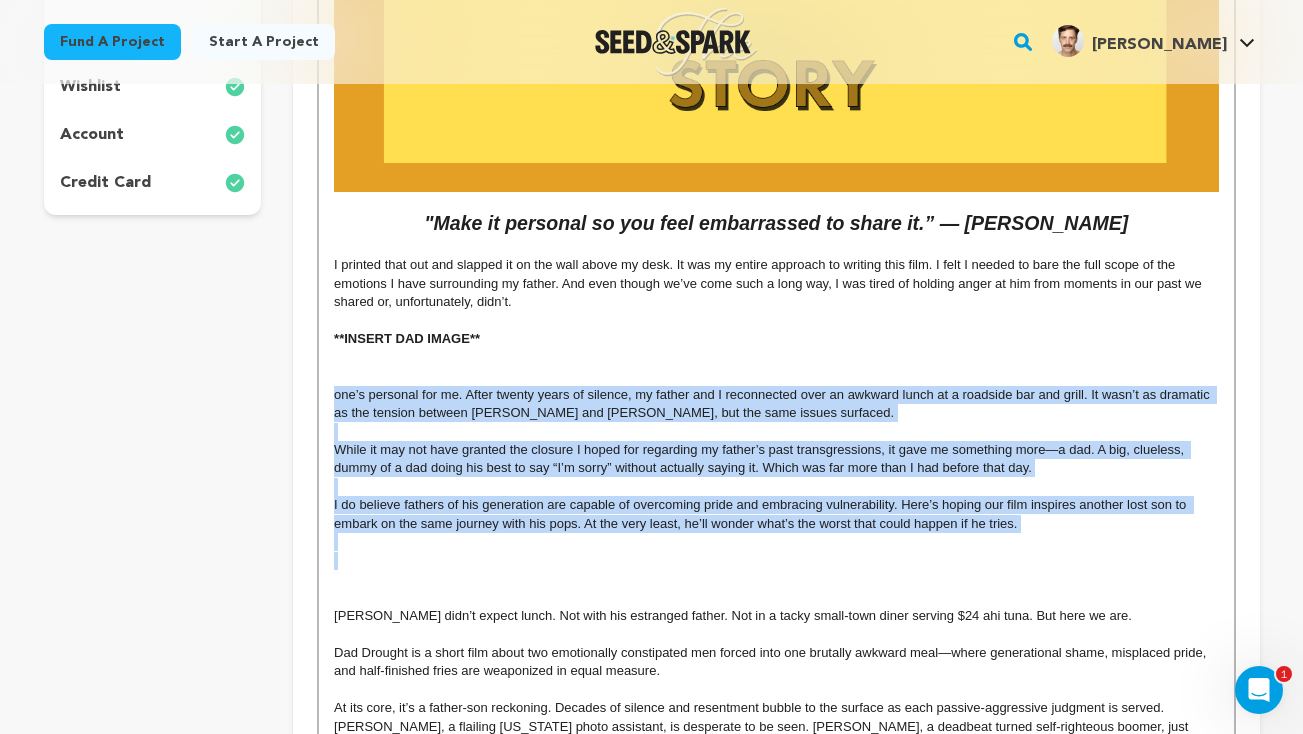 drag, startPoint x: 466, startPoint y: 568, endPoint x: 271, endPoint y: 389, distance: 264.69983 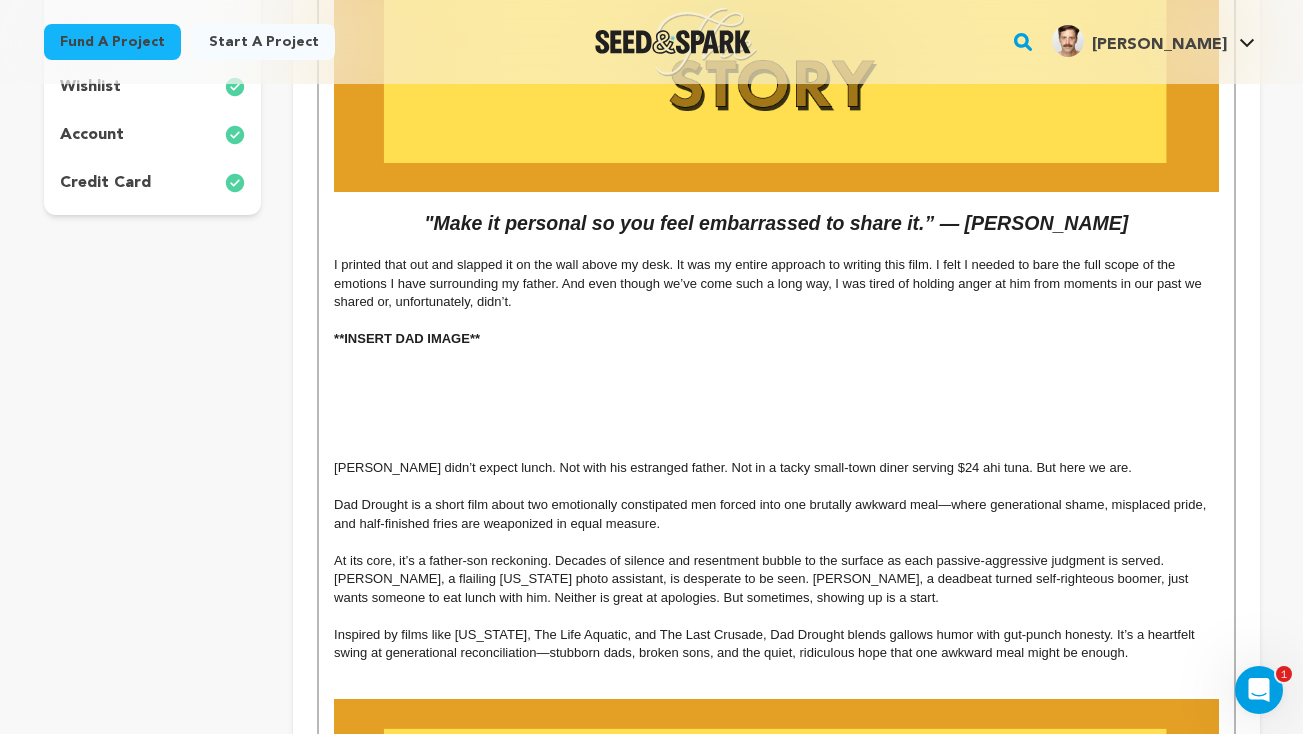 click at bounding box center (776, 358) 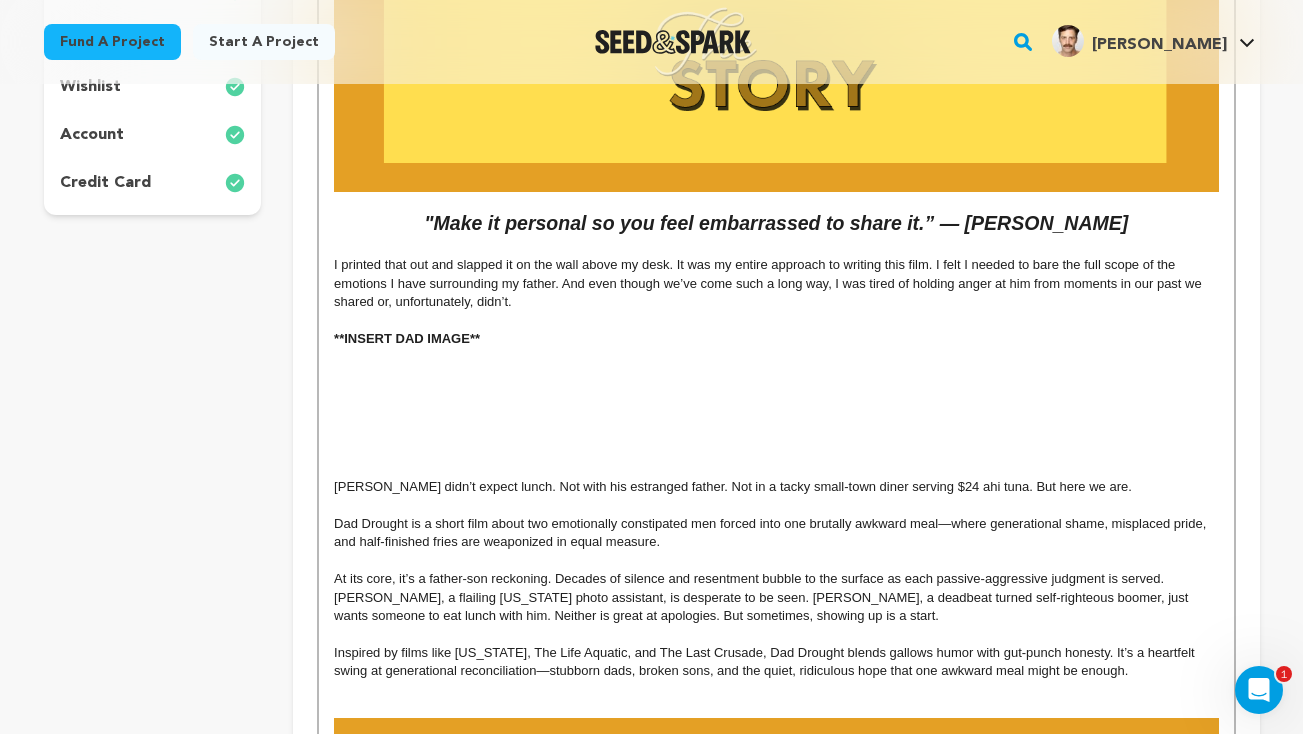 scroll, scrollTop: 306, scrollLeft: 0, axis: vertical 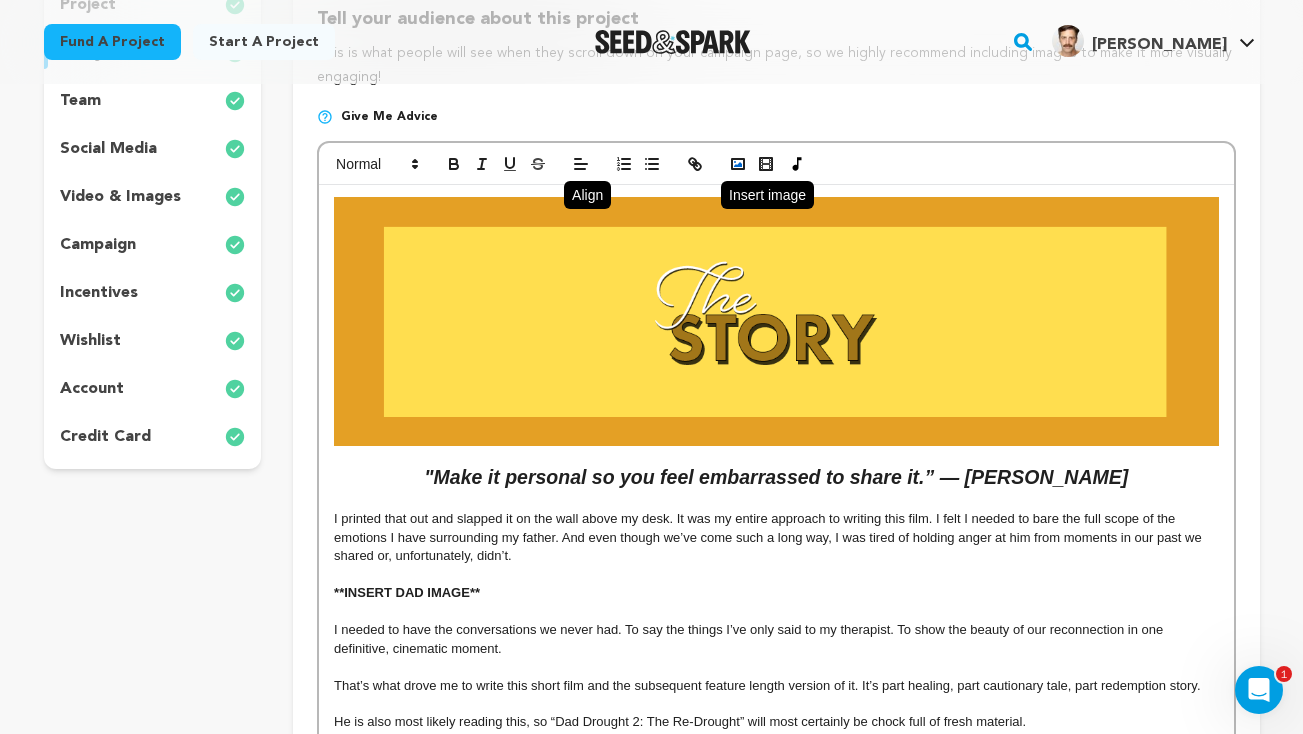click 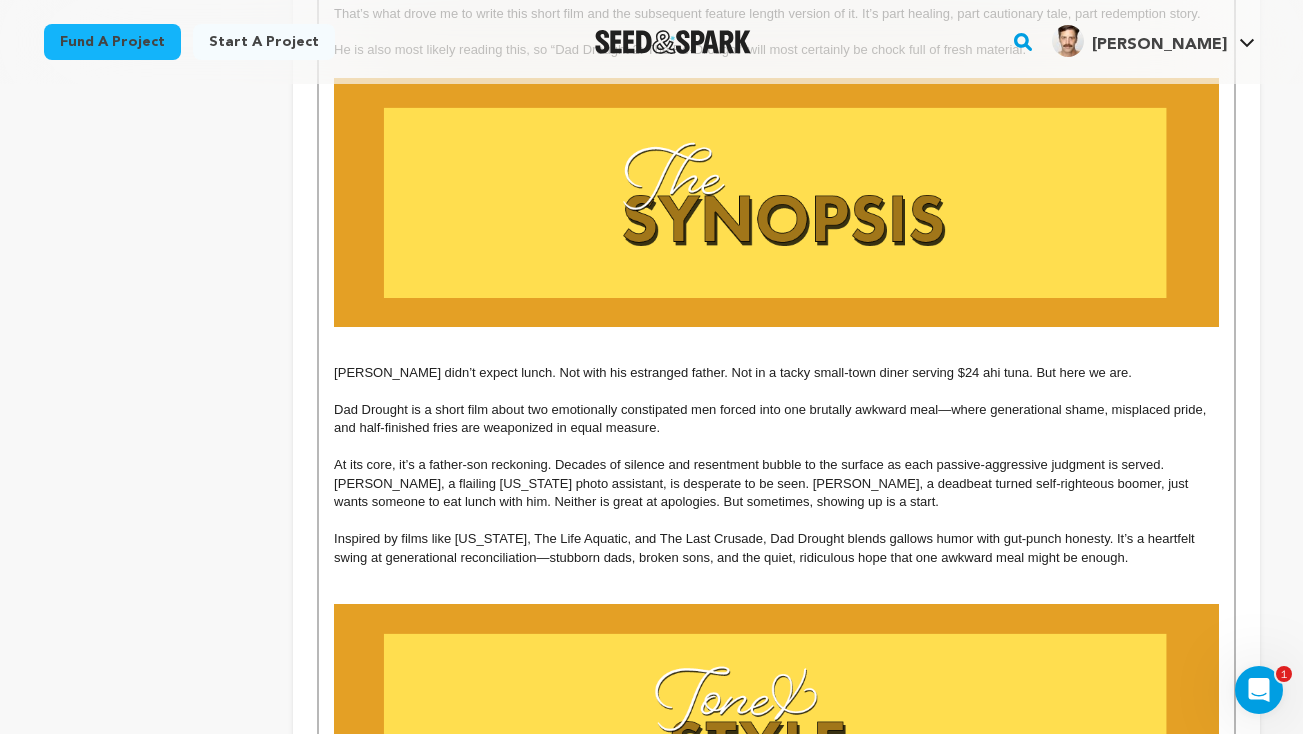 scroll, scrollTop: 1054, scrollLeft: 0, axis: vertical 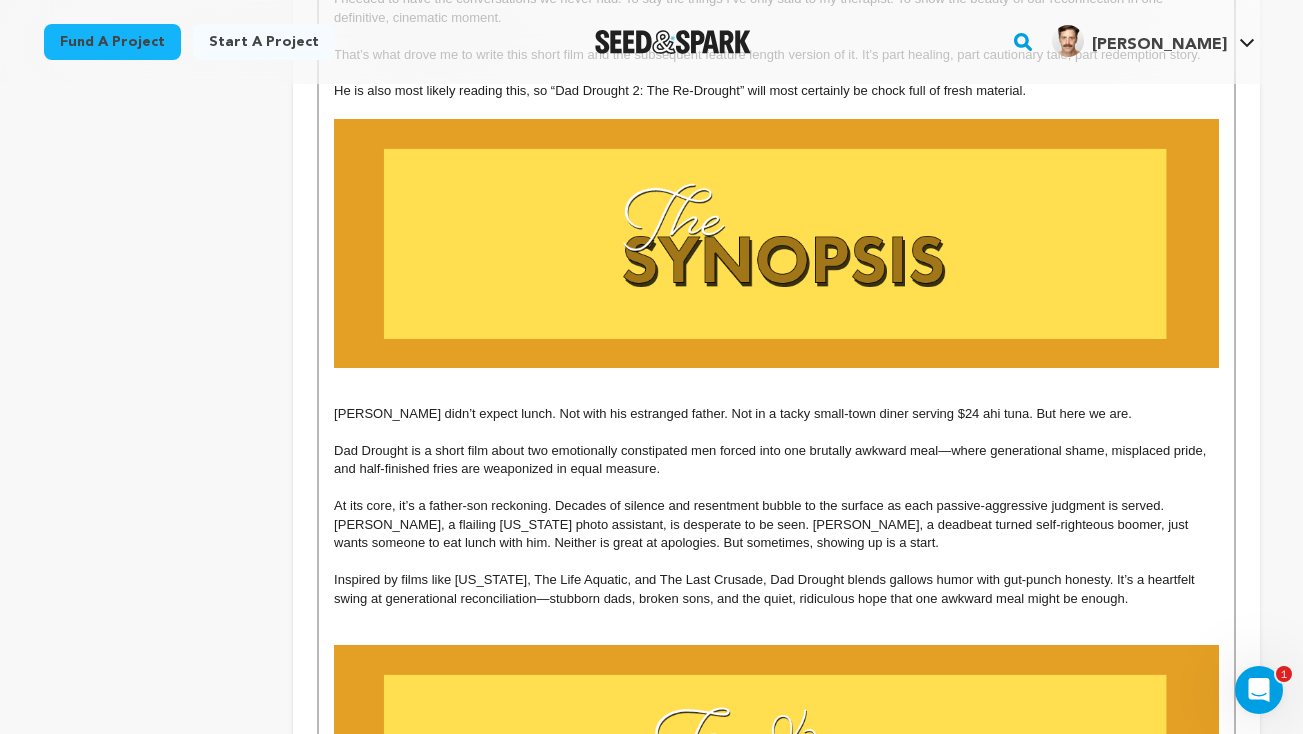 click at bounding box center (776, 396) 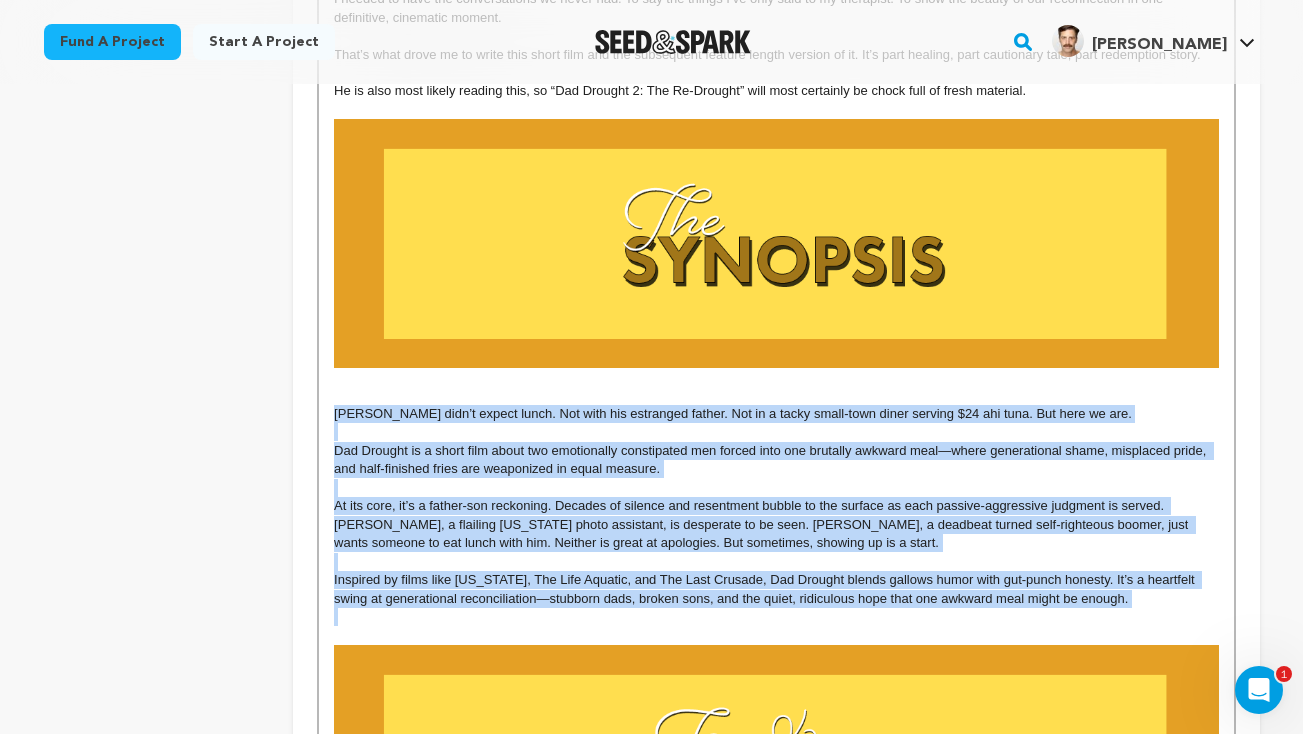 drag, startPoint x: 334, startPoint y: 419, endPoint x: 1085, endPoint y: 623, distance: 778.214 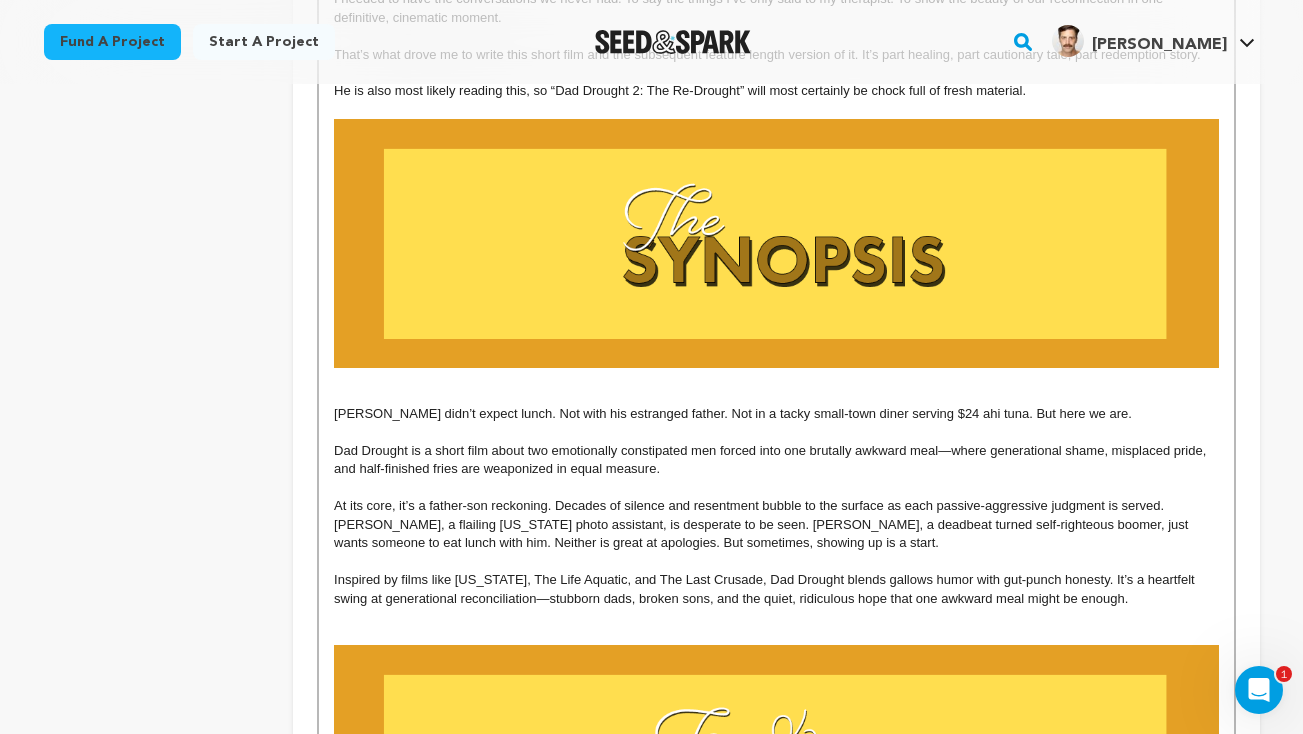 scroll, scrollTop: 0, scrollLeft: 0, axis: both 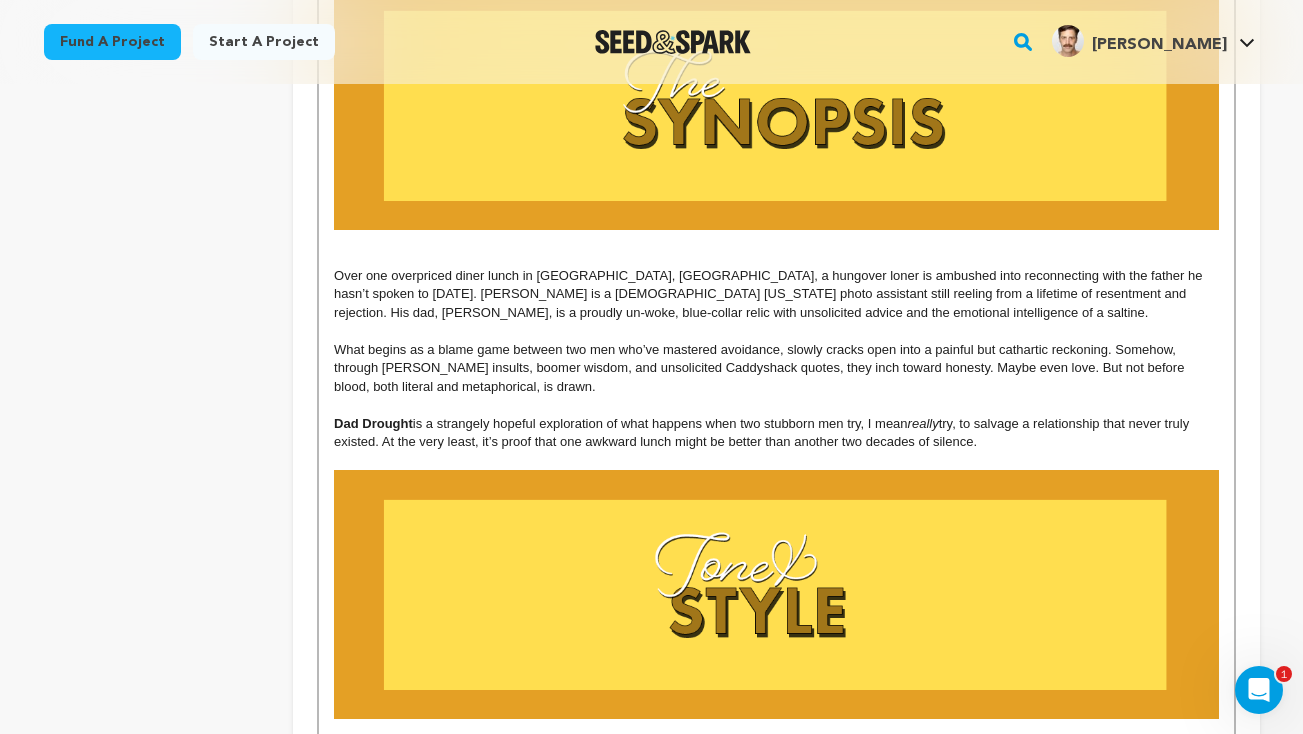click at bounding box center [776, 239] 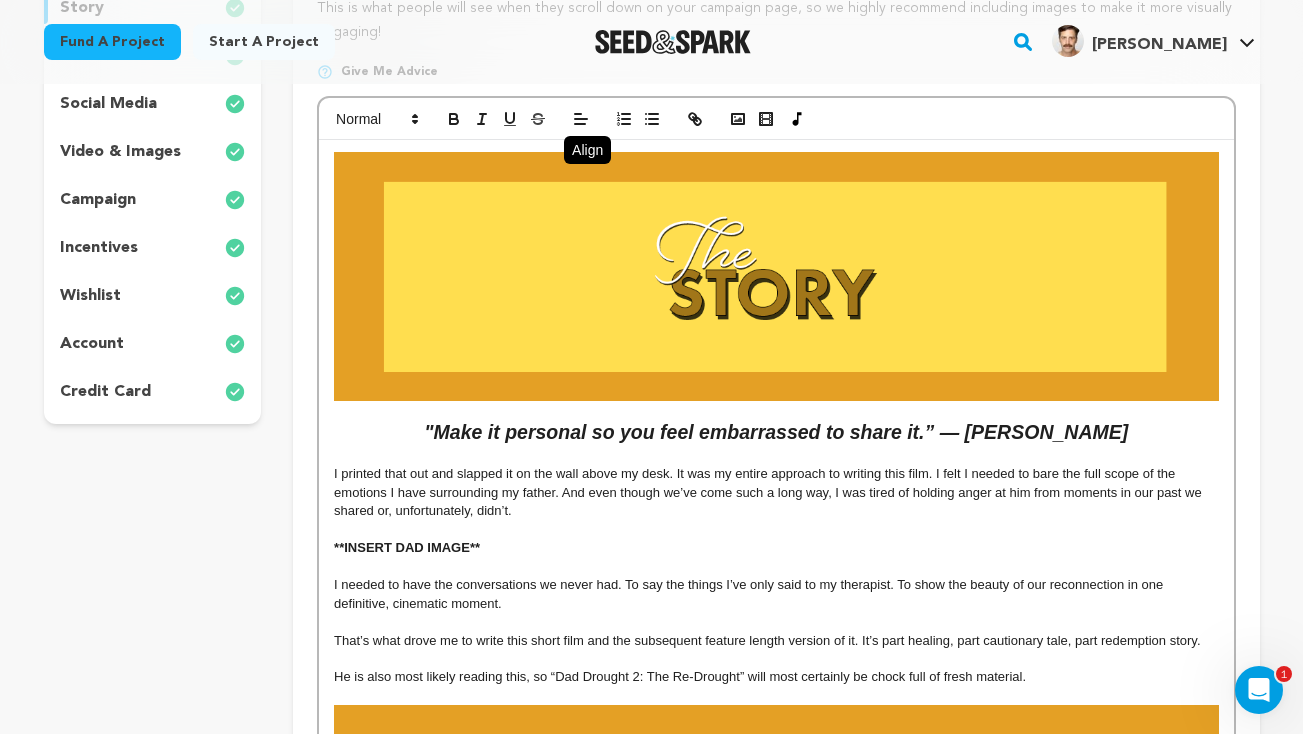 scroll, scrollTop: 344, scrollLeft: 0, axis: vertical 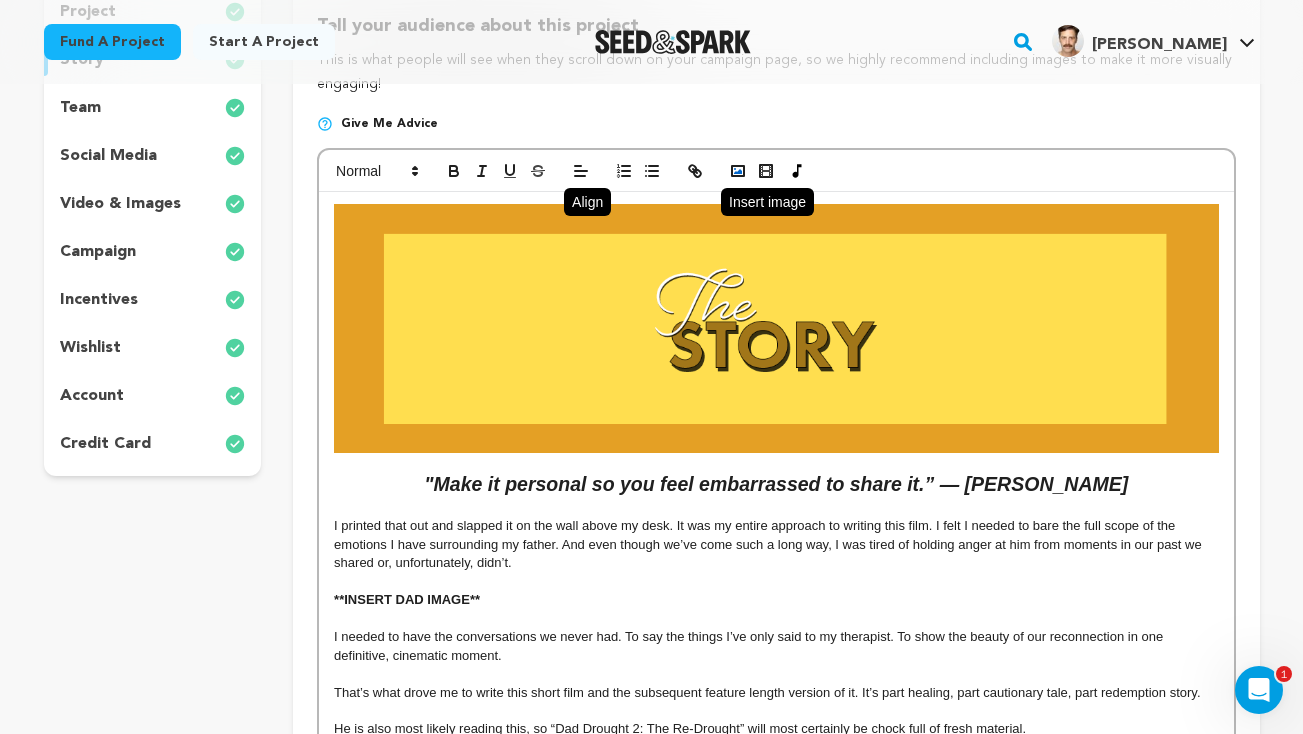 click 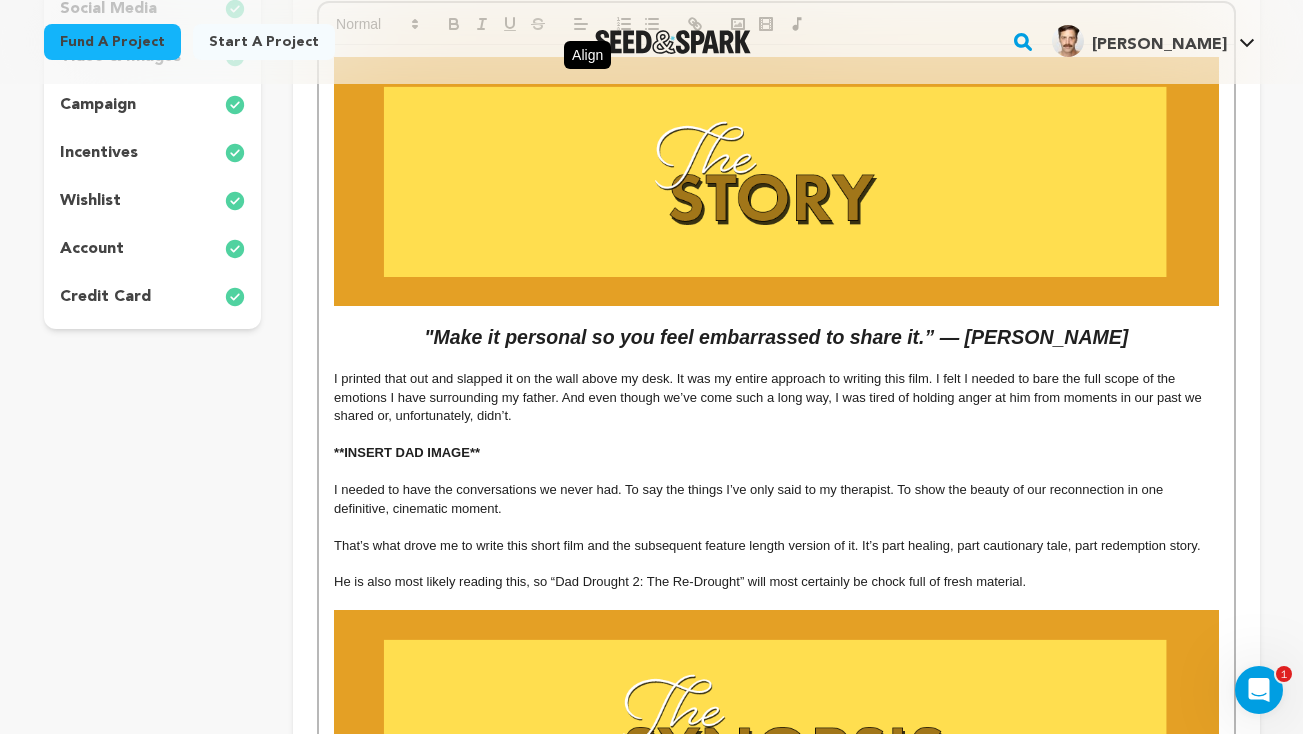 scroll, scrollTop: 497, scrollLeft: 0, axis: vertical 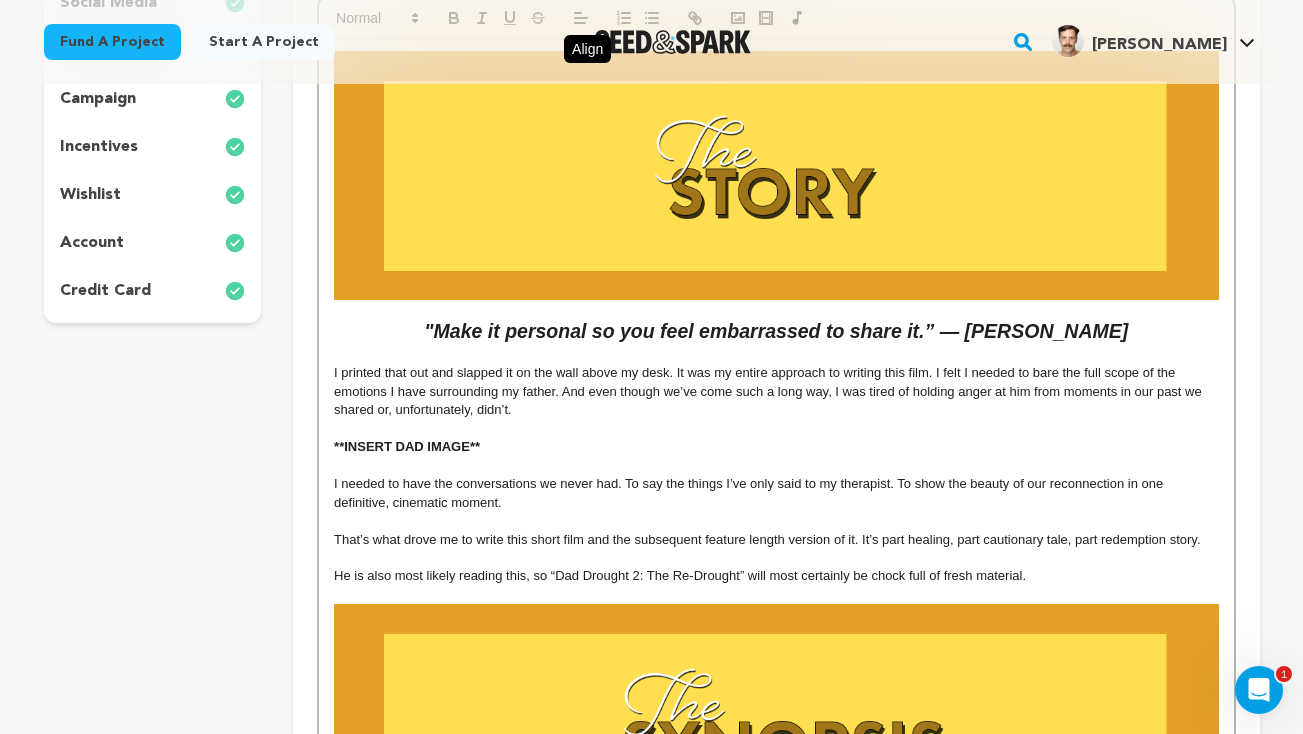 click at bounding box center [776, 429] 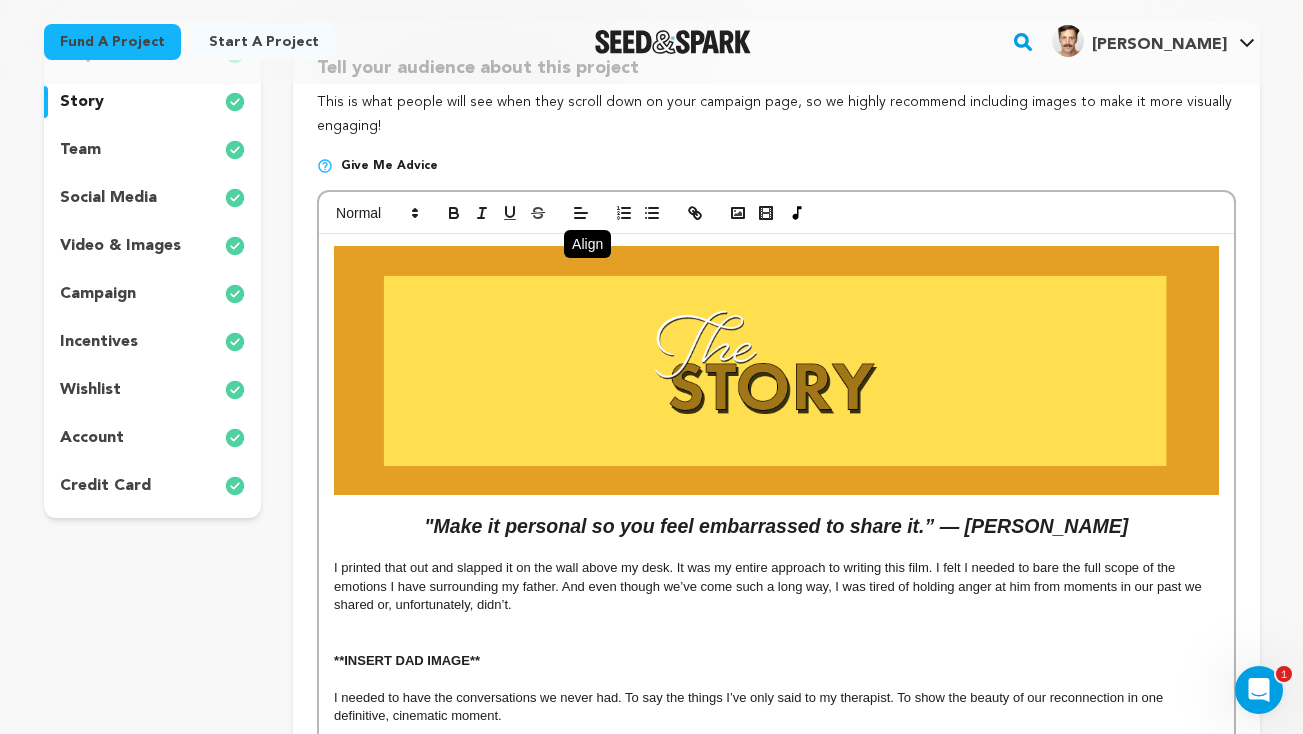 scroll, scrollTop: 291, scrollLeft: 0, axis: vertical 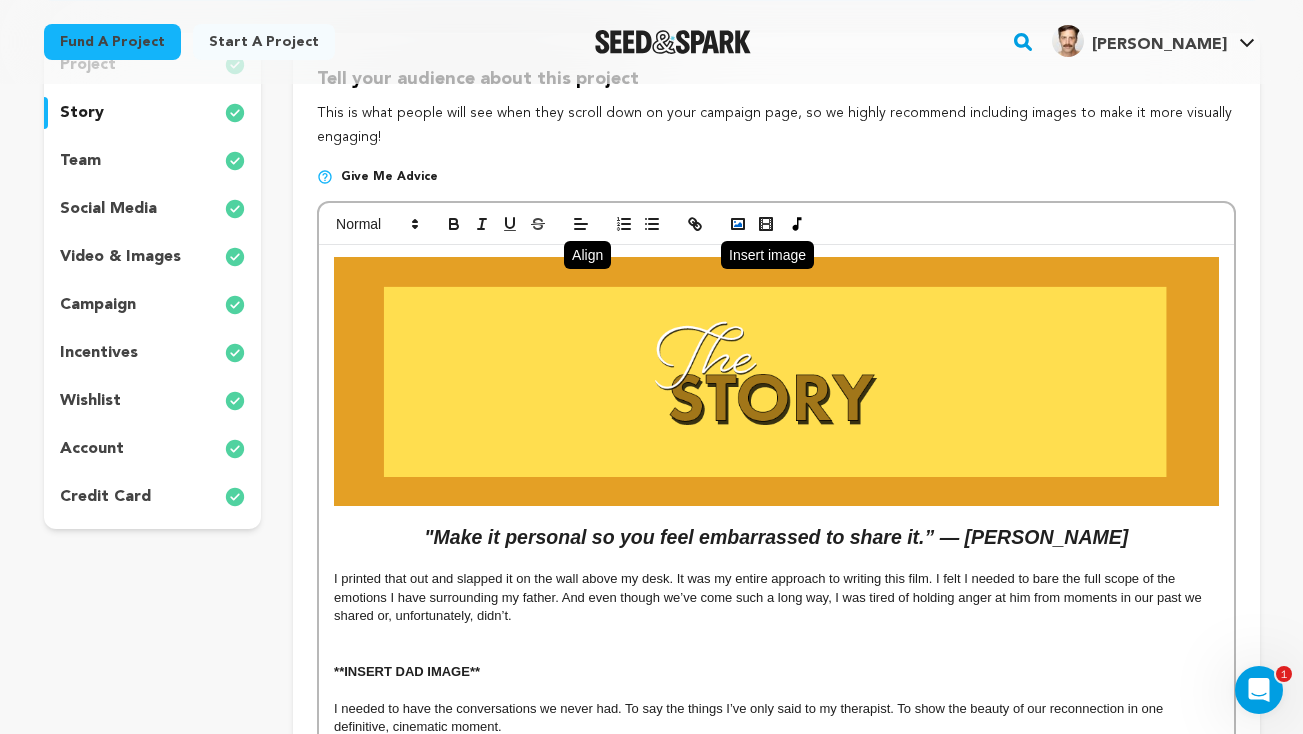 click 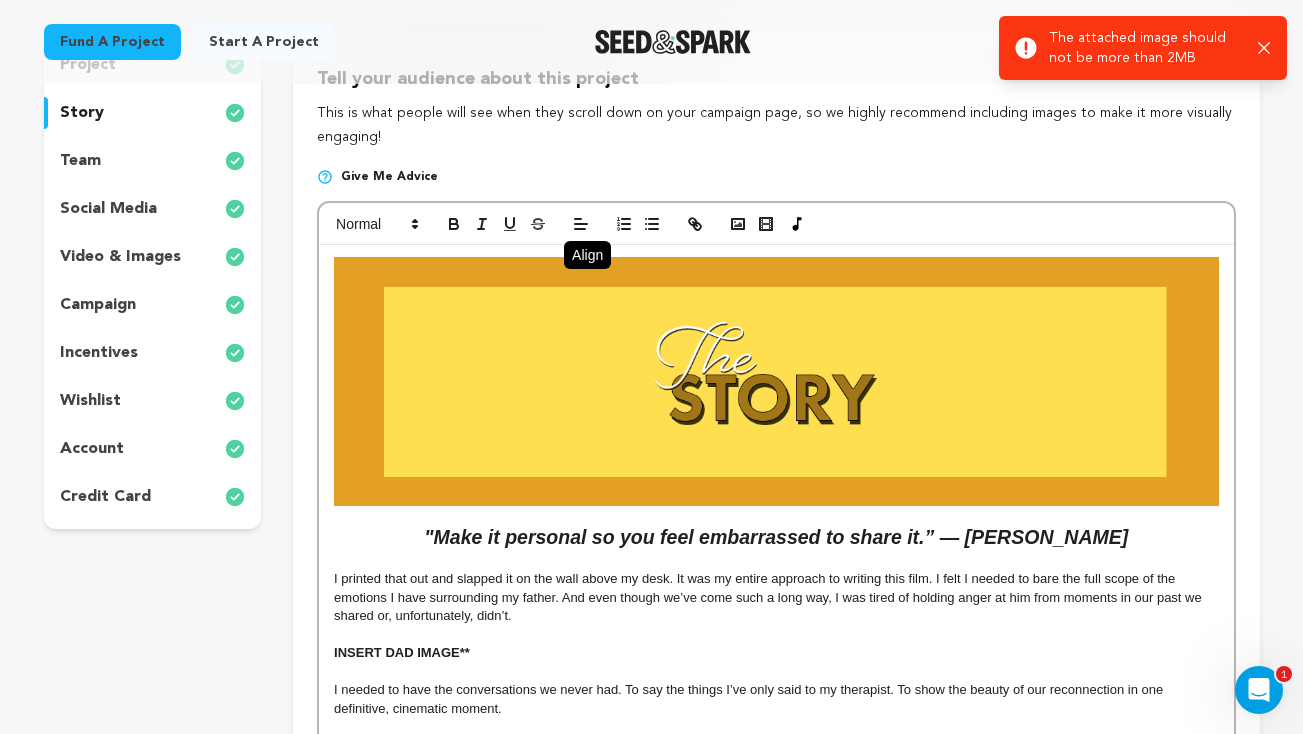 click 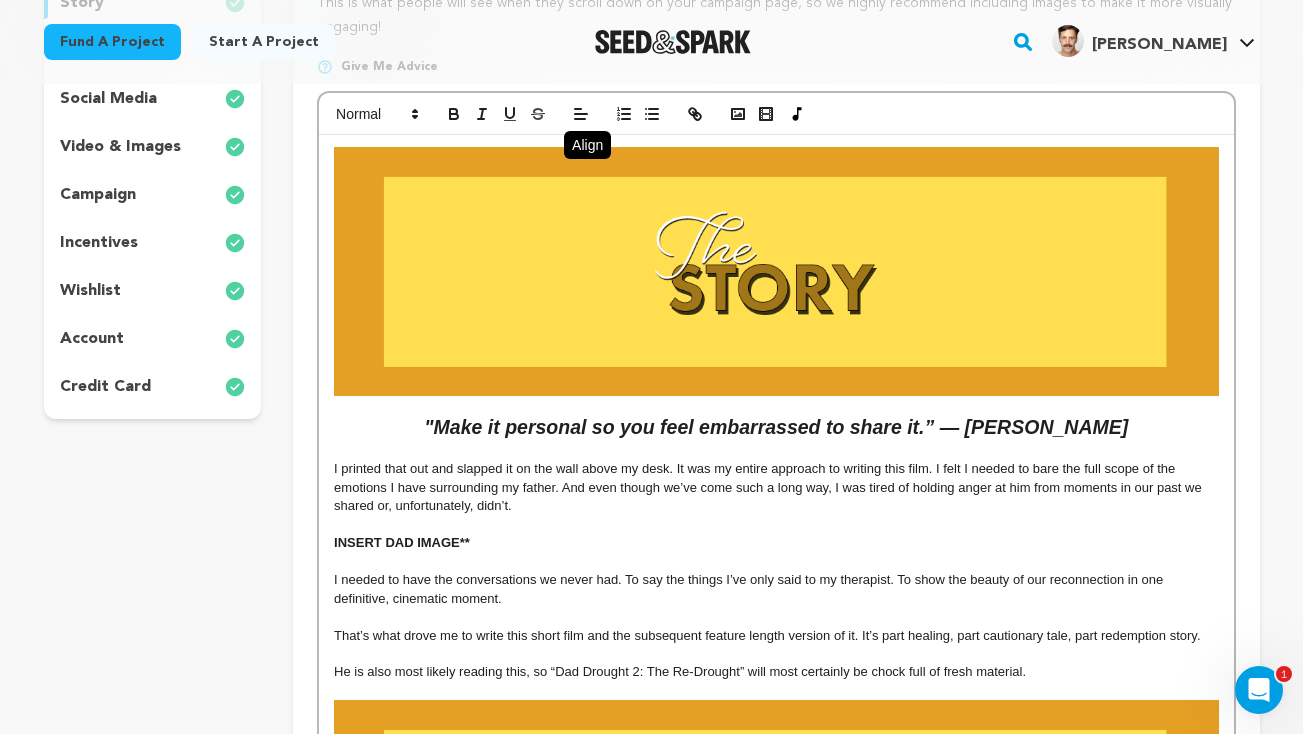 scroll, scrollTop: 418, scrollLeft: 0, axis: vertical 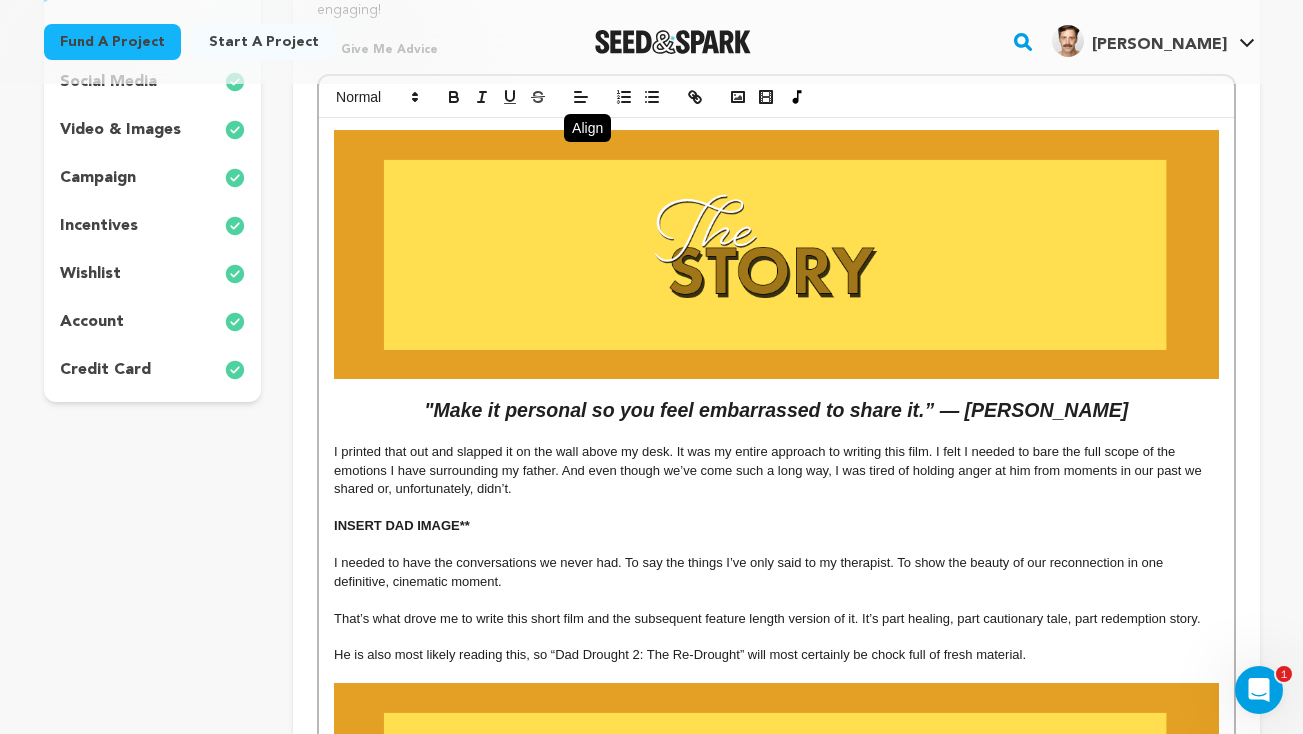 click on "I printed that out and slapped it on the wall above my desk. It was my entire approach to writing this film. I felt I needed to bare the full scope of the emotions I have surrounding my father. And even though we’ve come such a long way, I was tired of holding anger at him from moments in our past we shared or, unfortunately, didn’t." at bounding box center [776, 470] 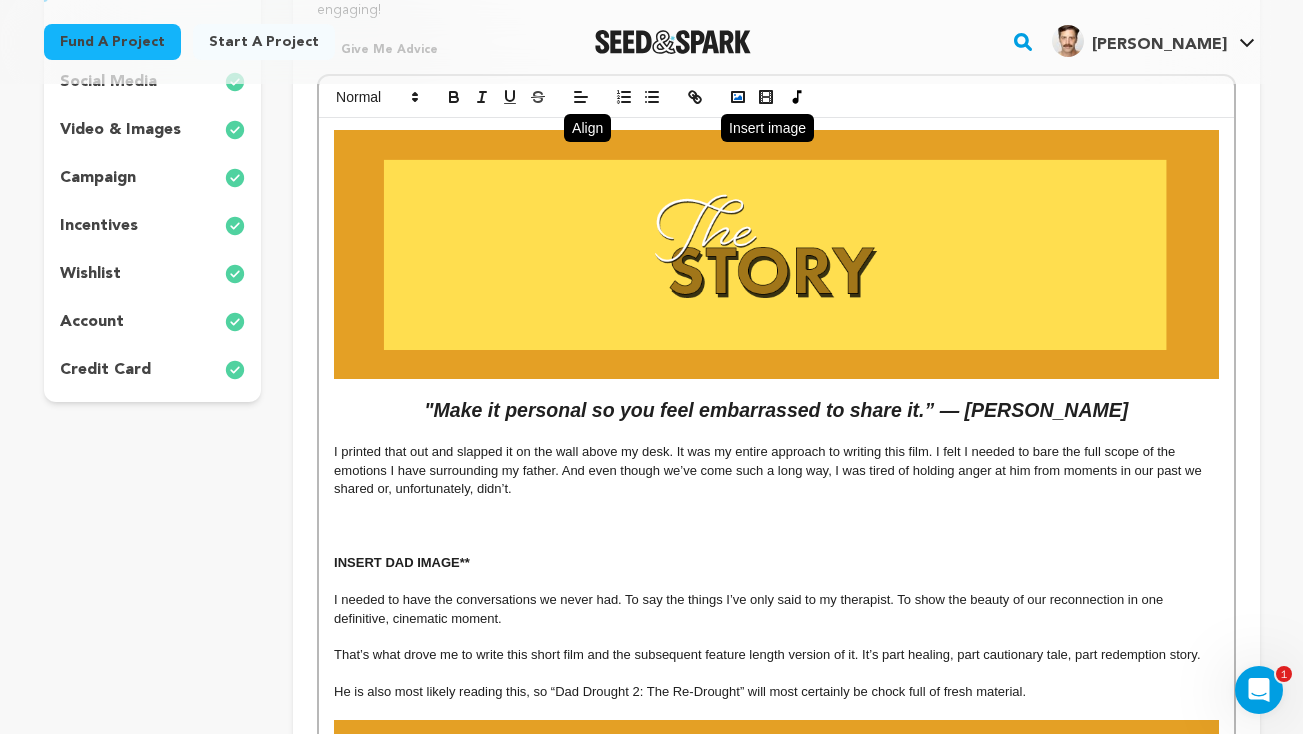 click 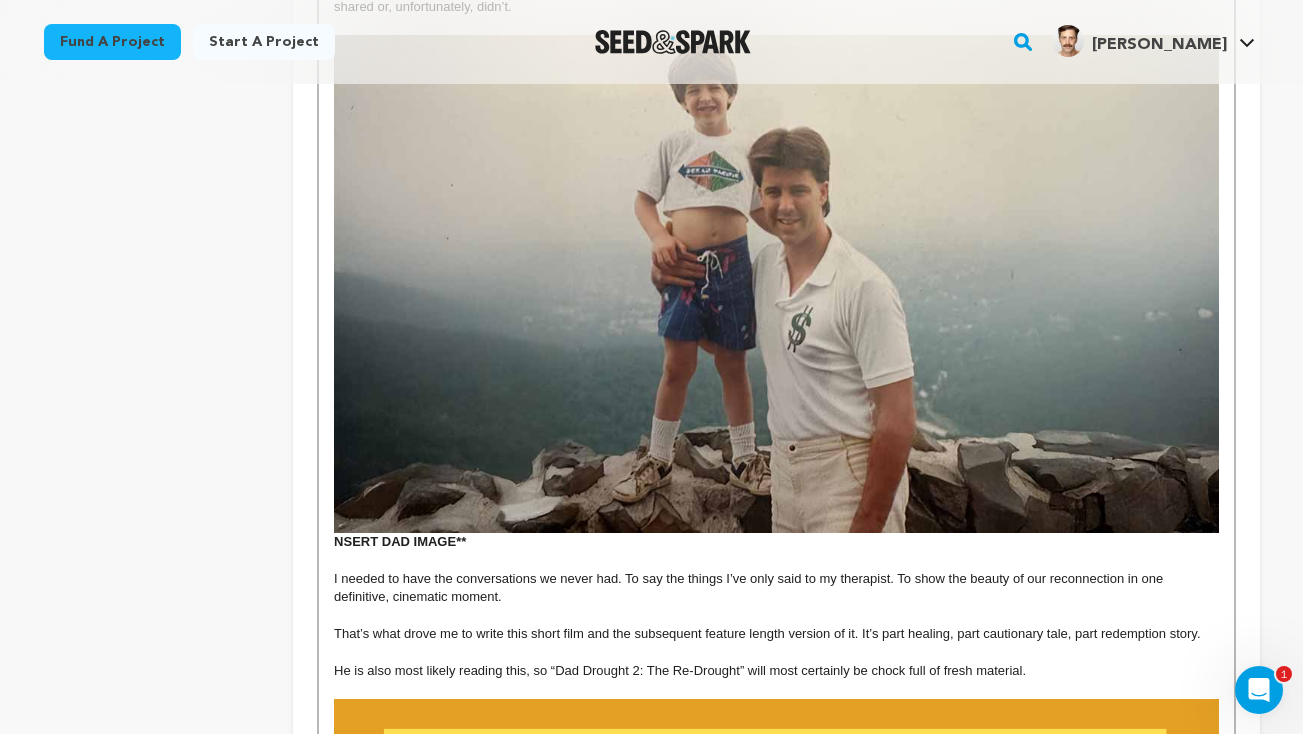 scroll, scrollTop: 909, scrollLeft: 0, axis: vertical 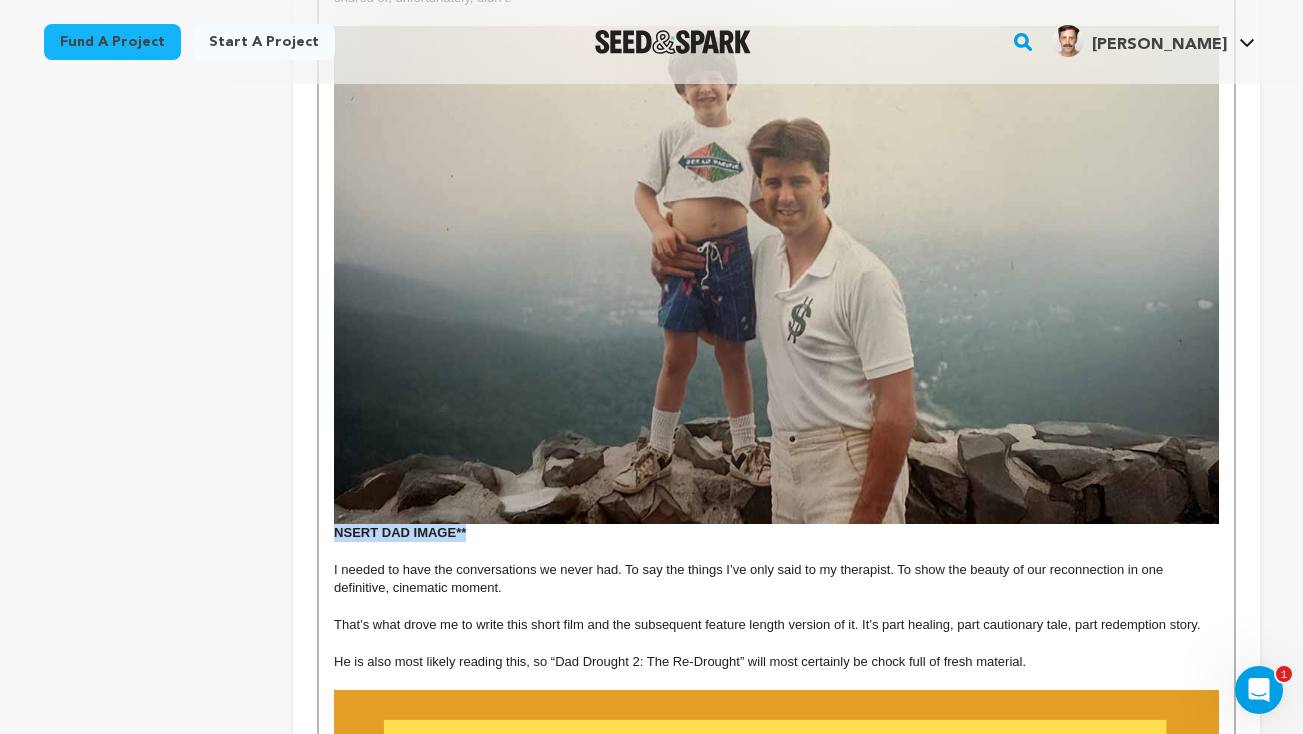 drag, startPoint x: 473, startPoint y: 531, endPoint x: 328, endPoint y: 536, distance: 145.08618 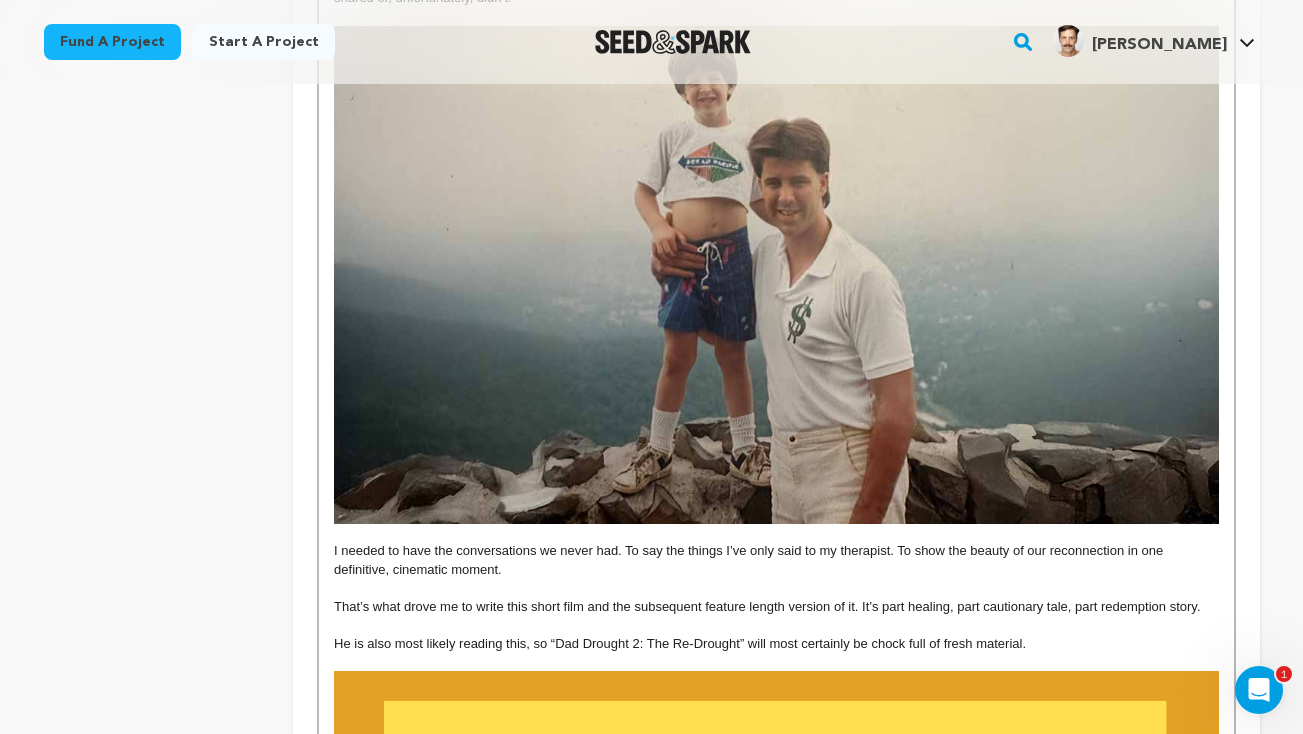 click on "He is also most likely reading this, so “Dad Drought 2: The Re-Drought” will most certainly be chock full of fresh material." at bounding box center (776, 644) 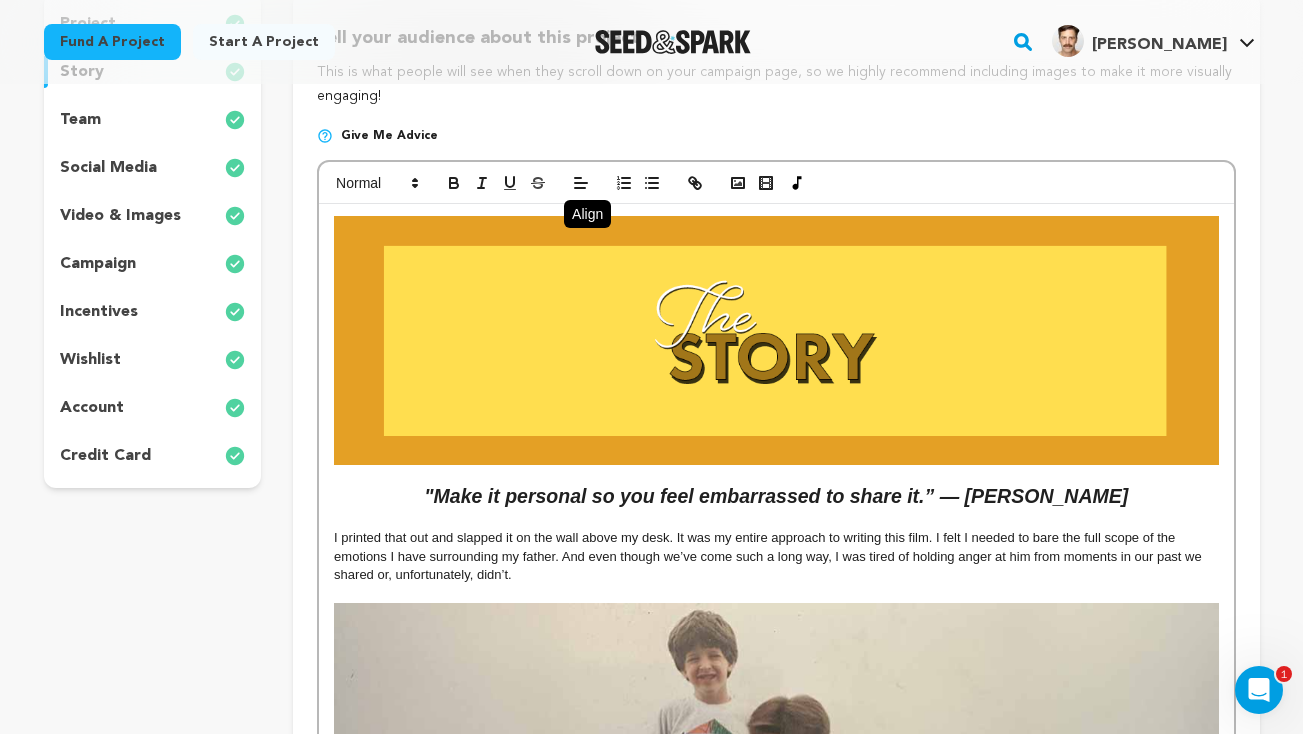 scroll, scrollTop: 314, scrollLeft: 0, axis: vertical 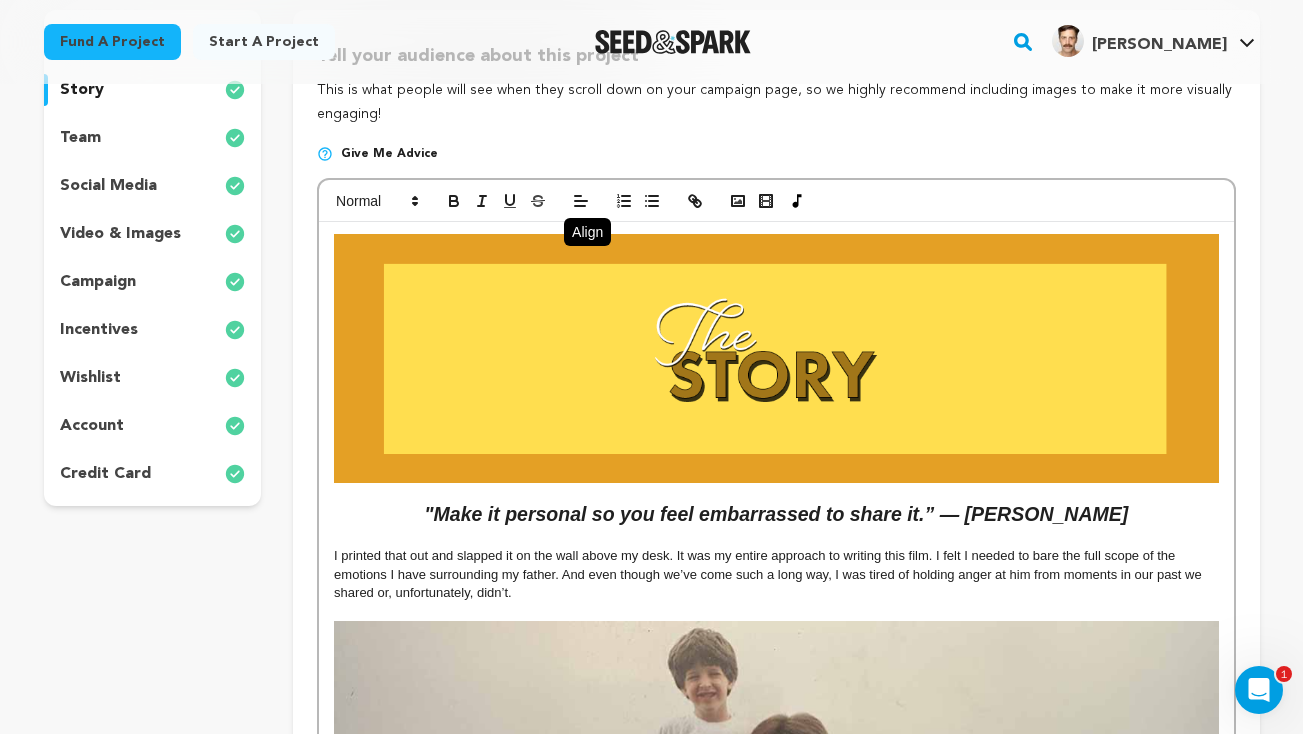 click on ""Make it personal so you feel embarrassed to share it.” — Quentin Tarantio I printed that out and slapped it on the wall above my desk. It was my entire approach to writing this film. I felt I needed to bare the full scope of the emotions I have surrounding my father. And even though we’ve come such a long way, I was tired of holding anger at him from moments in our past we shared or, unfortunately, didn’t.  I needed to have the conversations we never had. To say the things I’ve only said to my therapist. To show the beauty of our reconnection in one definitive, cinematic moment.  That’s what drove me to write this short film and the subsequent feature length version of it. It’s part healing, part cautionary tale, part redemption story.   He is also most likely reading this, so “Dad Drought 2: The Re-Drought” will most certainly be chock full of fresh material. ﻿ Dad Drought  is a strangely hopeful exploration of what happens when two stubborn men try, I mean  really" at bounding box center [776, 1594] 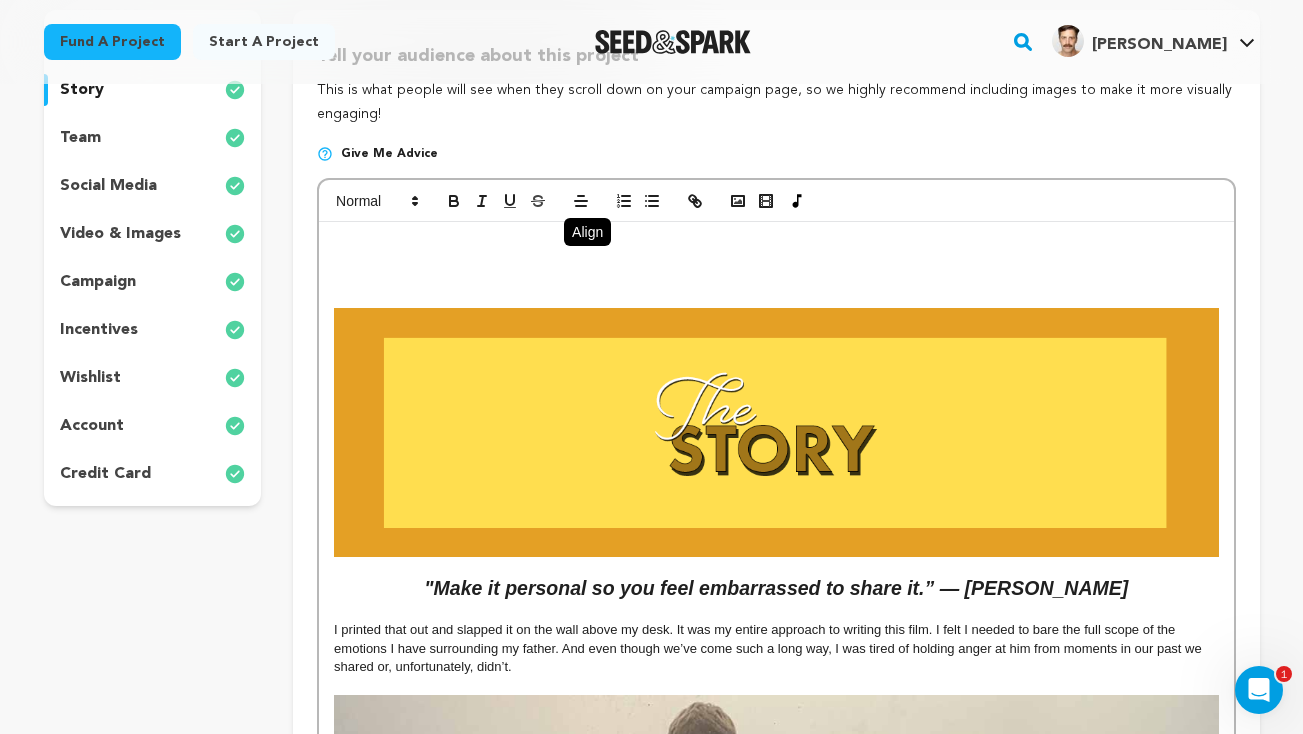 click at bounding box center [776, 243] 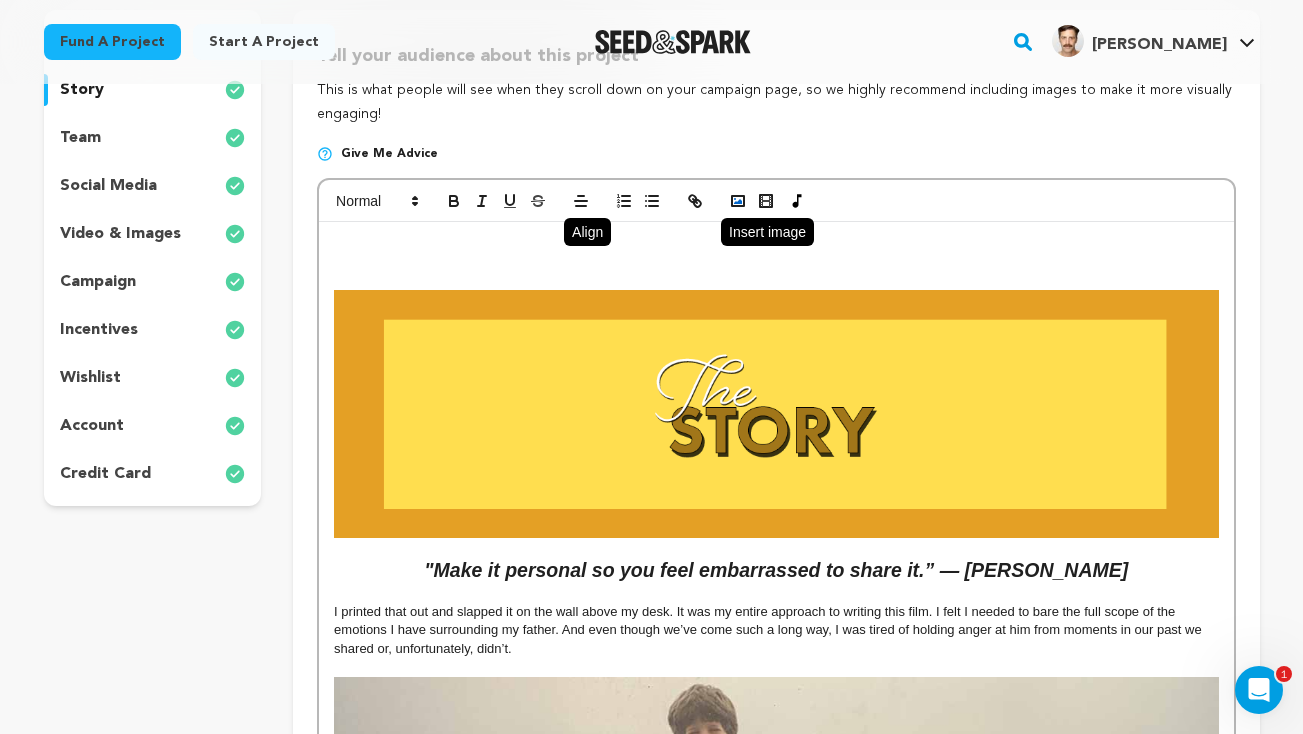 click 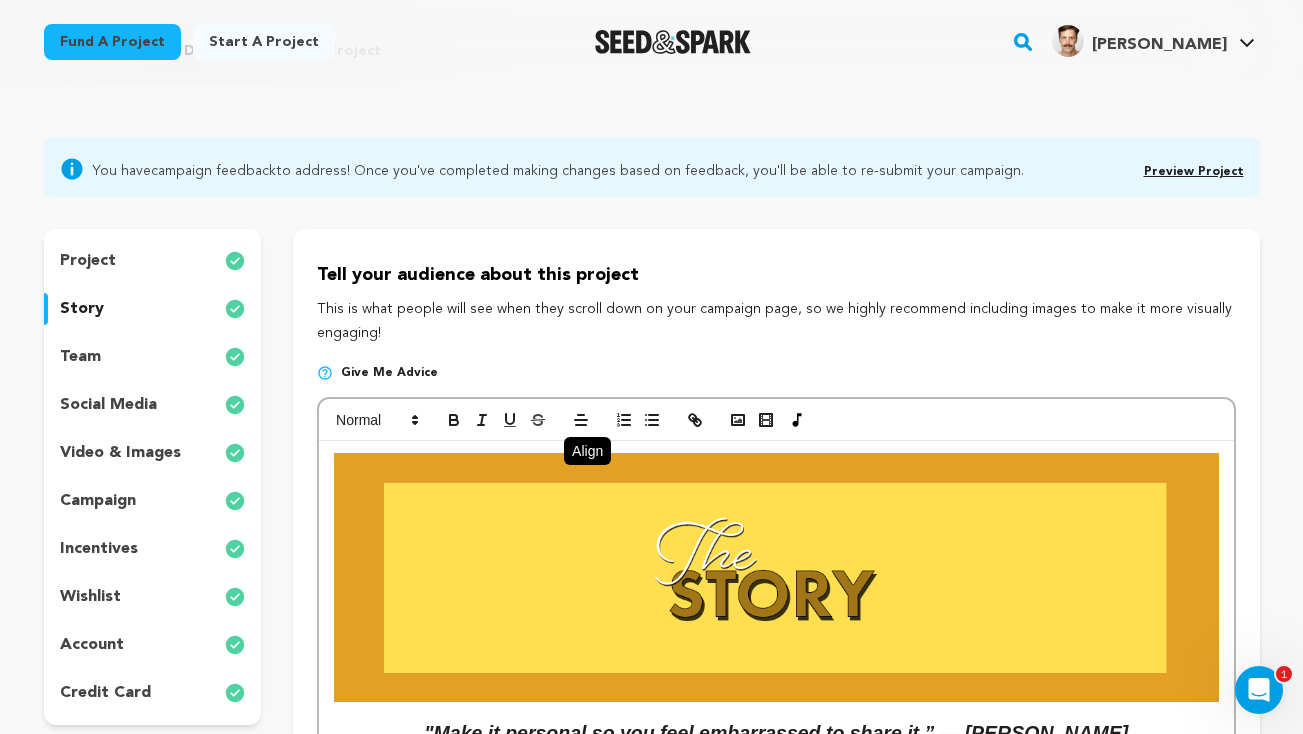 scroll, scrollTop: 103, scrollLeft: 0, axis: vertical 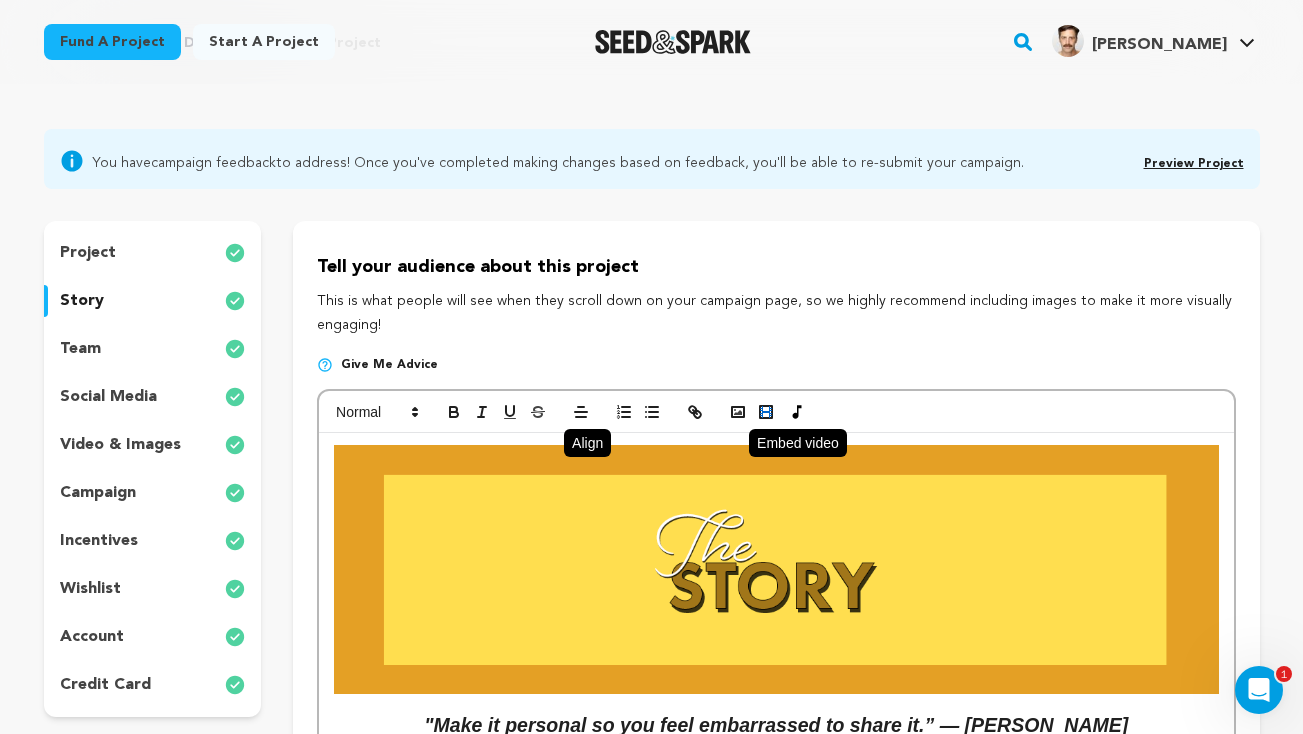 click 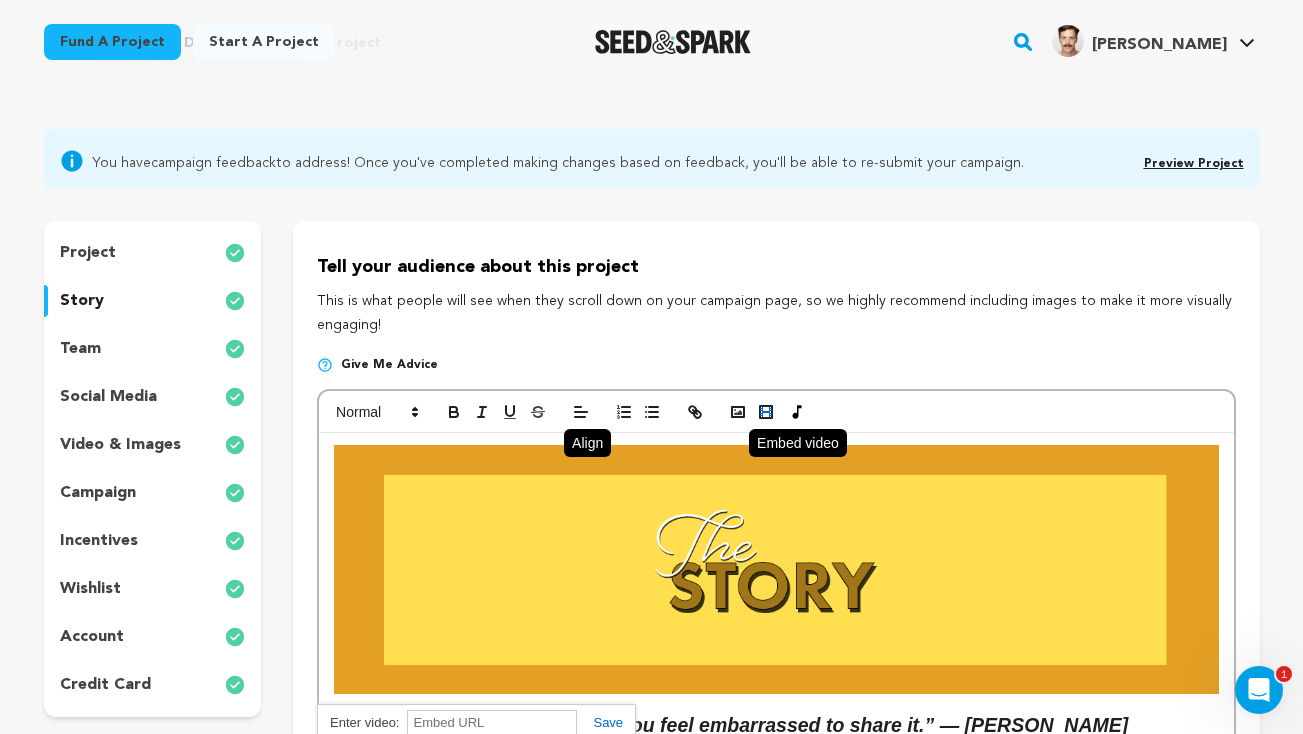 click 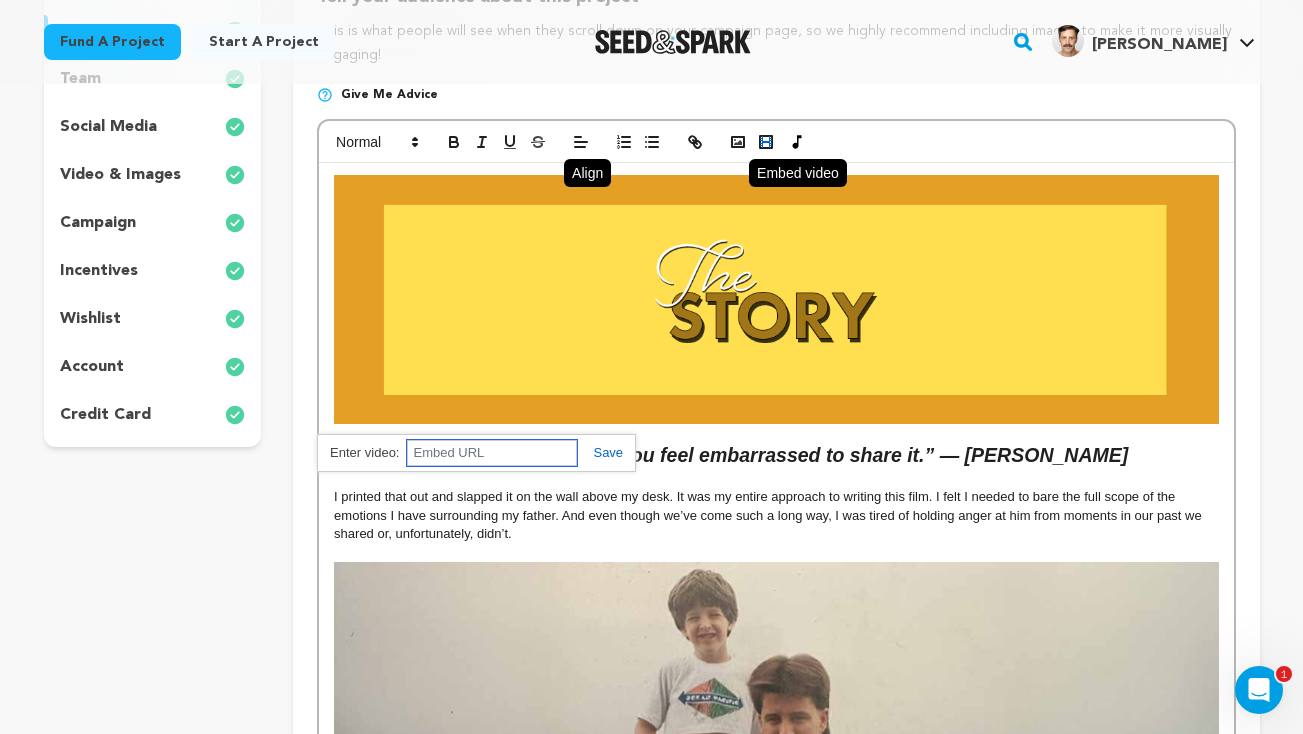 scroll, scrollTop: 377, scrollLeft: 0, axis: vertical 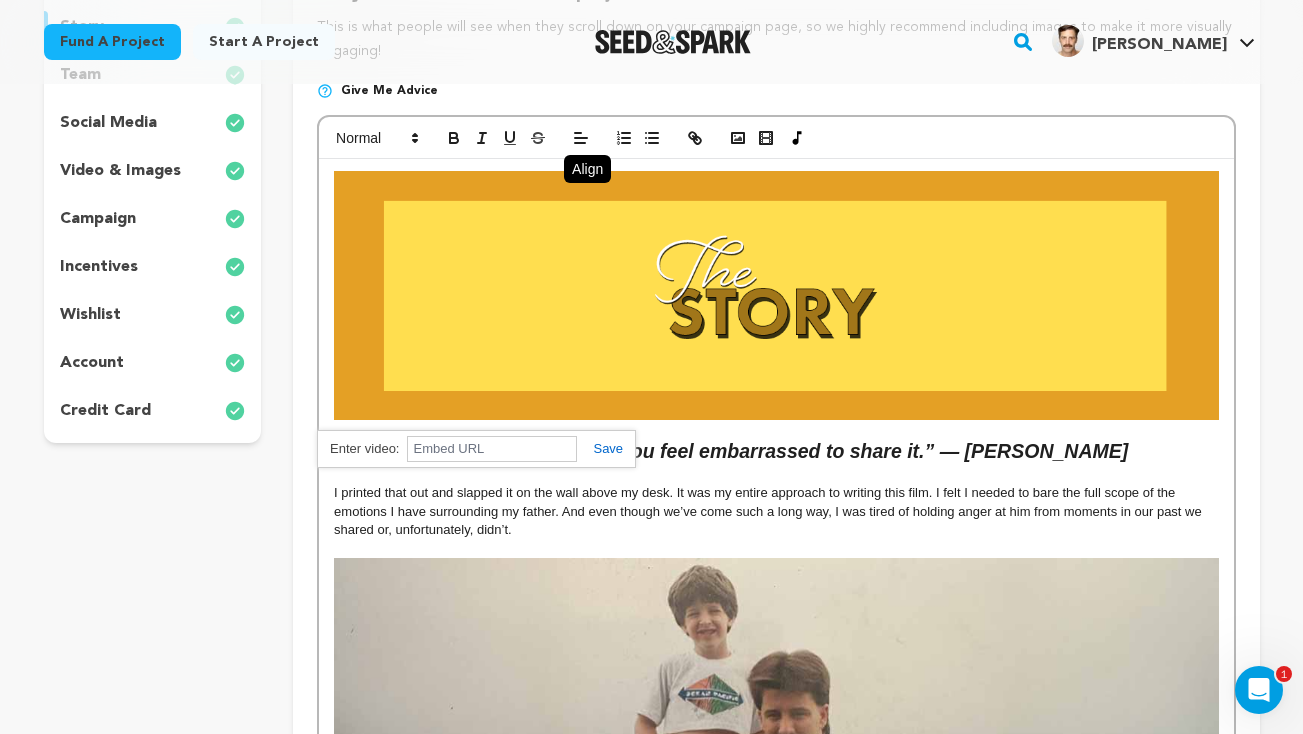 click on "I printed that out and slapped it on the wall above my desk. It was my entire approach to writing this film. I felt I needed to bare the full scope of the emotions I have surrounding my father. And even though we’ve come such a long way, I was tired of holding anger at him from moments in our past we shared or, unfortunately, didn’t." at bounding box center [769, 511] 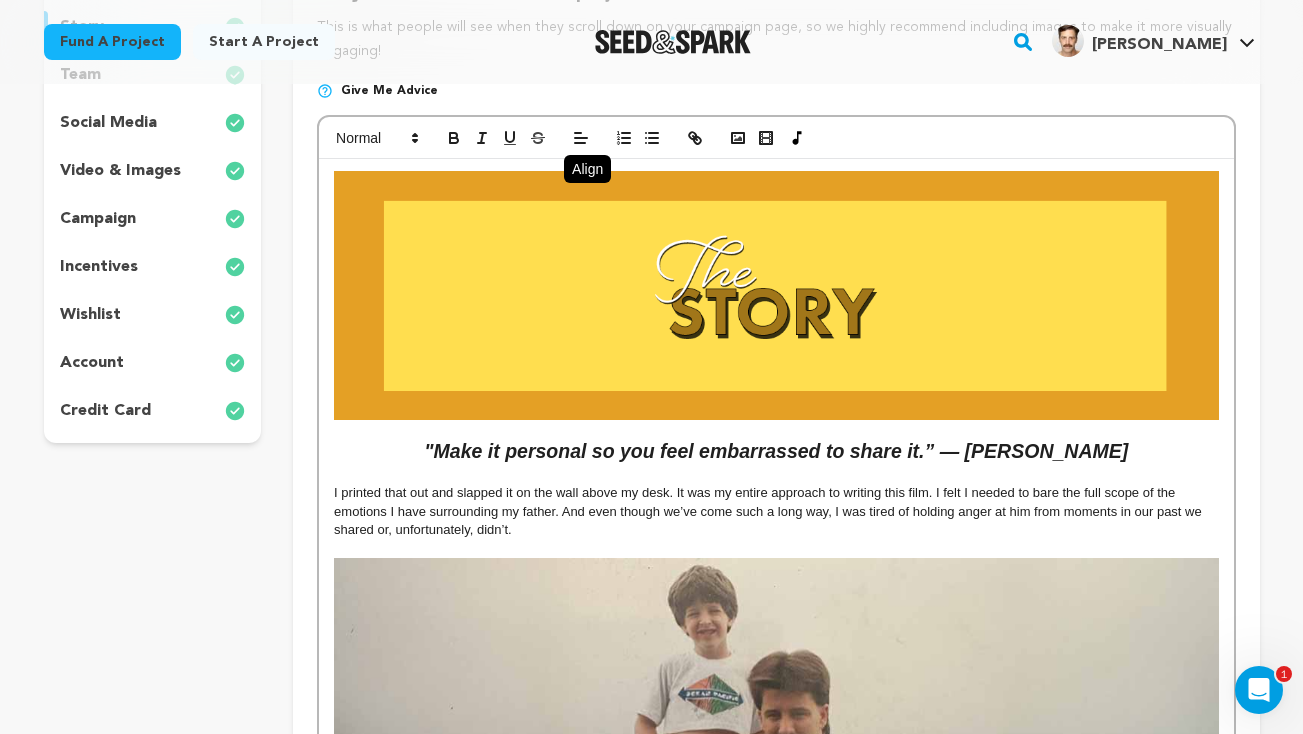 click at bounding box center [776, 295] 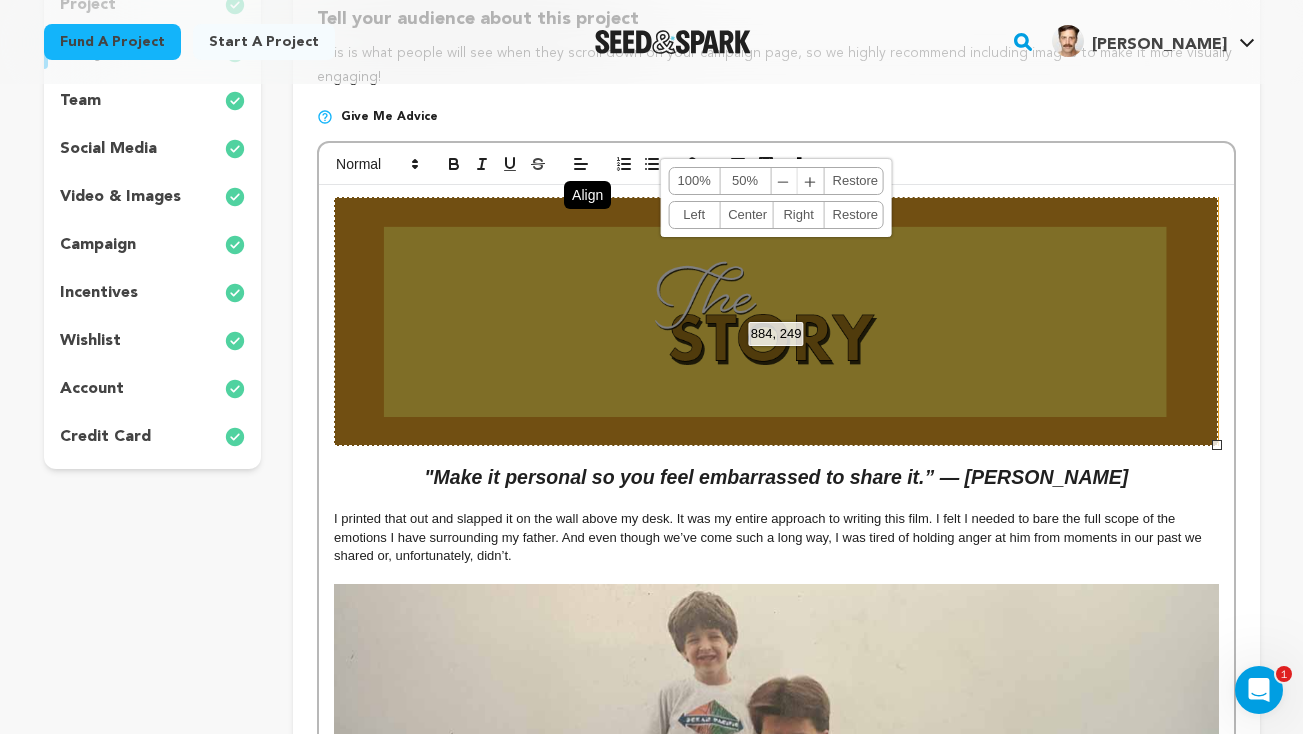 scroll, scrollTop: 337, scrollLeft: 0, axis: vertical 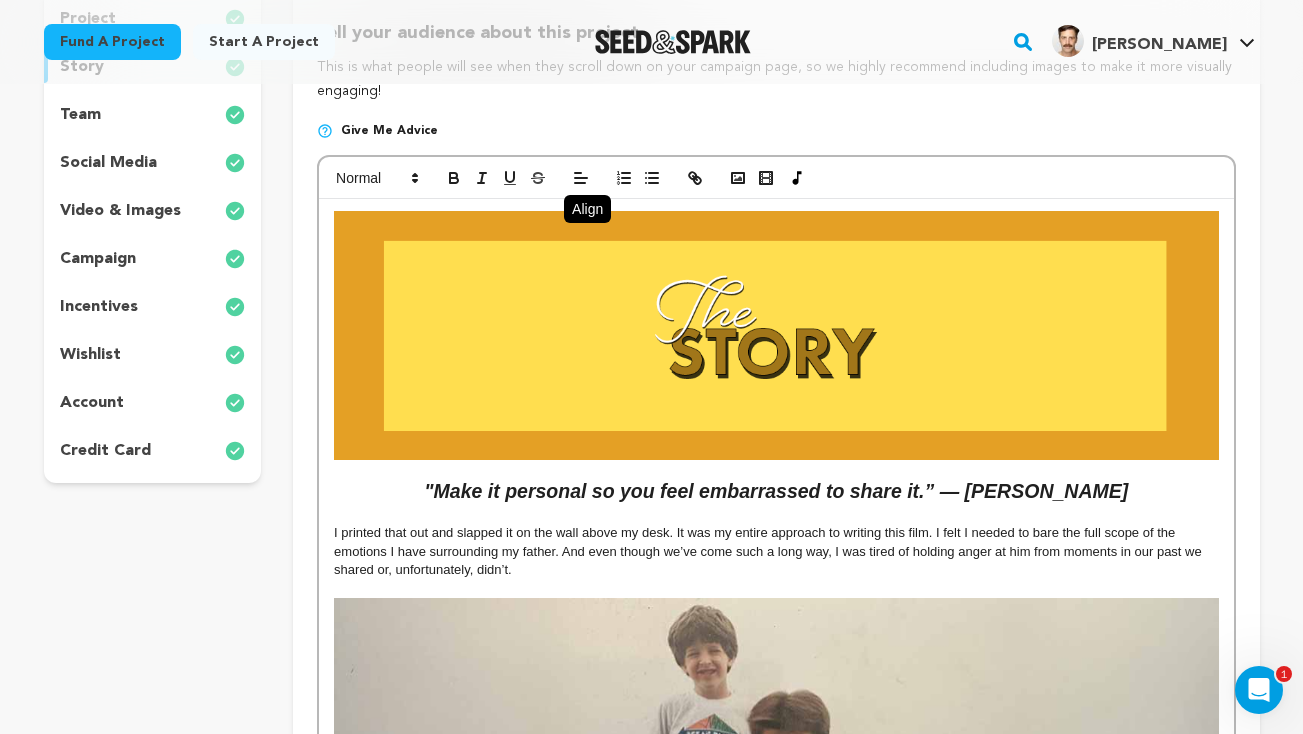 click on ""Make it personal so you feel embarrassed to share it.” — Quentin Tarantio I printed that out and slapped it on the wall above my desk. It was my entire approach to writing this film. I felt I needed to bare the full scope of the emotions I have surrounding my father. And even though we’ve come such a long way, I was tired of holding anger at him from moments in our past we shared or, unfortunately, didn’t.  I needed to have the conversations we never had. To say the things I’ve only said to my therapist. To show the beauty of our reconnection in one definitive, cinematic moment.  That’s what drove me to write this short film and the subsequent feature length version of it. It’s part healing, part cautionary tale, part redemption story.   He is also most likely reading this, so “Dad Drought 2: The Re-Drought” will most certainly be chock full of fresh material. Dad Drought  is a strangely hopeful exploration of what happens when two stubborn men try, I mean  really" at bounding box center [776, 1571] 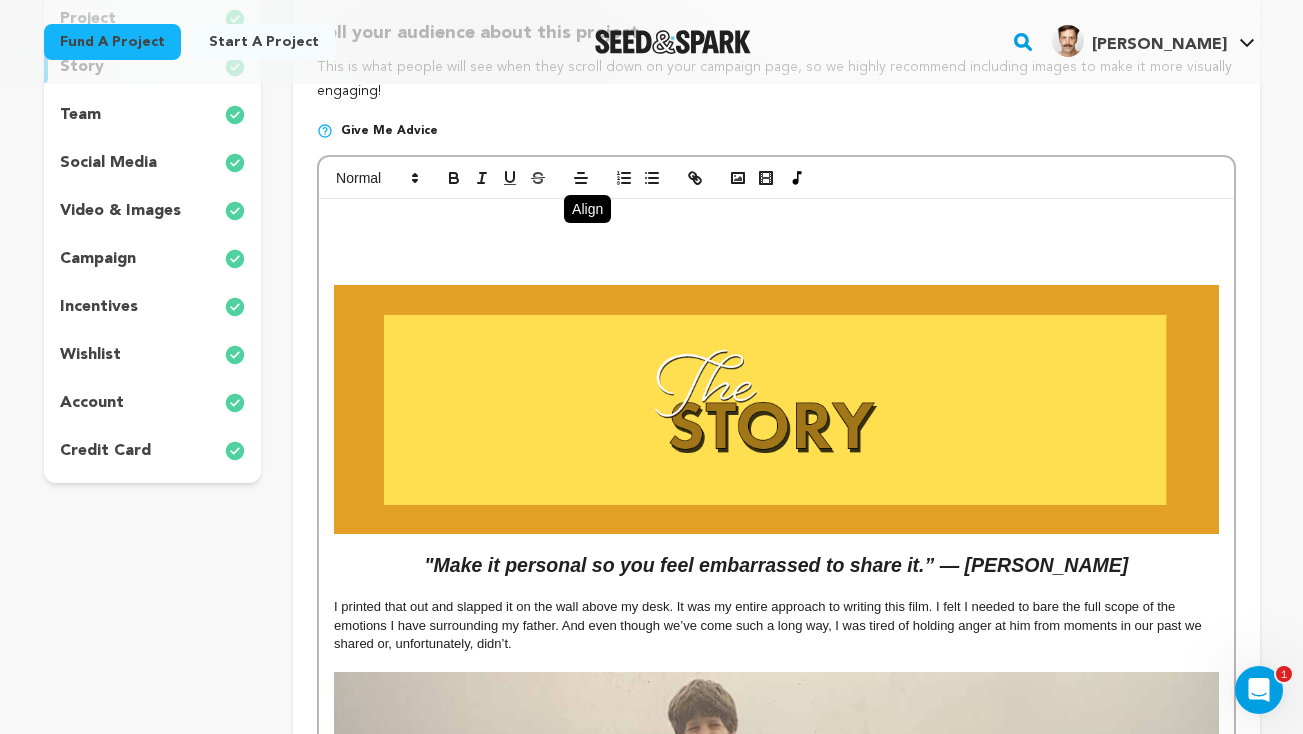 click at bounding box center (776, 239) 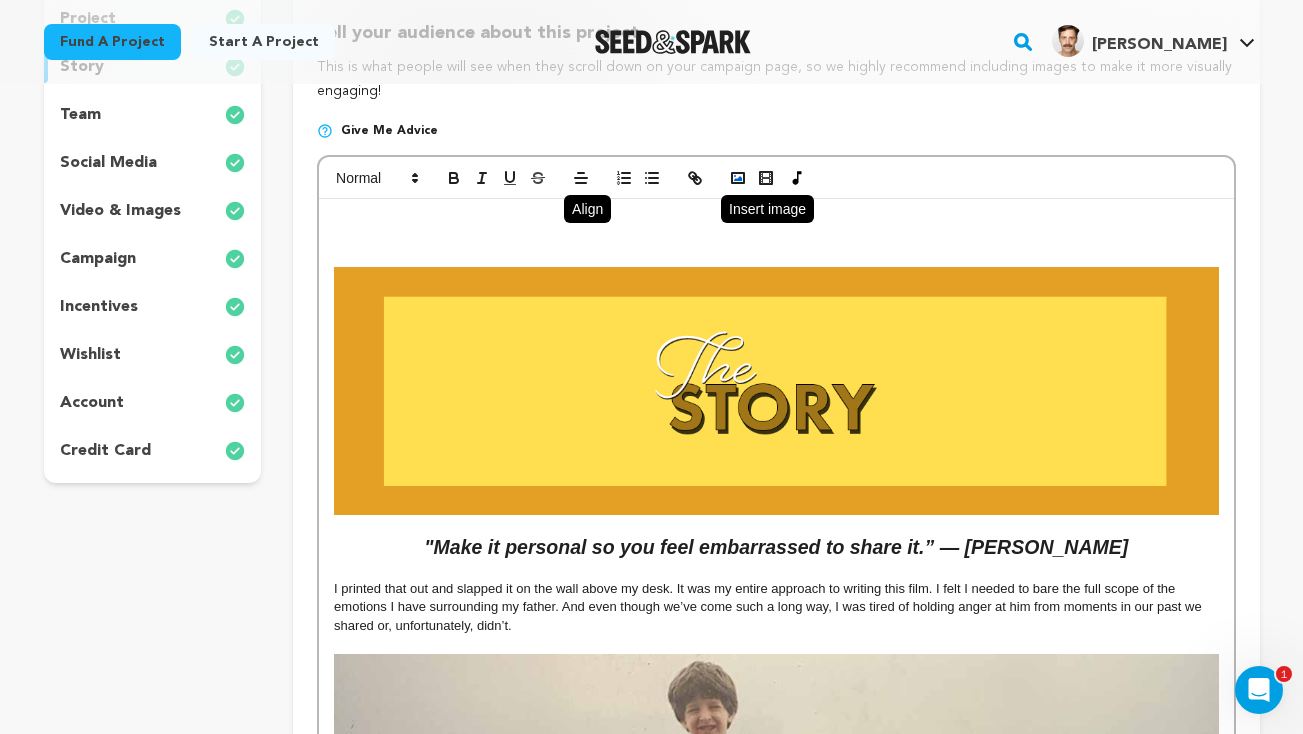 click 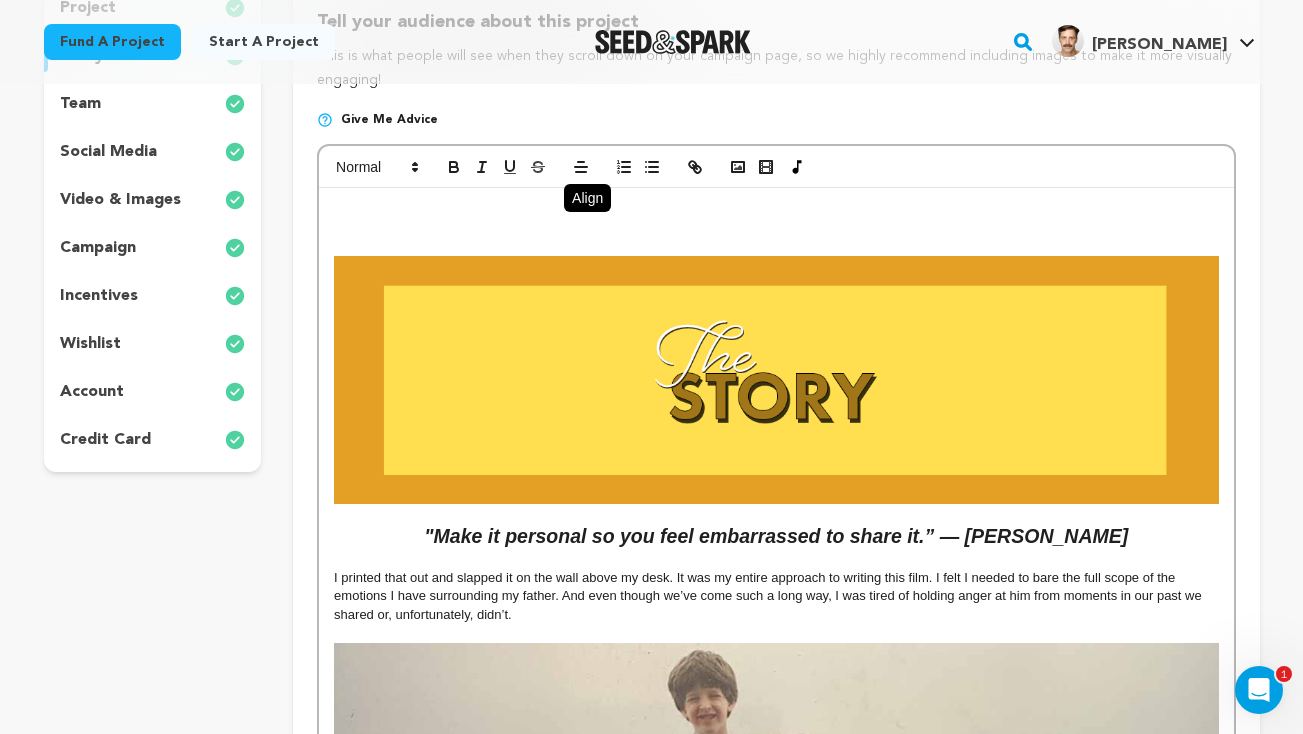 scroll, scrollTop: 342, scrollLeft: 0, axis: vertical 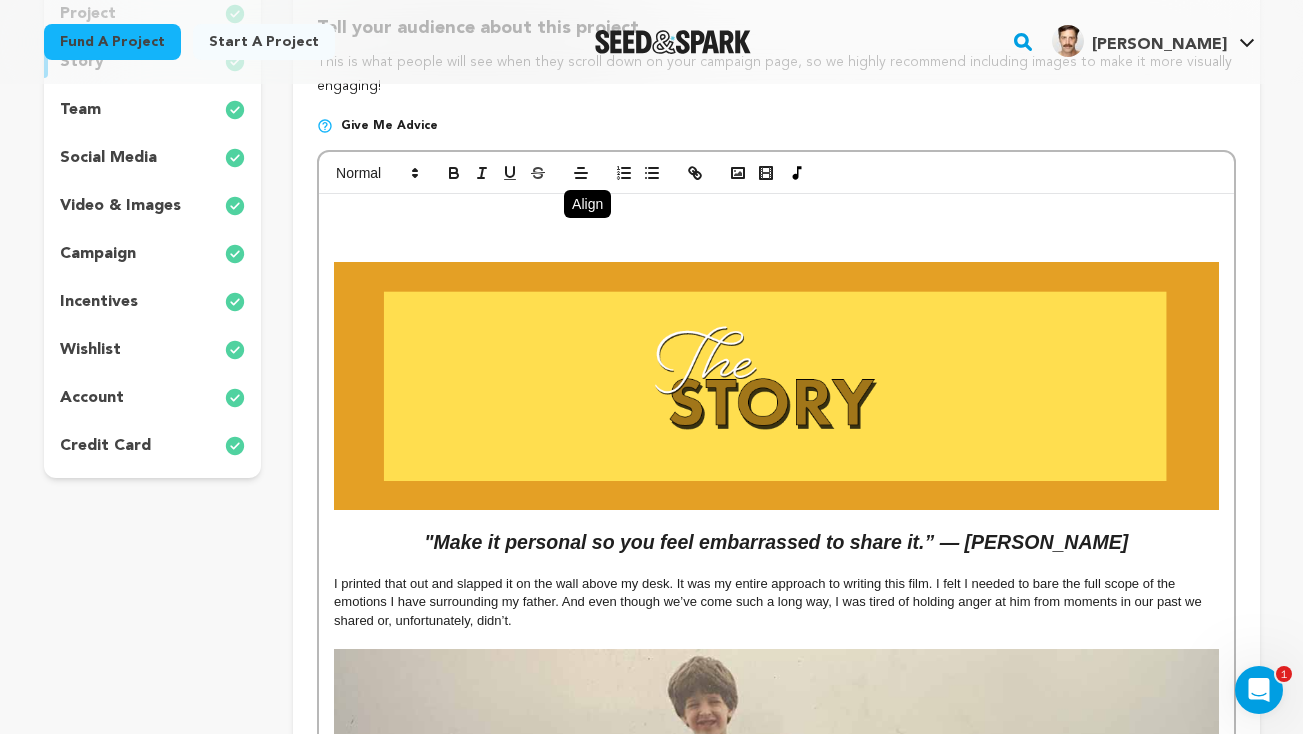 click at bounding box center [776, 215] 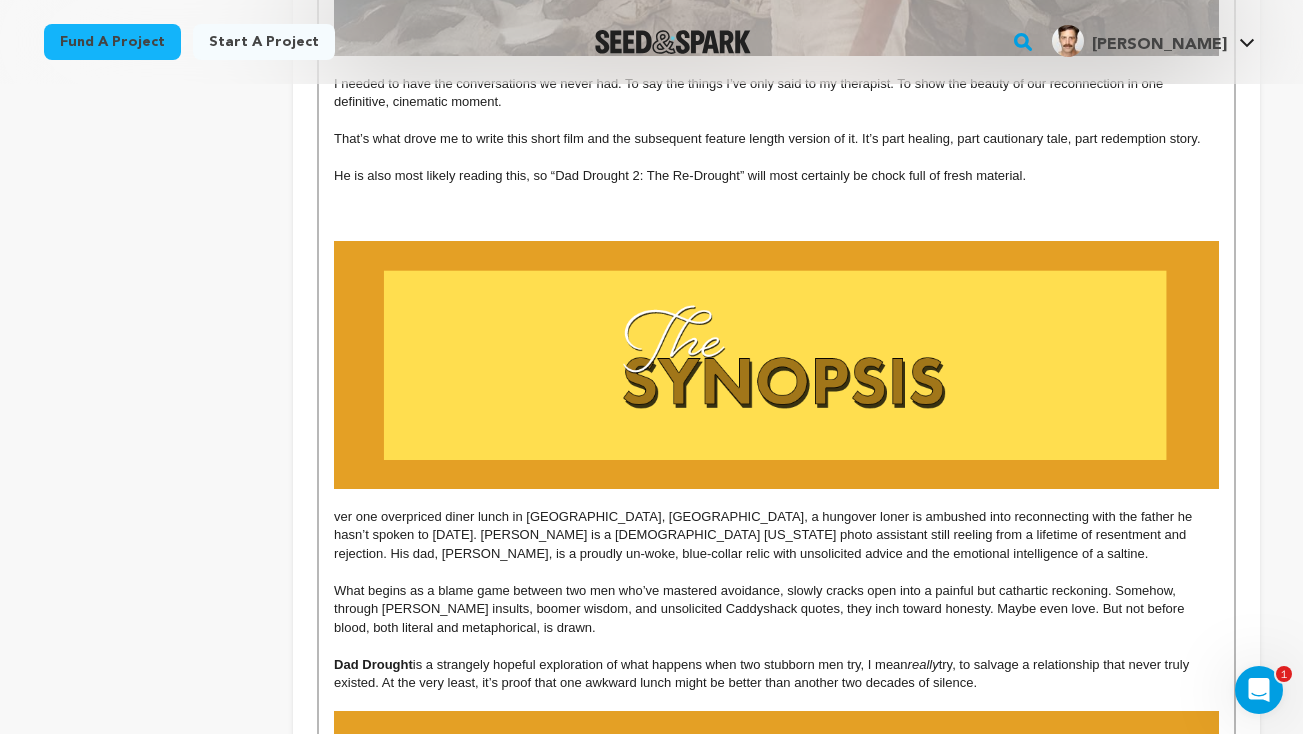 scroll, scrollTop: 1434, scrollLeft: 0, axis: vertical 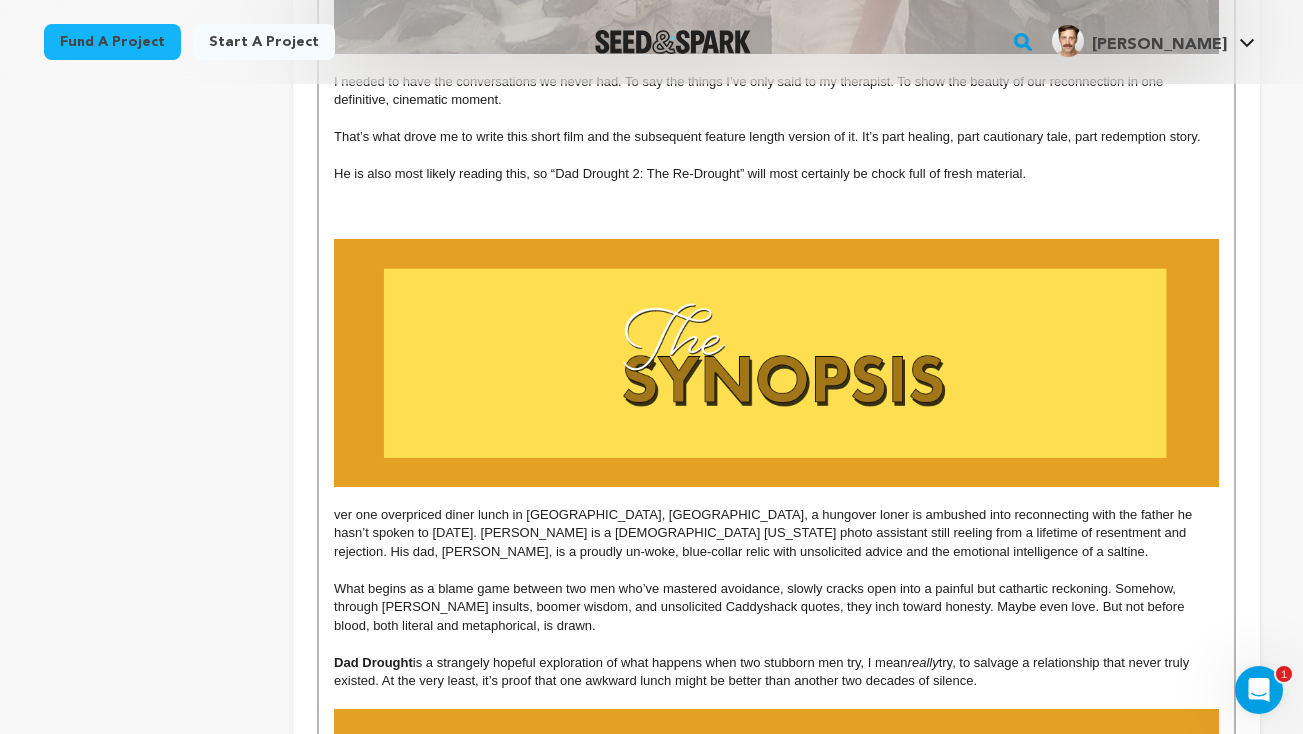 click on "ver one overpriced diner lunch in Bristol, CT, a hungover loner is ambushed into reconnecting with the father he hasn’t spoken to in twenty years. LUKE BOON is a 43-year-old New York photo assistant still reeling from a lifetime of resentment and rejection. His dad, CRAIG BOON, is a proudly un-woke, blue-collar relic with unsolicited advice and the emotional intelligence of a saltine." at bounding box center [765, 533] 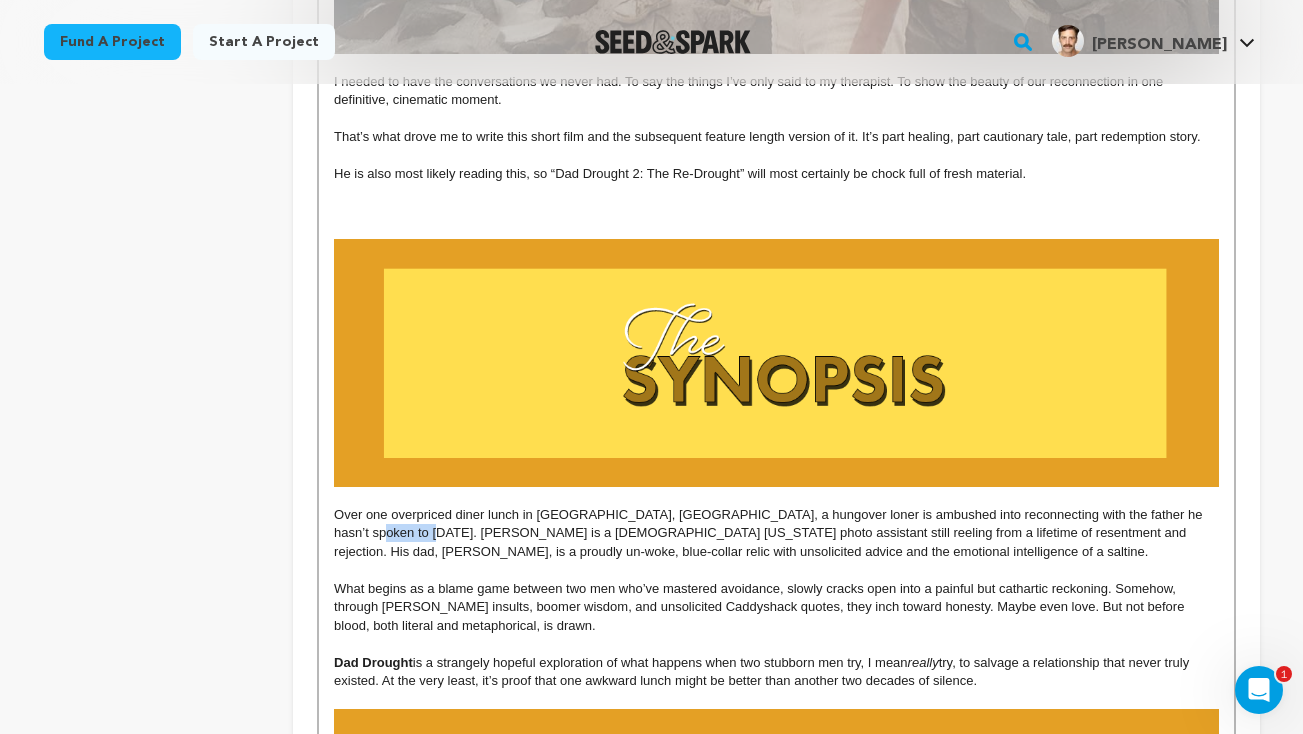 drag, startPoint x: 1192, startPoint y: 512, endPoint x: 374, endPoint y: 535, distance: 818.3233 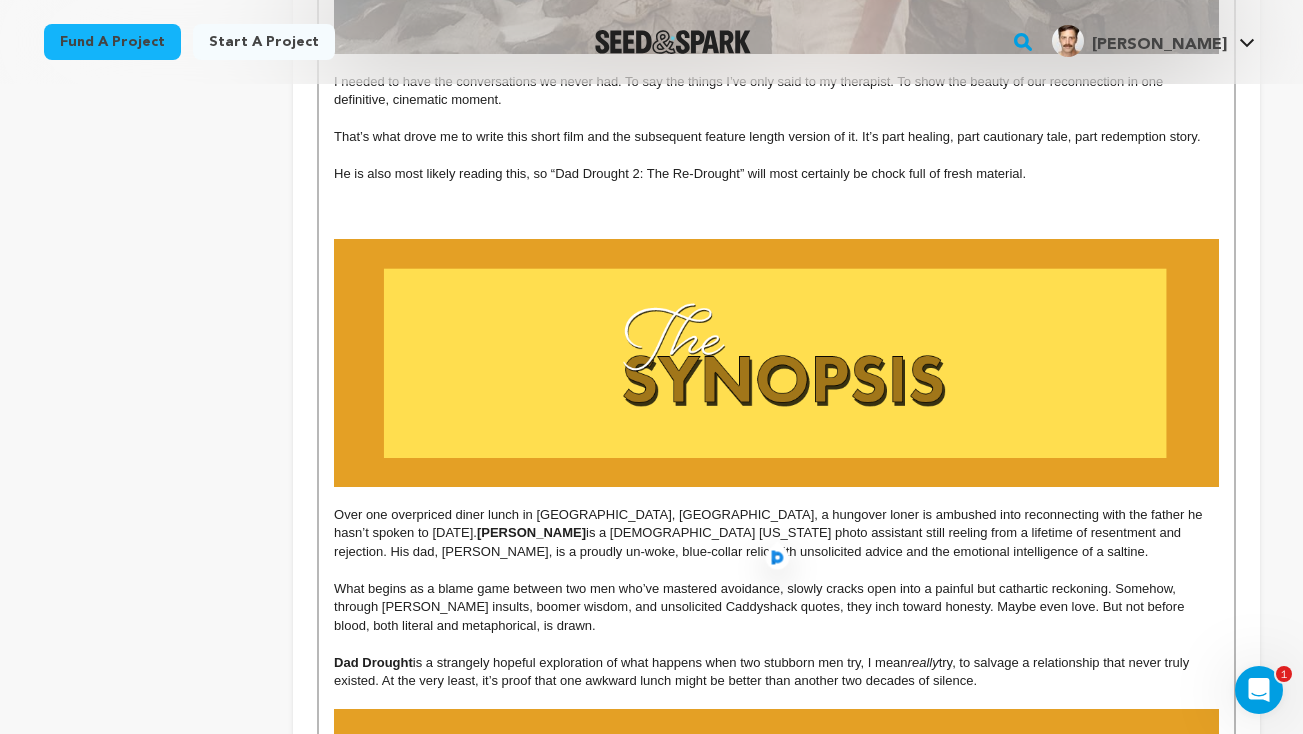 click on "Over one overpriced diner lunch in Bristol, CT, a hungover loner is ambushed into reconnecting with the father he hasn’t spoken to in twenty years.  LUKE BOON  is a 43-year-old New York photo assistant still reeling from a lifetime of resentment and rejection. His dad, CRAIG BOON, is a proudly un-woke, blue-collar relic with unsolicited advice and the emotional intelligence of a saltine." at bounding box center [776, 533] 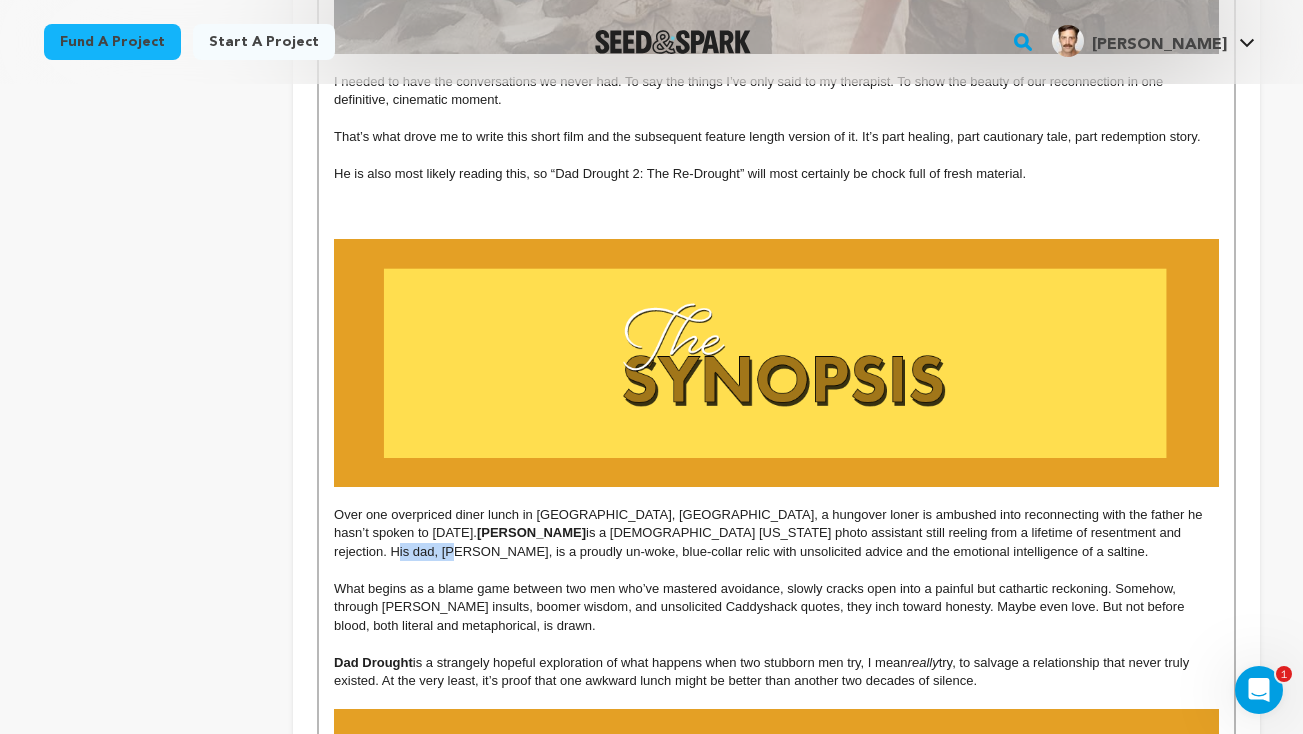 drag, startPoint x: 989, startPoint y: 532, endPoint x: 1070, endPoint y: 530, distance: 81.02469 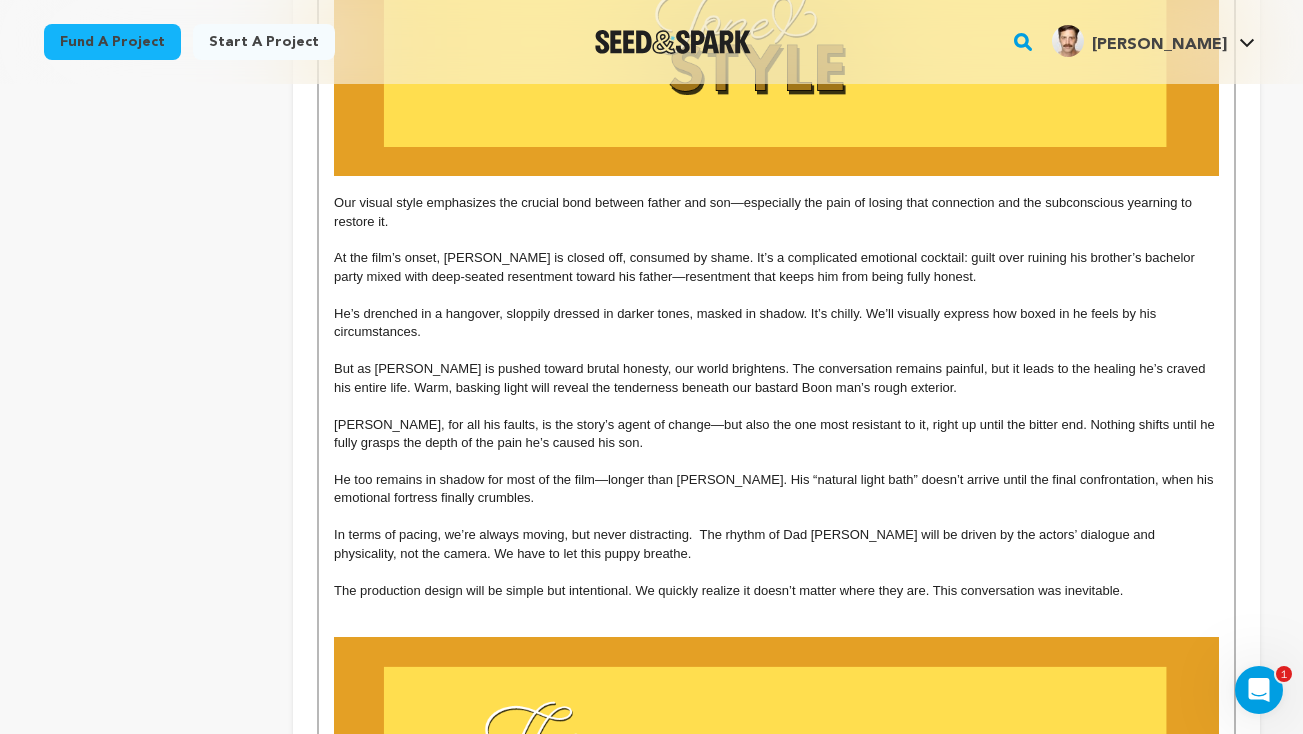 scroll, scrollTop: 2217, scrollLeft: 0, axis: vertical 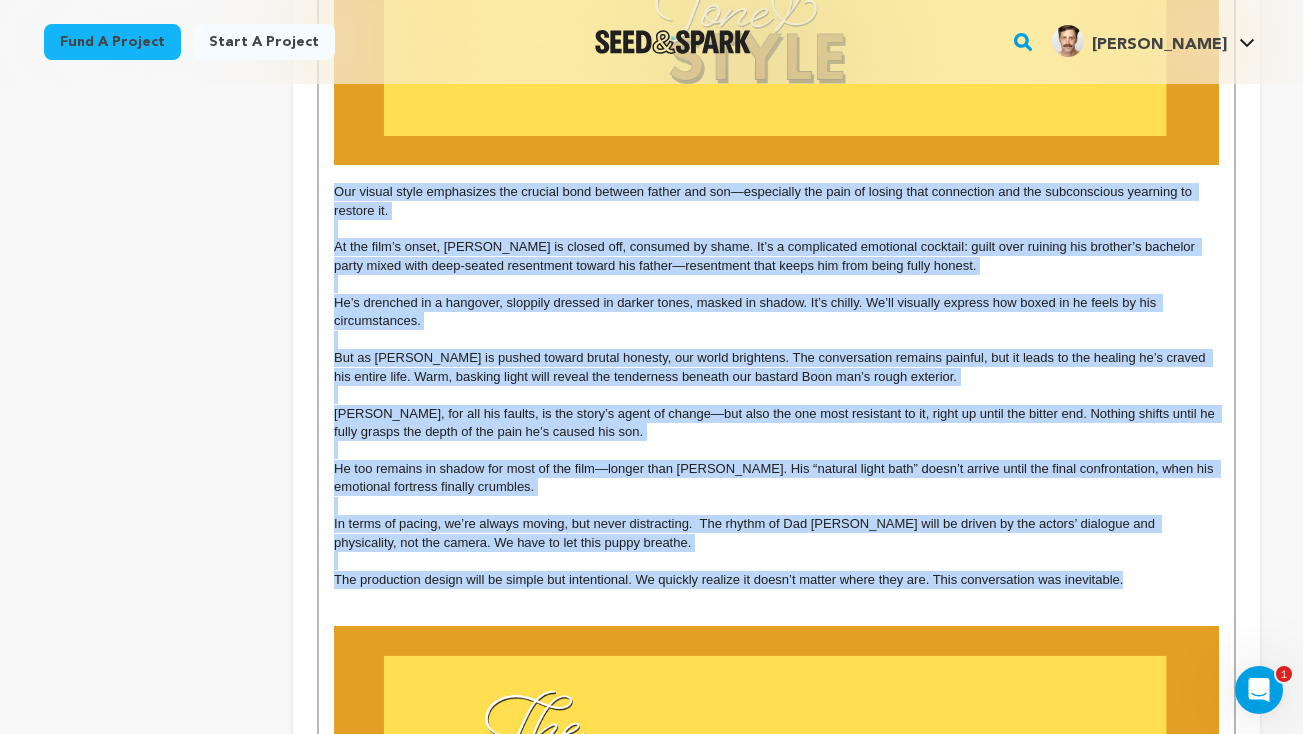 drag, startPoint x: 332, startPoint y: 308, endPoint x: 1131, endPoint y: 574, distance: 842.1146 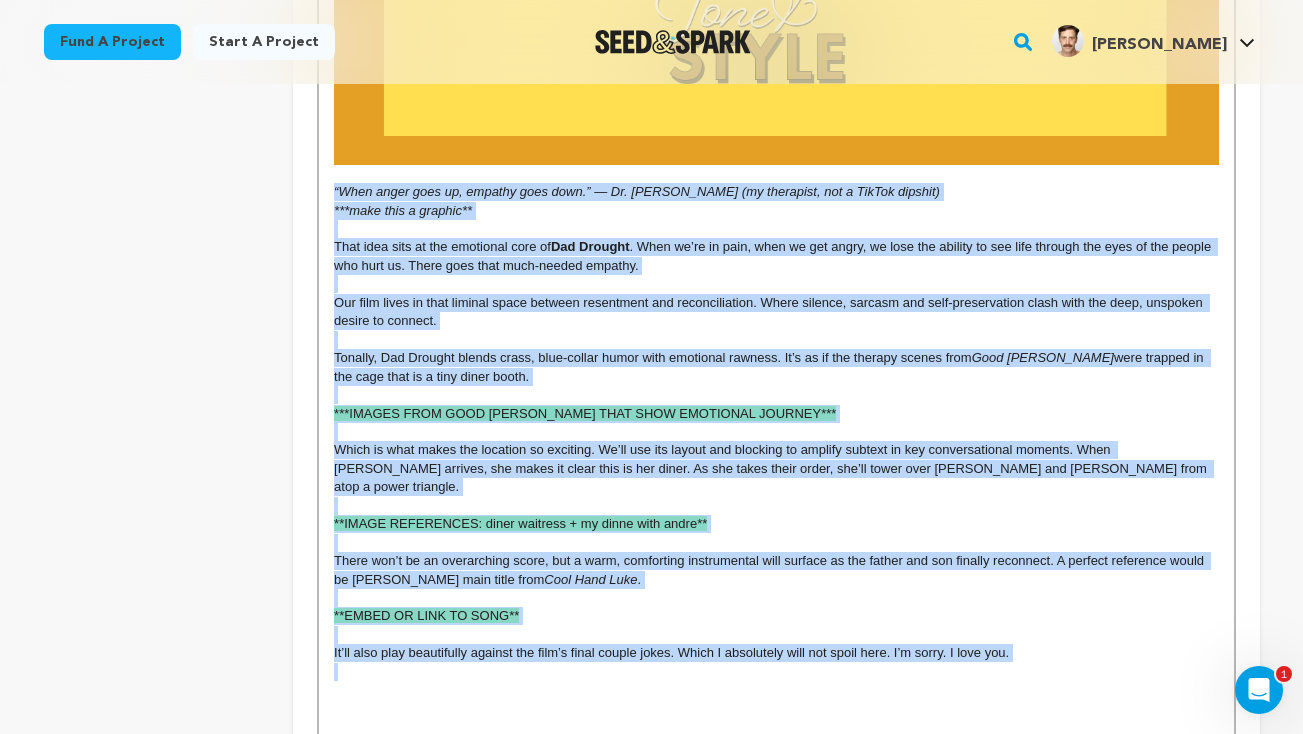 scroll, scrollTop: 191, scrollLeft: 0, axis: vertical 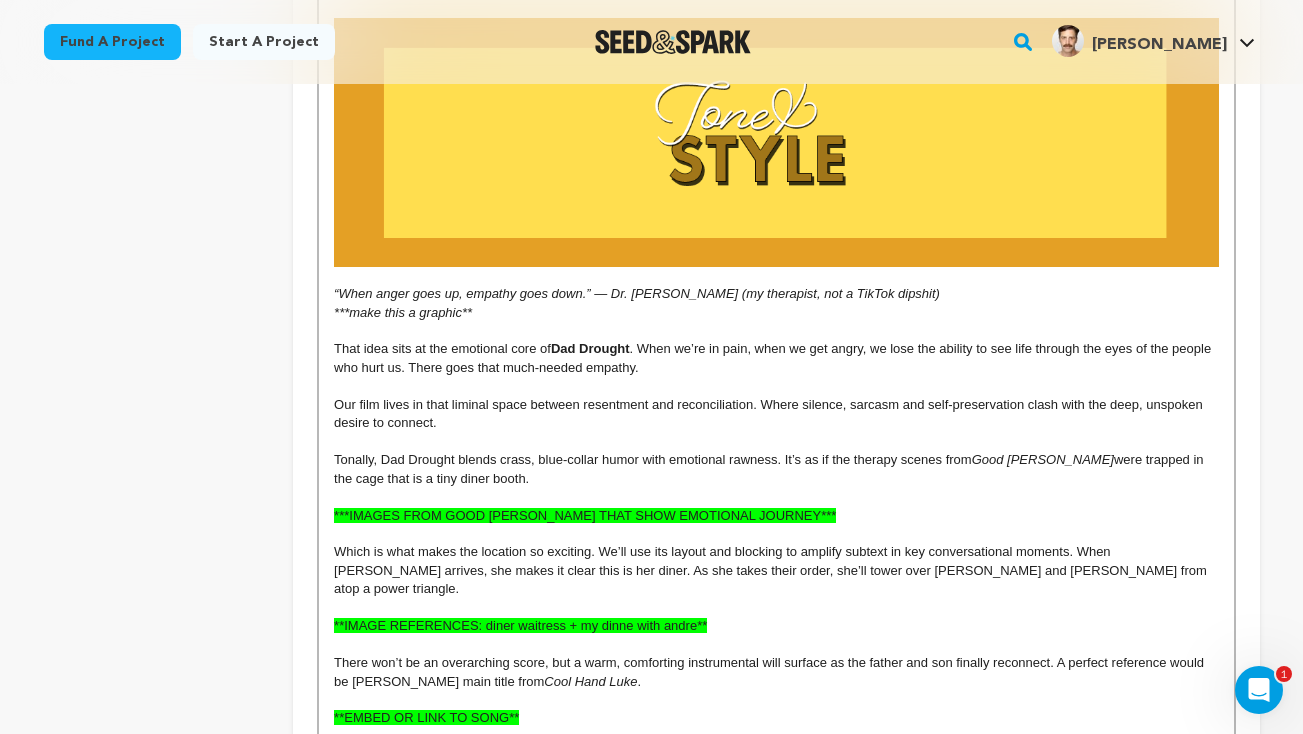 click on "“When anger goes up, empathy goes down.” — Dr. Mike (my therapist, not a TikTok dipshit)" at bounding box center [637, 293] 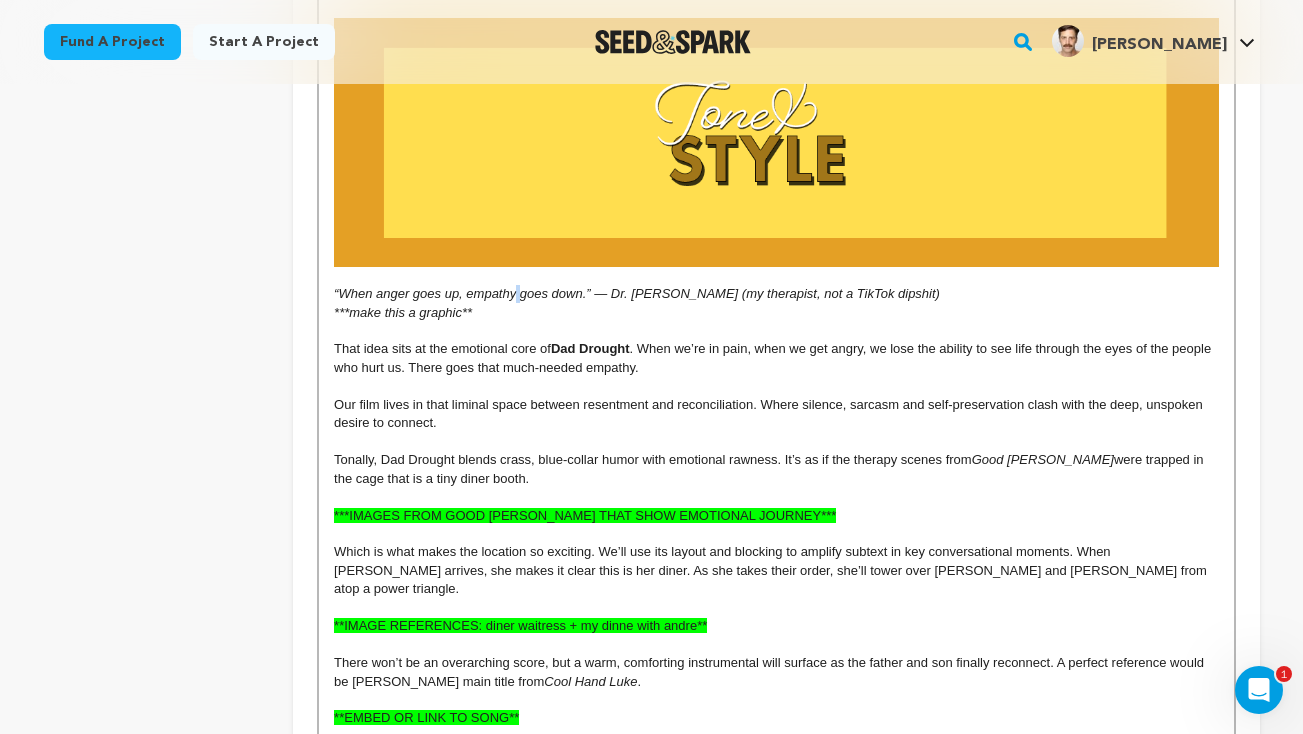 click on "“When anger goes up, empathy goes down.” — Dr. Mike (my therapist, not a TikTok dipshit)" at bounding box center (637, 293) 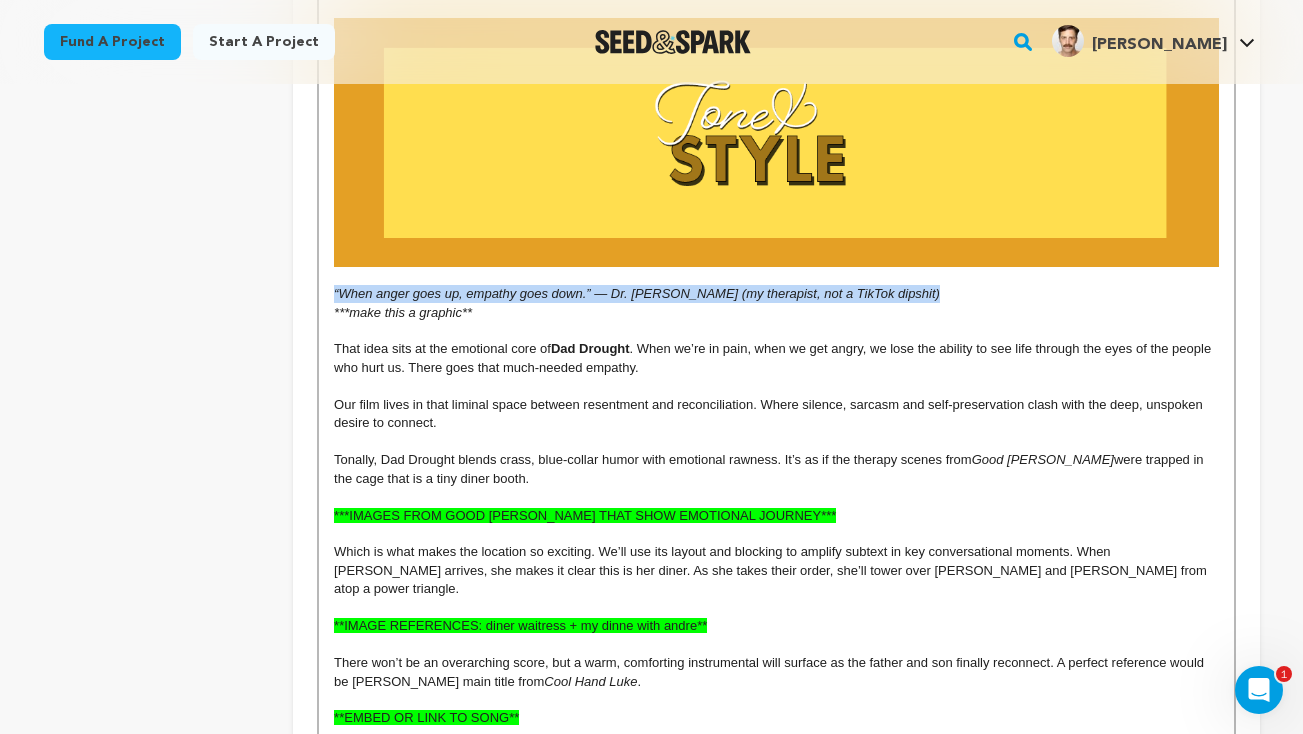 click on "“When anger goes up, empathy goes down.” — Dr. Mike (my therapist, not a TikTok dipshit)" at bounding box center [637, 293] 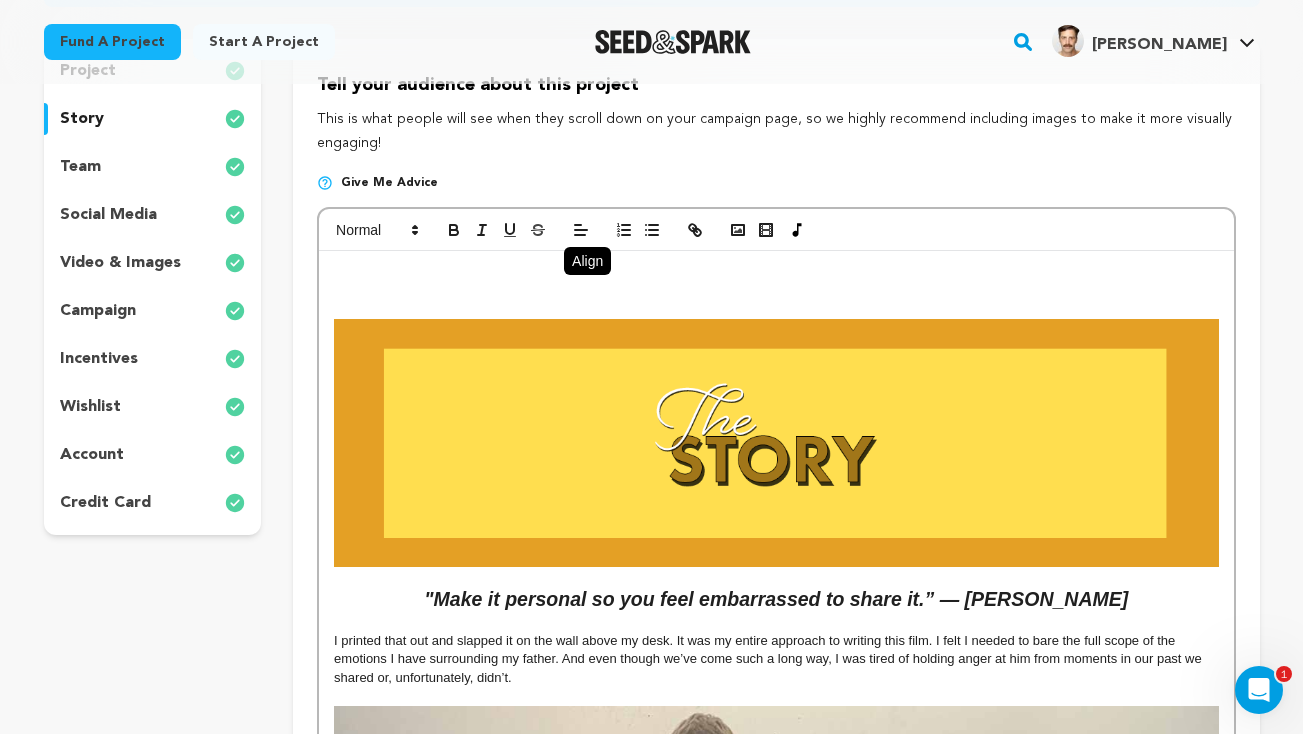 scroll, scrollTop: 289, scrollLeft: 0, axis: vertical 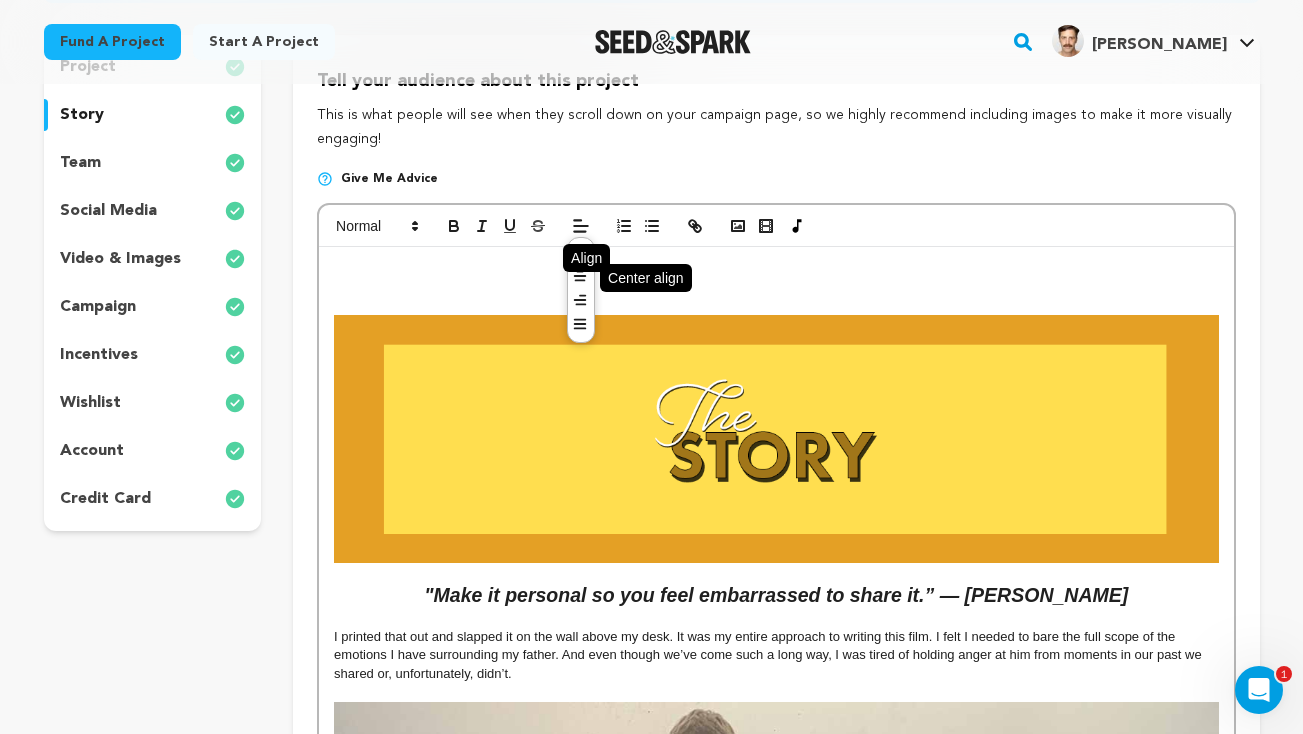 click 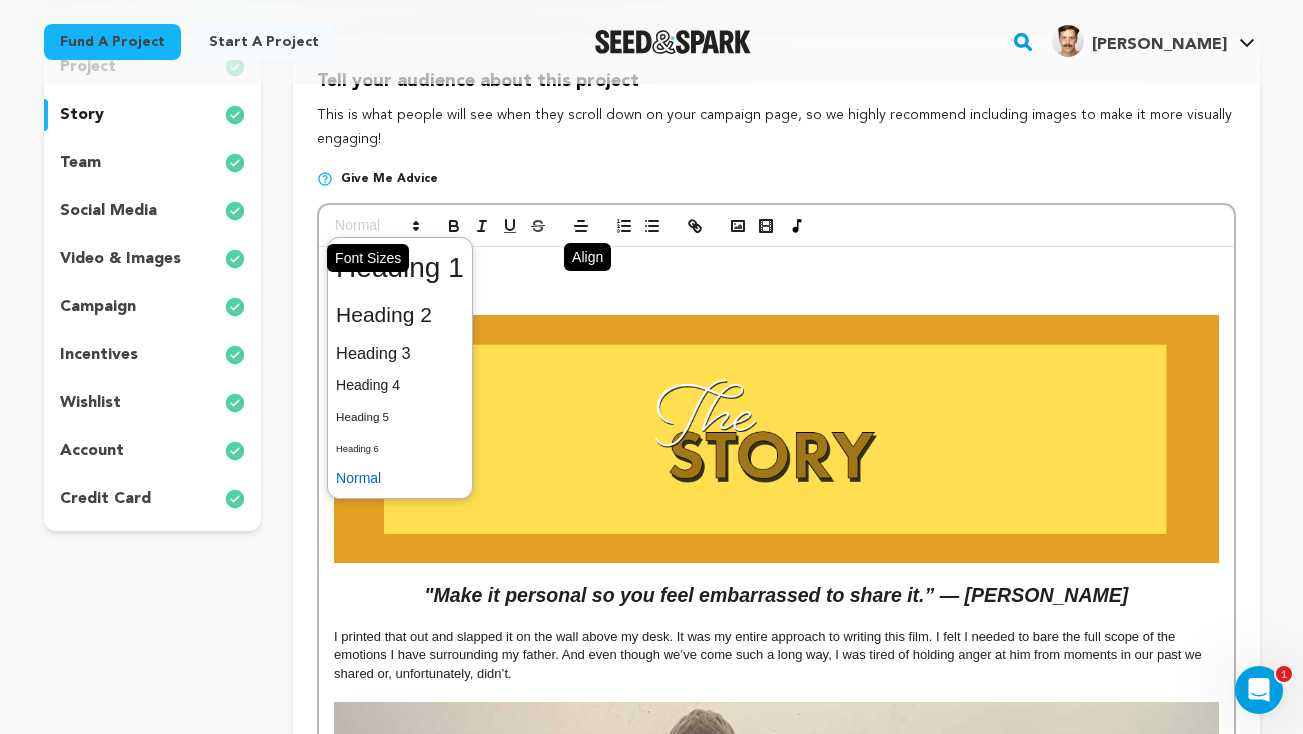click at bounding box center (376, 226) 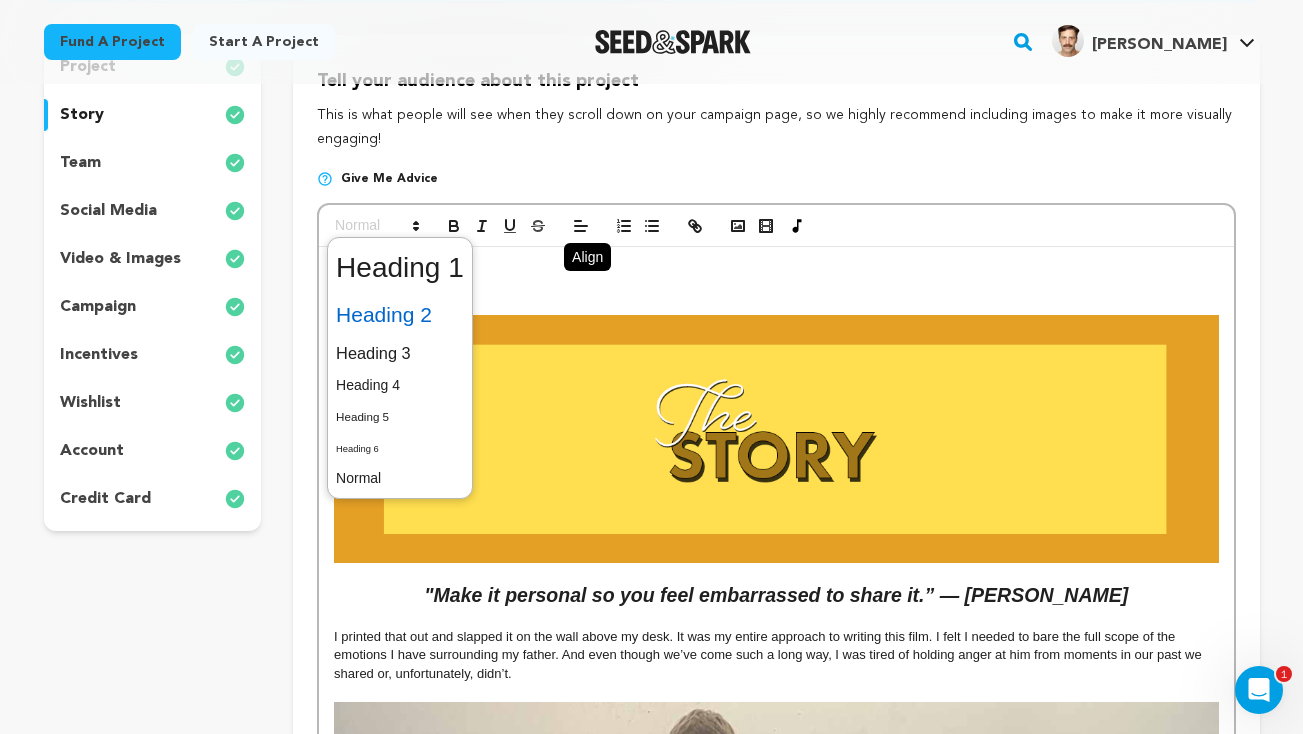 click at bounding box center [400, 315] 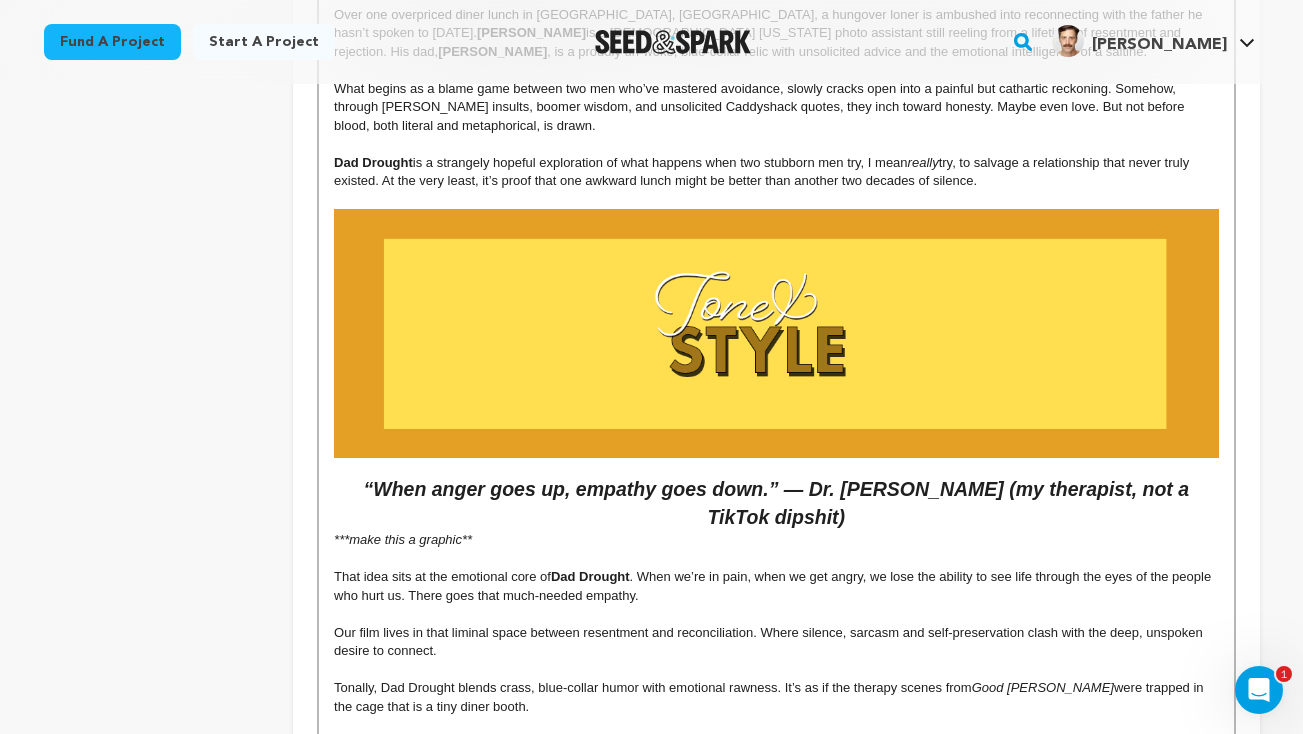 scroll, scrollTop: 1938, scrollLeft: 0, axis: vertical 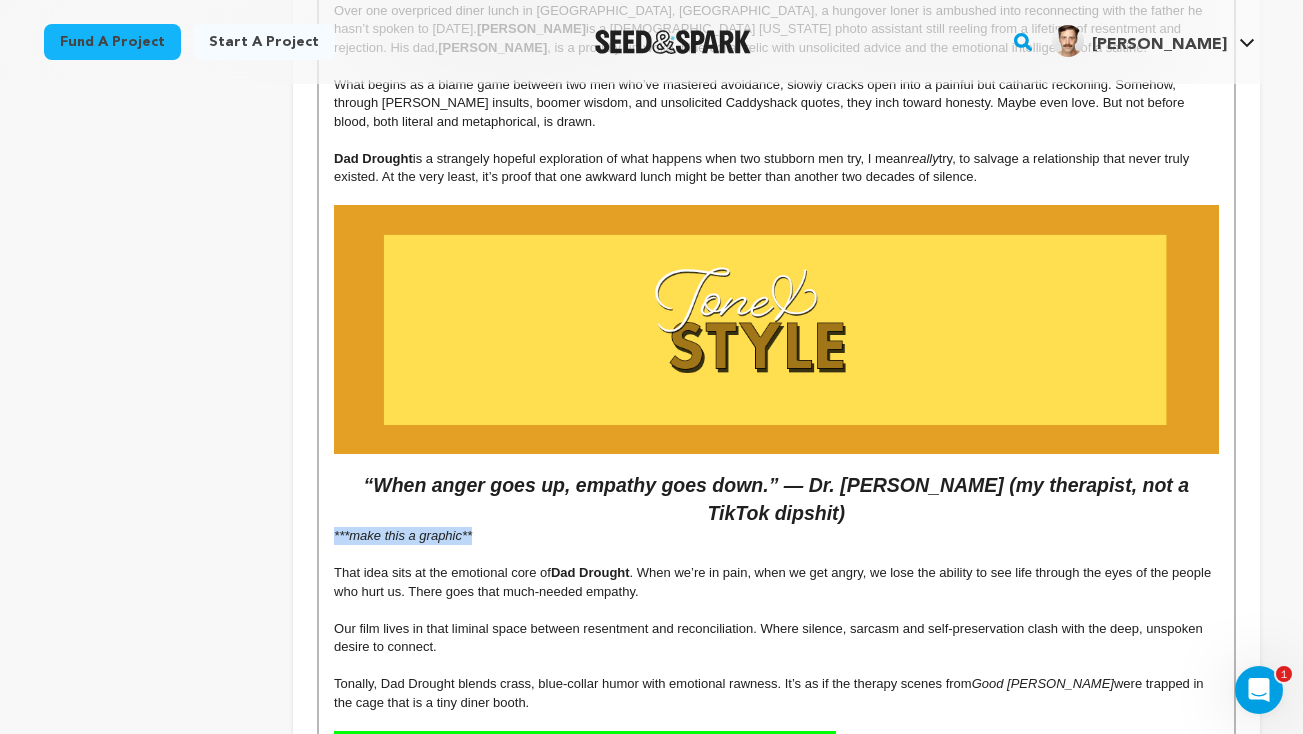 drag, startPoint x: 443, startPoint y: 509, endPoint x: 322, endPoint y: 513, distance: 121.0661 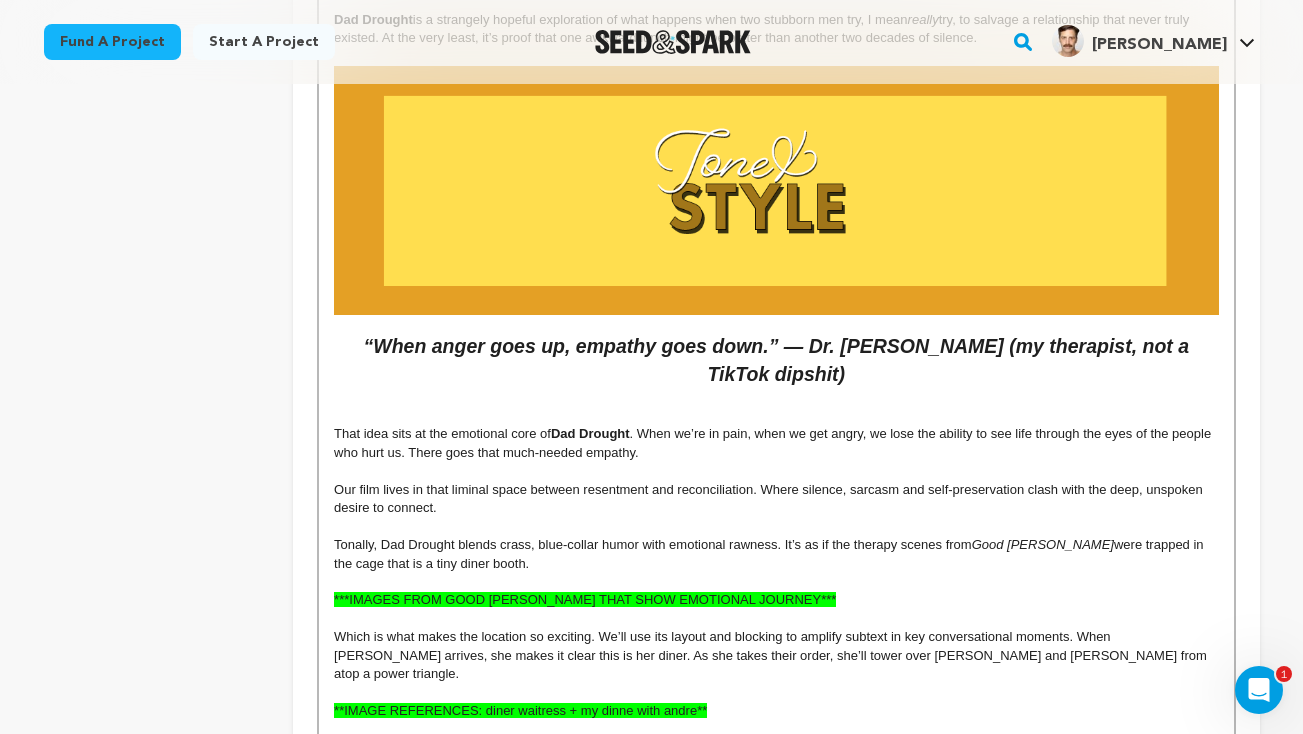 scroll, scrollTop: 2079, scrollLeft: 0, axis: vertical 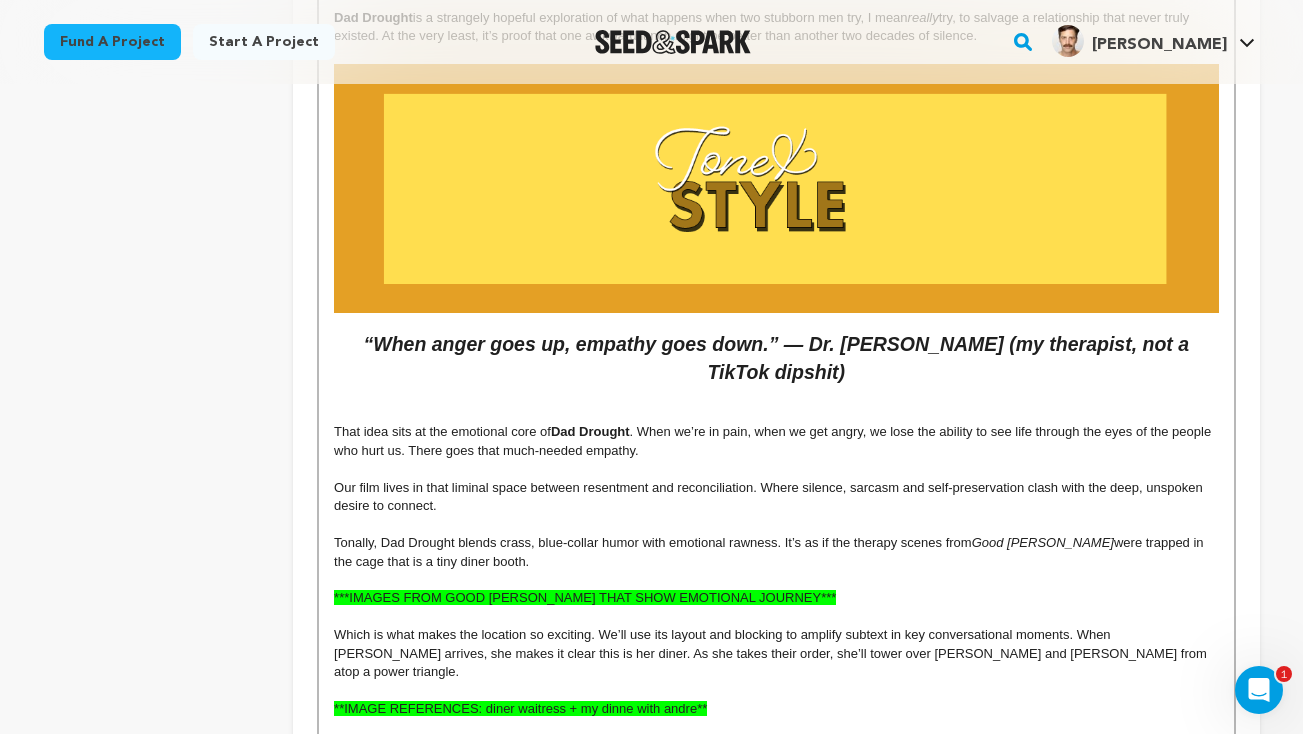 click on ""Make it personal so you feel embarrassed to share it.” — Quentin Tarantio I printed that out and slapped it on the wall above my desk. It was my entire approach to writing this film. I felt I needed to bare the full scope of the emotions I have surrounding my father. And even though we’ve come such a long way, I was tired of holding anger at him from moments in our past we shared or, unfortunately, didn’t.  I needed to have the conversations we never had. To say the things I’ve only said to my therapist. To show the beauty of our reconnection in one definitive, cinematic moment.  That’s what drove me to write this short film and the subsequent feature length version of it. It’s part healing, part cautionary tale, part redemption story.   He is also most likely reading this, so “Dad Drought 2: The Re-Drought” will most certainly be chock full of fresh material. LUKE BOON  is a 43-year-old New York photo assistant still reeling from a lifetime of resentment and rejection. His dad,  really" at bounding box center [776, -70] 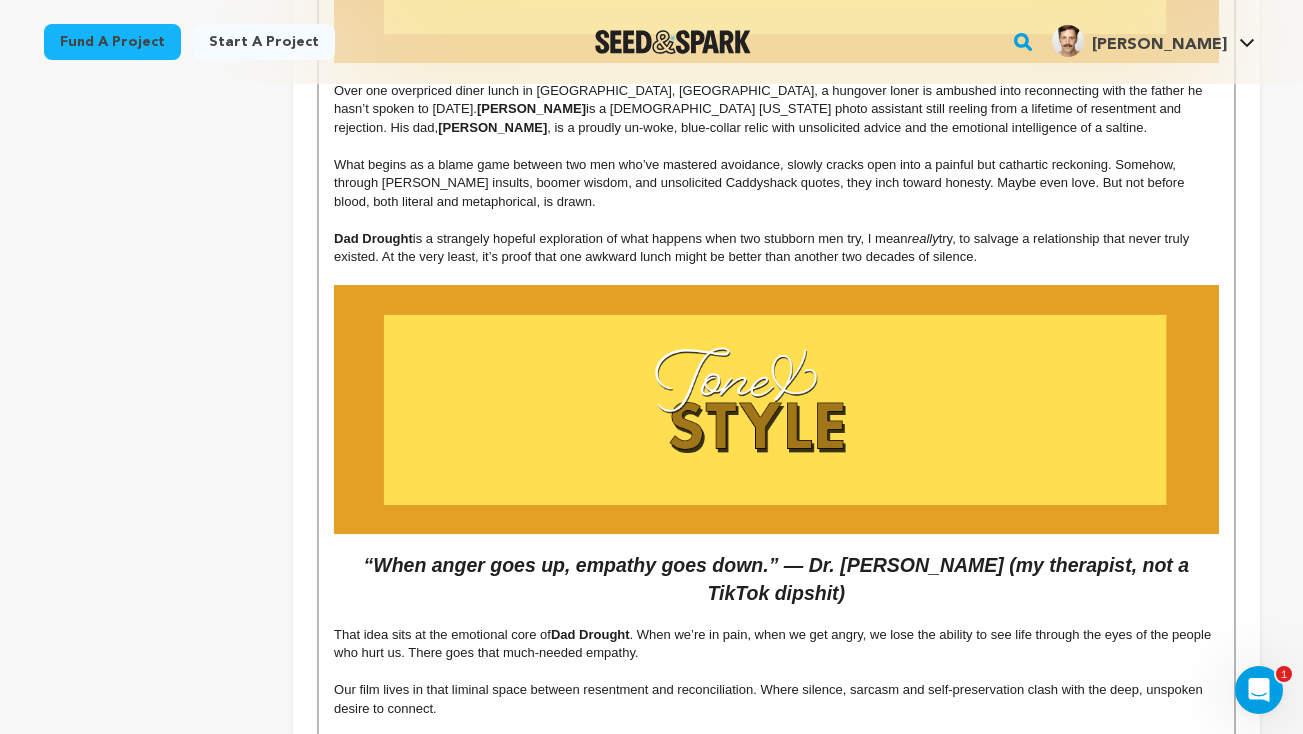 scroll, scrollTop: 1866, scrollLeft: 0, axis: vertical 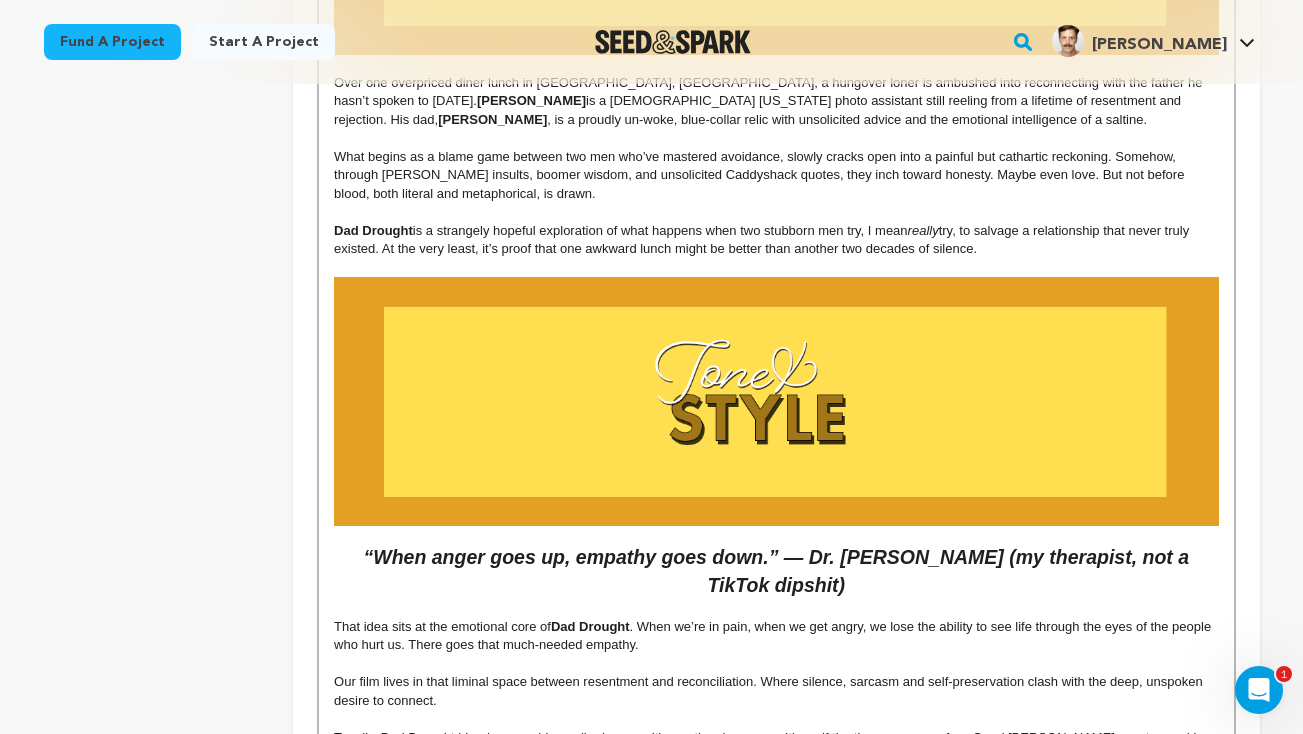 click at bounding box center [776, 267] 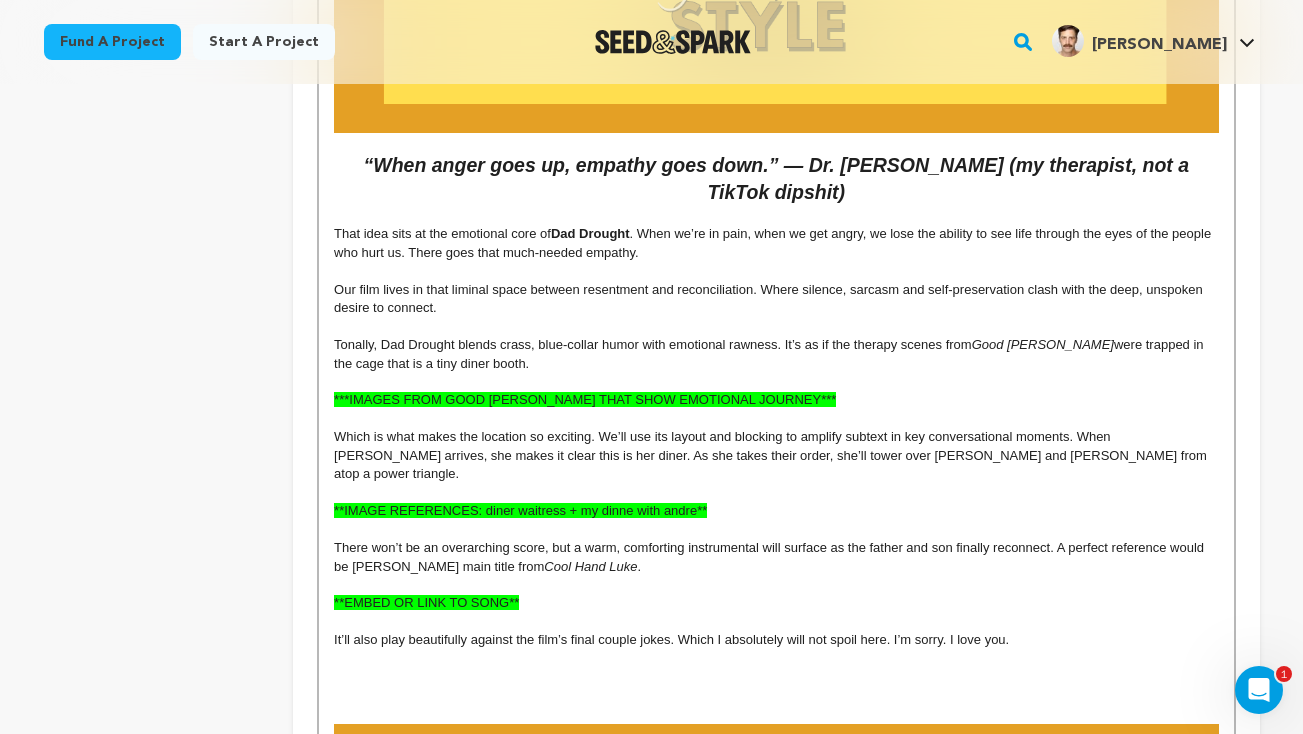 scroll, scrollTop: 2273, scrollLeft: 0, axis: vertical 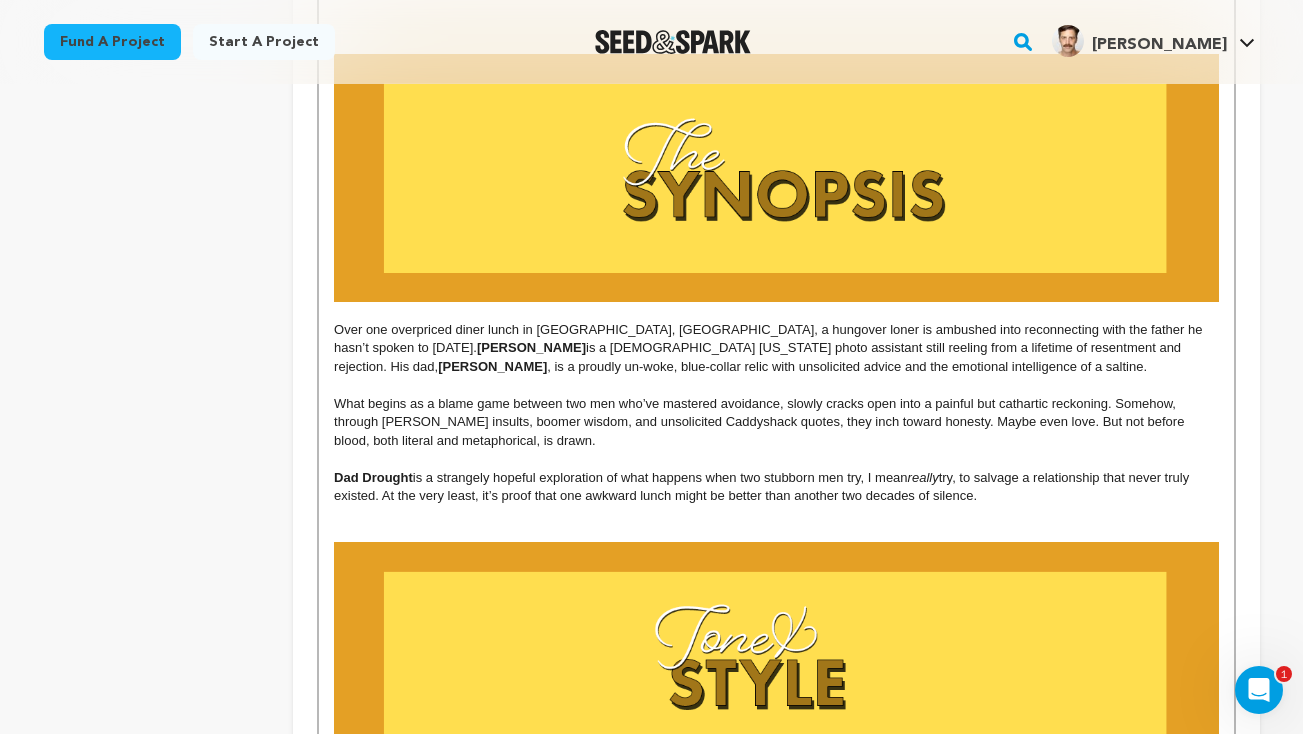 click on ""Make it personal so you feel embarrassed to share it.” — Quentin Tarantio I printed that out and slapped it on the wall above my desk. It was my entire approach to writing this film. I felt I needed to bare the full scope of the emotions I have surrounding my father. And even though we’ve come such a long way, I was tired of holding anger at him from moments in our past we shared or, unfortunately, didn’t.  I needed to have the conversations we never had. To say the things I’ve only said to my therapist. To show the beauty of our reconnection in one definitive, cinematic moment.  That’s what drove me to write this short film and the subsequent feature length version of it. It’s part healing, part cautionary tale, part redemption story.   He is also most likely reading this, so “Dad Drought 2: The Re-Drought” will most certainly be chock full of fresh material. LUKE BOON  is a 43-year-old New York photo assistant still reeling from a lifetime of resentment and rejection. His dad,  really" at bounding box center (776, 390) 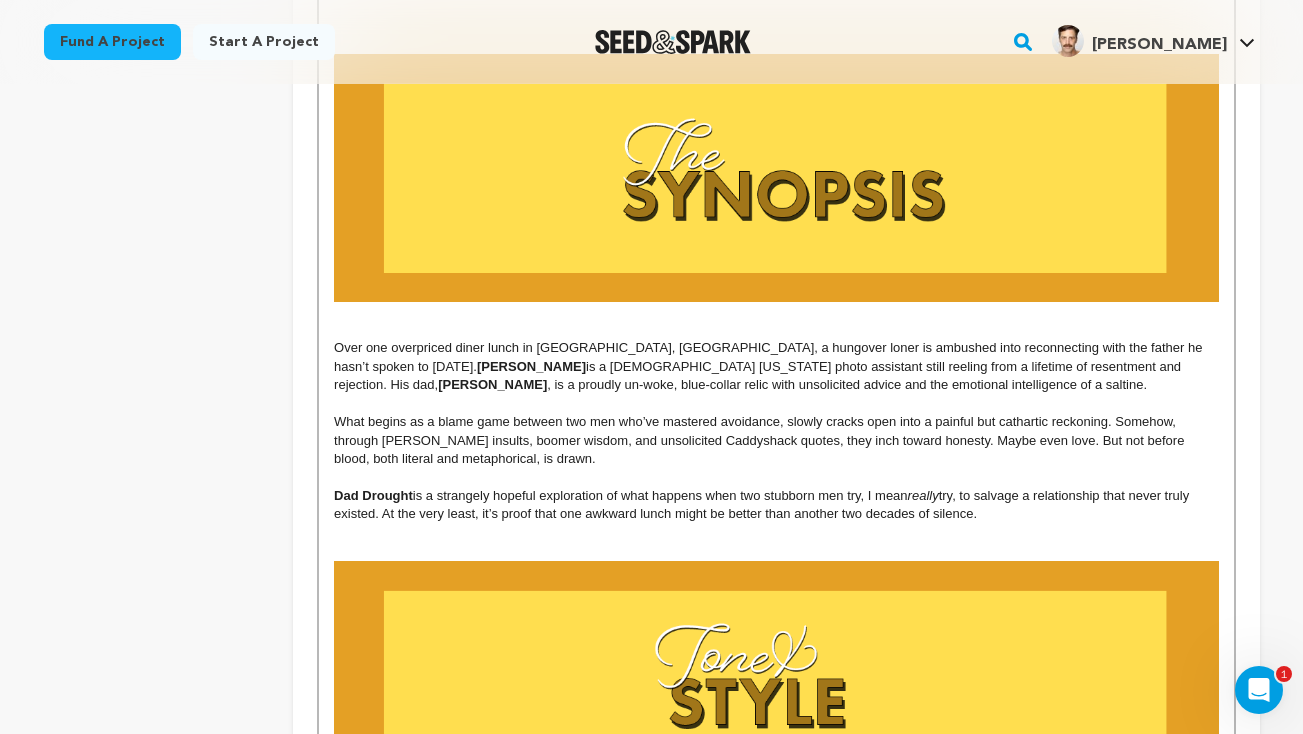 click at bounding box center [776, 311] 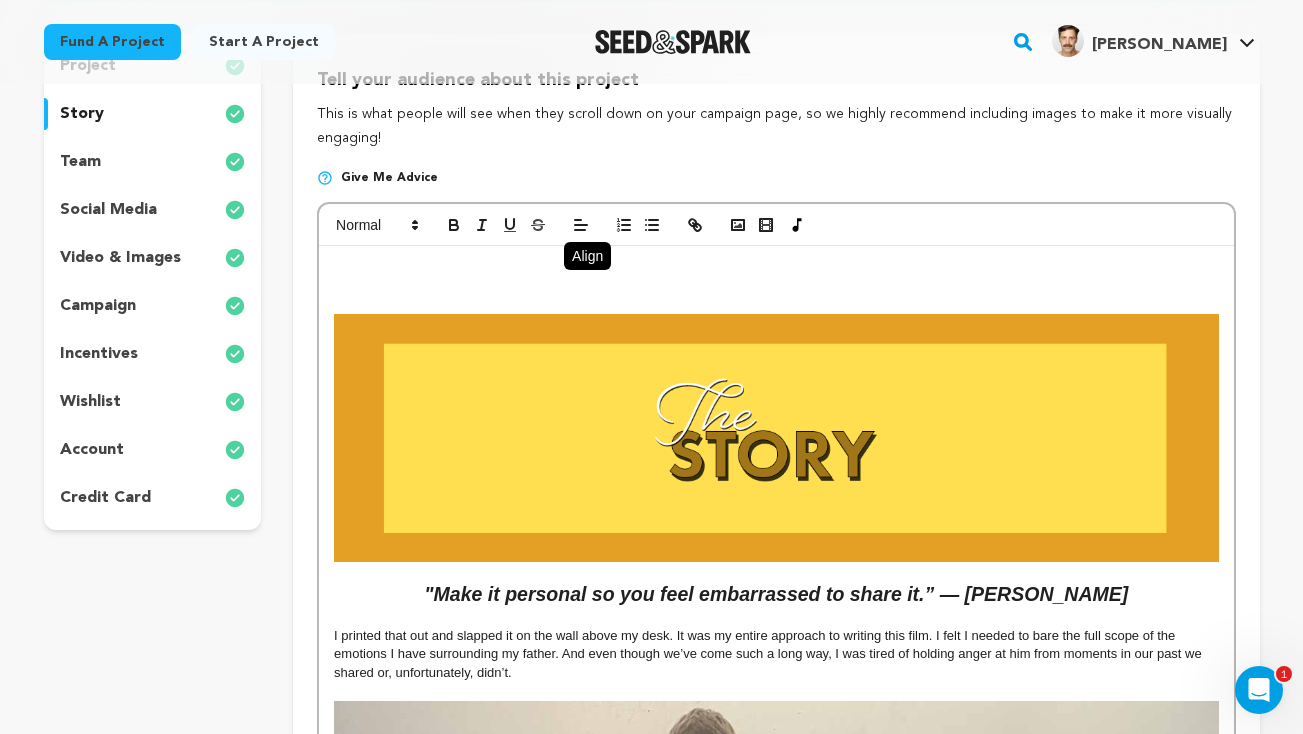 scroll, scrollTop: 0, scrollLeft: 0, axis: both 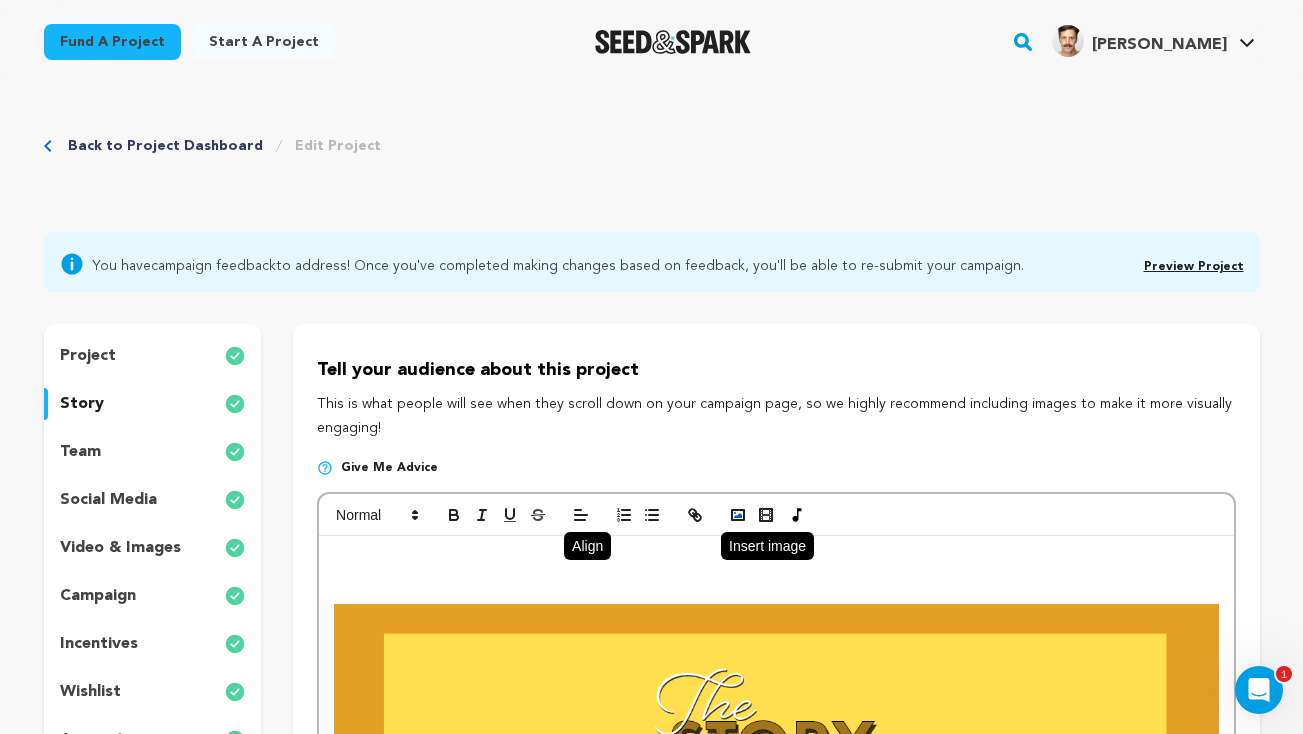 click 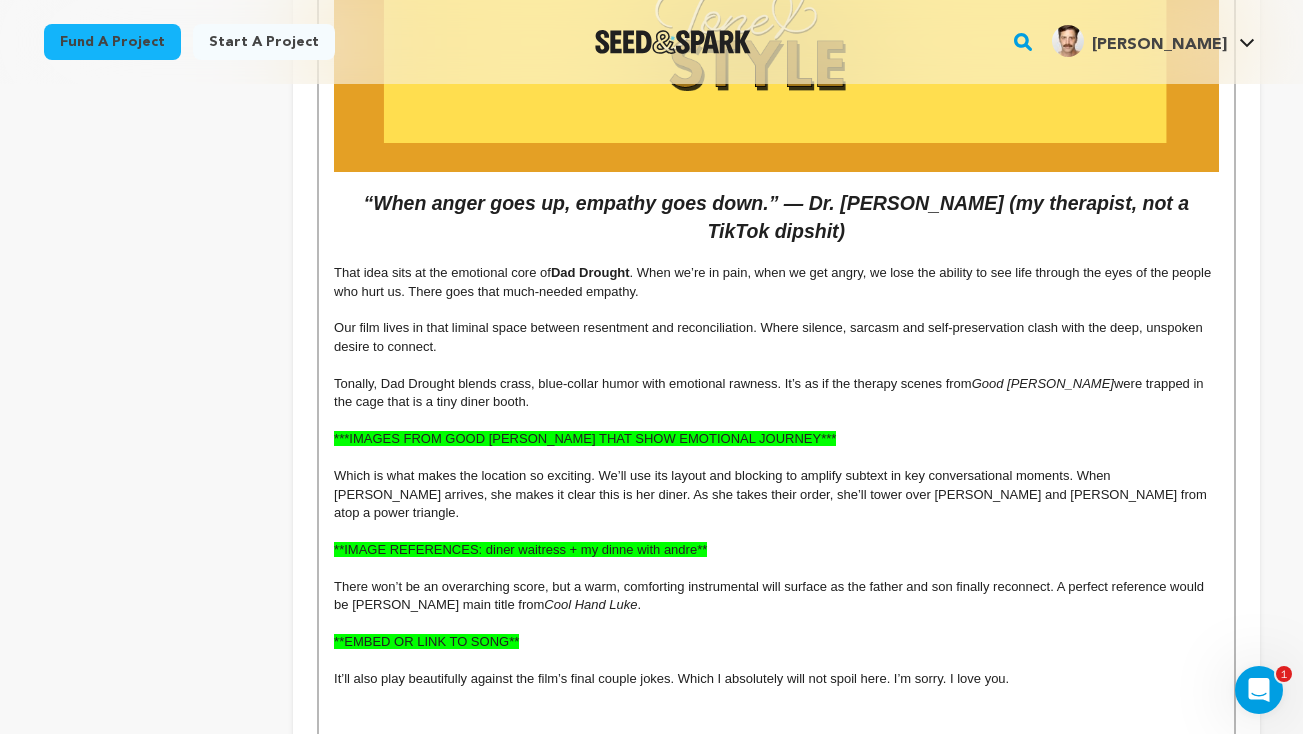 scroll, scrollTop: 2766, scrollLeft: 0, axis: vertical 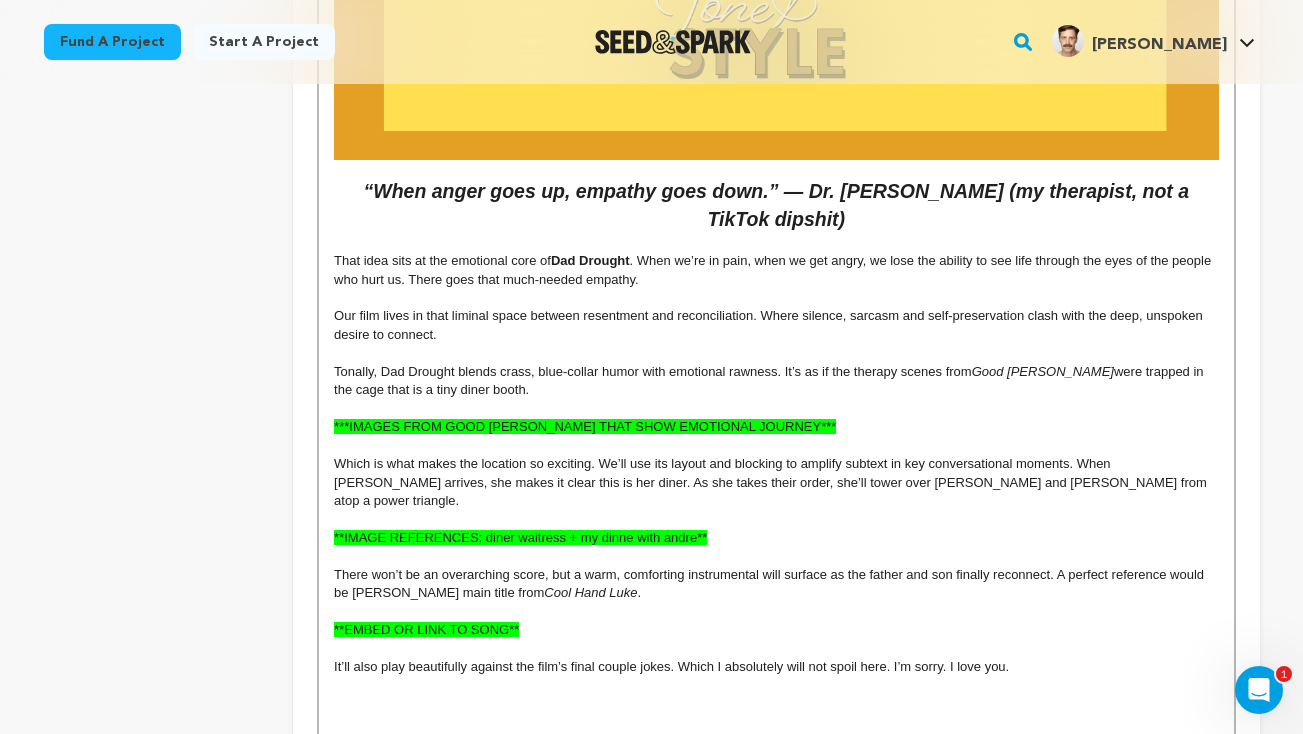 click on "Tonally, Dad Drought blends crass, blue-collar humor with emotional rawness. It’s as if the therapy scenes from  Good Will Hunting  were trapped in the cage that is a tiny diner booth." at bounding box center [776, 381] 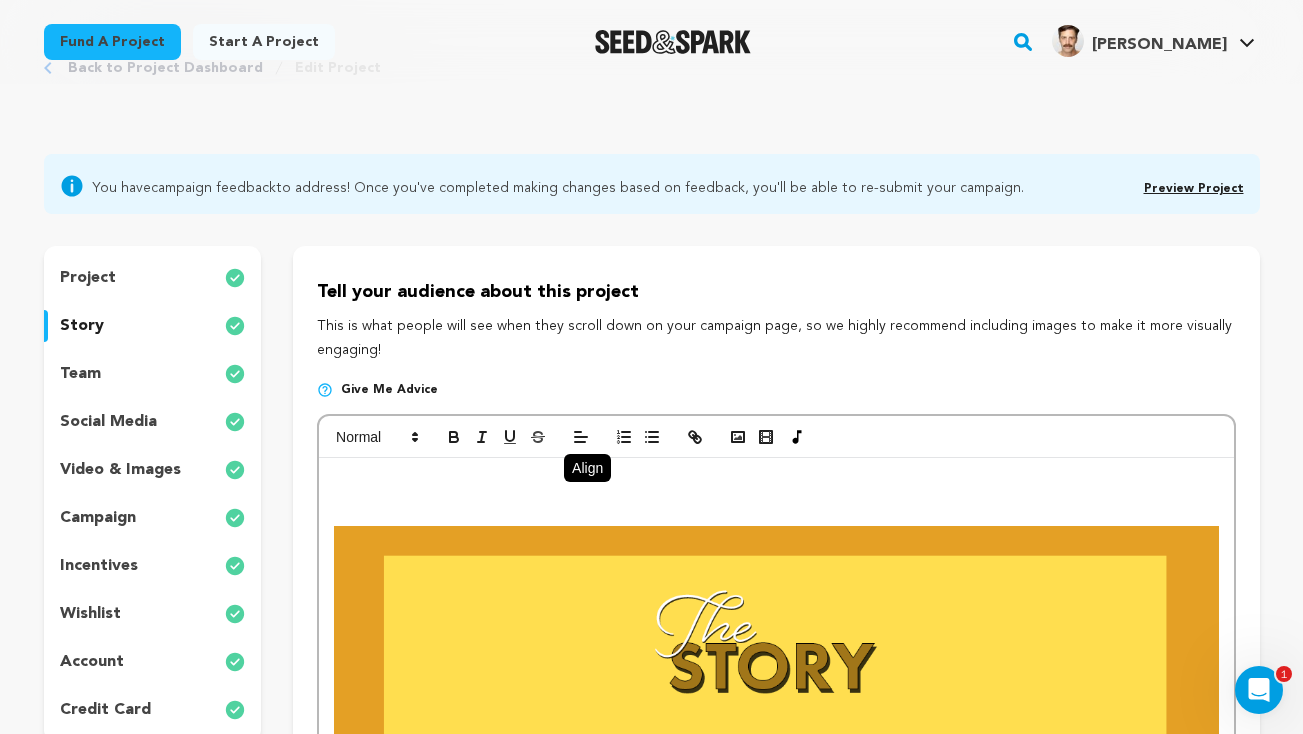 scroll, scrollTop: 0, scrollLeft: 0, axis: both 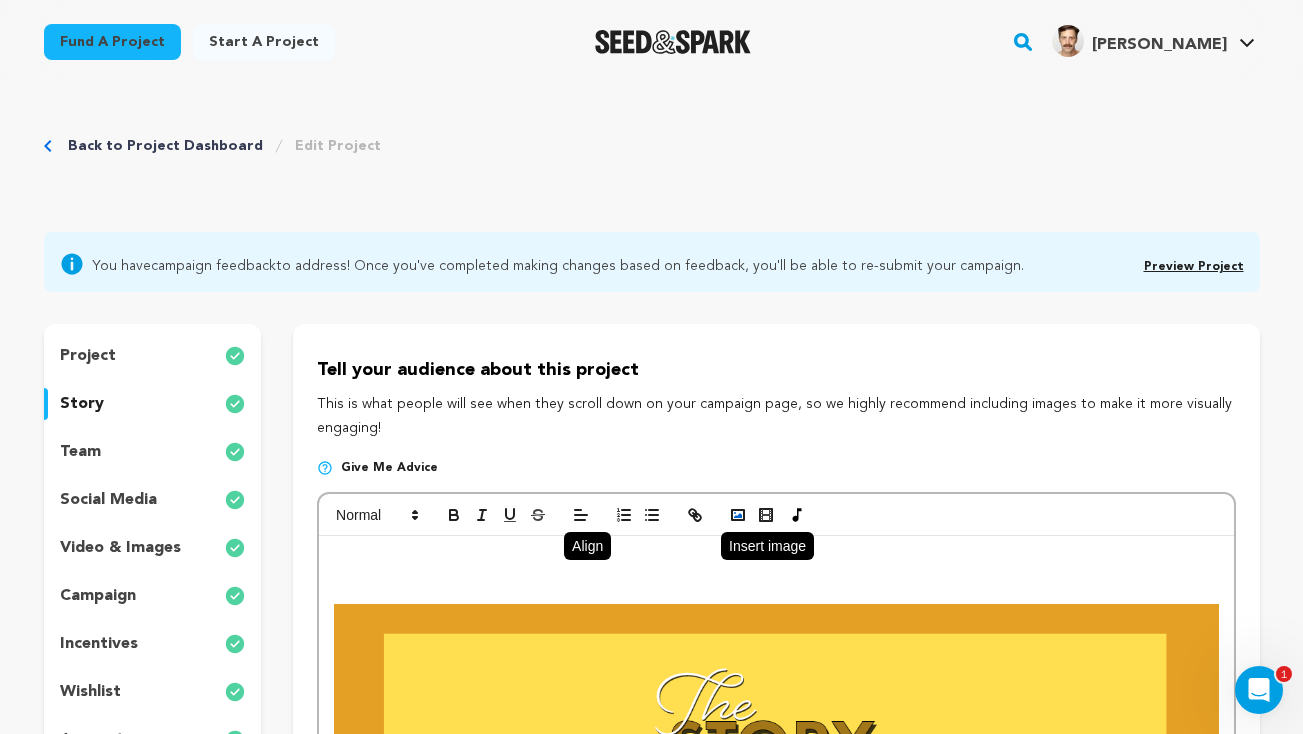click 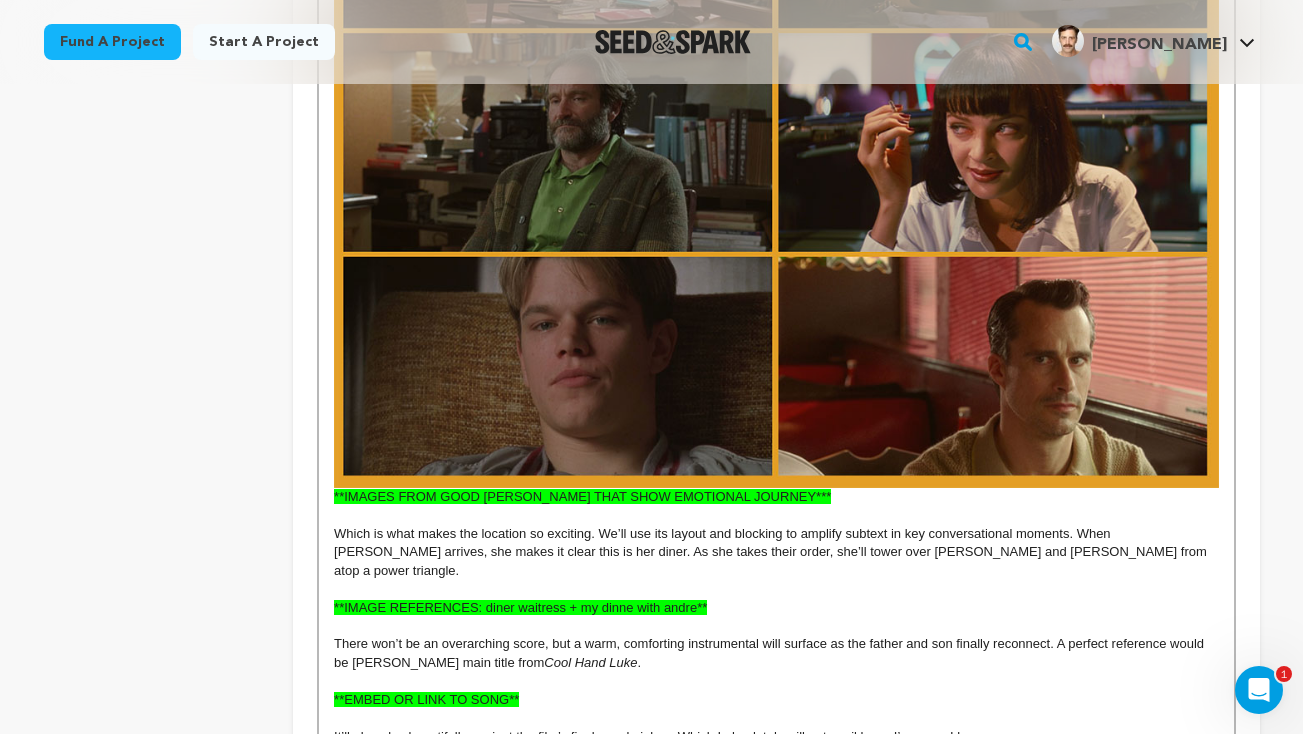 scroll, scrollTop: 3390, scrollLeft: 0, axis: vertical 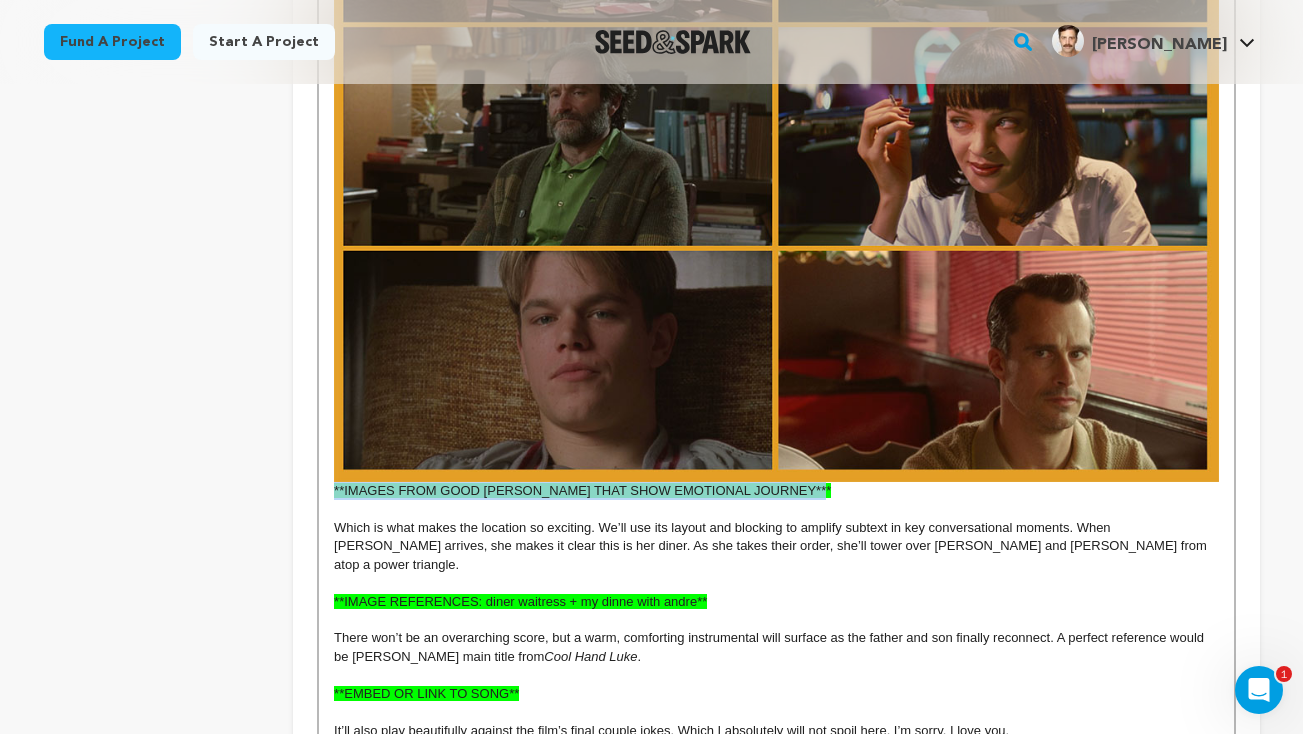 drag, startPoint x: 839, startPoint y: 472, endPoint x: 300, endPoint y: 465, distance: 539.0455 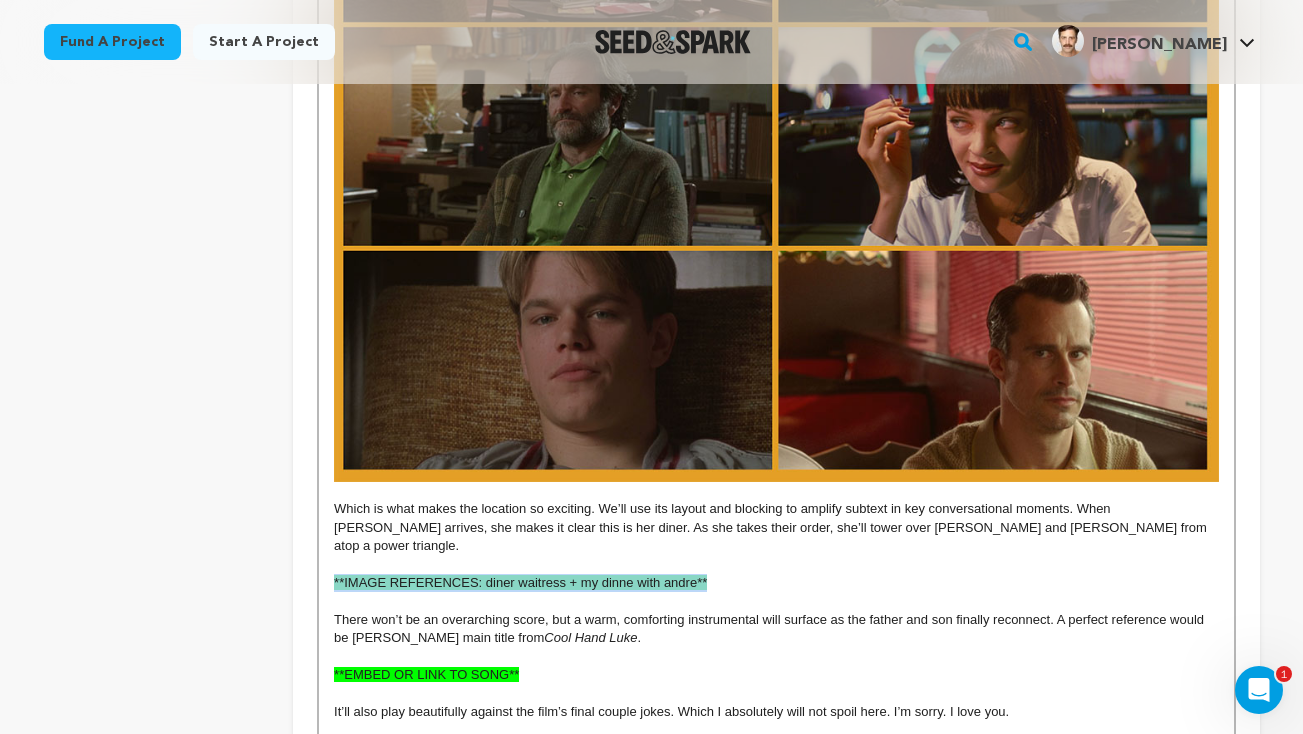 drag, startPoint x: 728, startPoint y: 531, endPoint x: 314, endPoint y: 541, distance: 414.12076 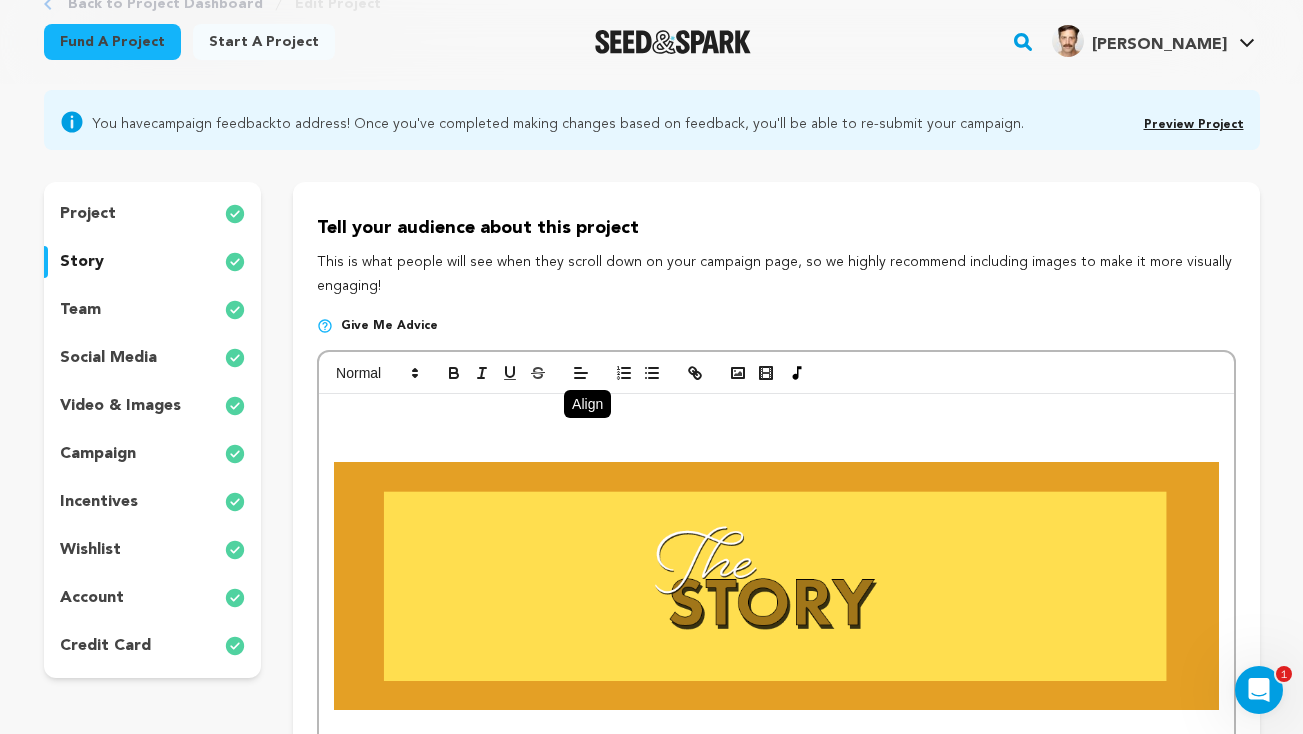 scroll, scrollTop: 0, scrollLeft: 0, axis: both 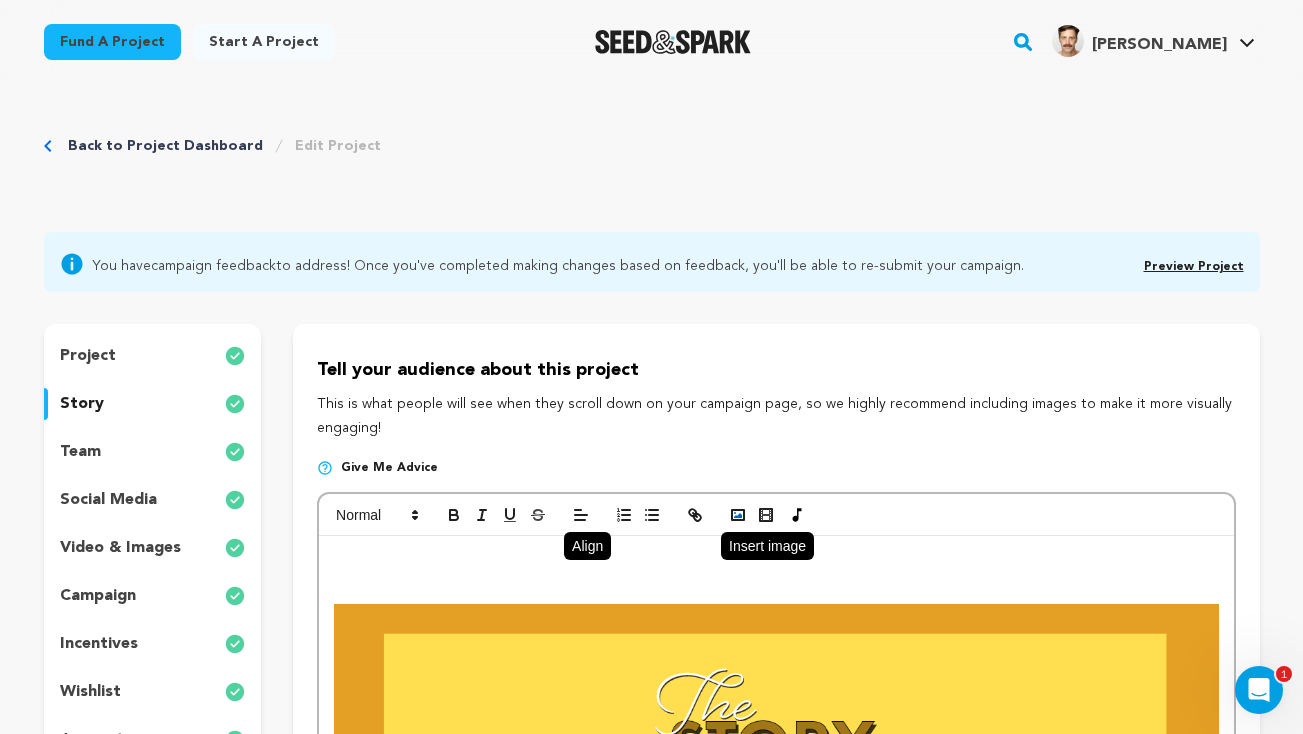 click 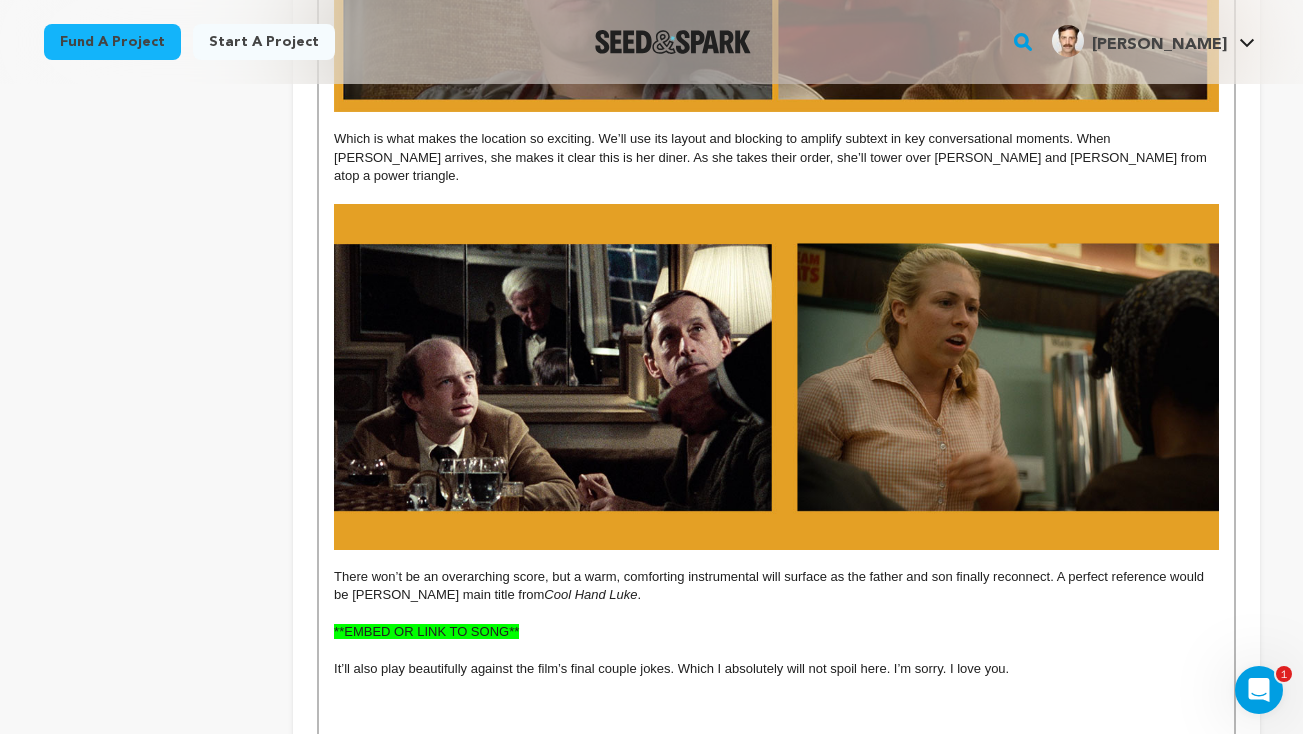 scroll, scrollTop: 3803, scrollLeft: 0, axis: vertical 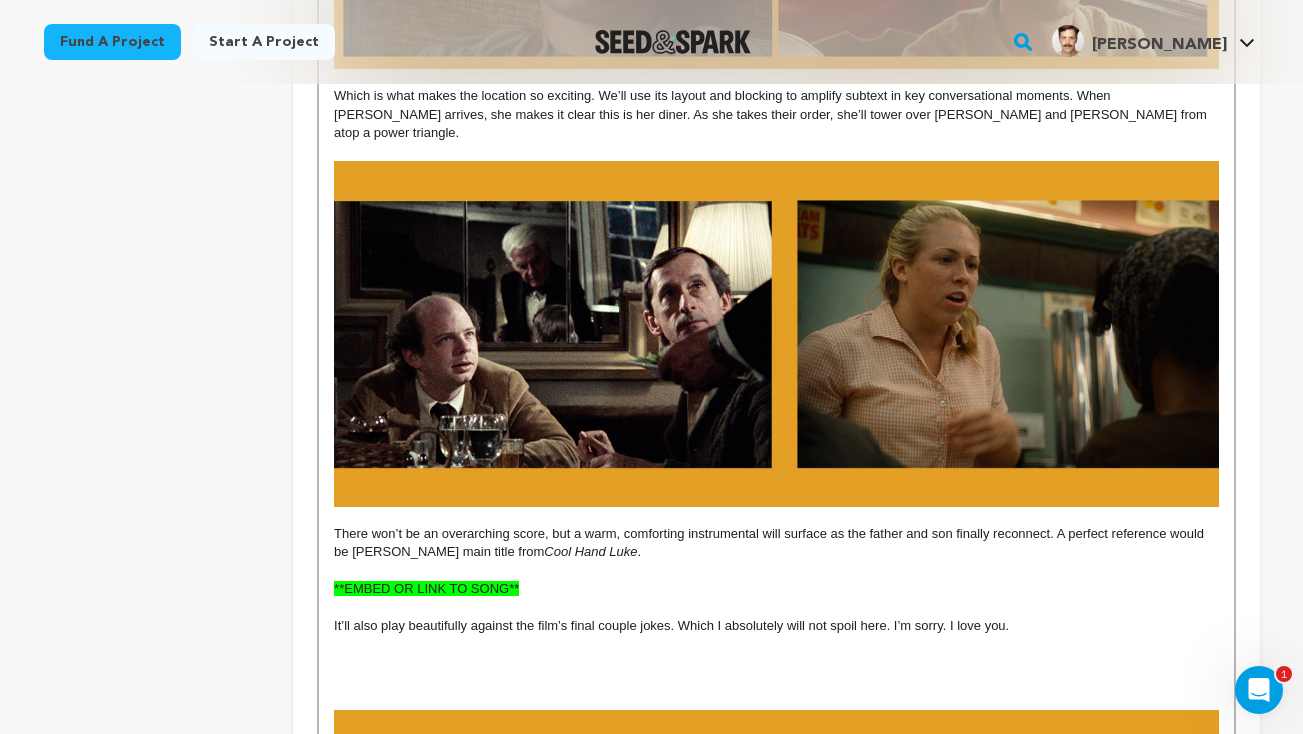 drag, startPoint x: 463, startPoint y: 552, endPoint x: 287, endPoint y: 540, distance: 176.40862 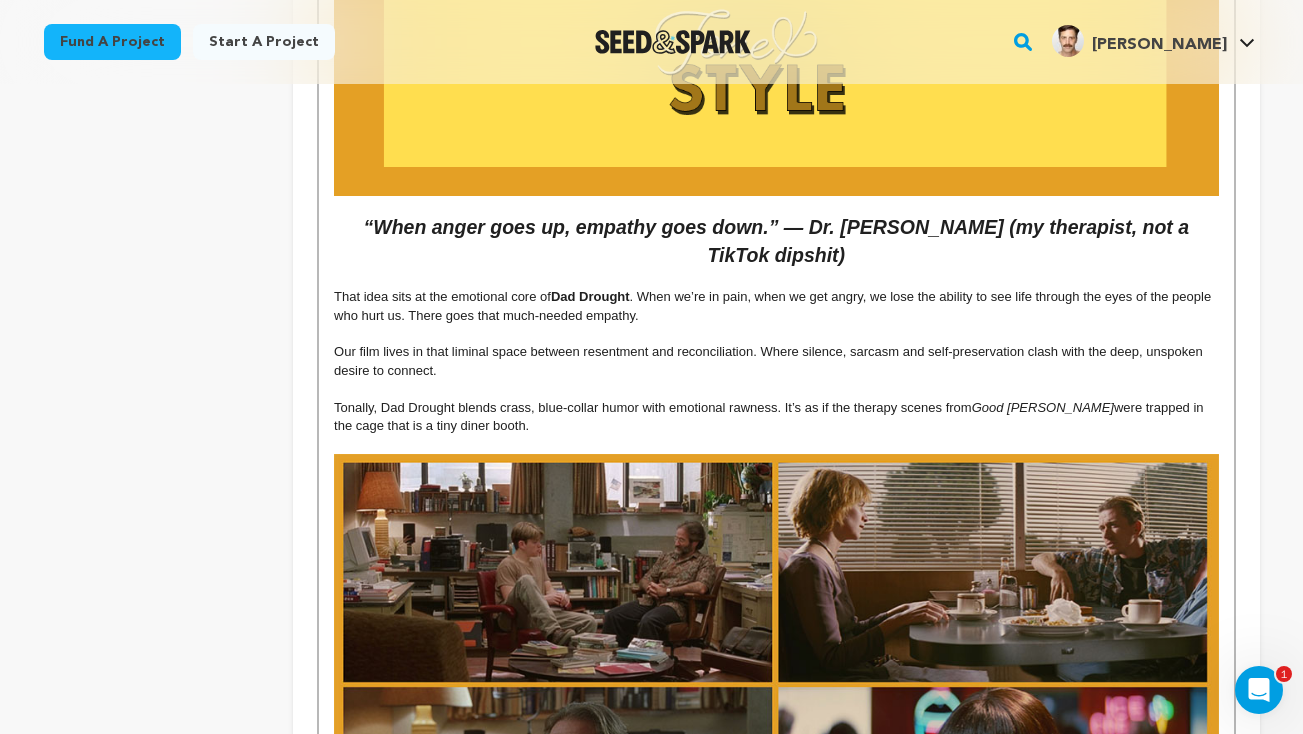 scroll, scrollTop: 2697, scrollLeft: 0, axis: vertical 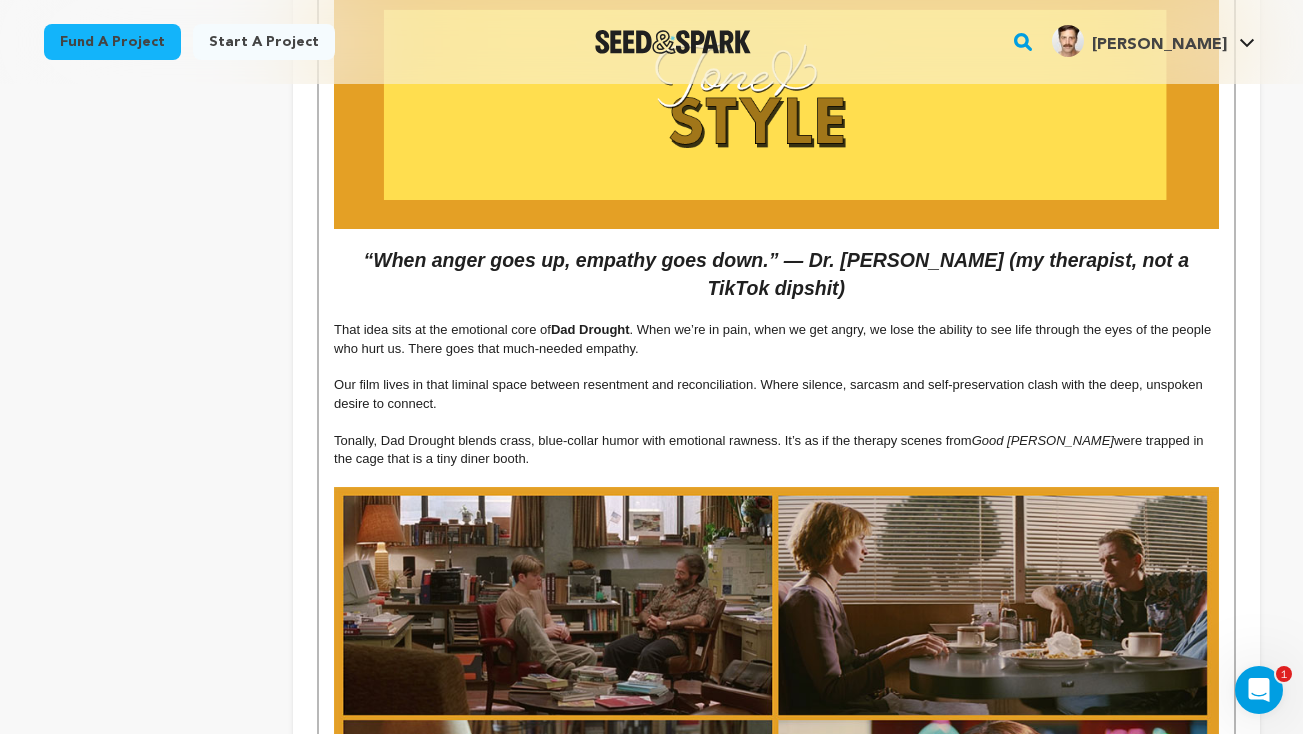 drag, startPoint x: 546, startPoint y: 438, endPoint x: 307, endPoint y: 300, distance: 275.98007 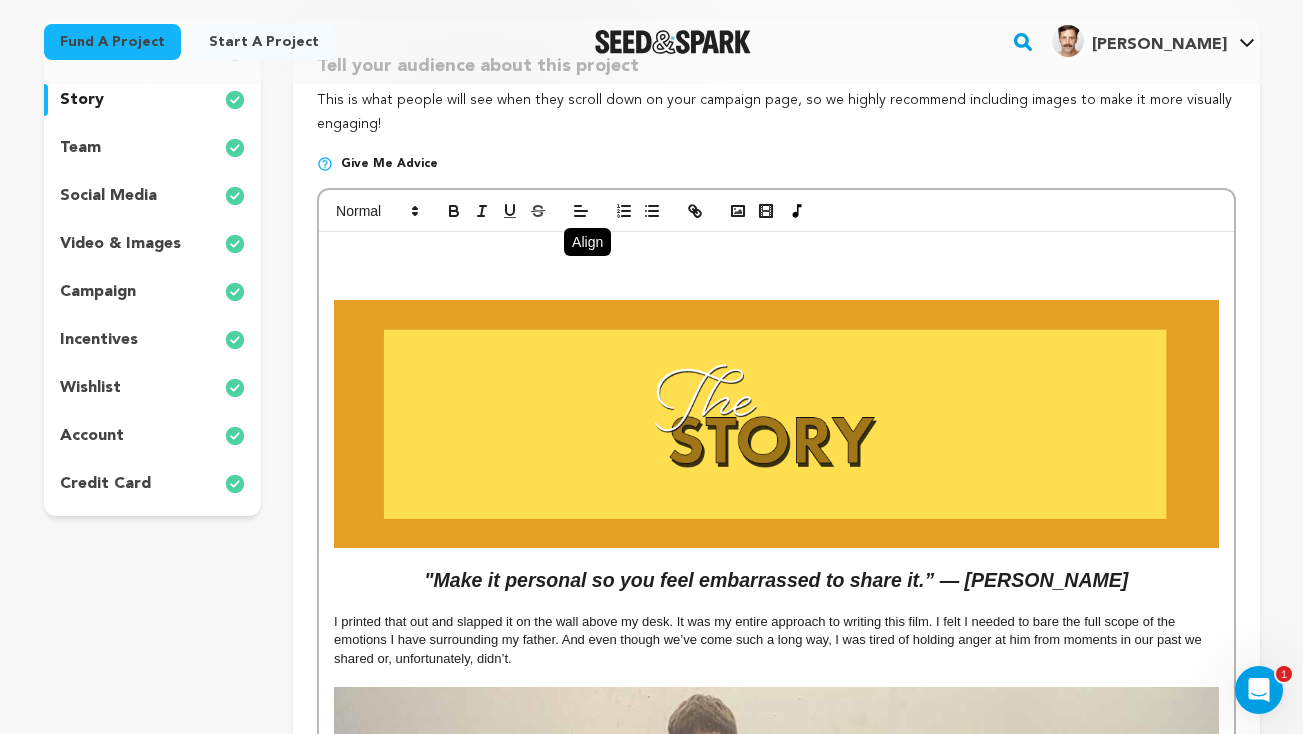 scroll, scrollTop: 0, scrollLeft: 0, axis: both 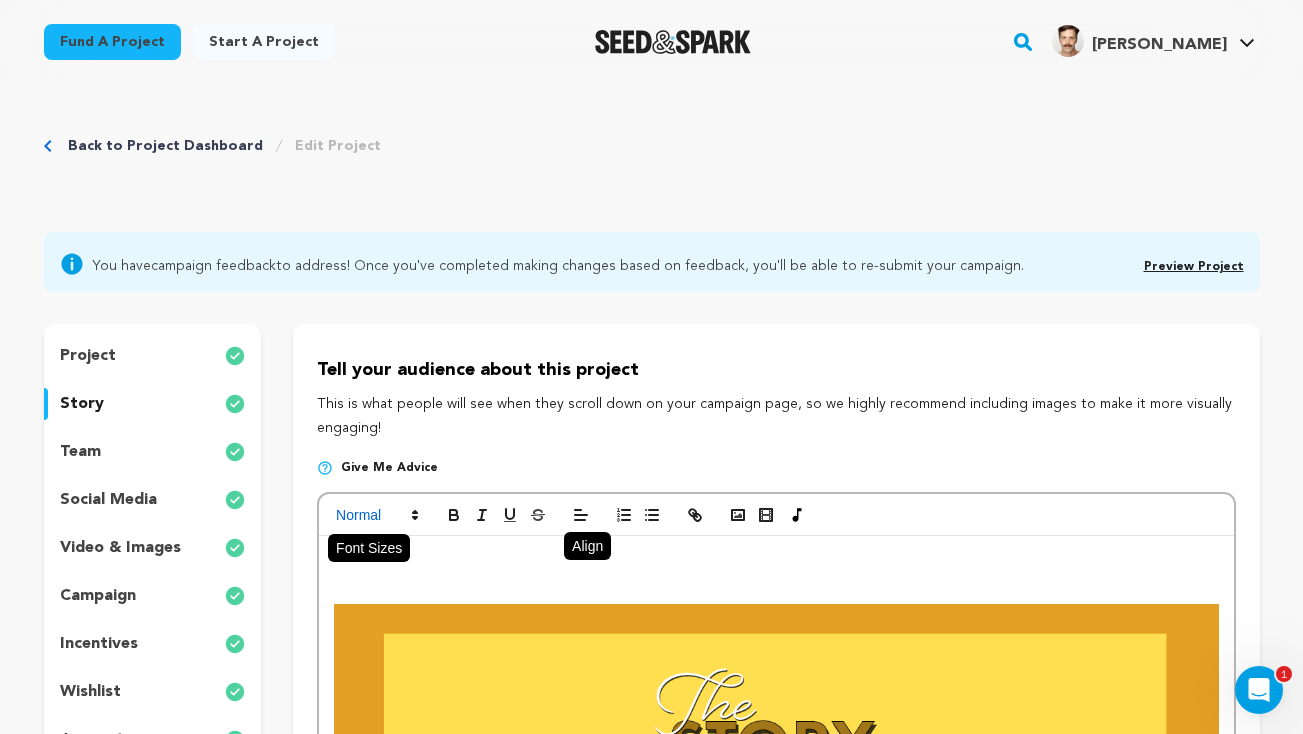 click at bounding box center [376, 515] 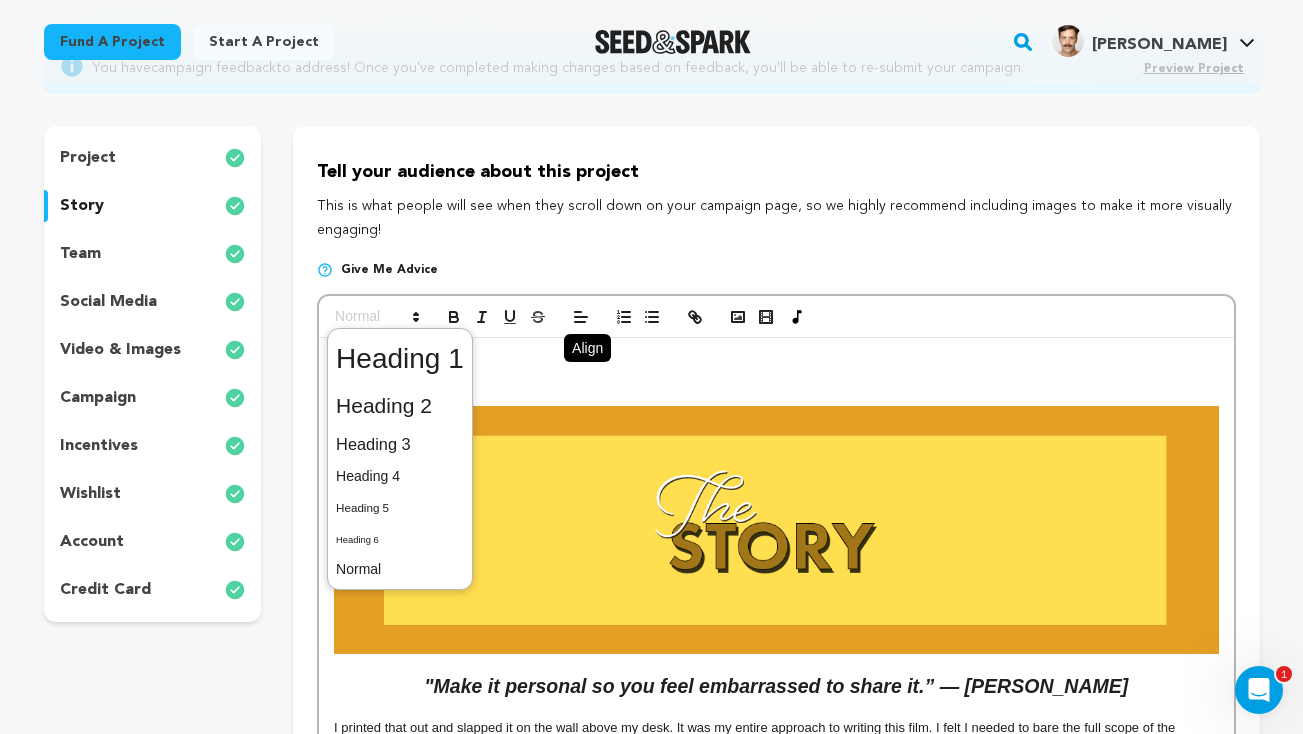 scroll, scrollTop: 199, scrollLeft: 0, axis: vertical 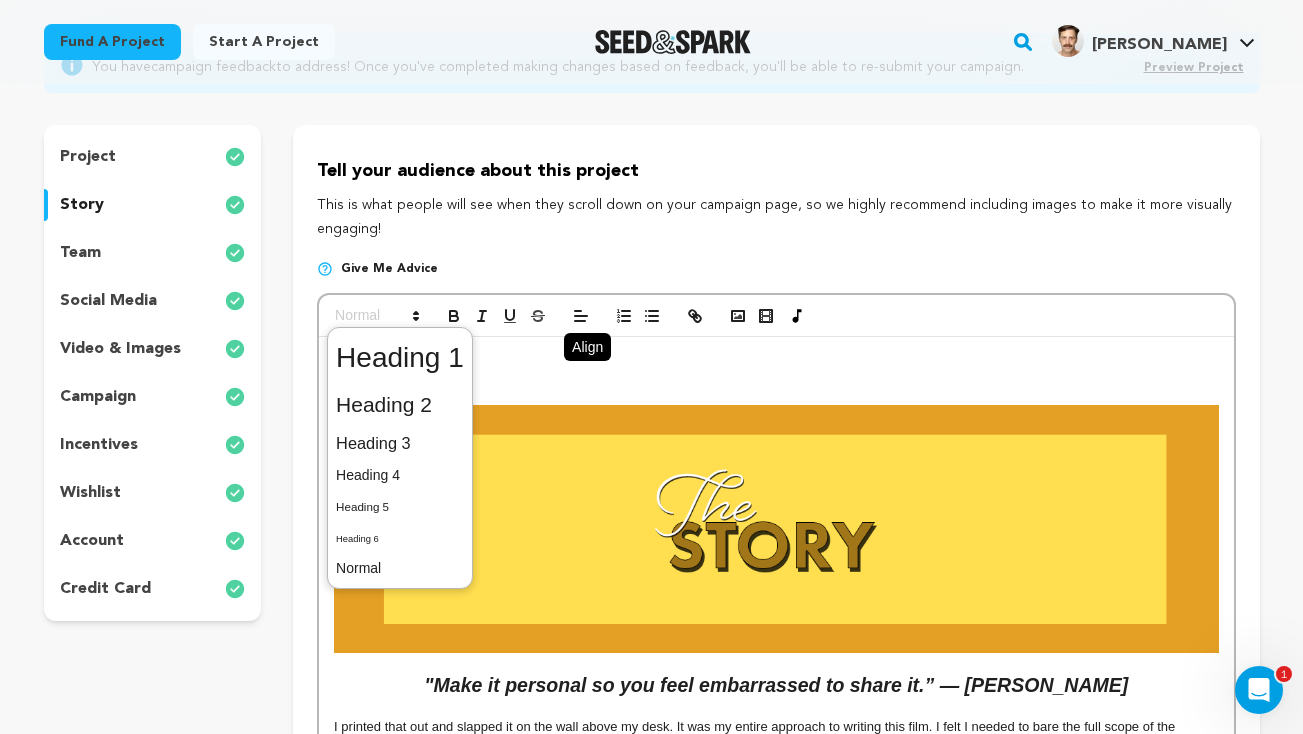 click at bounding box center [776, 377] 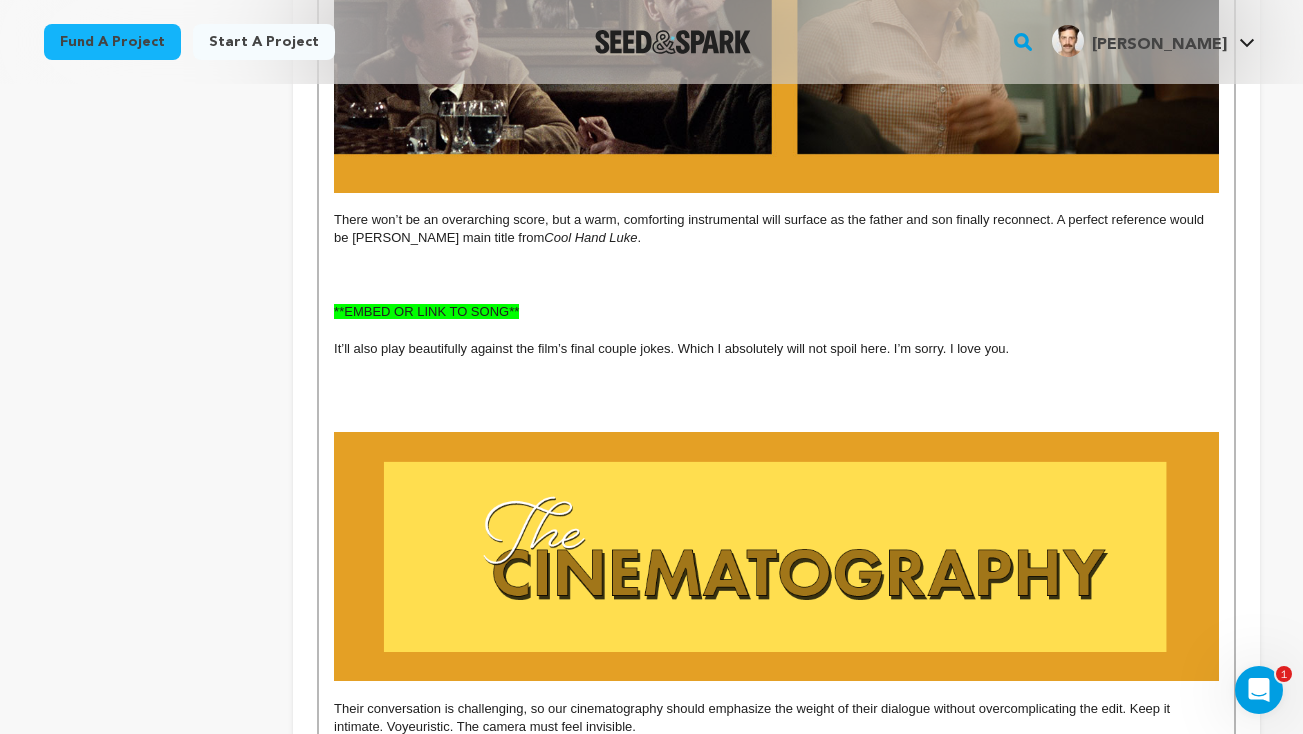 scroll, scrollTop: 4112, scrollLeft: 0, axis: vertical 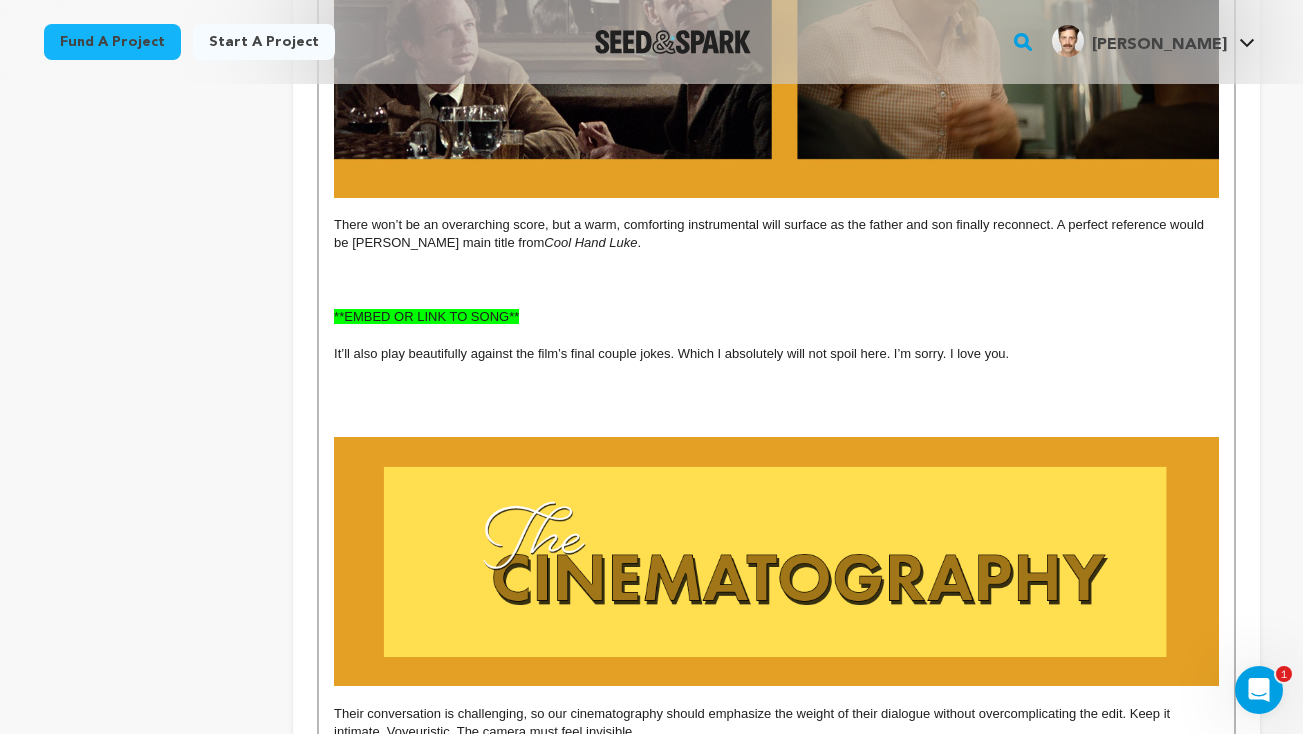 click at bounding box center [776, 280] 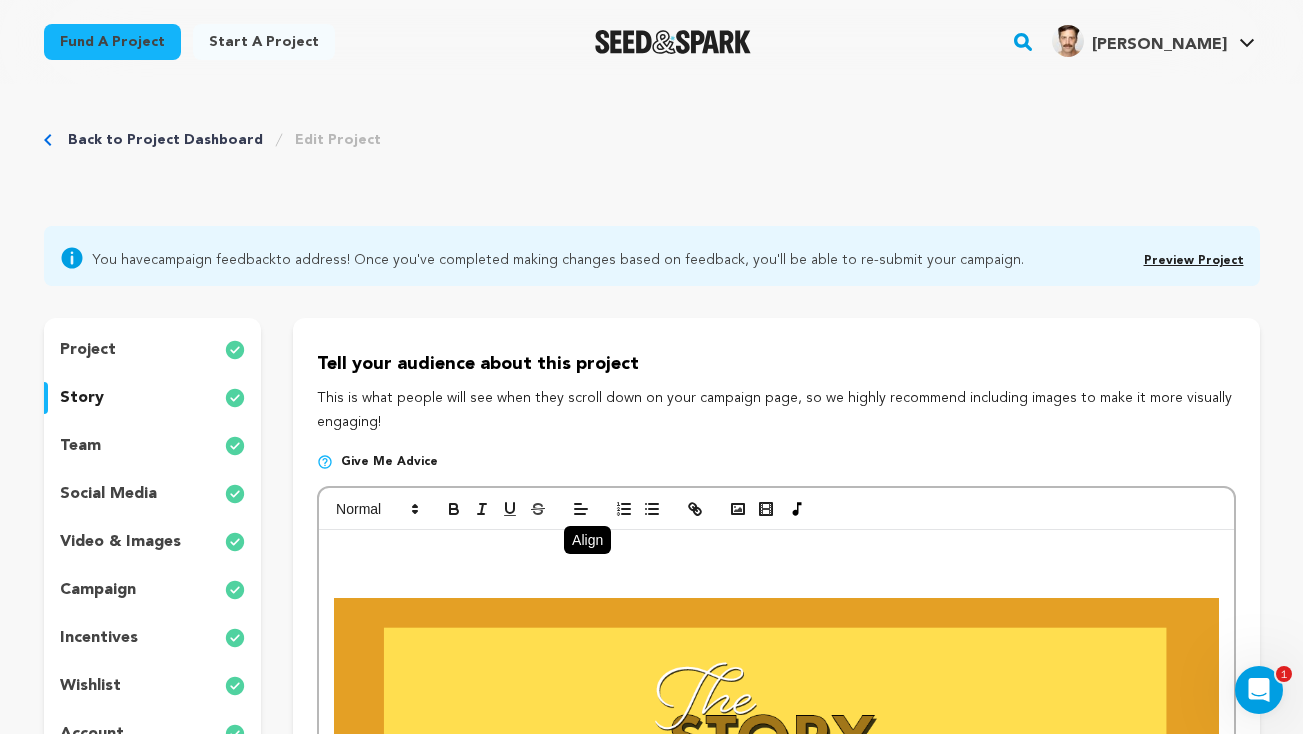 scroll, scrollTop: 0, scrollLeft: 0, axis: both 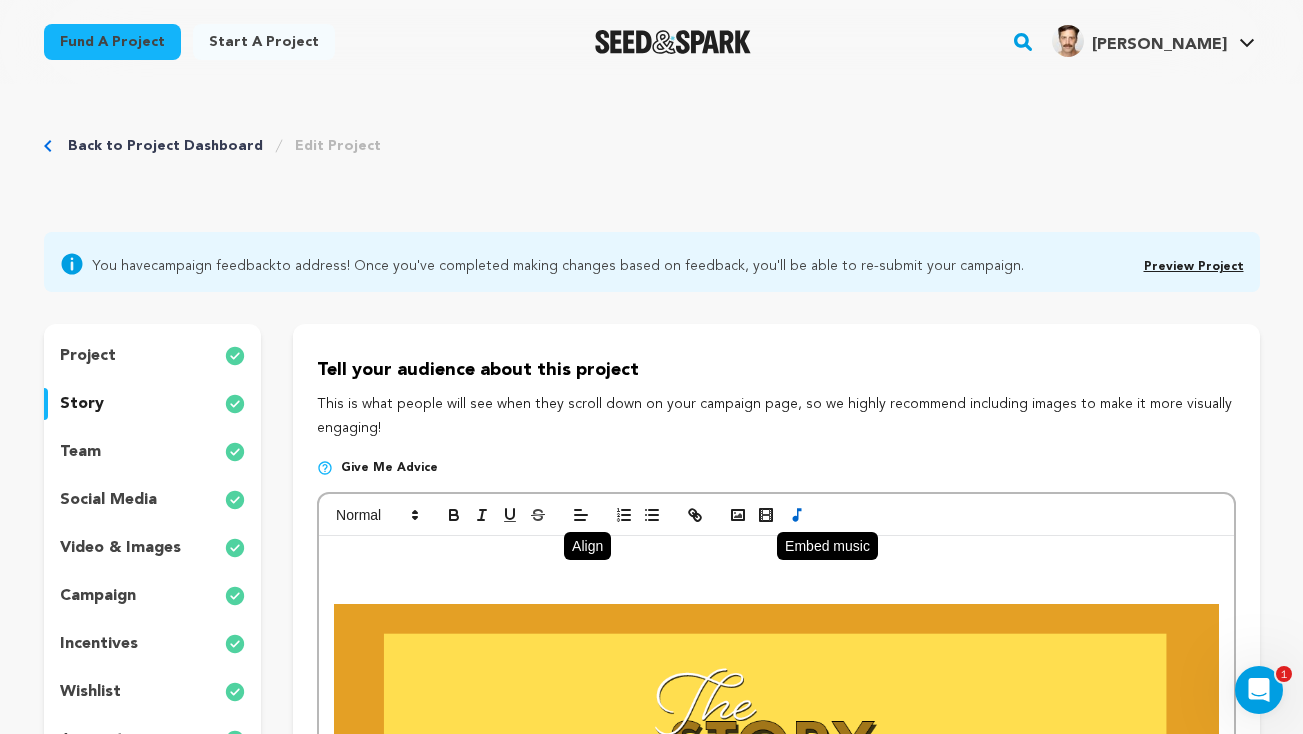 click 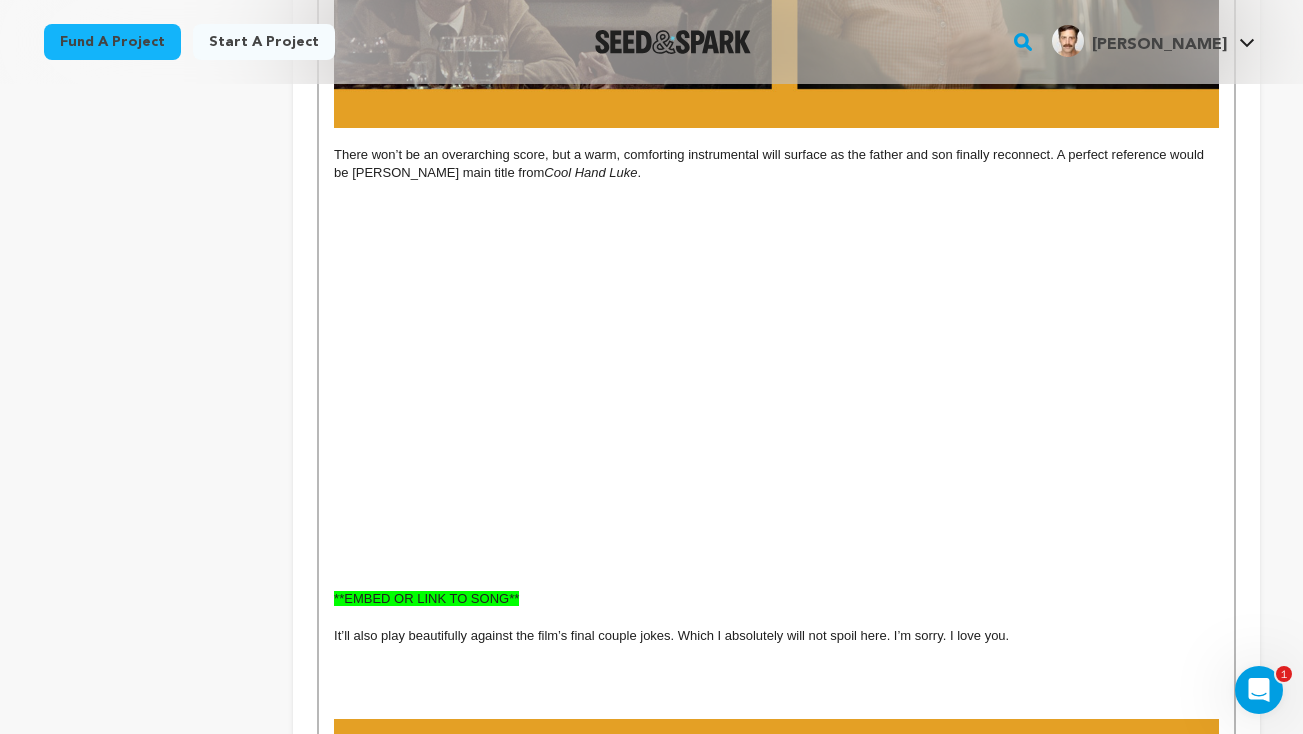 scroll, scrollTop: 4183, scrollLeft: 0, axis: vertical 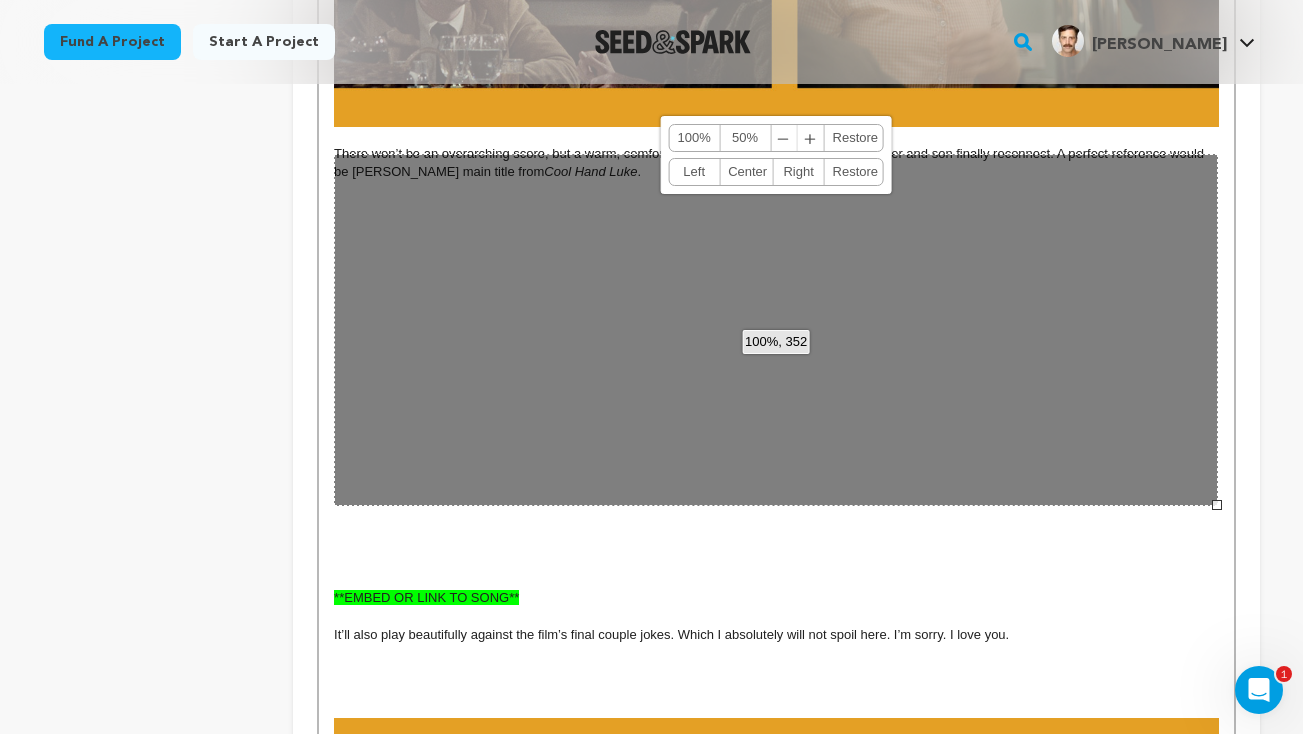 click on "100%, 352
100%
50%
﹣
﹢
Restore
Left
Center
Right
Restore" at bounding box center (776, 330) 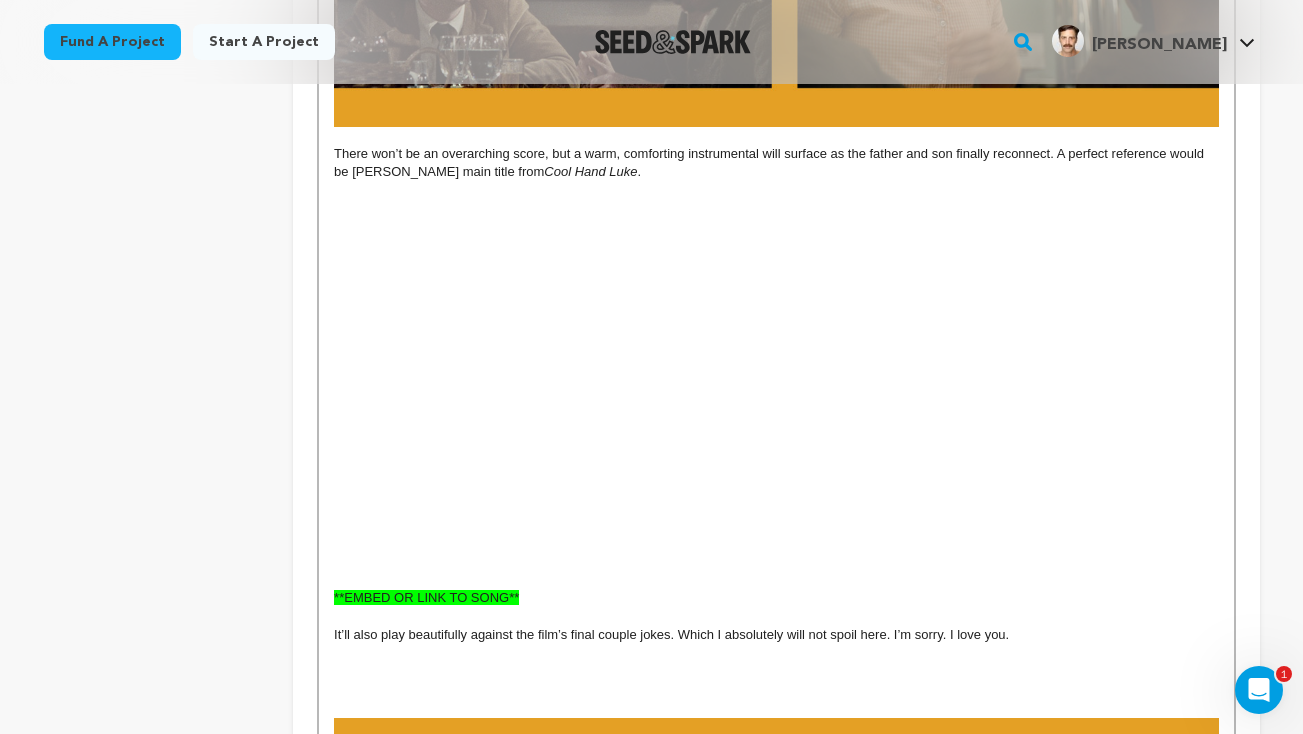 click at bounding box center [776, 580] 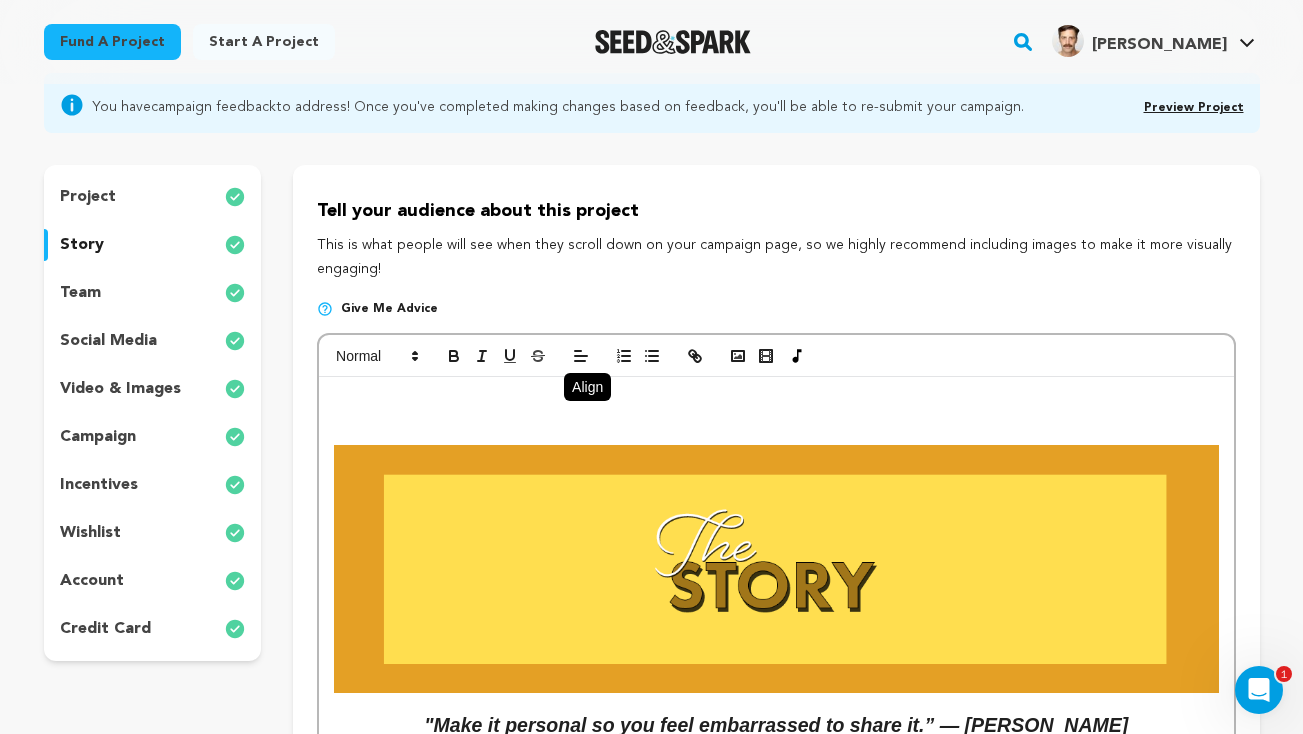 scroll, scrollTop: 106, scrollLeft: 0, axis: vertical 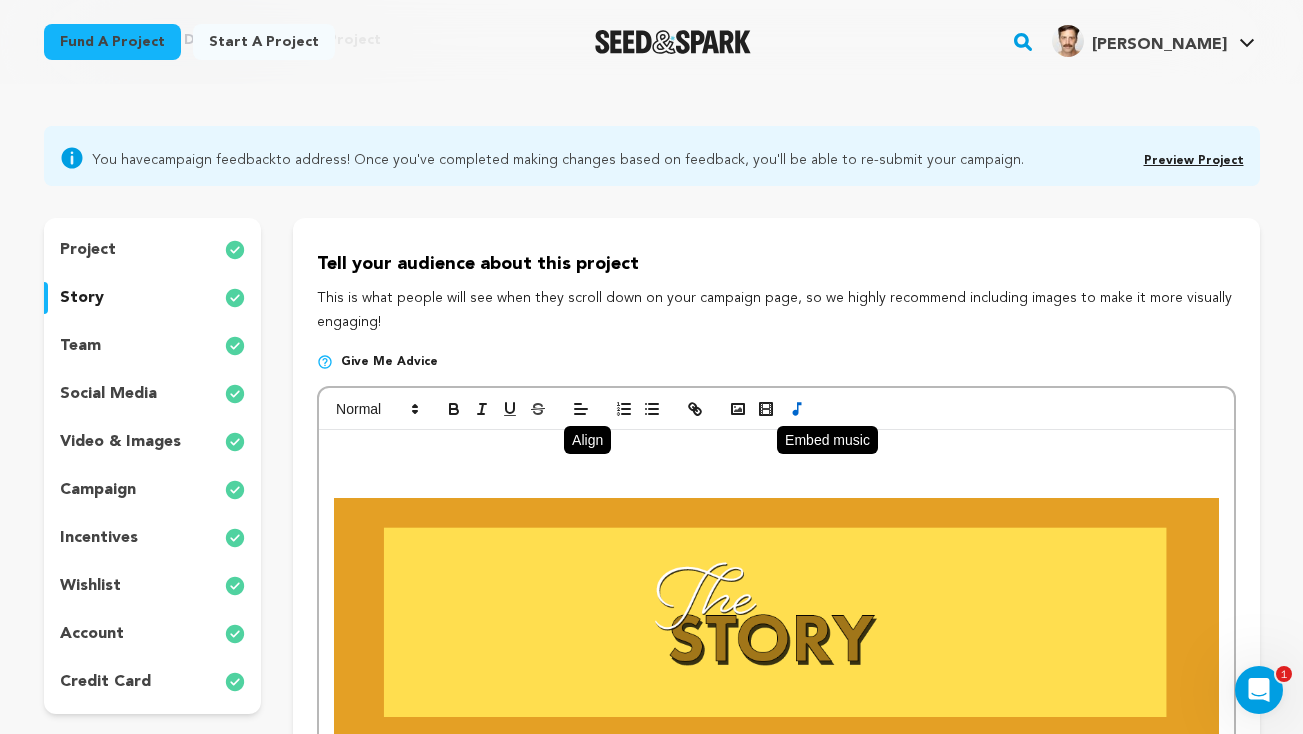 click 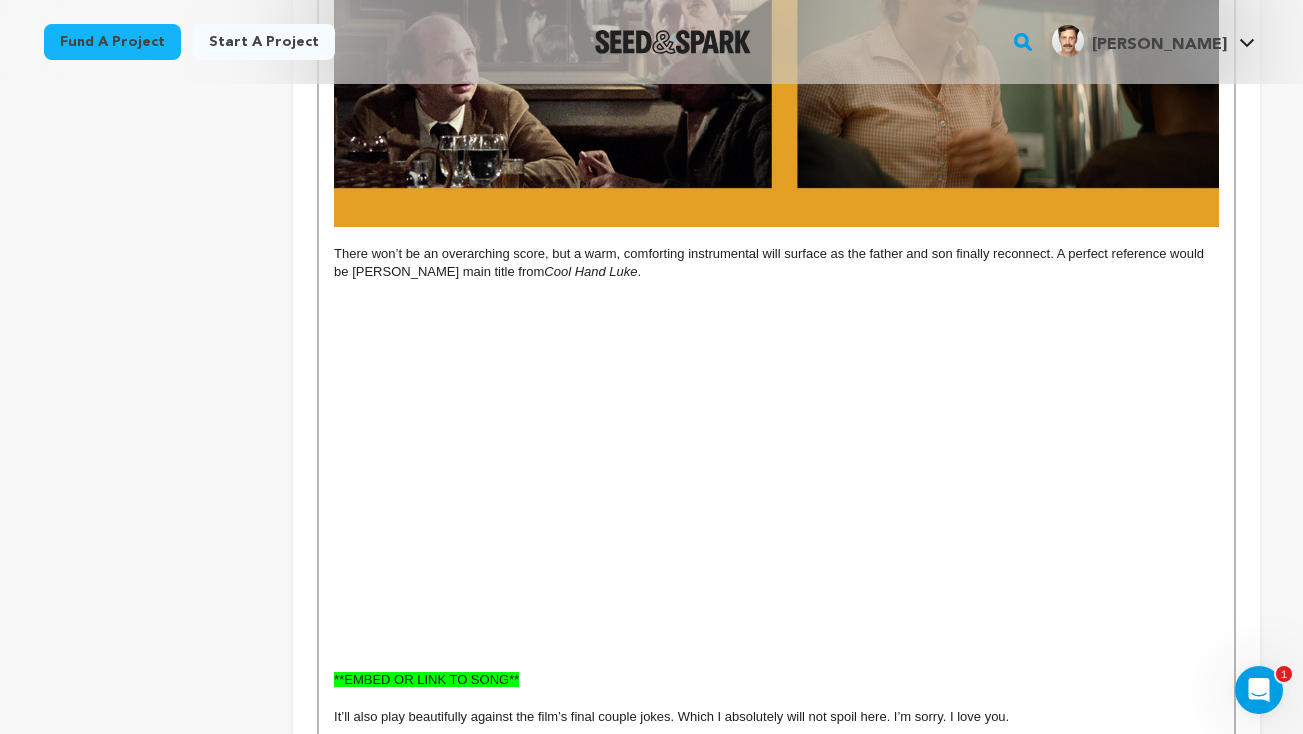scroll, scrollTop: 4091, scrollLeft: 0, axis: vertical 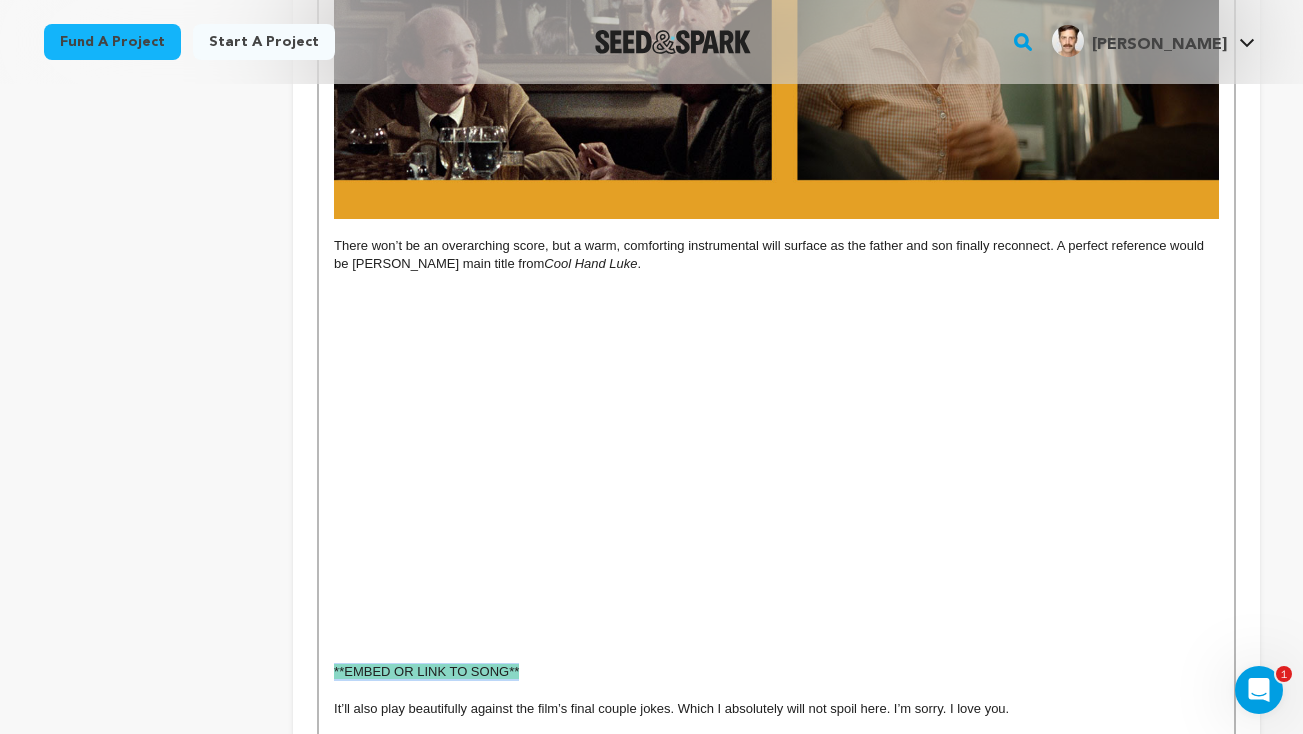 drag, startPoint x: 507, startPoint y: 633, endPoint x: 278, endPoint y: 634, distance: 229.00218 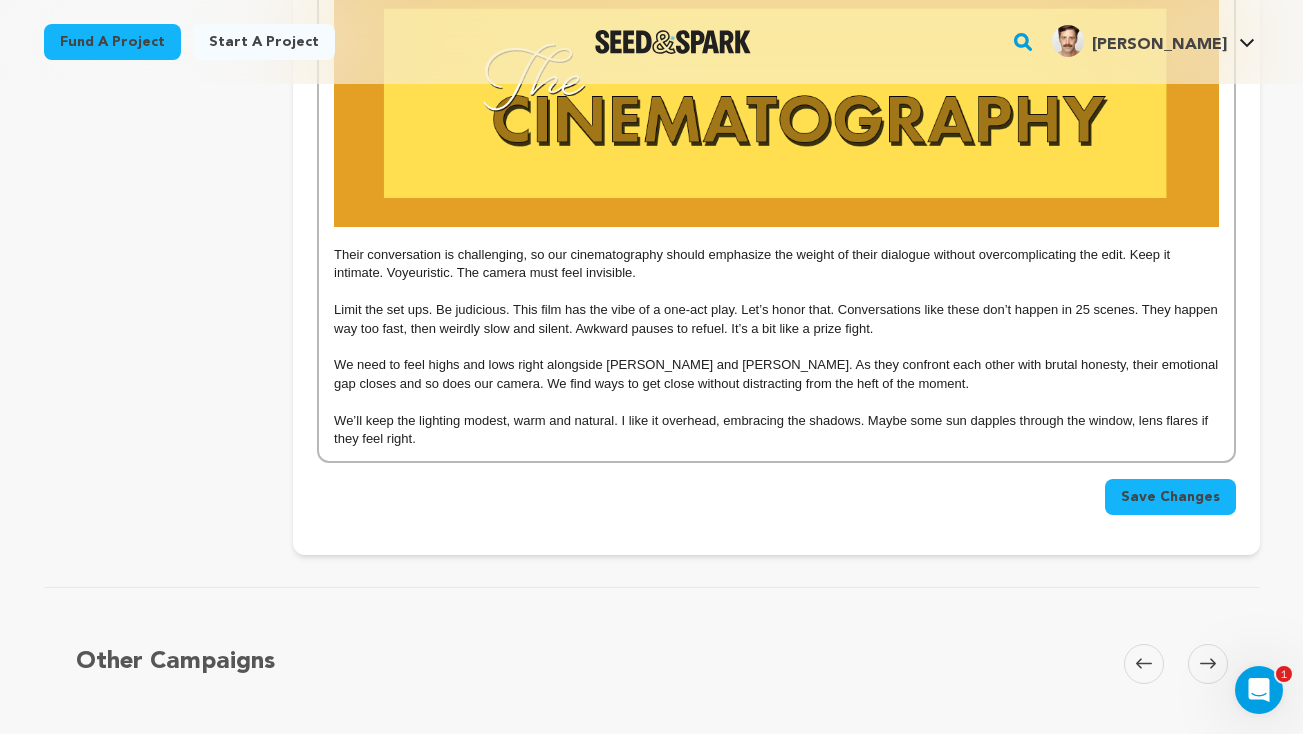 scroll, scrollTop: 4912, scrollLeft: 0, axis: vertical 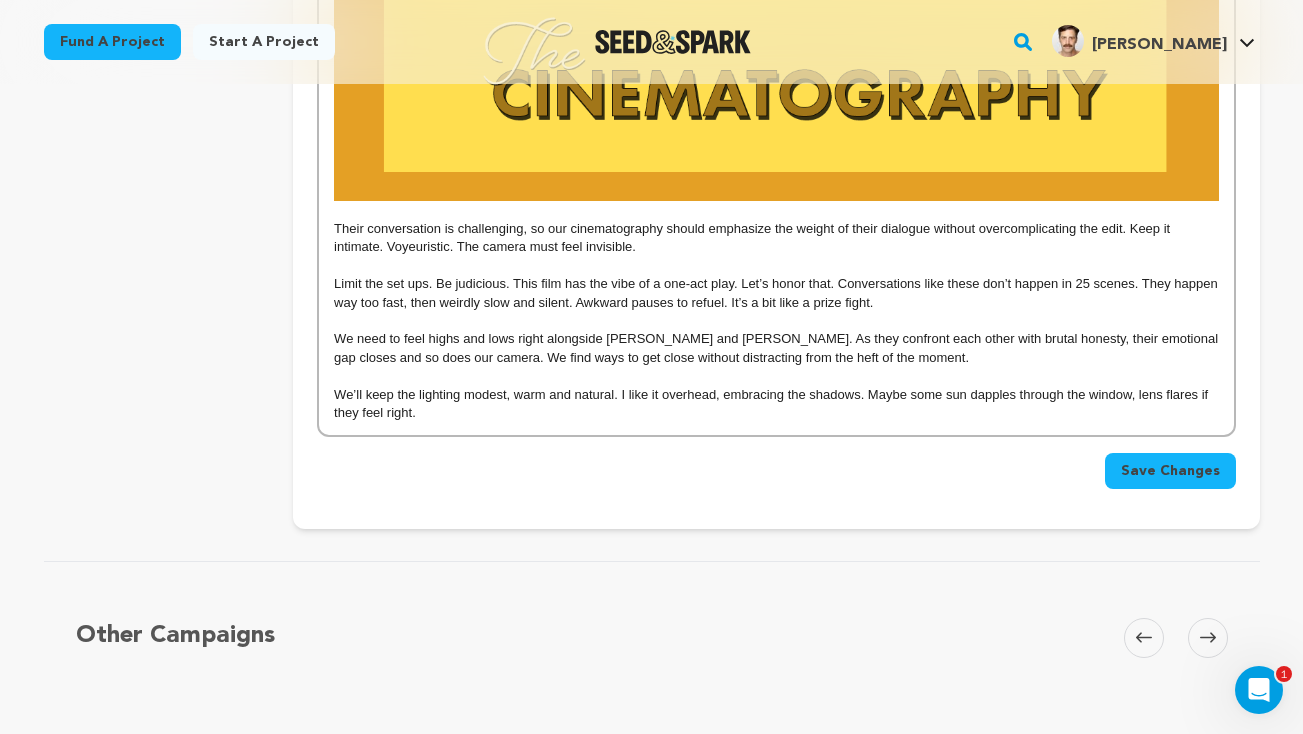 click on "Save Changes" at bounding box center [1170, 471] 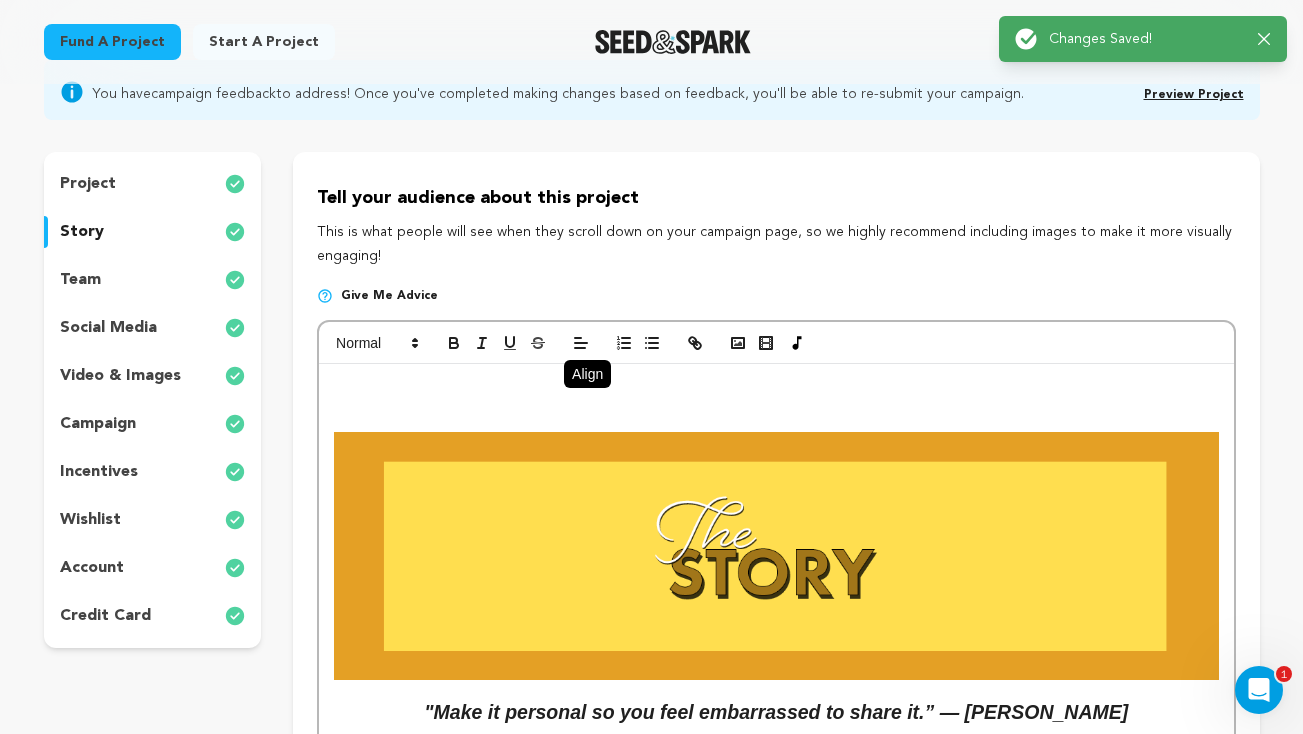 scroll, scrollTop: 191, scrollLeft: 0, axis: vertical 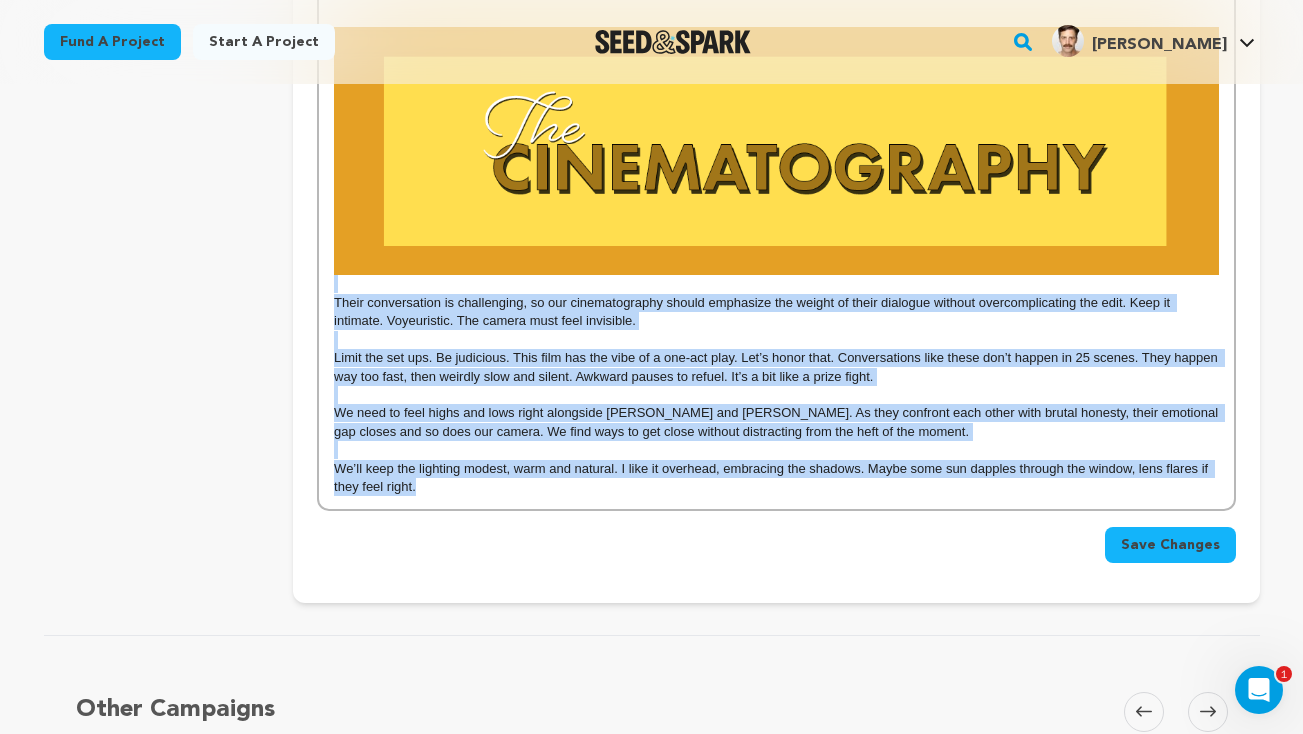 drag, startPoint x: 477, startPoint y: 442, endPoint x: 308, endPoint y: 248, distance: 257.28778 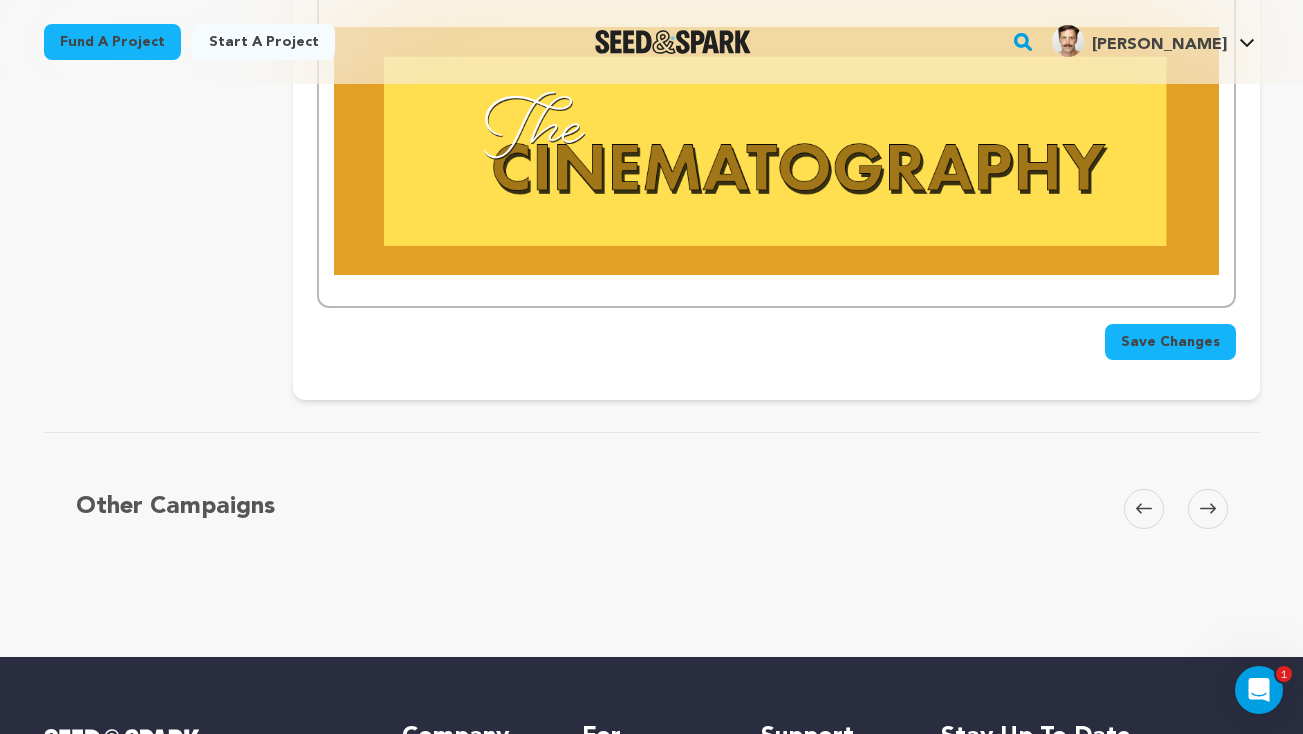 click at bounding box center [776, 151] 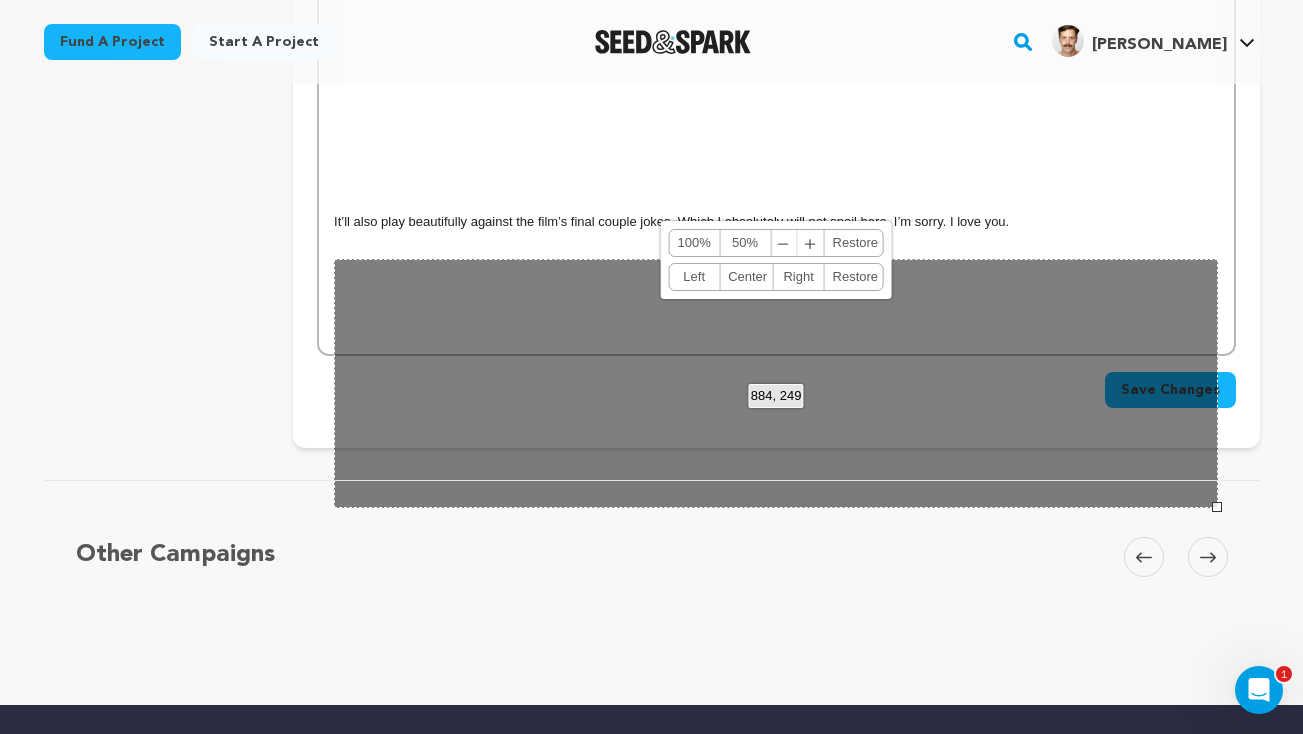 scroll, scrollTop: 4506, scrollLeft: 0, axis: vertical 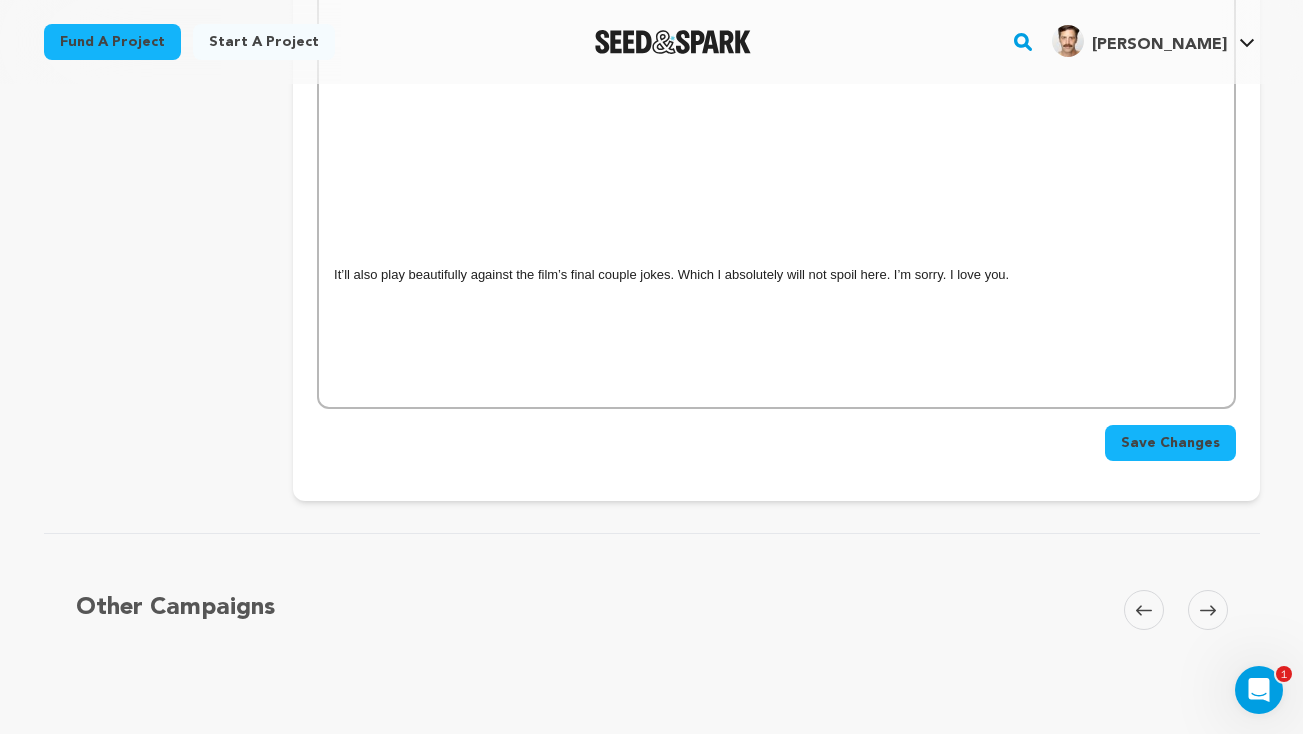 click at bounding box center [776, 294] 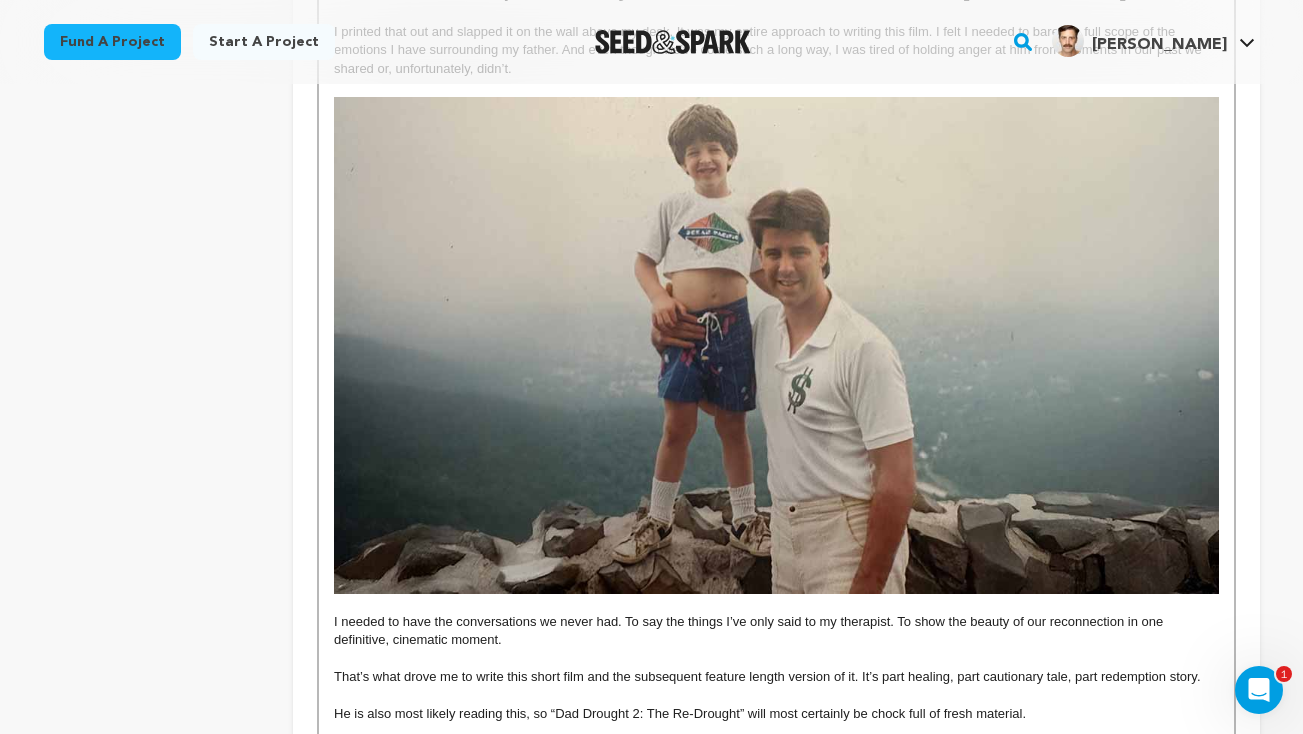 scroll, scrollTop: 0, scrollLeft: 0, axis: both 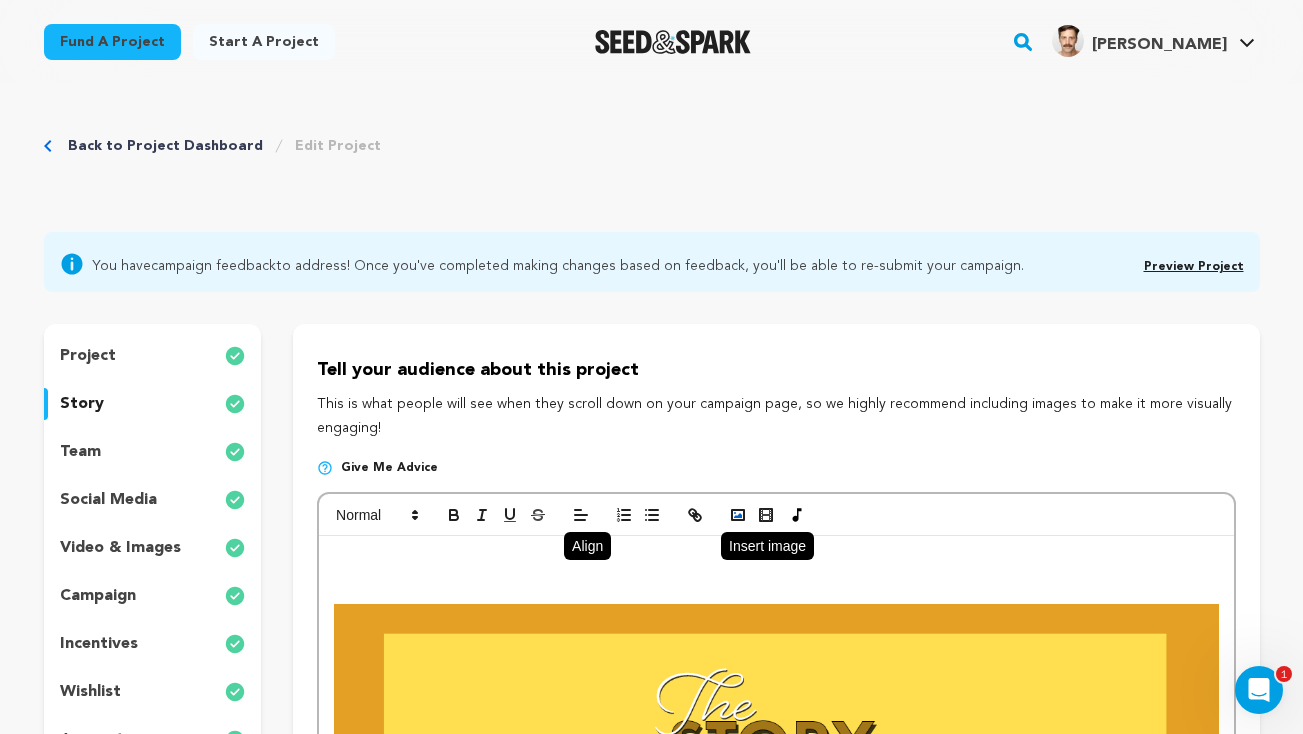 click 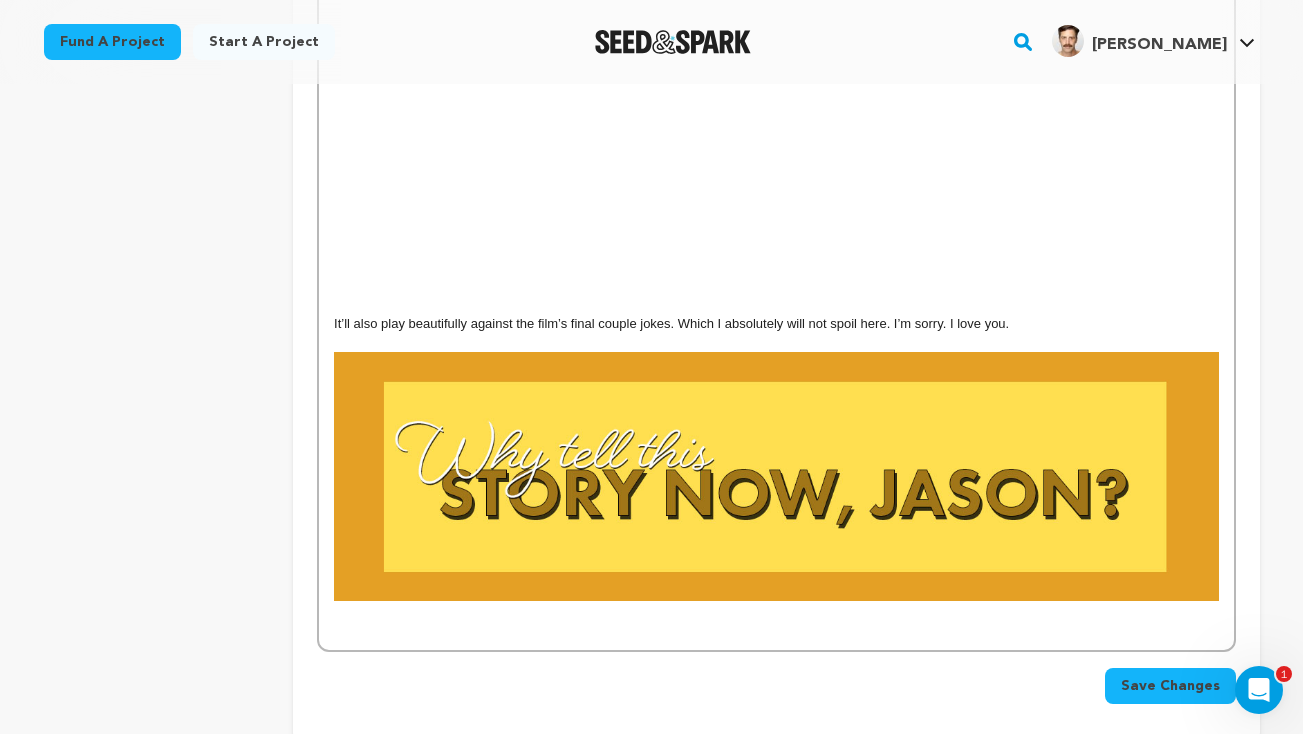 scroll, scrollTop: 4452, scrollLeft: 0, axis: vertical 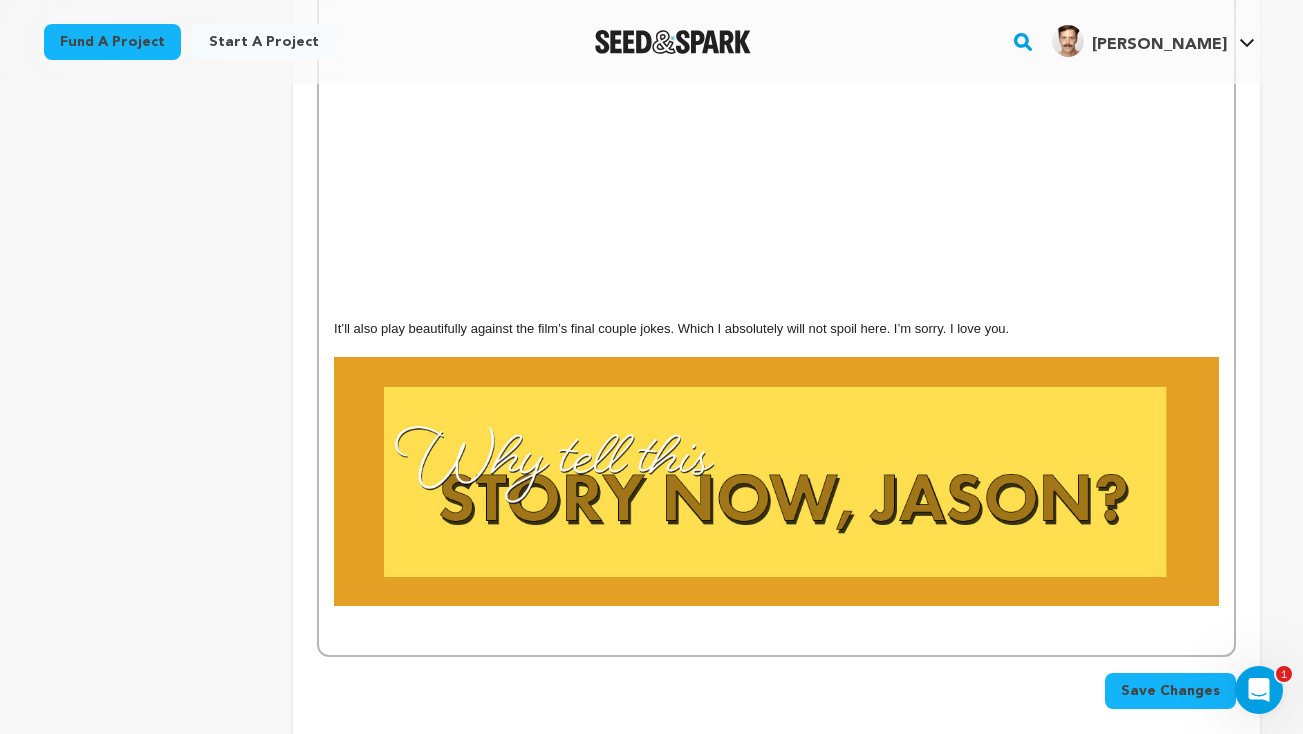 click at bounding box center [776, 633] 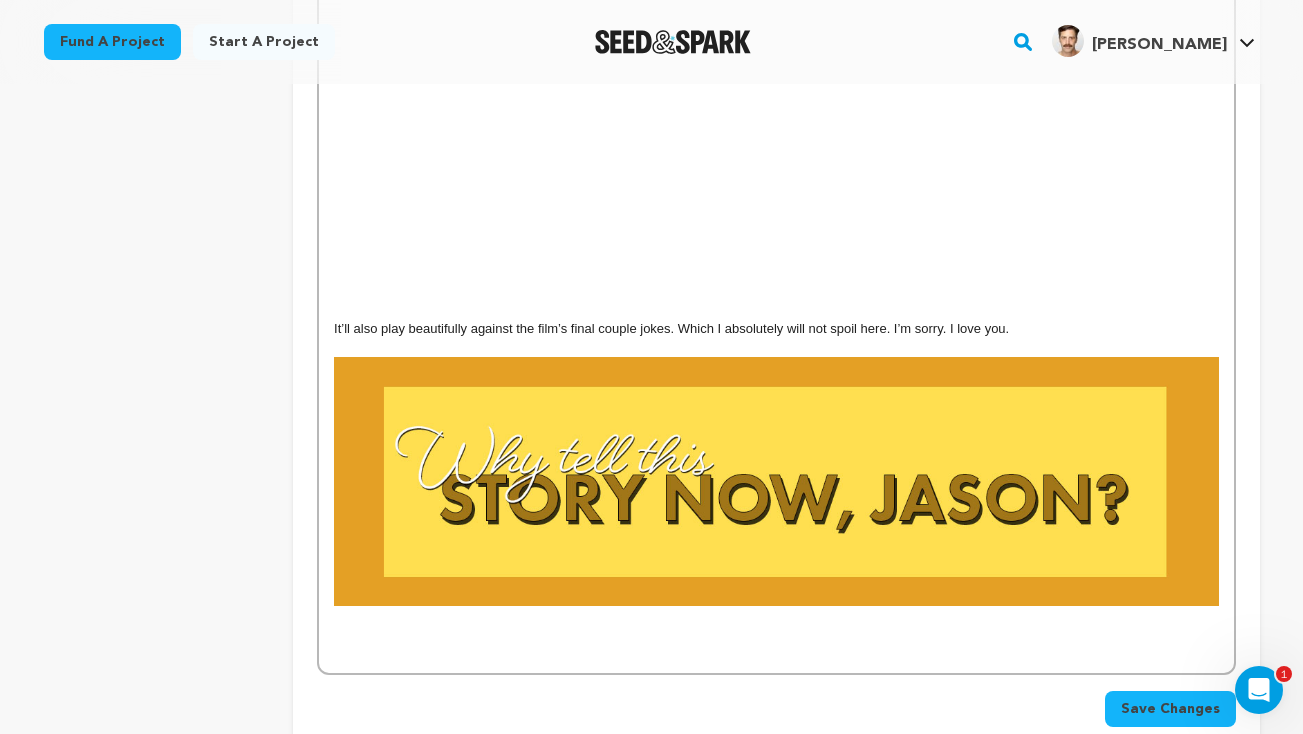 click at bounding box center [776, 348] 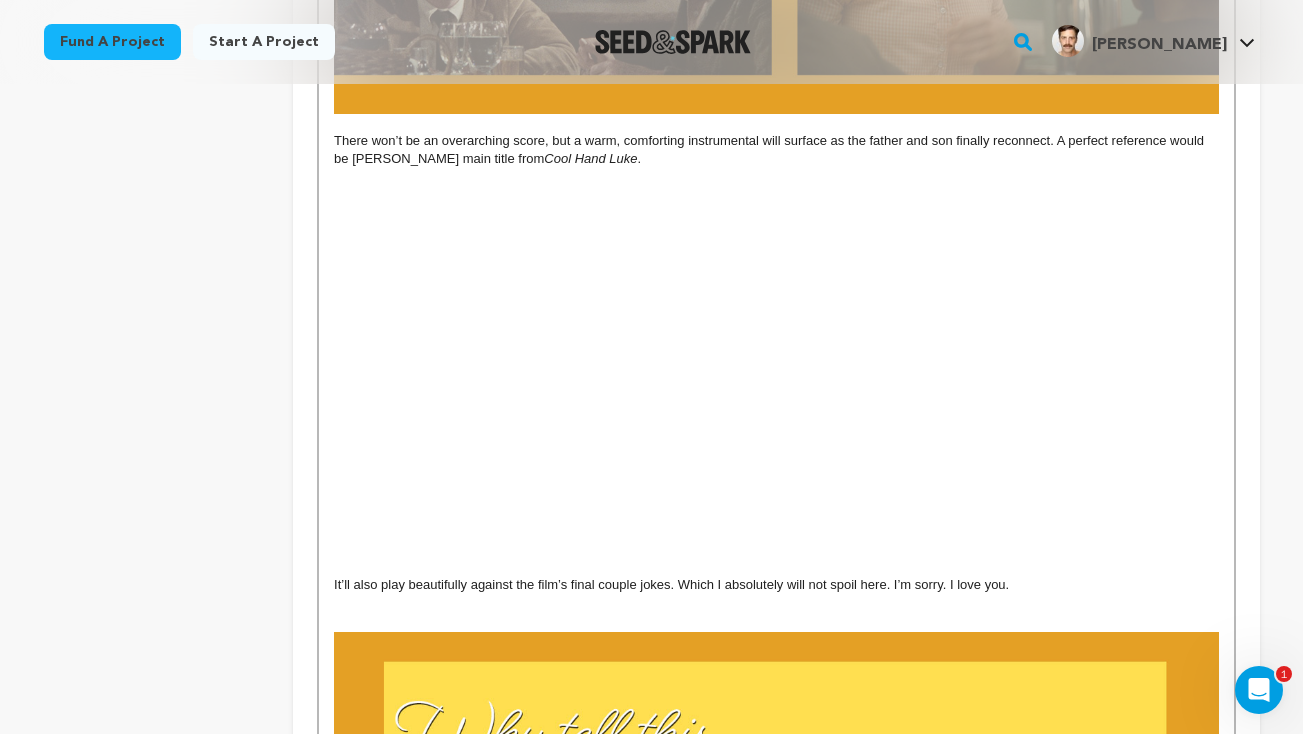 scroll, scrollTop: 4211, scrollLeft: 0, axis: vertical 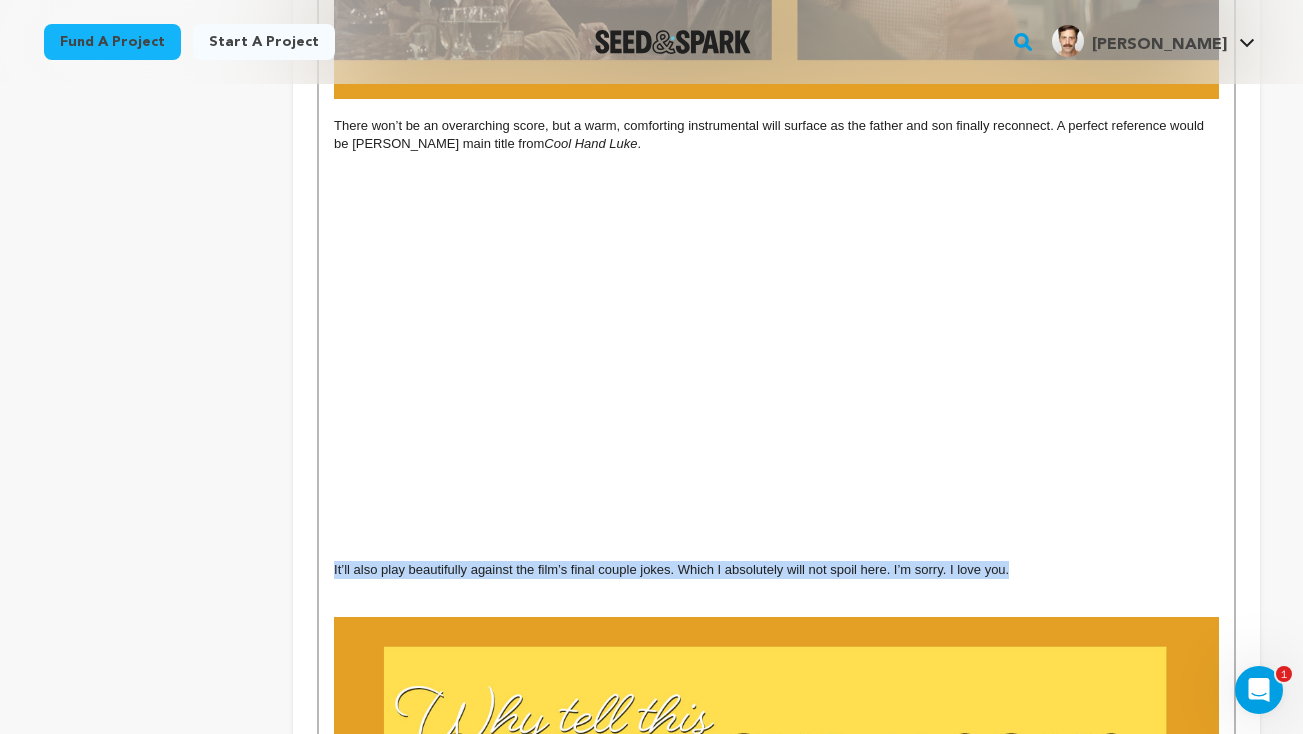 drag, startPoint x: 1033, startPoint y: 524, endPoint x: 304, endPoint y: 525, distance: 729.0007 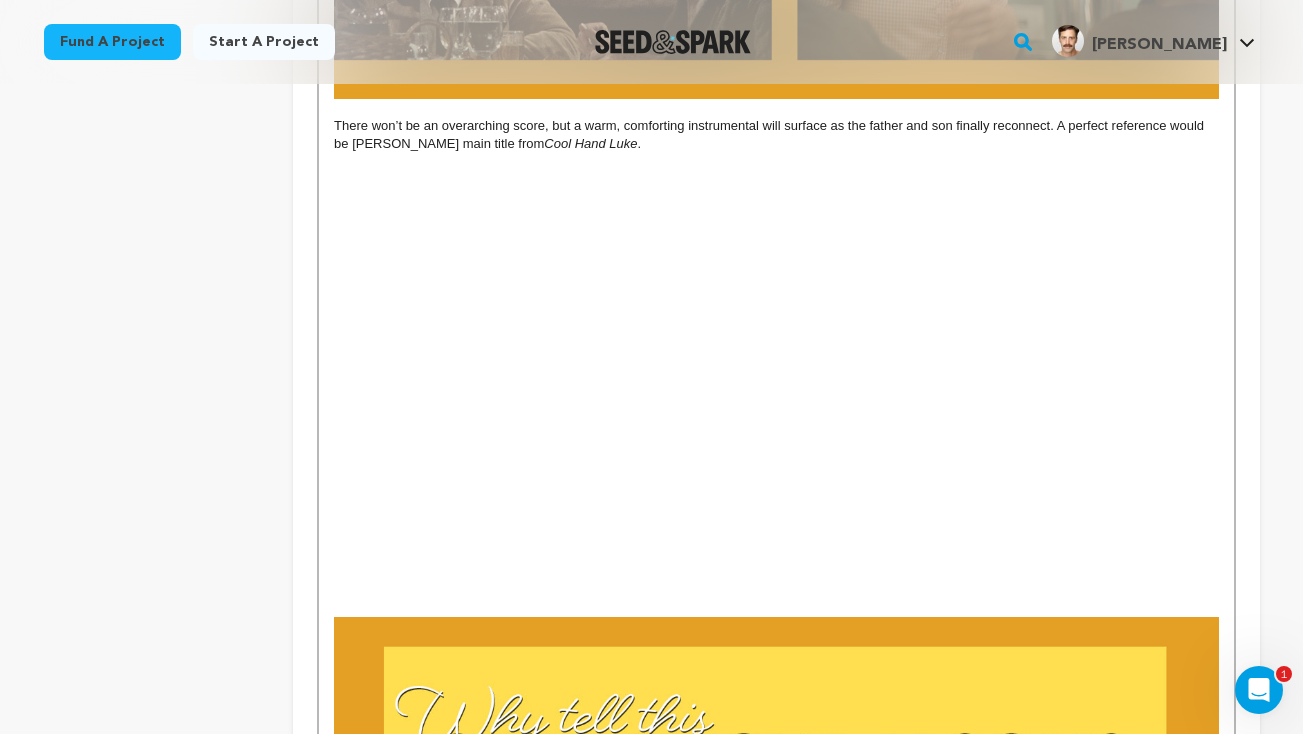 click on "There won’t be an overarching score, but a warm, comforting instrumental will surface as the father and son finally reconnect. A perfect reference would be Lalo Schifrin’s main title from  Cool Hand Luke ." at bounding box center (776, 135) 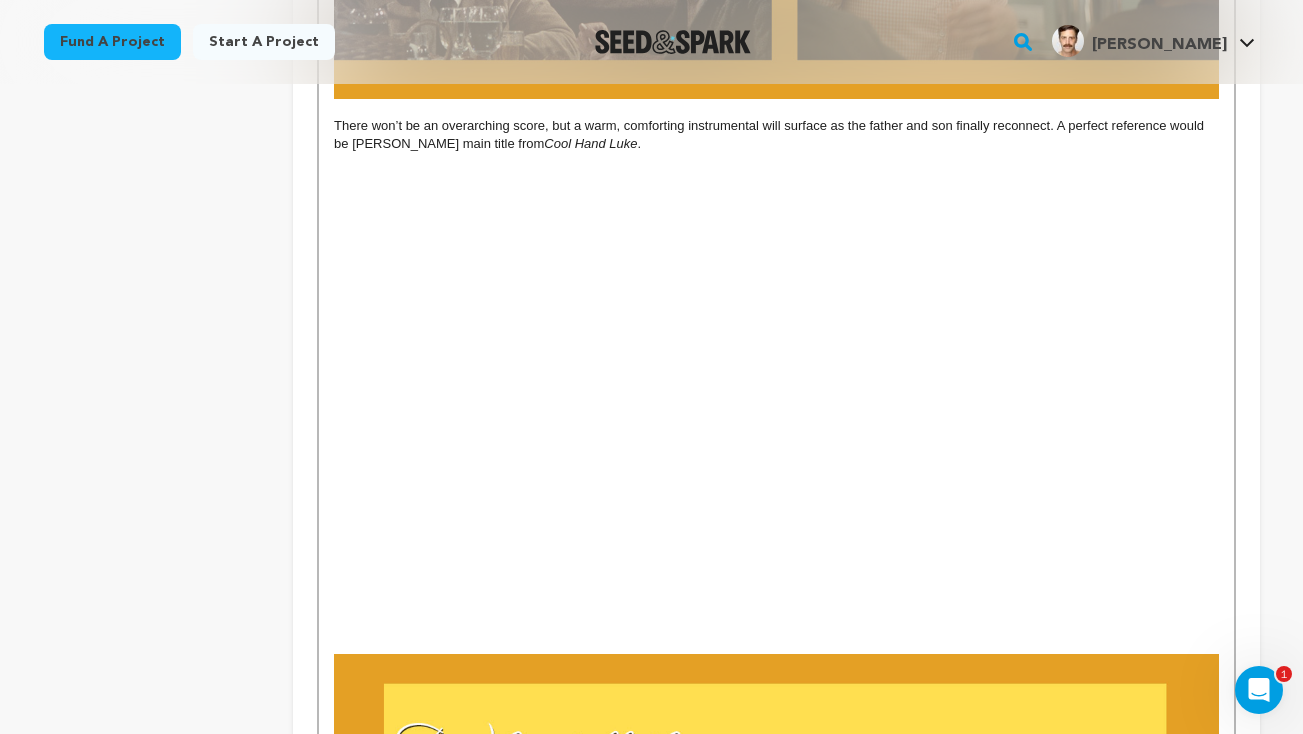 scroll, scrollTop: 191, scrollLeft: 0, axis: vertical 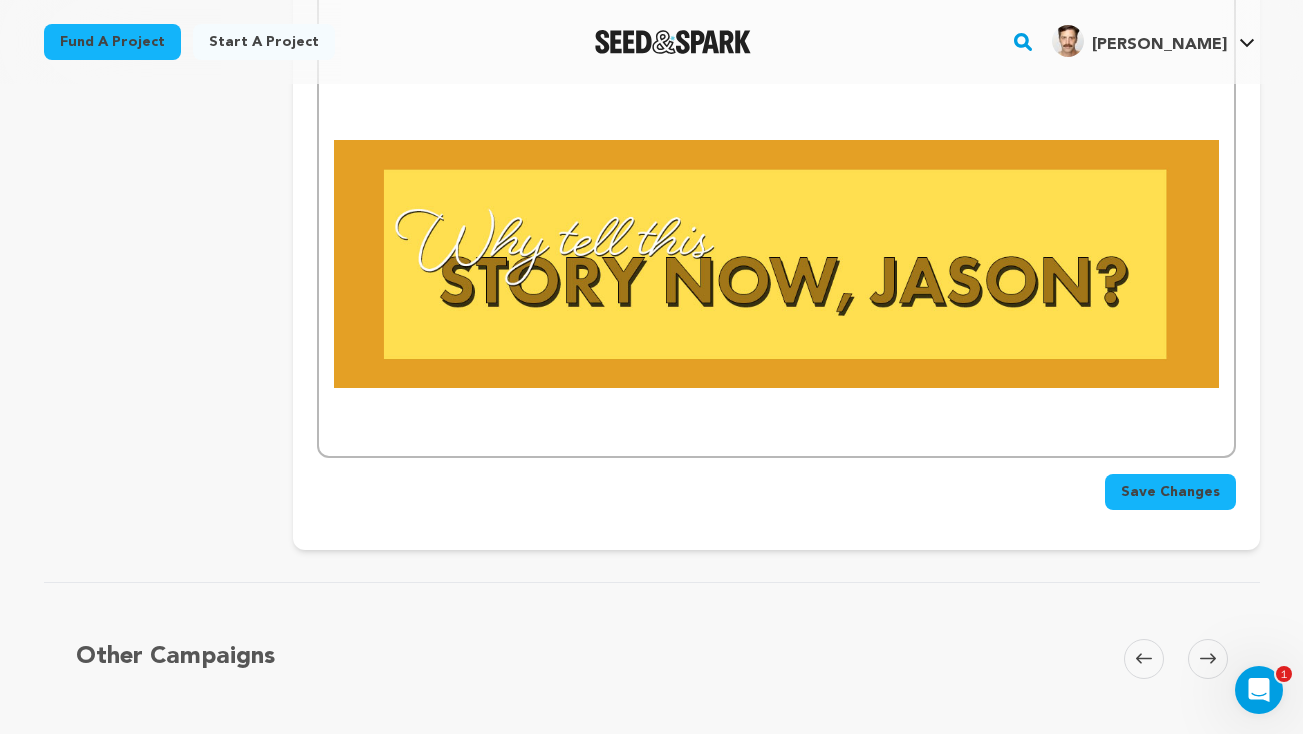 click at bounding box center [776, 416] 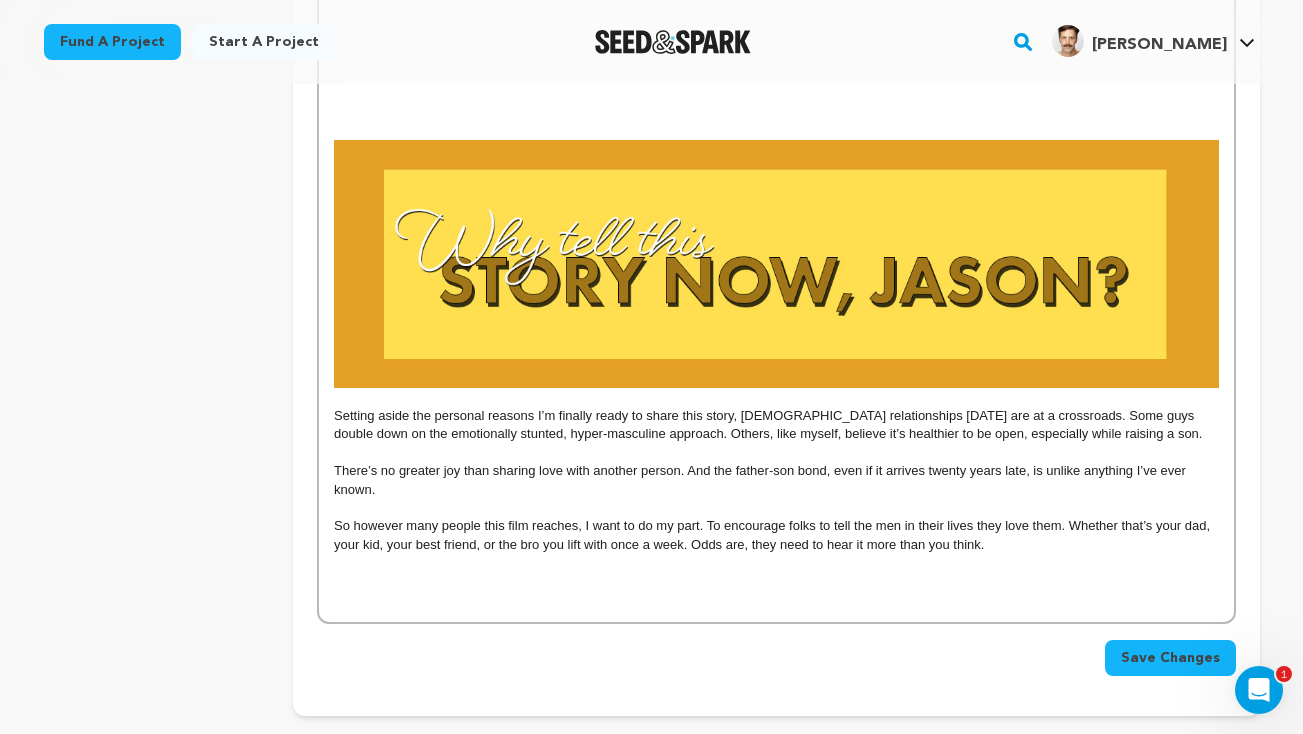 scroll, scrollTop: 191, scrollLeft: 0, axis: vertical 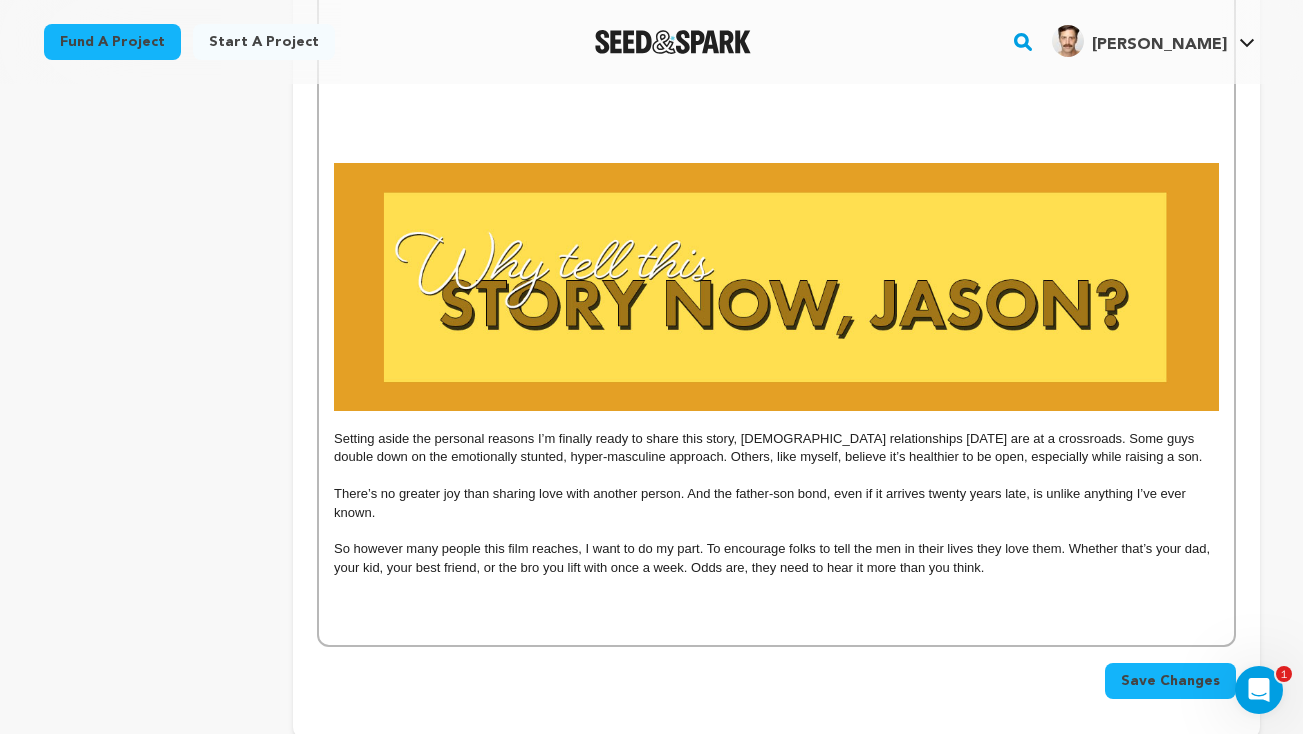 click on "Save Changes" at bounding box center (1170, 681) 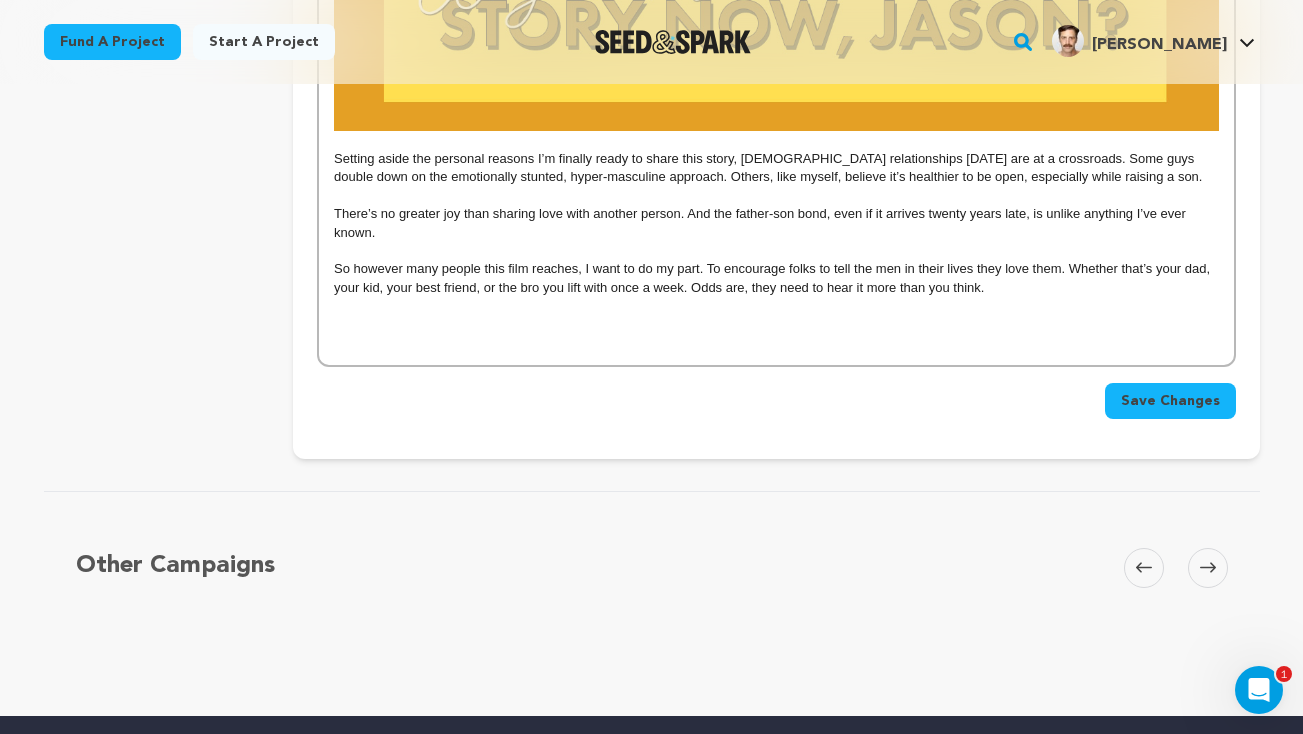 scroll, scrollTop: 4894, scrollLeft: 0, axis: vertical 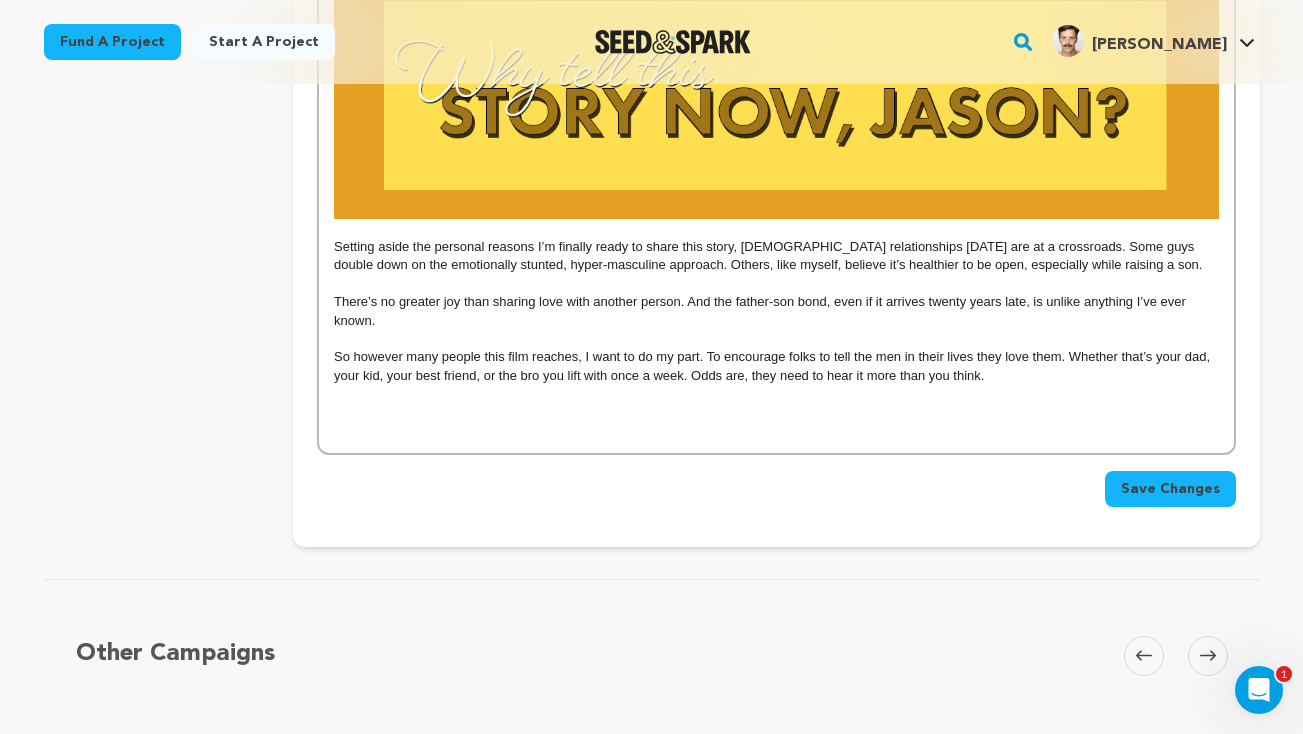 click at bounding box center (776, 413) 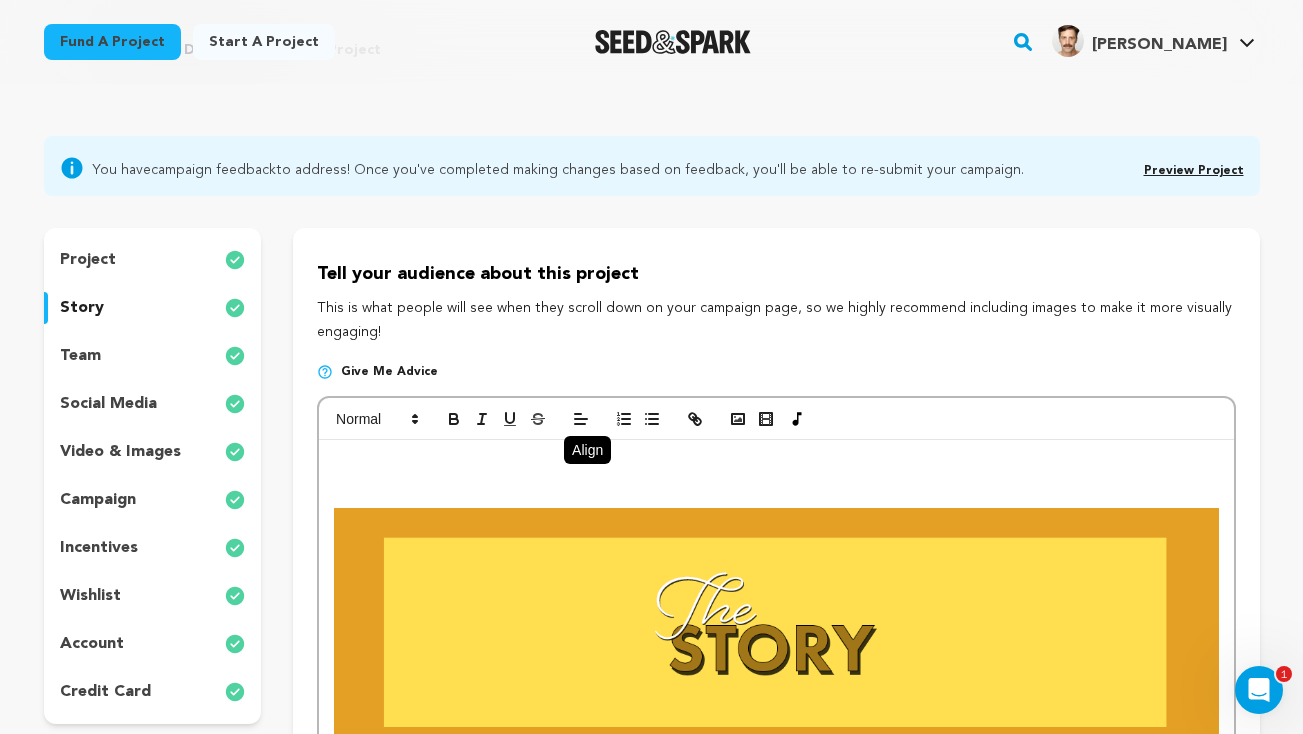 scroll, scrollTop: 97, scrollLeft: 0, axis: vertical 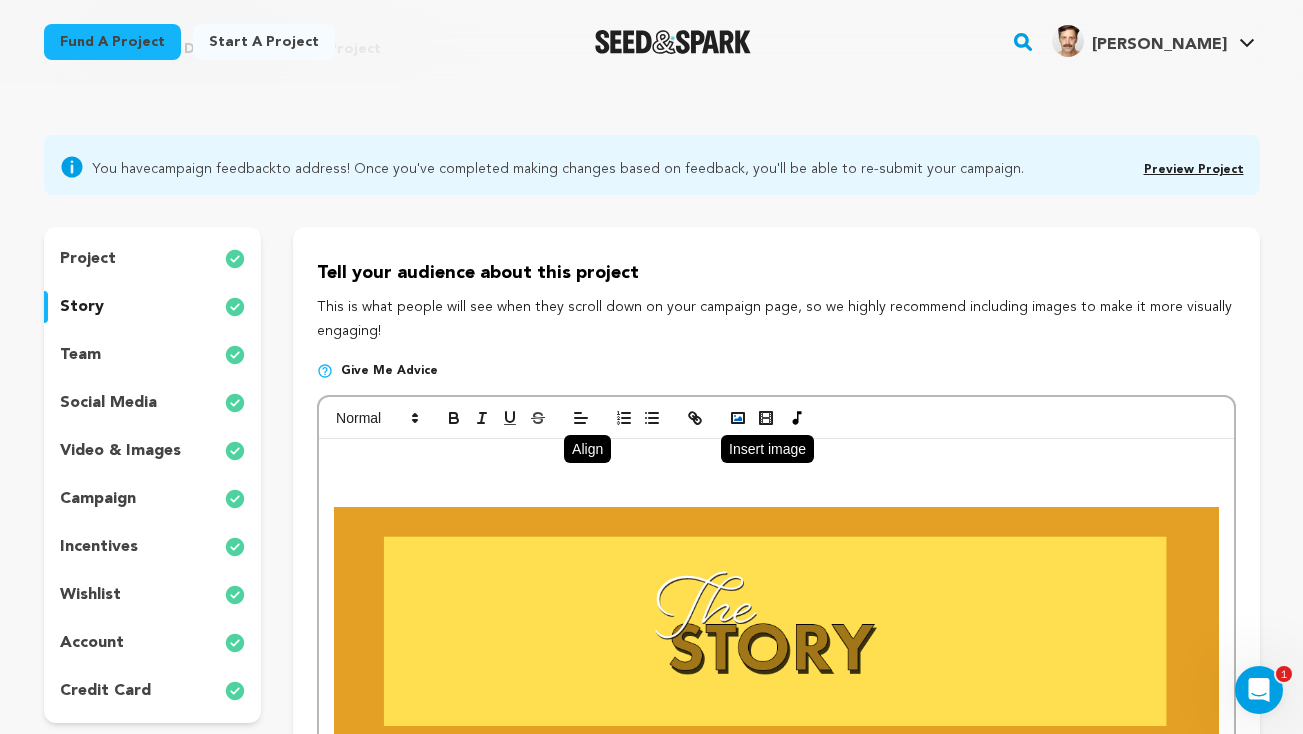 click 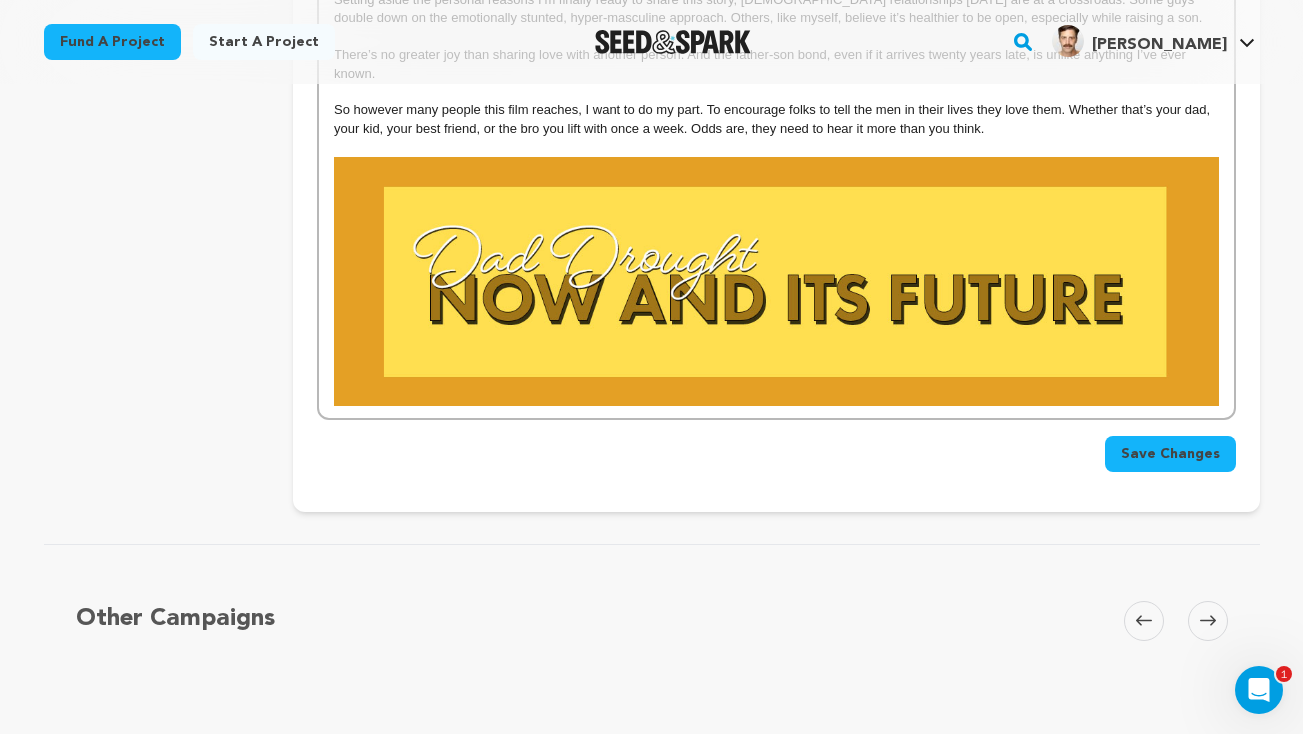 scroll, scrollTop: 5143, scrollLeft: 0, axis: vertical 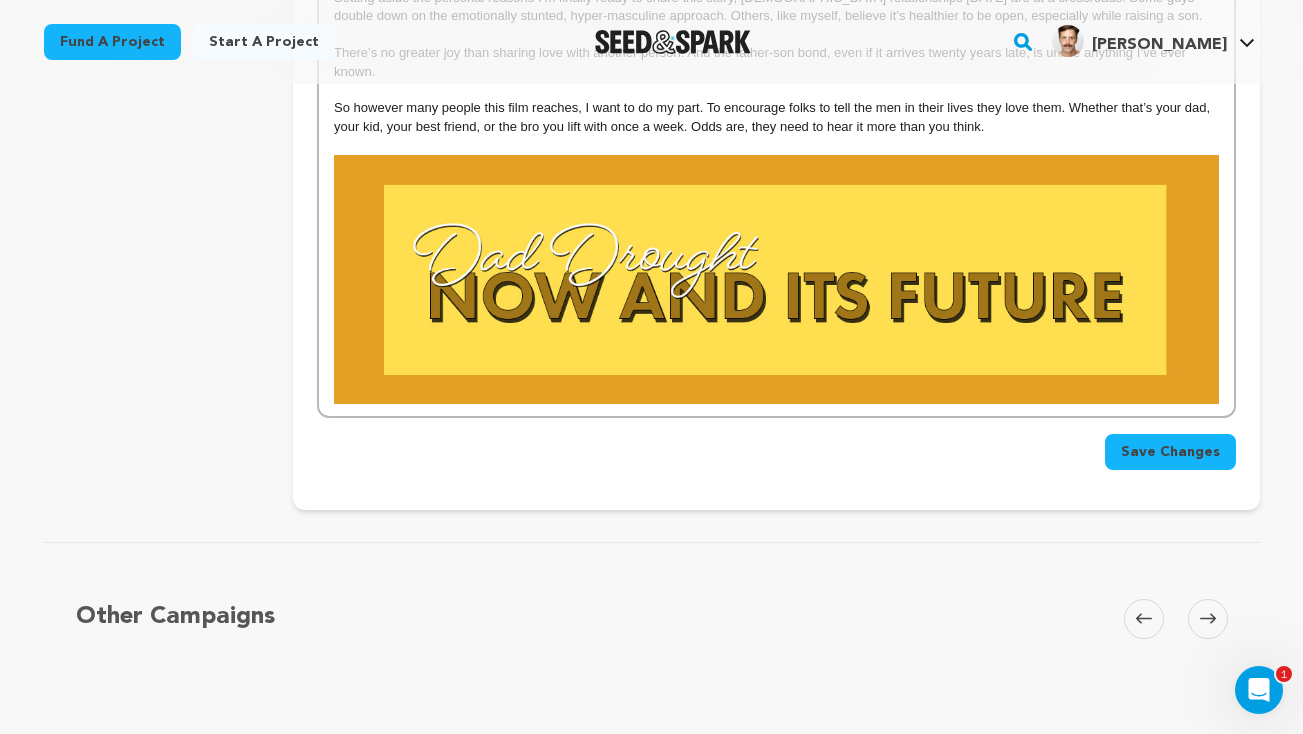 click on ""Make it personal so you feel embarrassed to share it.” — Quentin Tarantio I printed that out and slapped it on the wall above my desk. It was my entire approach to writing this film. I felt I needed to bare the full scope of the emotions I have surrounding my father. And even though we’ve come such a long way, I was tired of holding anger at him from moments in our past we shared or, unfortunately, didn’t.  I needed to have the conversations we never had. To say the things I’ve only said to my therapist. To show the beauty of our reconnection in one definitive, cinematic moment.  That’s what drove me to write this short film and the subsequent feature length version of it. It’s part healing, part cautionary tale, part redemption story.   He is also most likely reading this, so “Dad Drought 2: The Re-Drought” will most certainly be chock full of fresh material. LUKE BOON  is a 43-year-old New York photo assistant still reeling from a lifetime of resentment and rejection. His dad,  really" at bounding box center [776, -2096] 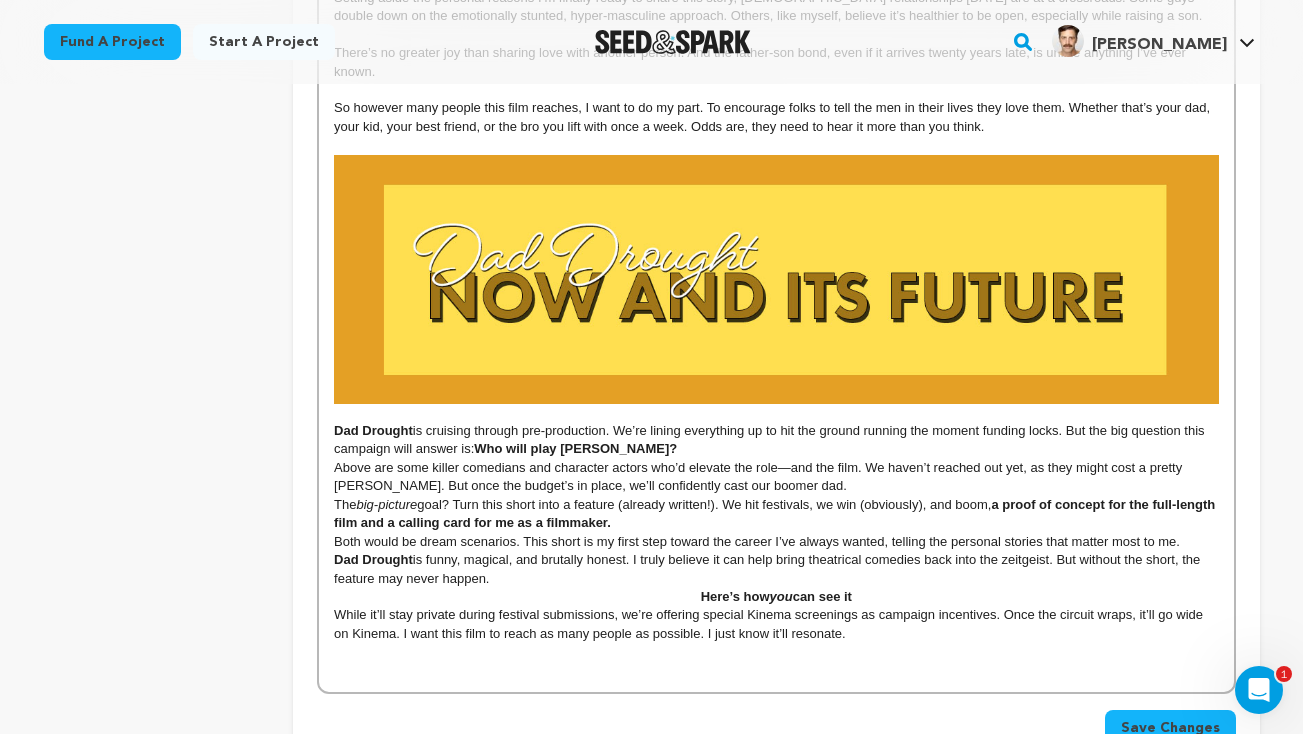 scroll, scrollTop: 191, scrollLeft: 0, axis: vertical 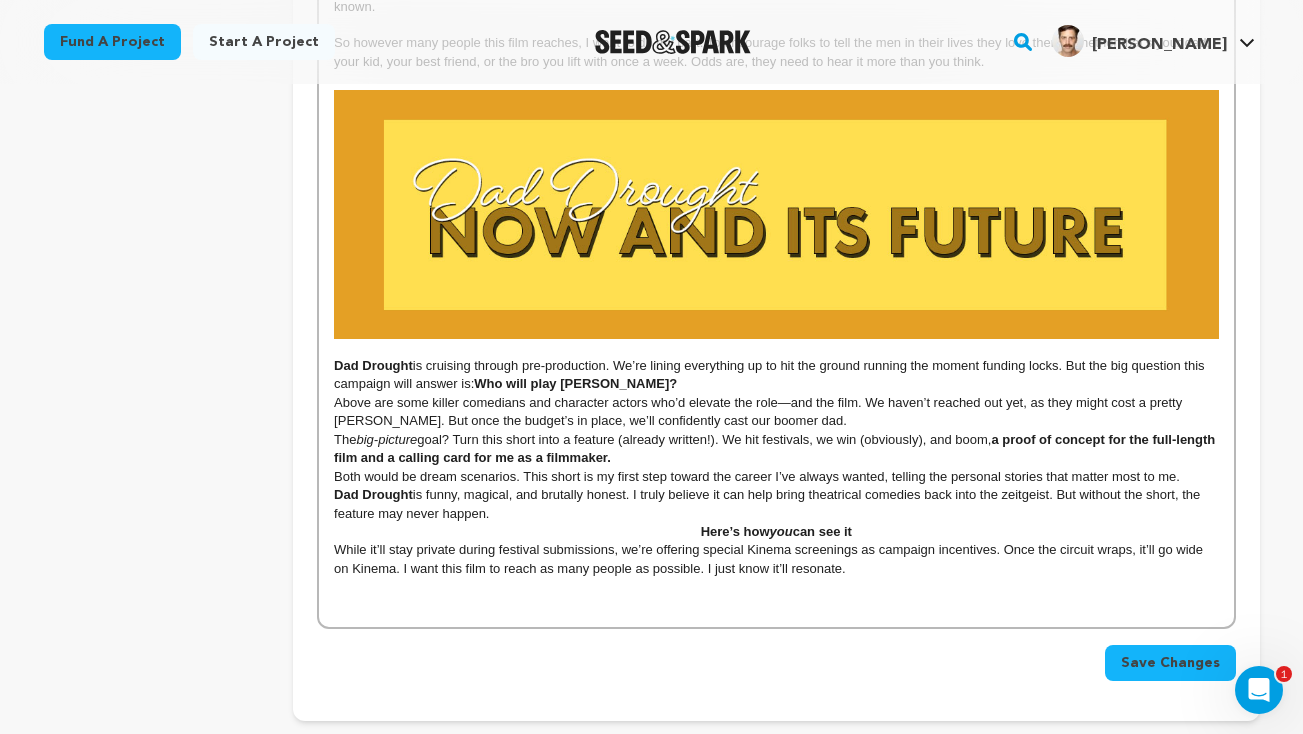 click on "Dad Drought  is cruising through pre-production. We’re lining everything up to hit the ground running the moment funding locks. But the big question this campaign will answer is:  Who will play Craig?" at bounding box center [776, 375] 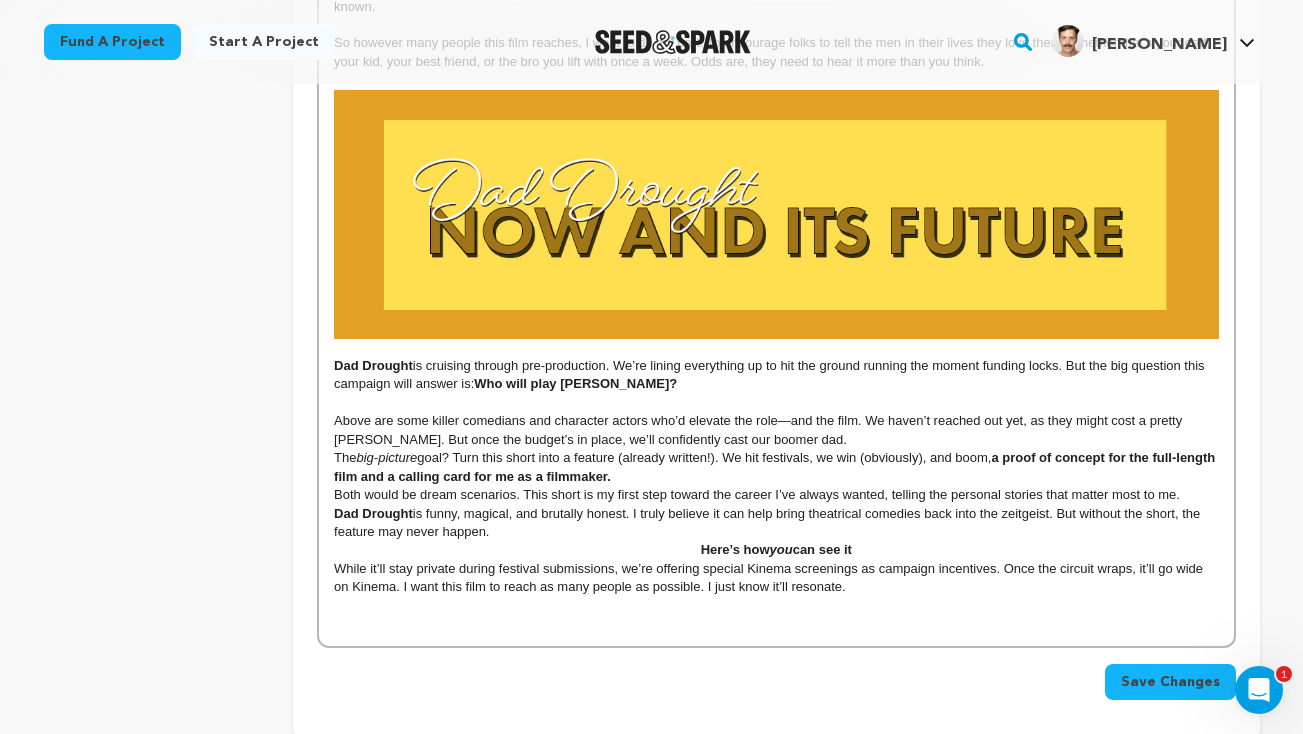 click on "Above are some killer comedians and character actors who’d elevate the role—and the film. We haven’t reached out yet, as they might cost a pretty penny. But once the budget’s in place, we’ll confidently cast our boomer dad." at bounding box center (776, 430) 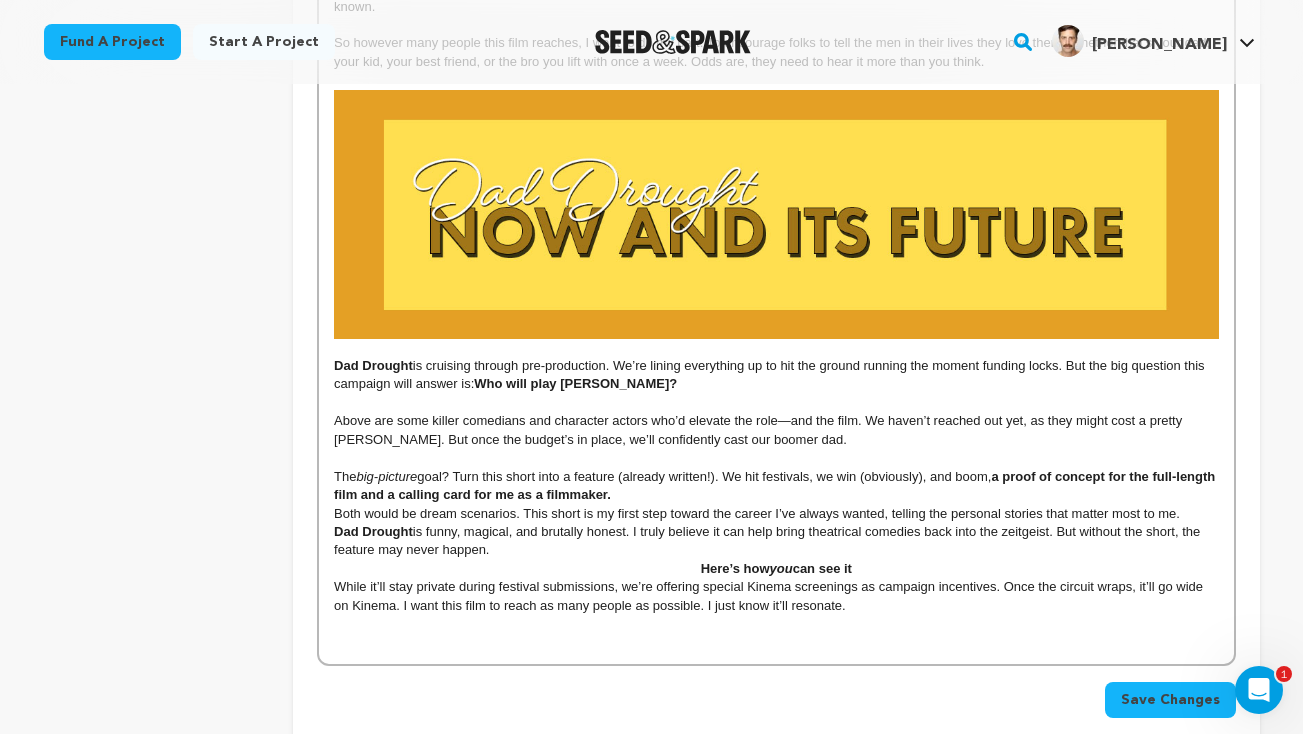 click on "The  big-picture  goal? Turn this short into a feature (already written!). We hit festivals, we win (obviously), and boom,  a proof of concept for the full-length film and a calling card for me as a filmmaker." at bounding box center (776, 486) 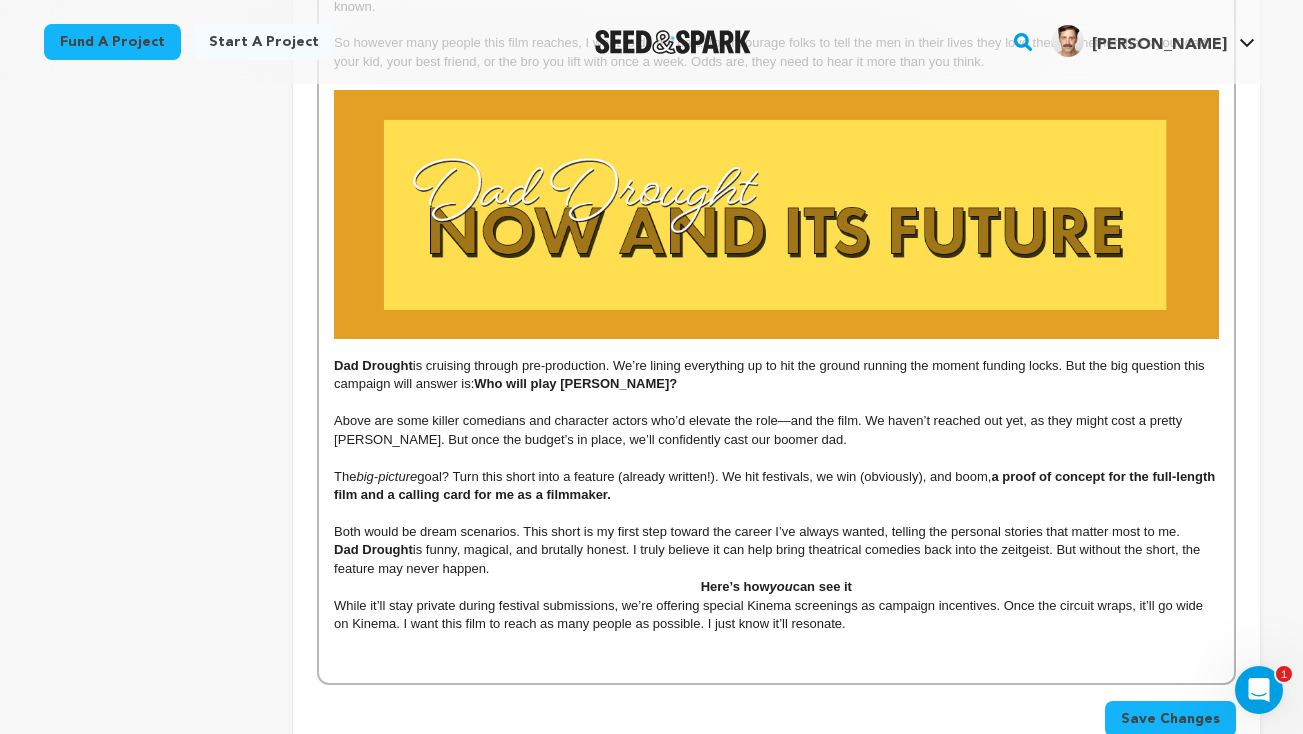 click on "Here’s how  you  can see it" at bounding box center [776, 587] 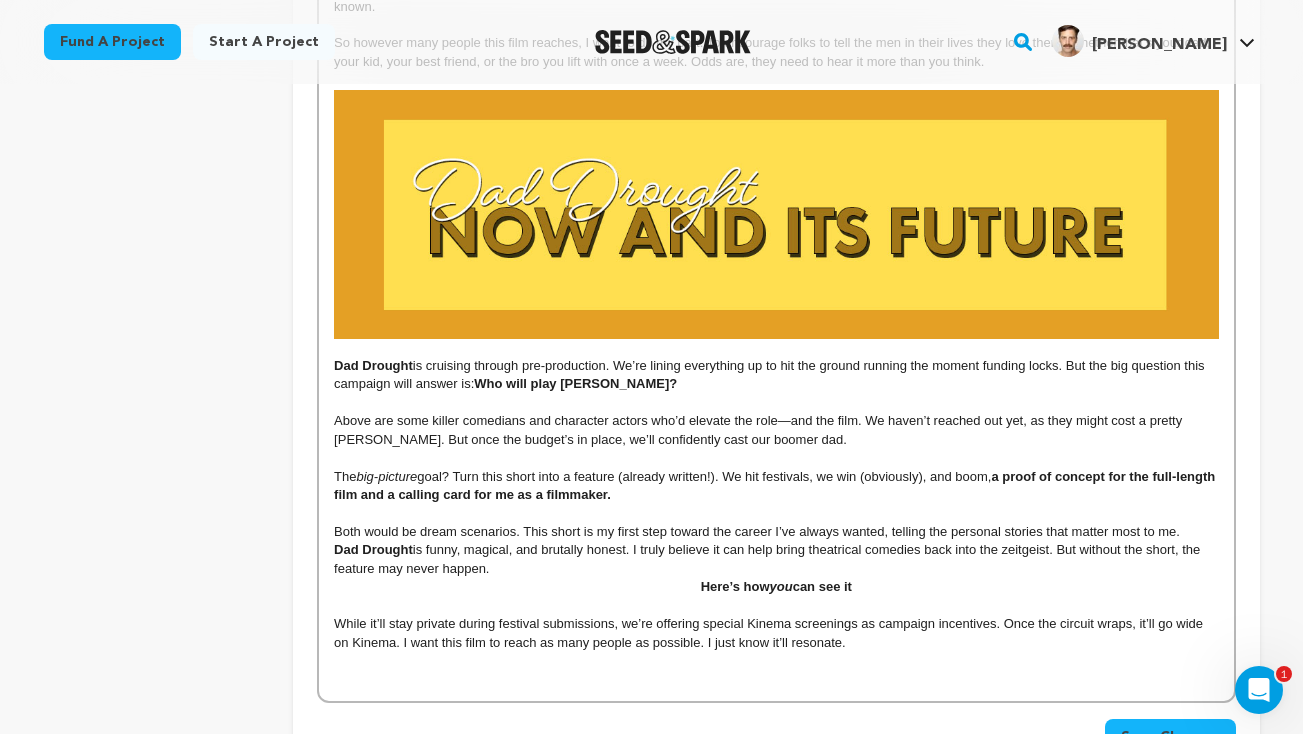 drag, startPoint x: 820, startPoint y: 538, endPoint x: 547, endPoint y: 528, distance: 273.18307 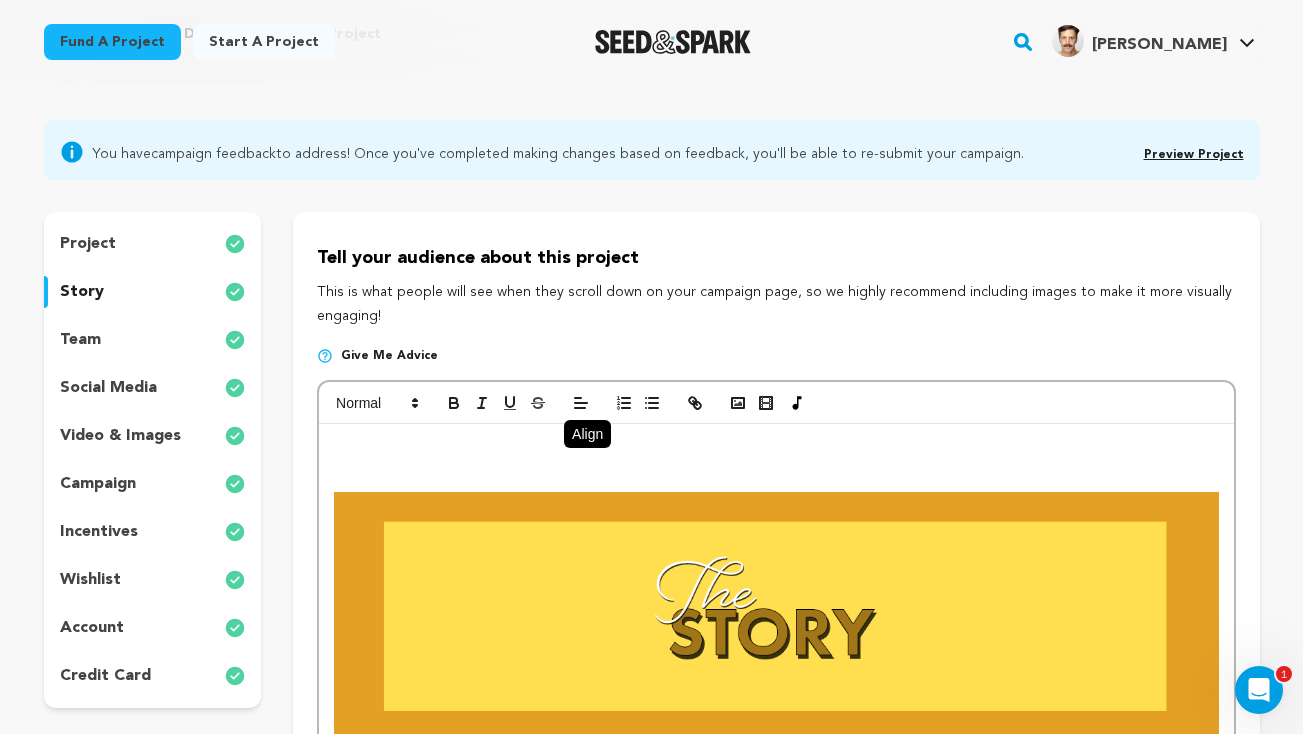scroll, scrollTop: 0, scrollLeft: 0, axis: both 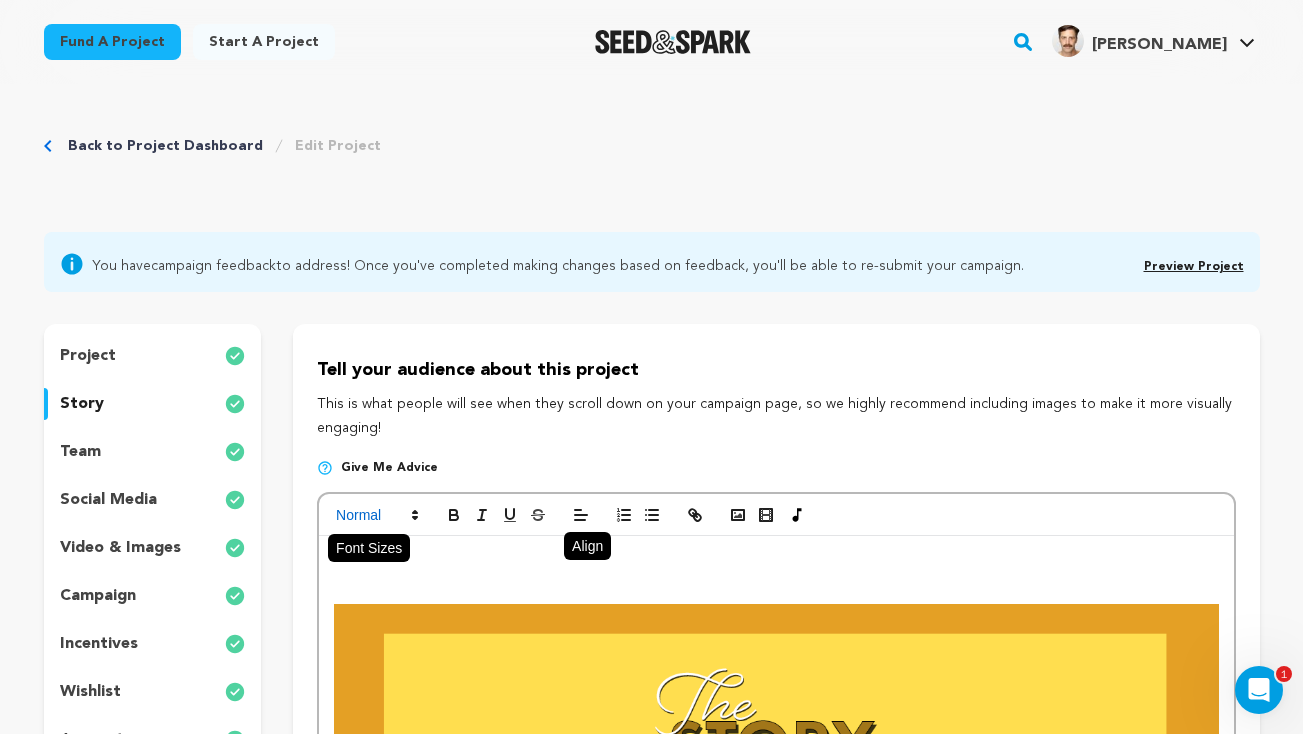 click at bounding box center (376, 515) 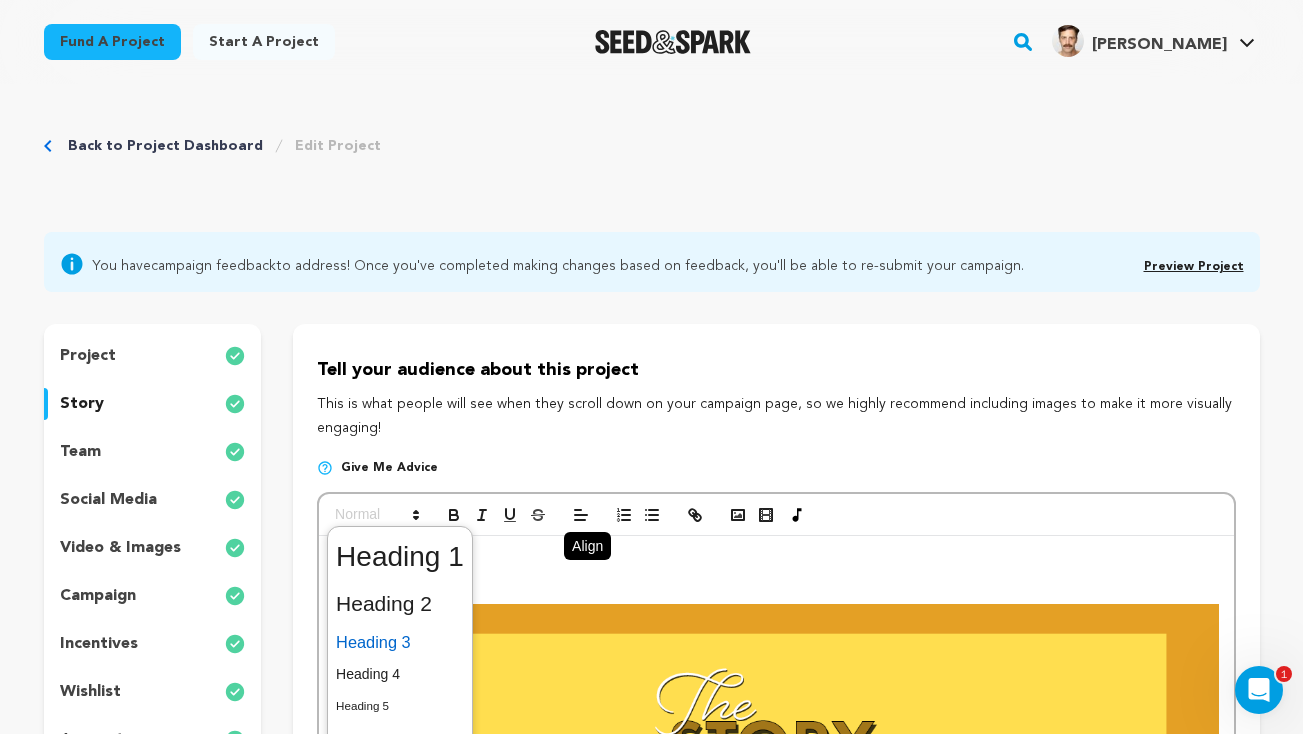 click at bounding box center (400, 642) 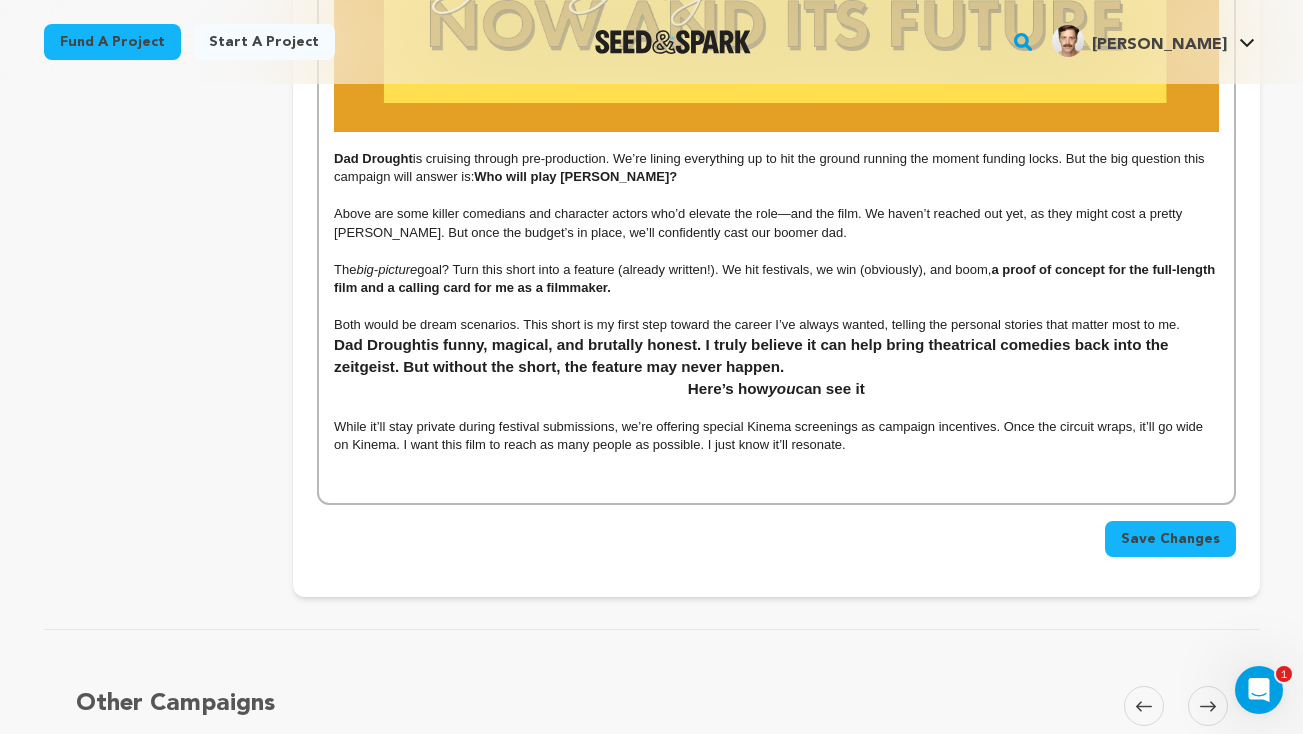 scroll, scrollTop: 5229, scrollLeft: 0, axis: vertical 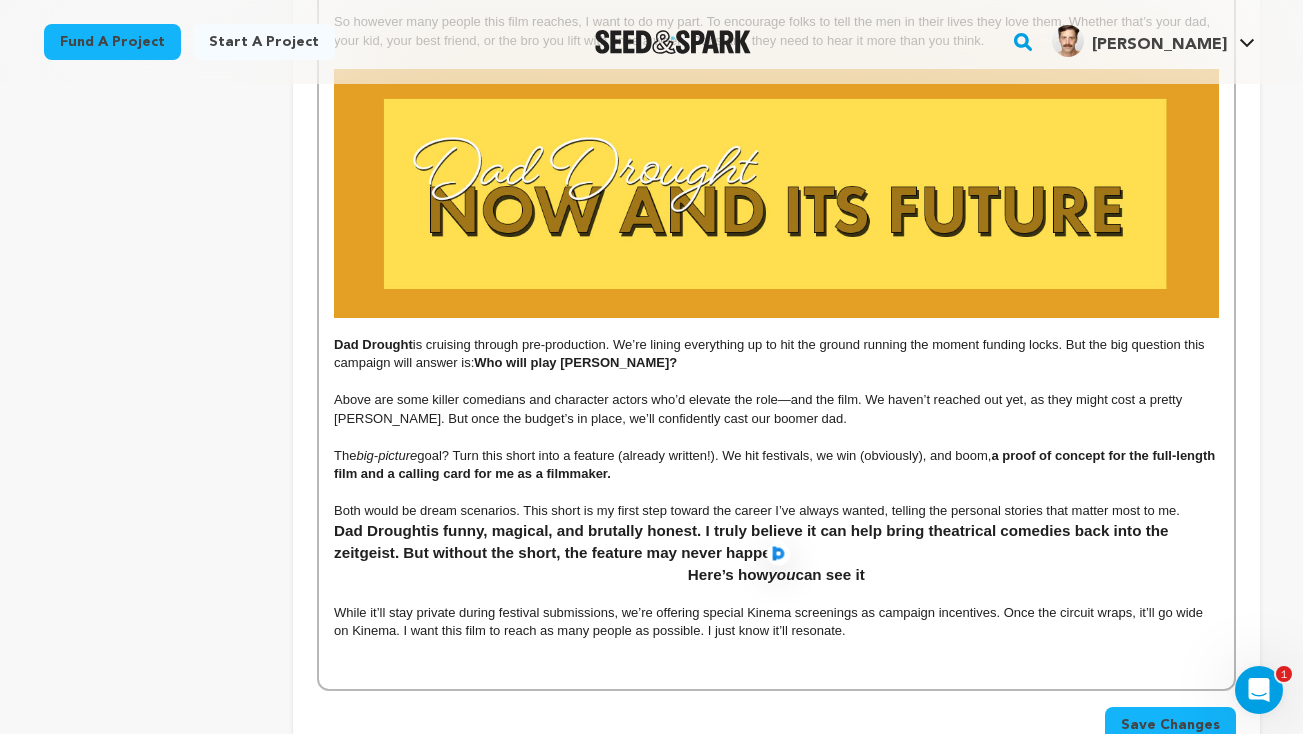 click on "Here’s how  you  can see it" at bounding box center [776, 575] 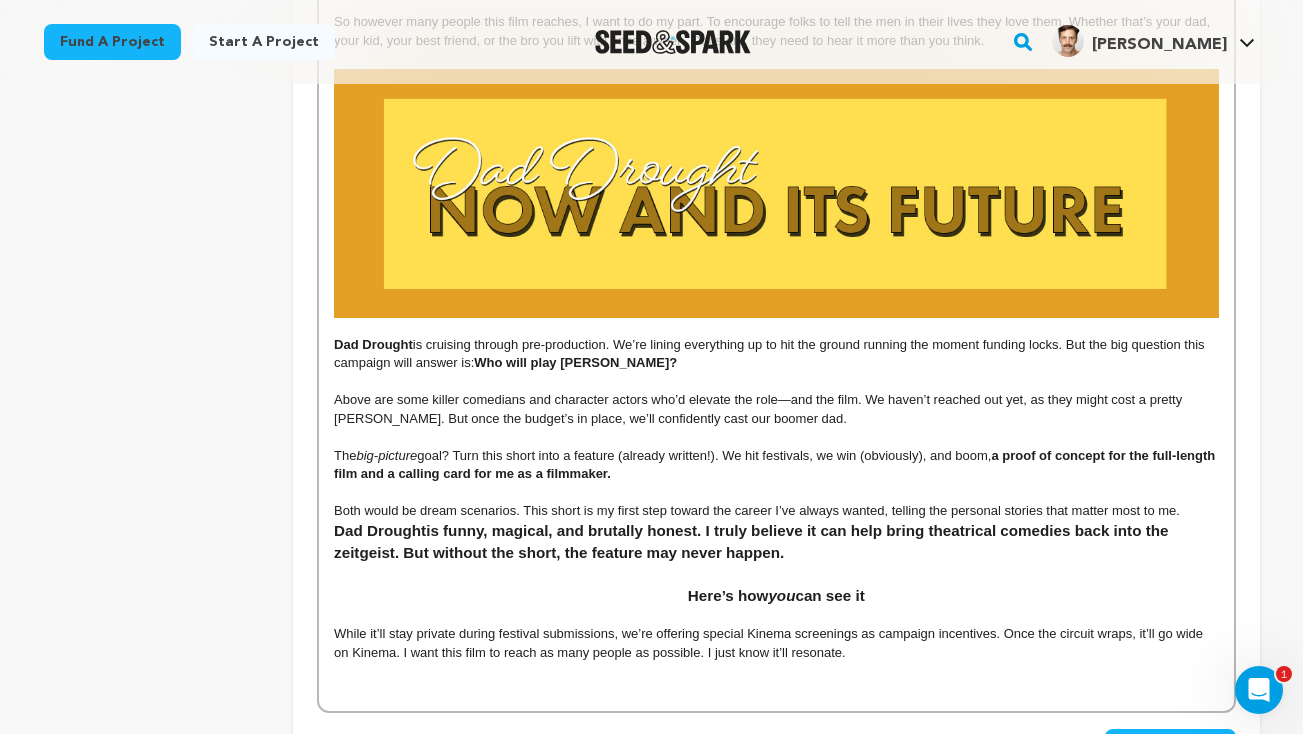 drag, startPoint x: 662, startPoint y: 546, endPoint x: 923, endPoint y: 551, distance: 261.04788 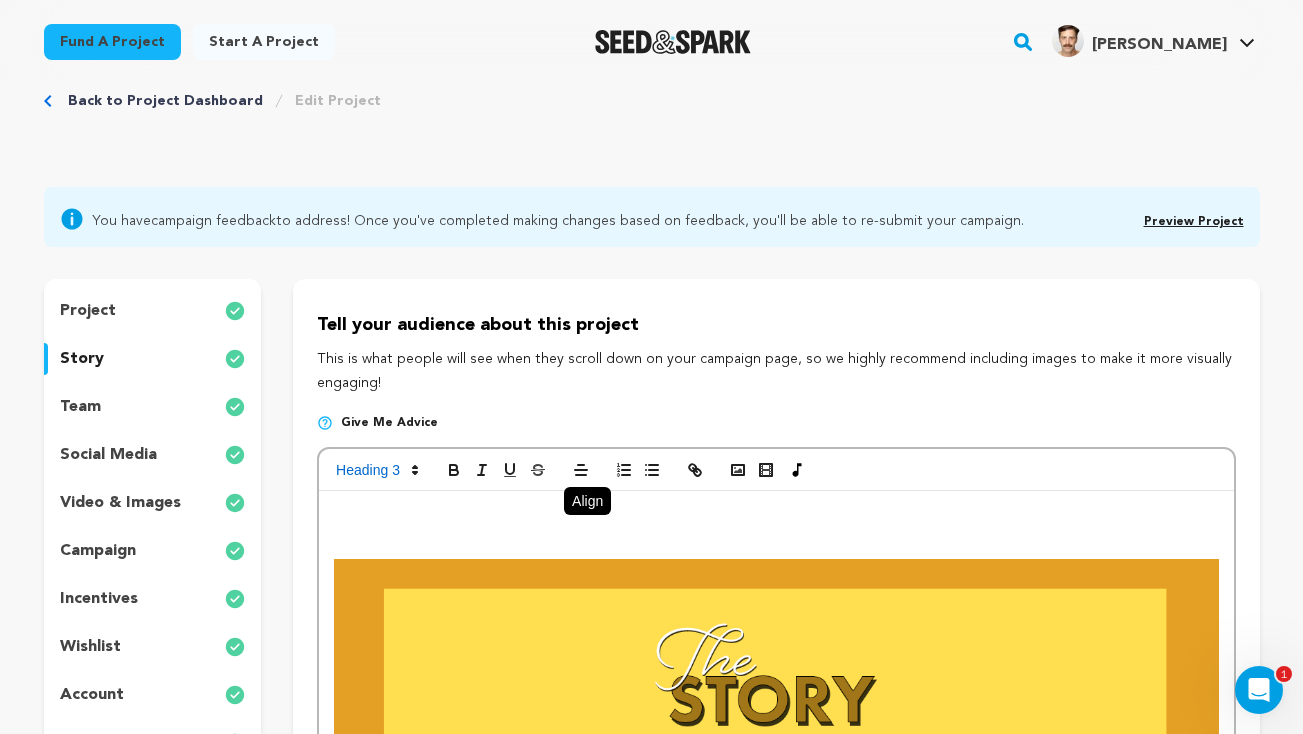 scroll, scrollTop: 0, scrollLeft: 0, axis: both 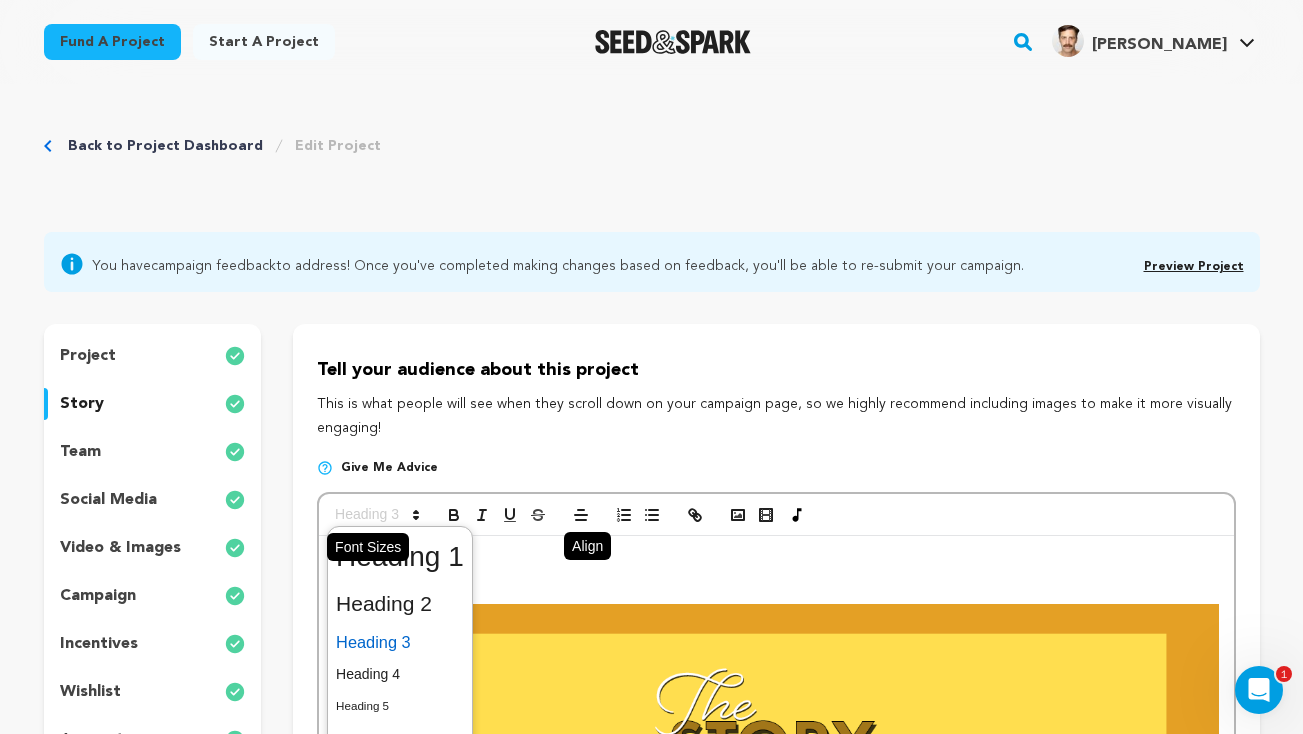click at bounding box center [376, 515] 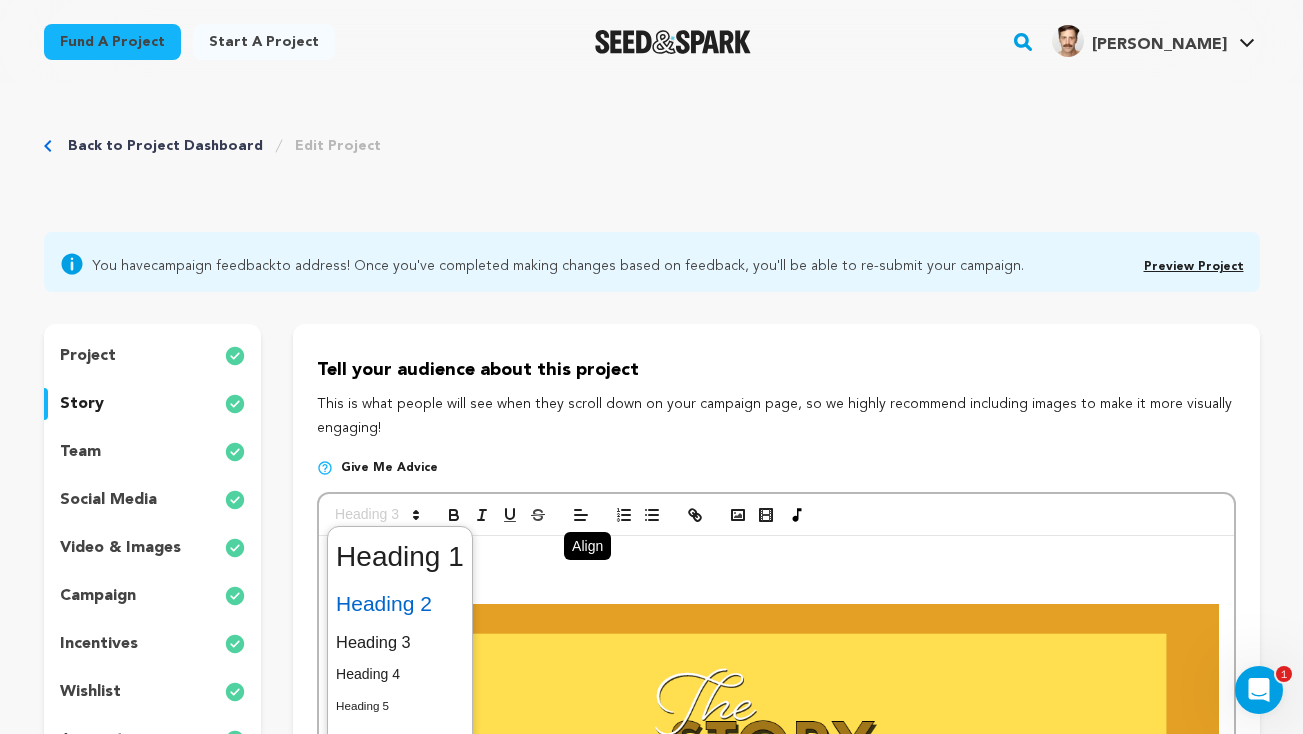 click at bounding box center [400, 604] 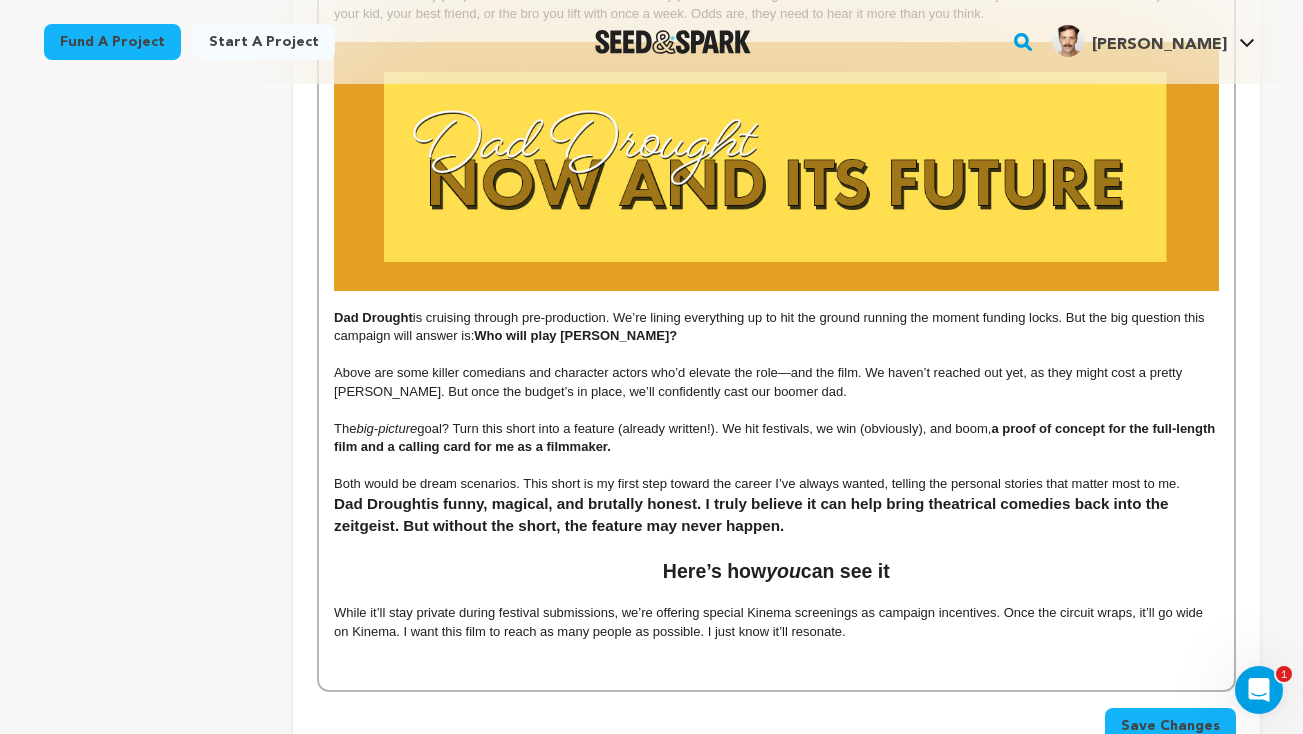 scroll, scrollTop: 5260, scrollLeft: 0, axis: vertical 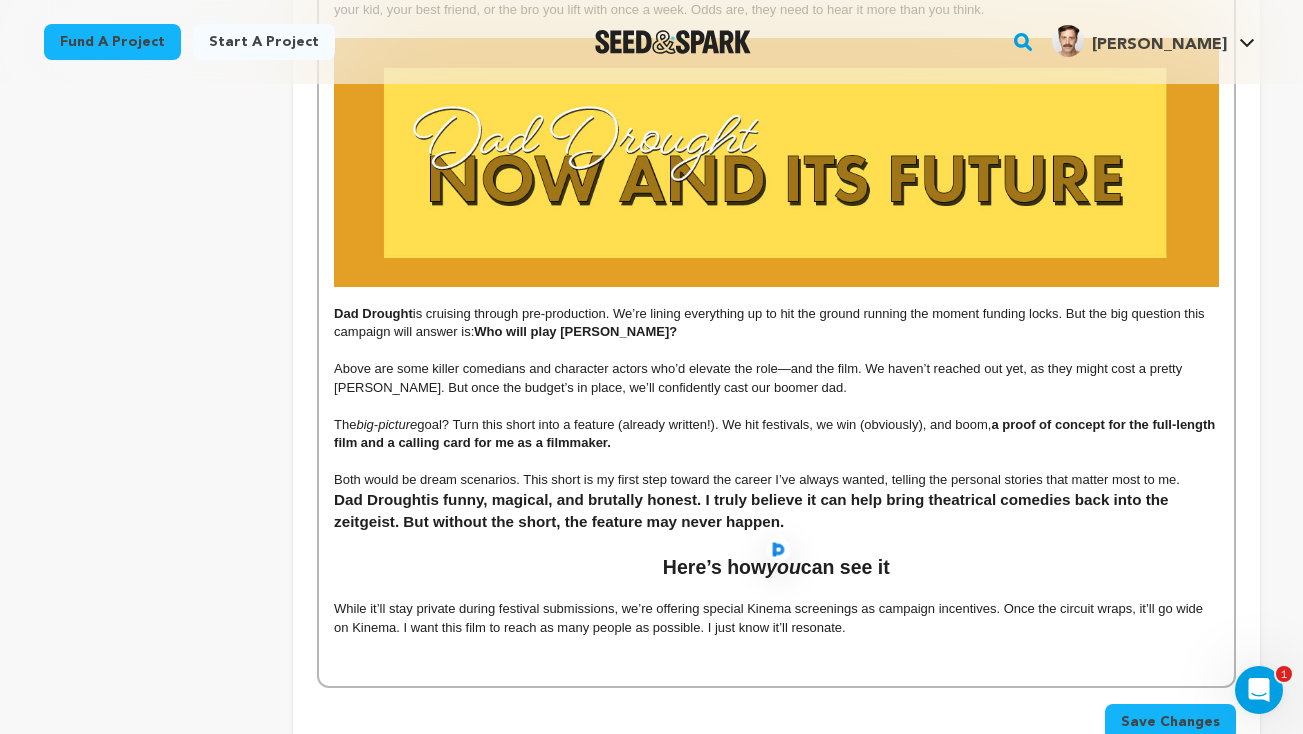 click on "is funny, magical, and brutally honest. I truly believe it can help bring theatrical comedies back into the zeitgeist. But without the short, the feature may never happen." at bounding box center (753, 510) 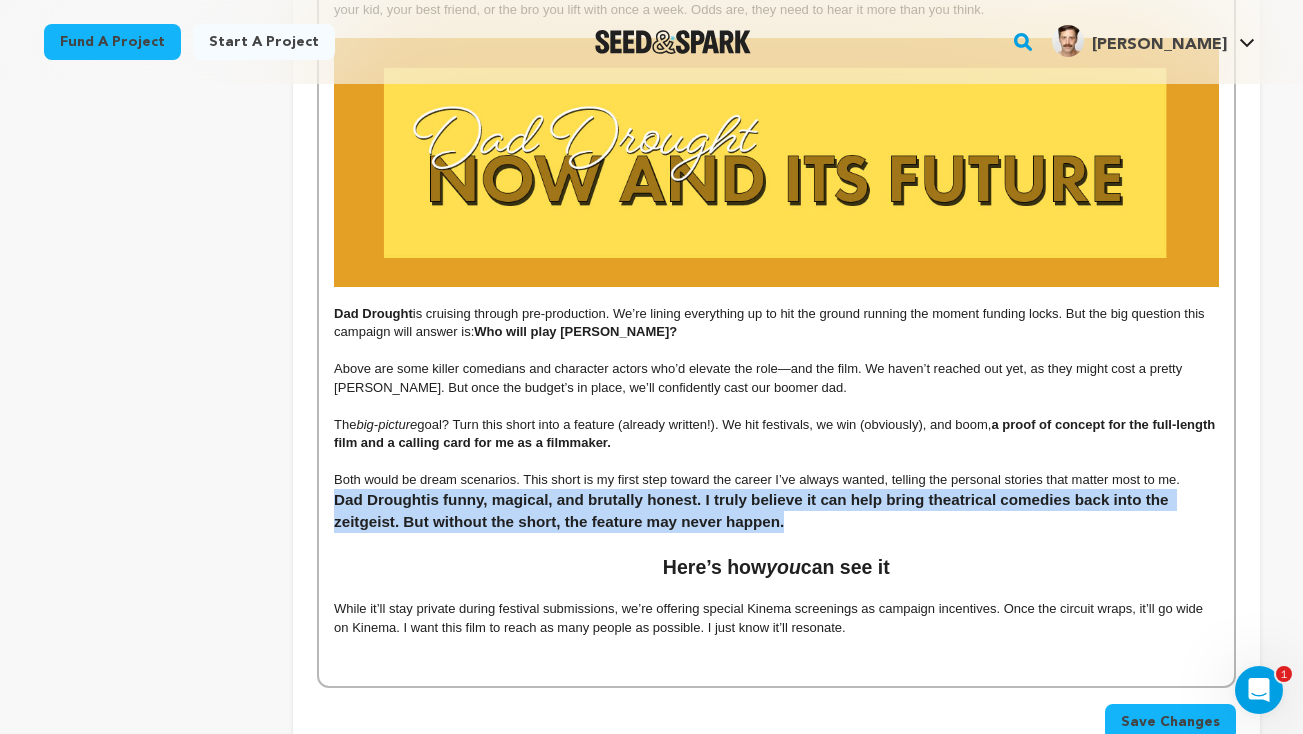 drag, startPoint x: 802, startPoint y: 479, endPoint x: 322, endPoint y: 450, distance: 480.87524 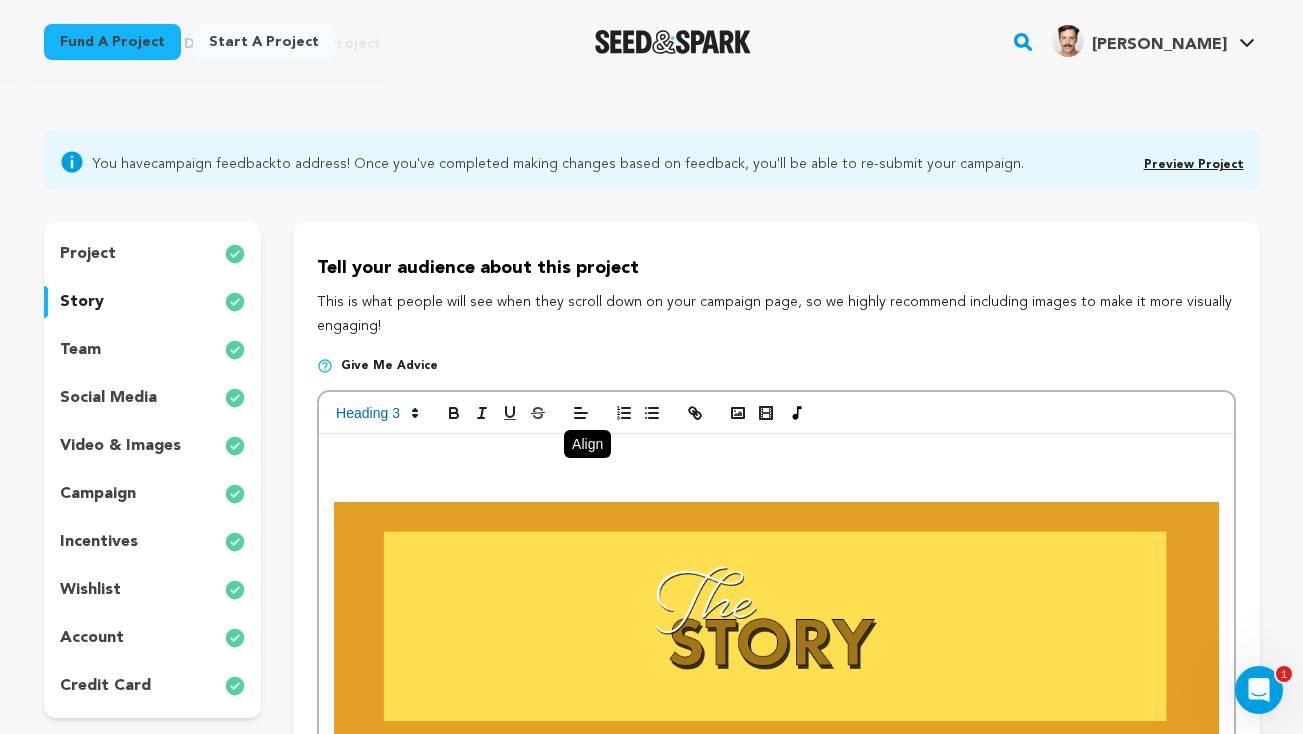 scroll, scrollTop: 0, scrollLeft: 0, axis: both 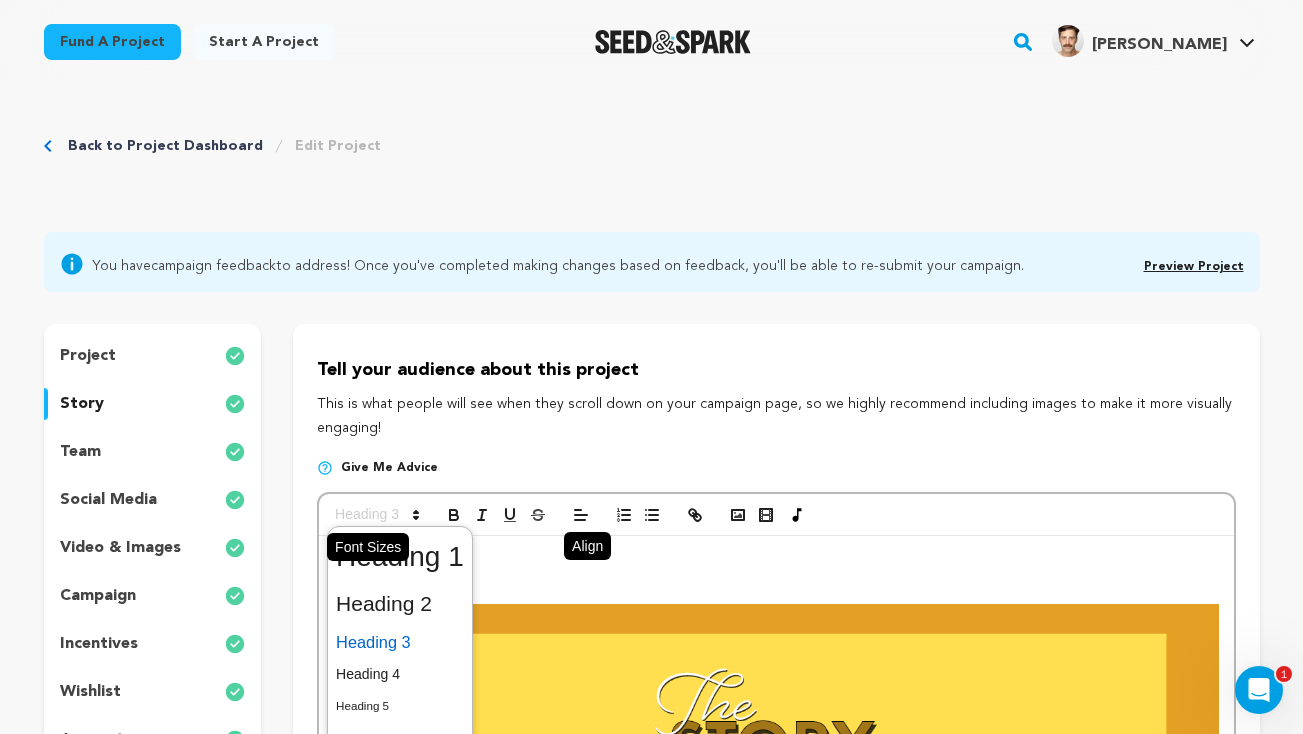 click at bounding box center [376, 515] 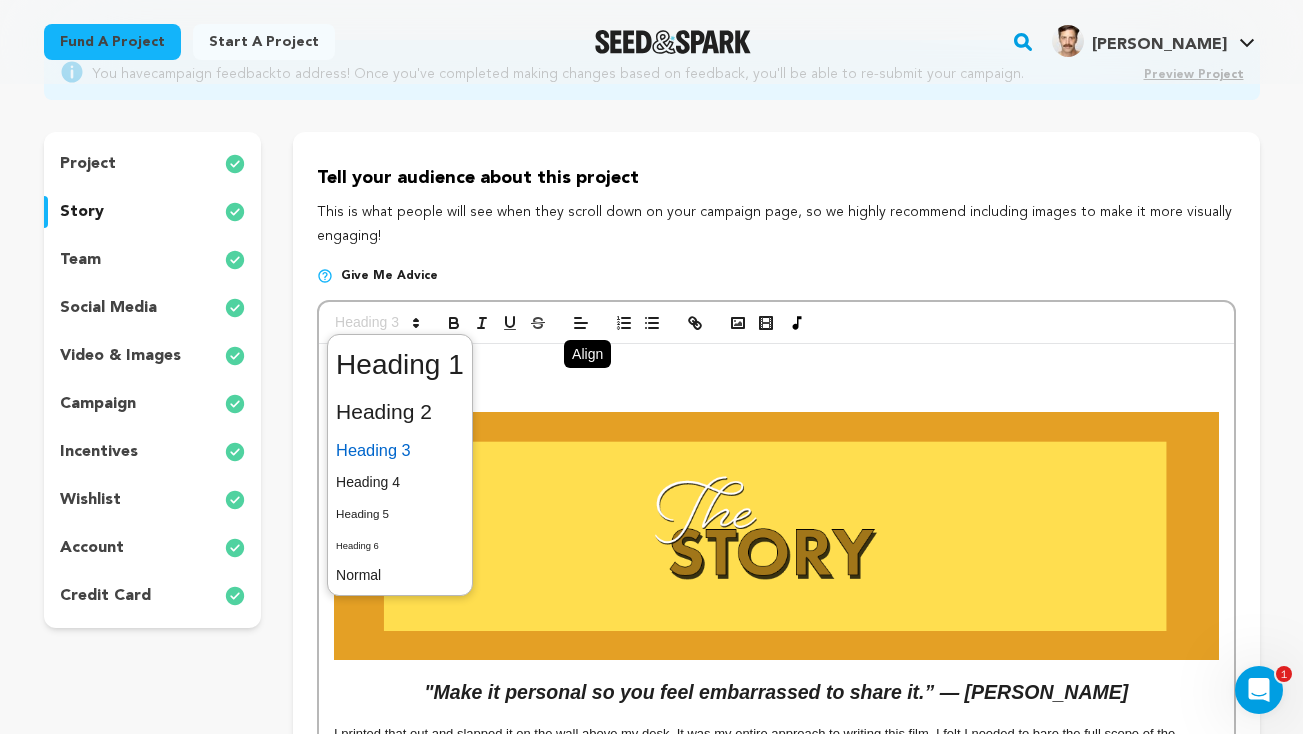 scroll, scrollTop: 194, scrollLeft: 0, axis: vertical 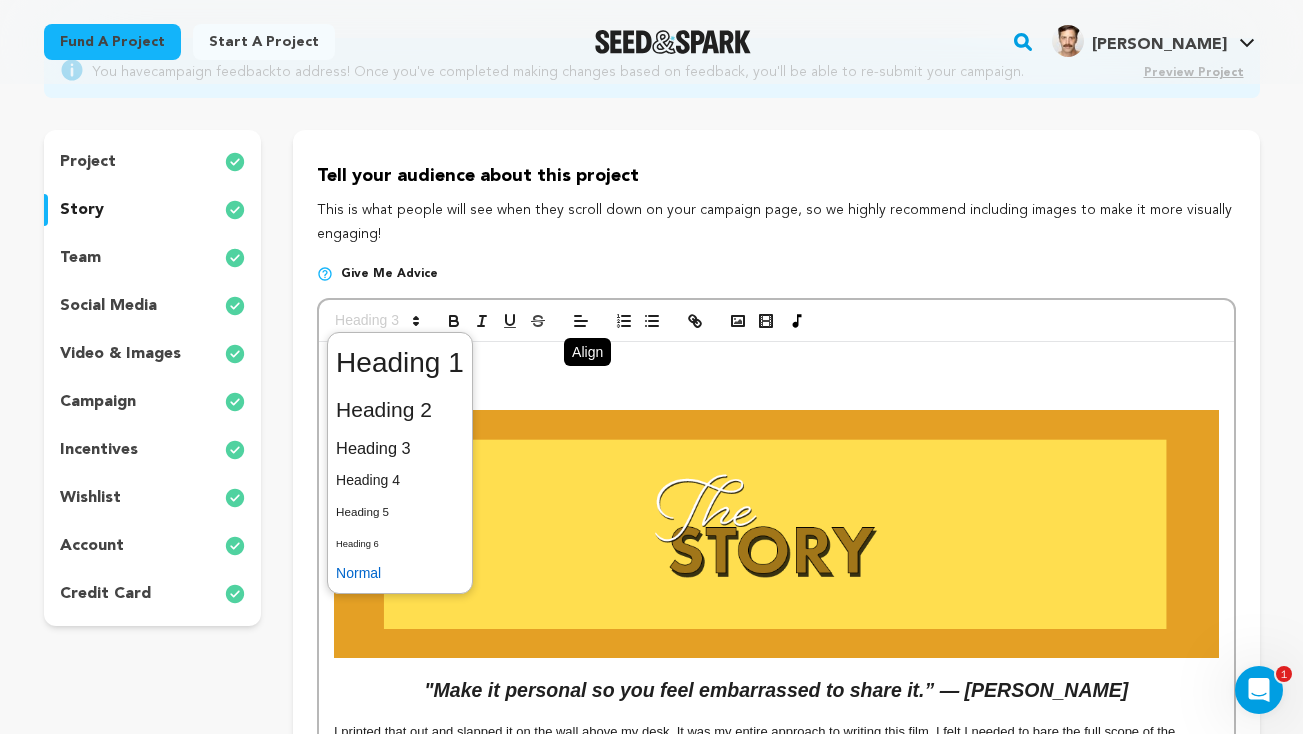 click at bounding box center [400, 573] 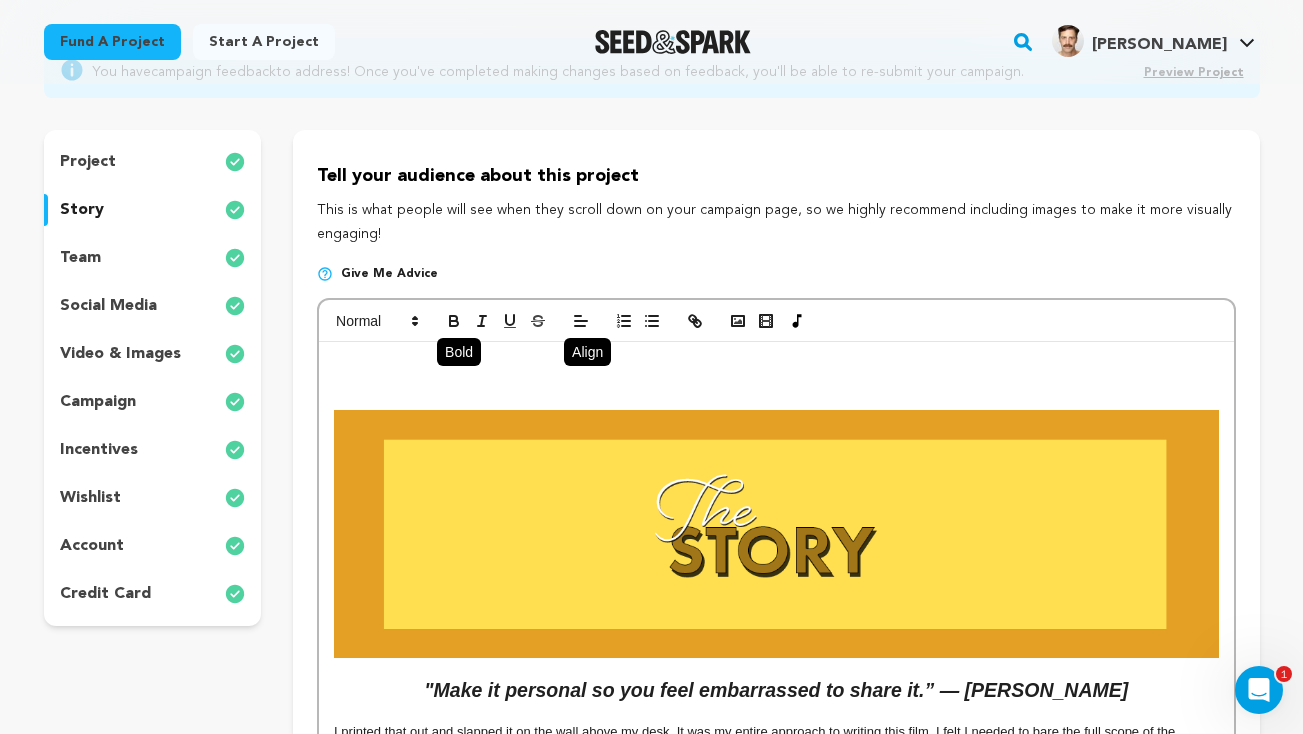 click 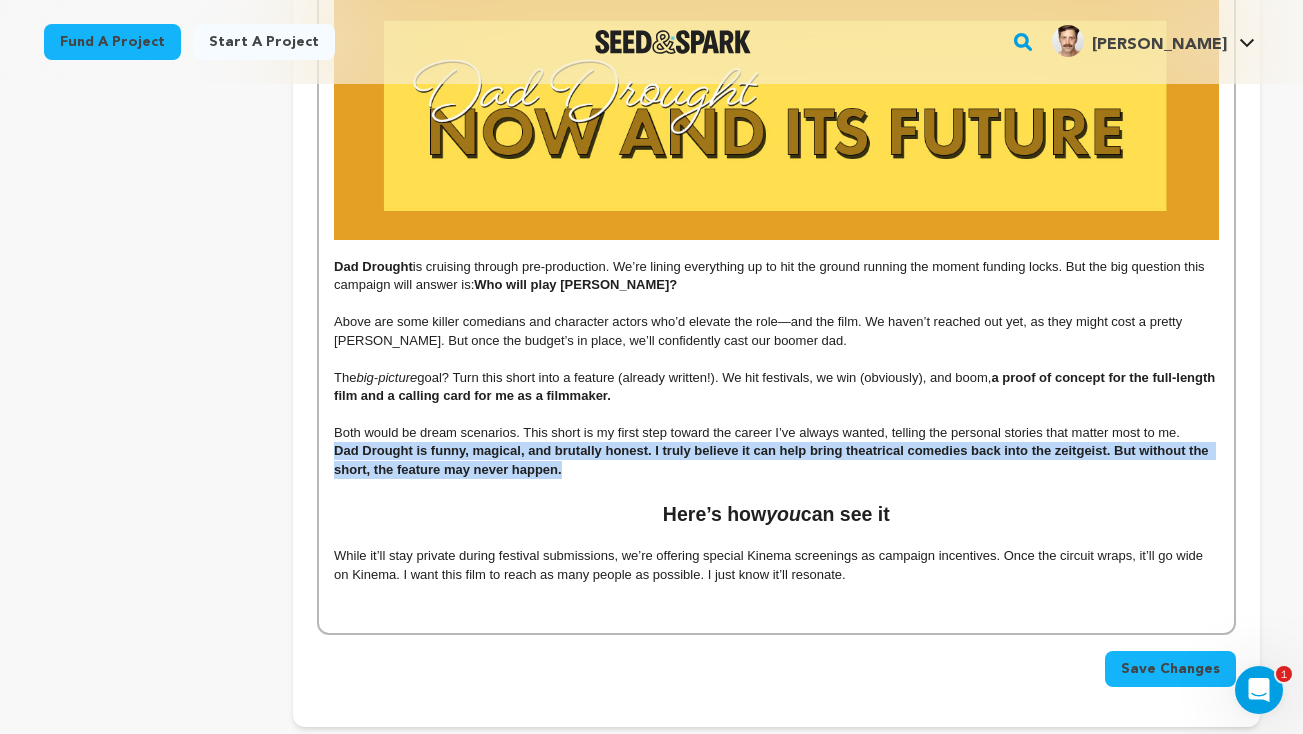 scroll, scrollTop: 5302, scrollLeft: 0, axis: vertical 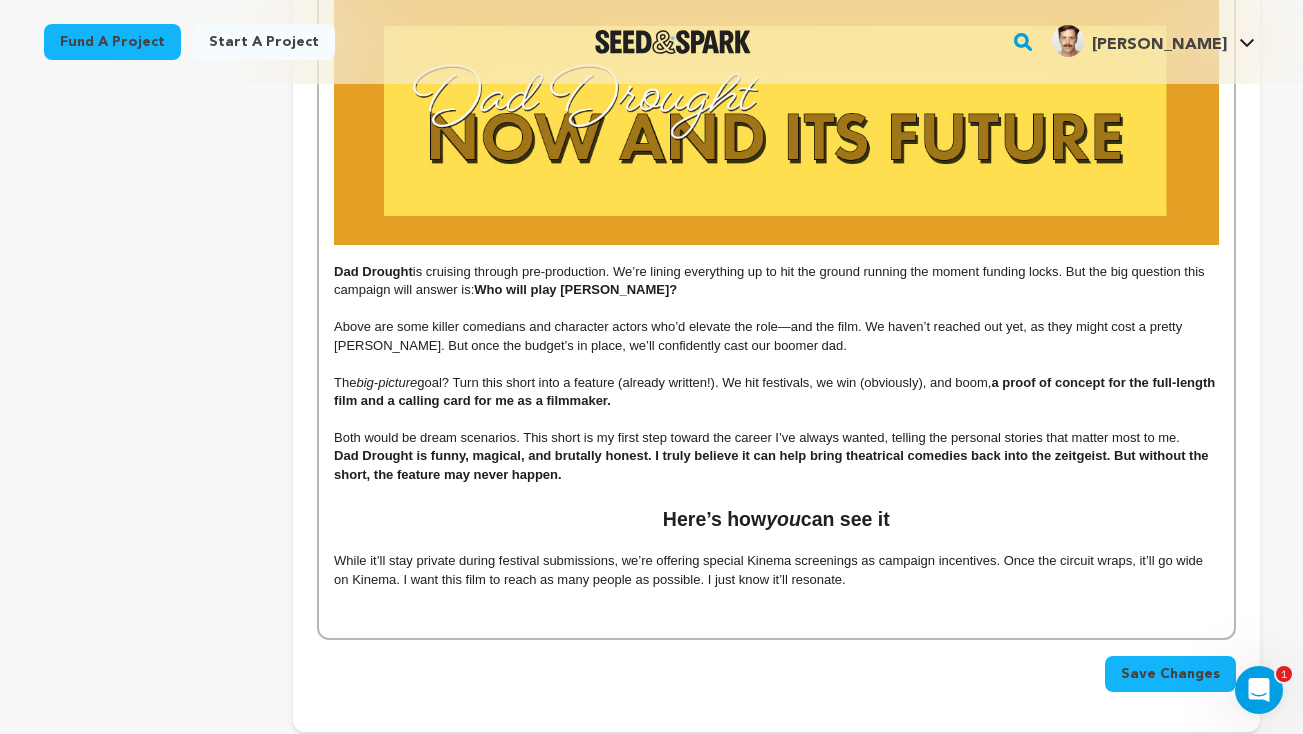 click on "Here’s how  you  can see it" at bounding box center [776, 520] 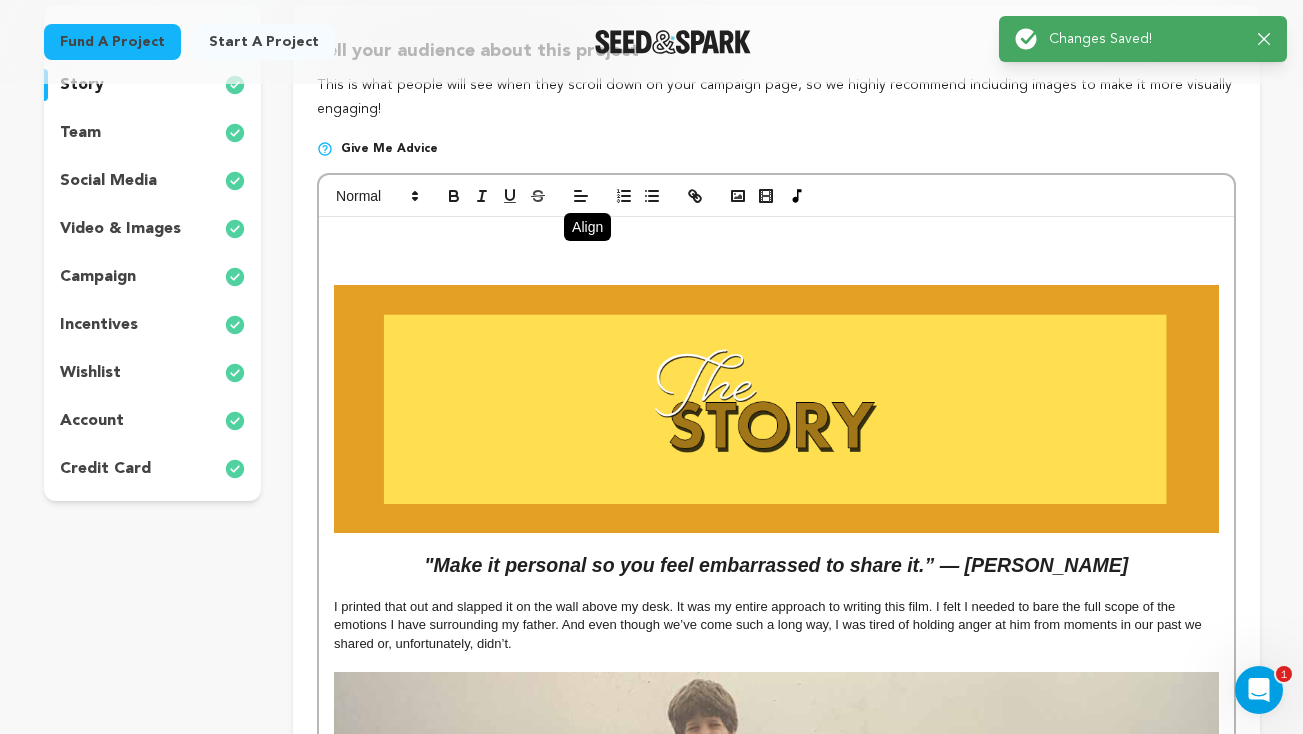 scroll, scrollTop: 0, scrollLeft: 0, axis: both 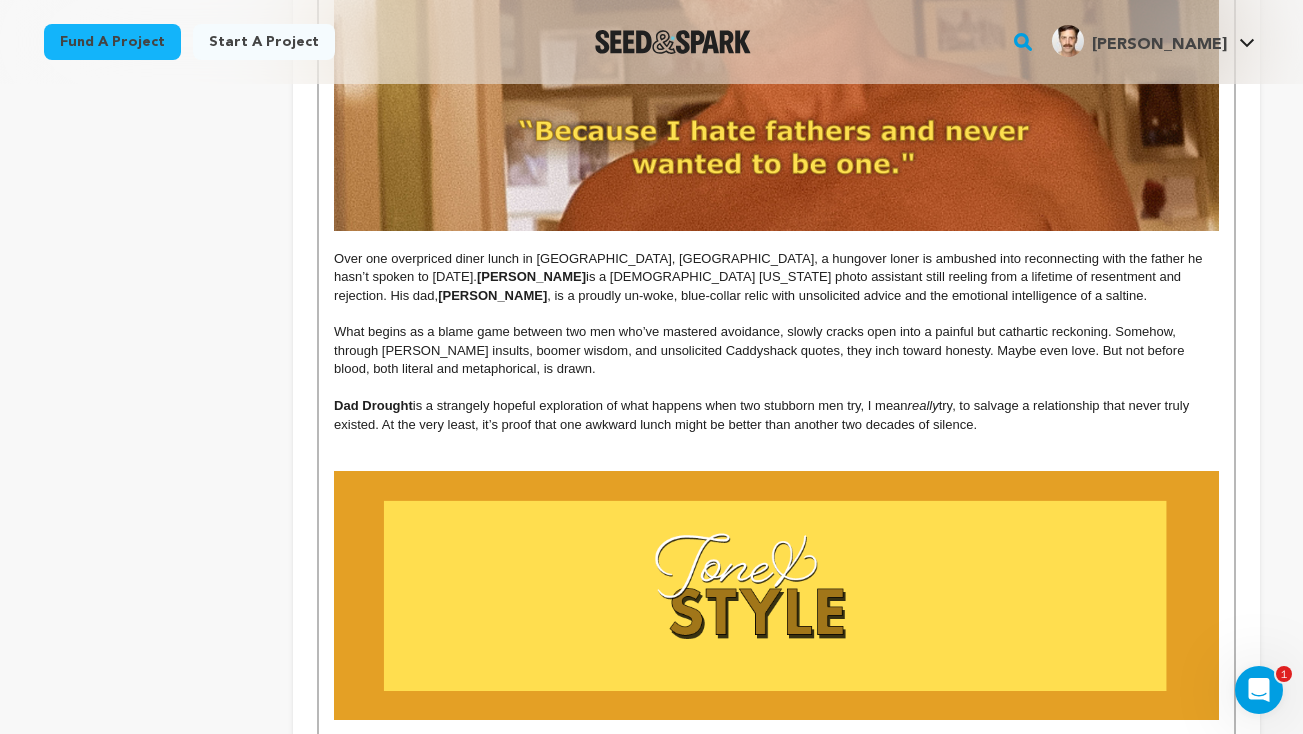 click at bounding box center (776, 240) 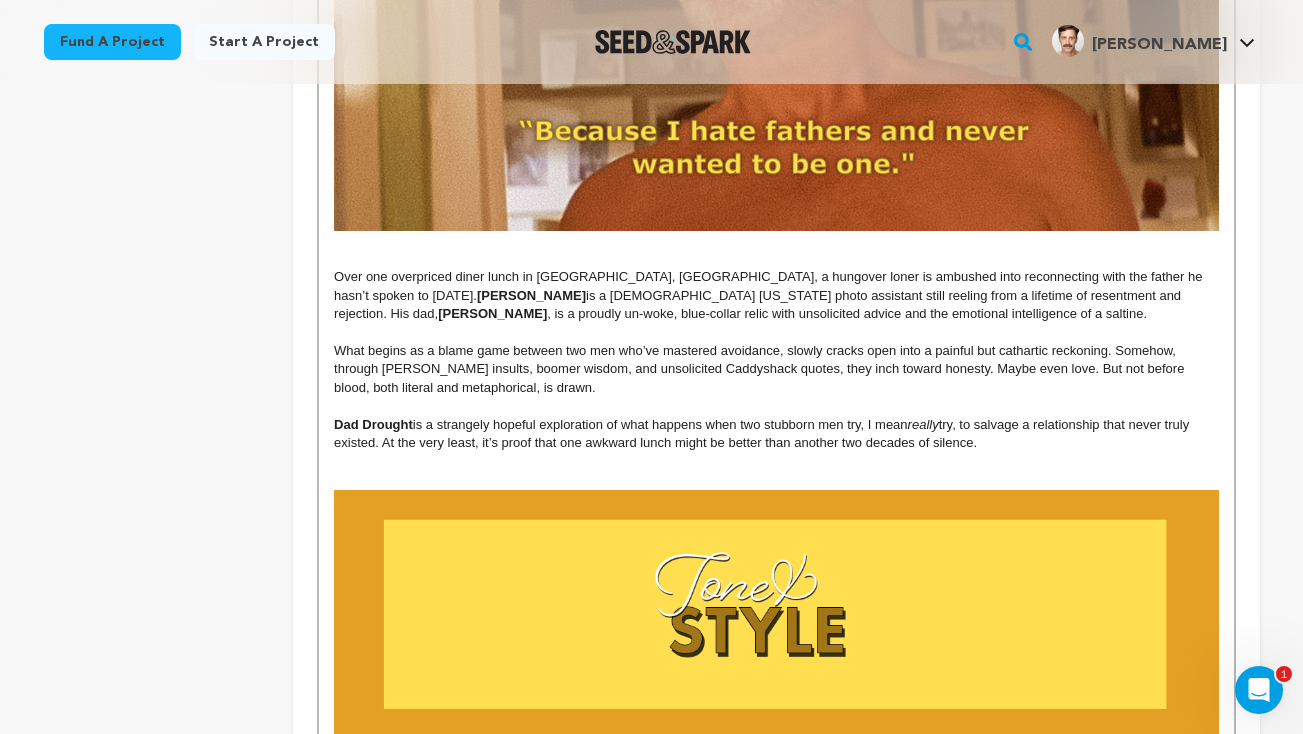 click at bounding box center [776, 240] 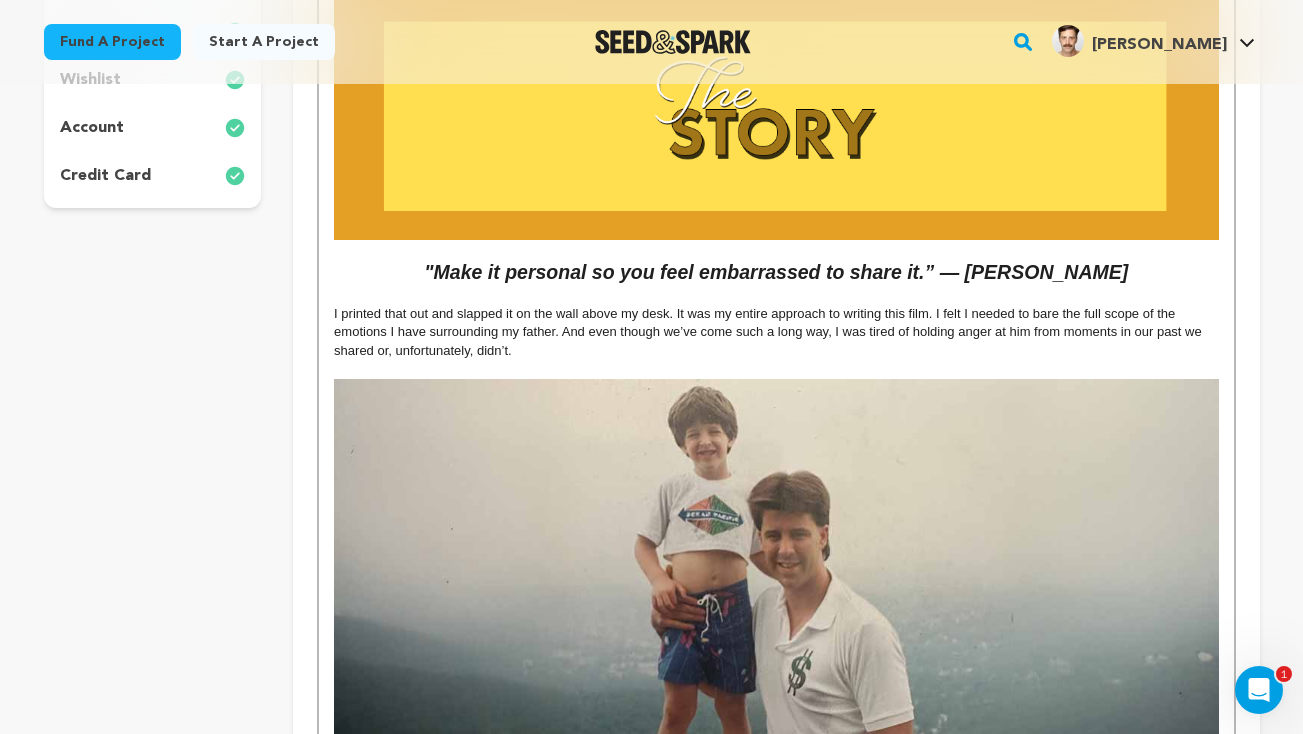 scroll, scrollTop: 80, scrollLeft: 0, axis: vertical 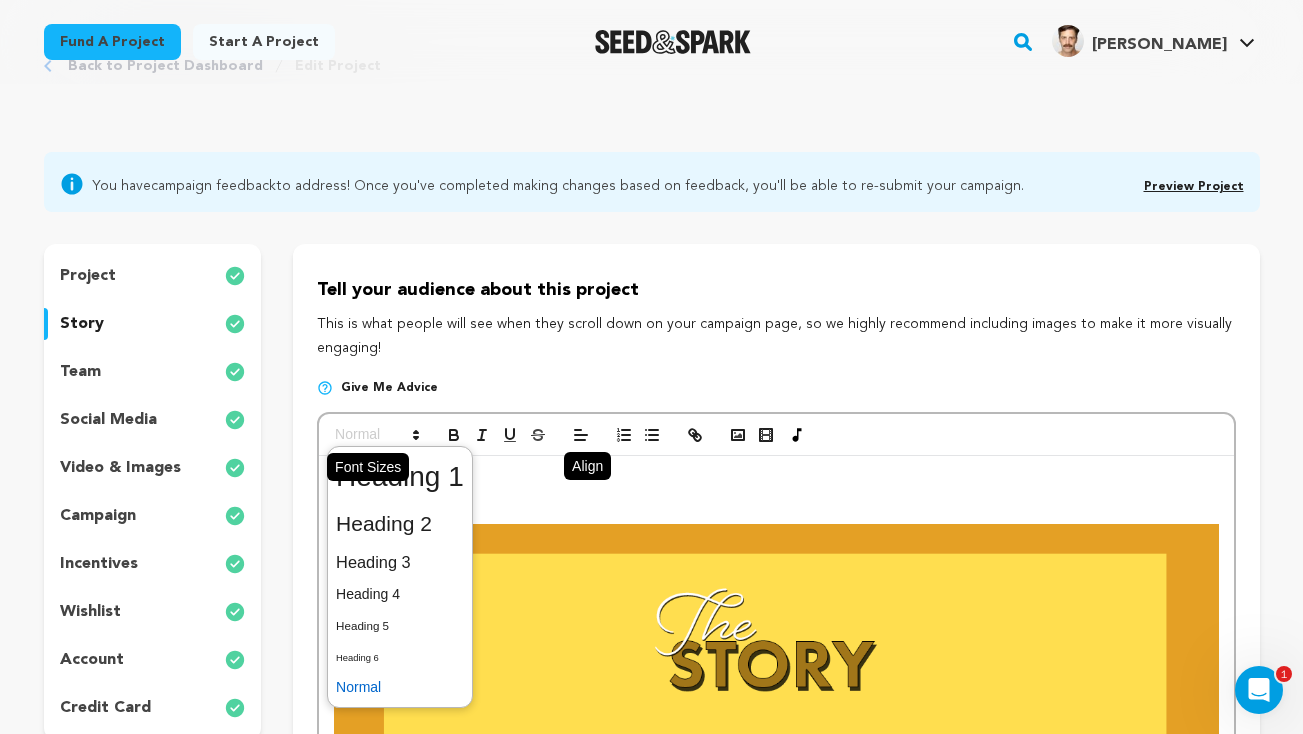 click at bounding box center (376, 435) 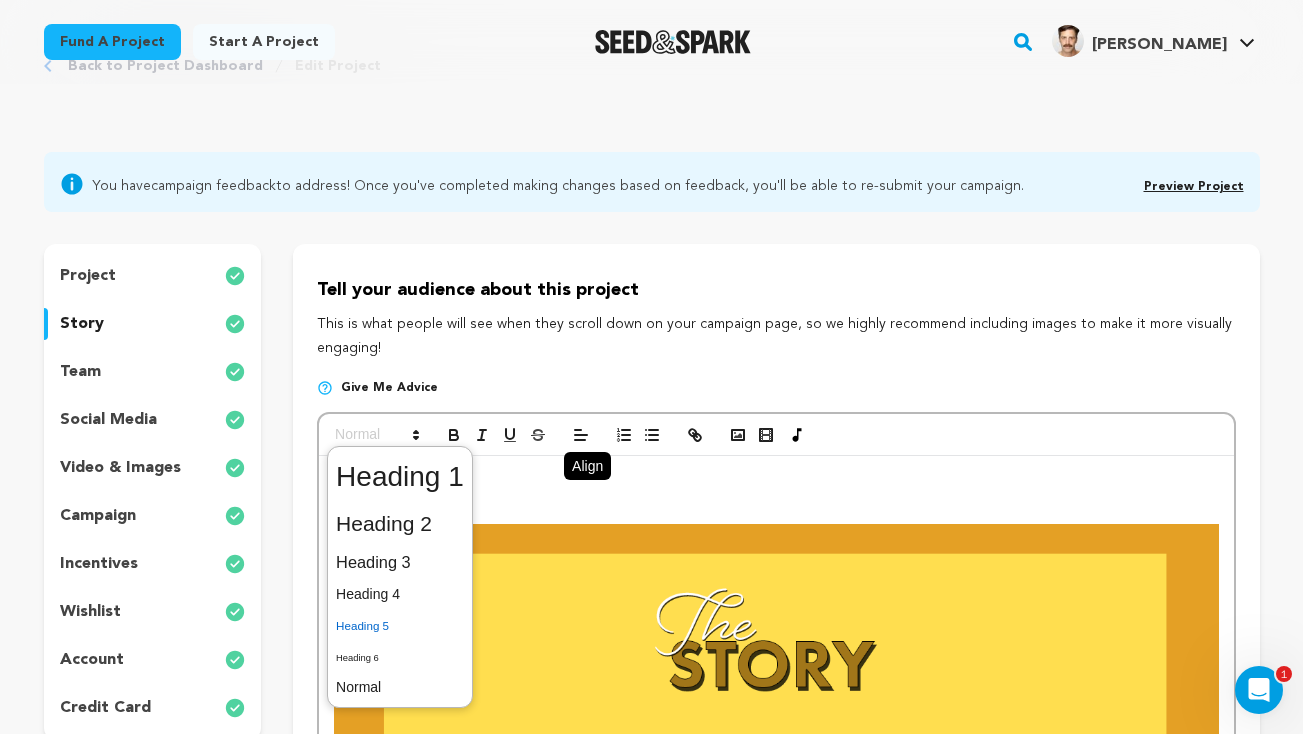 click at bounding box center (400, 625) 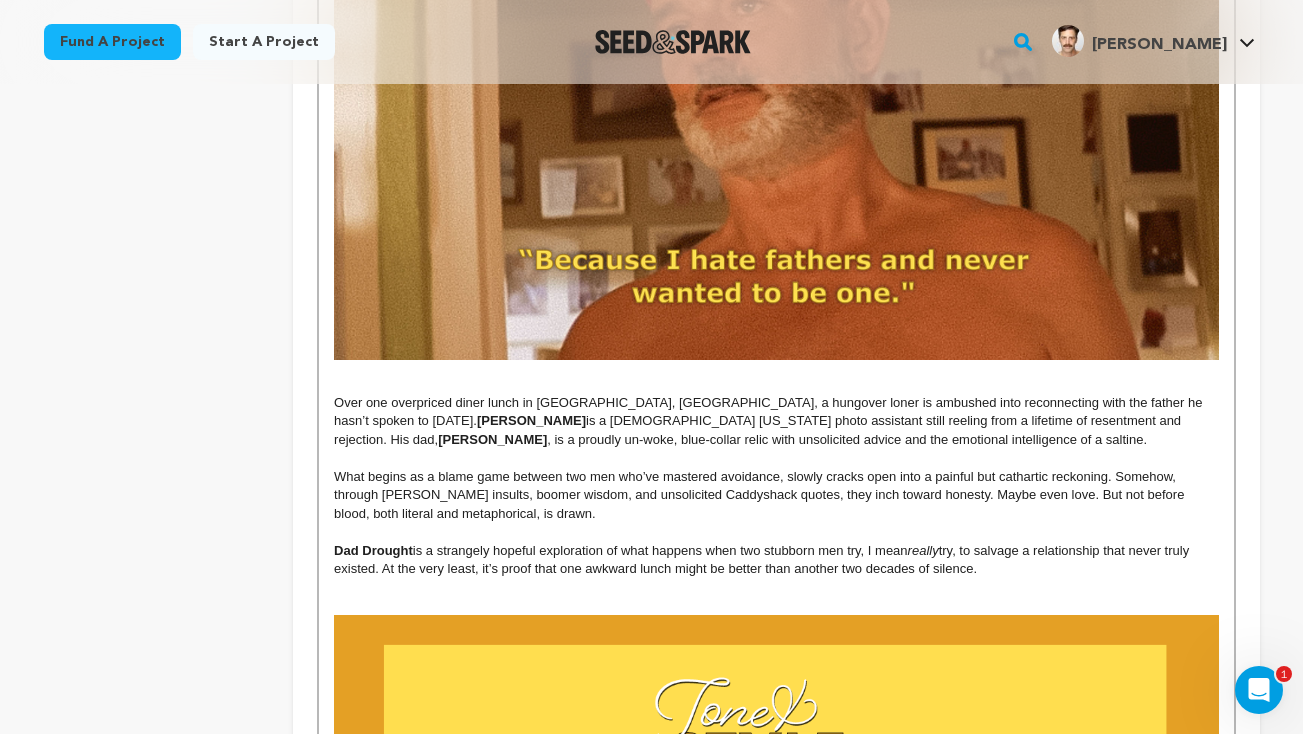 scroll, scrollTop: 2079, scrollLeft: 0, axis: vertical 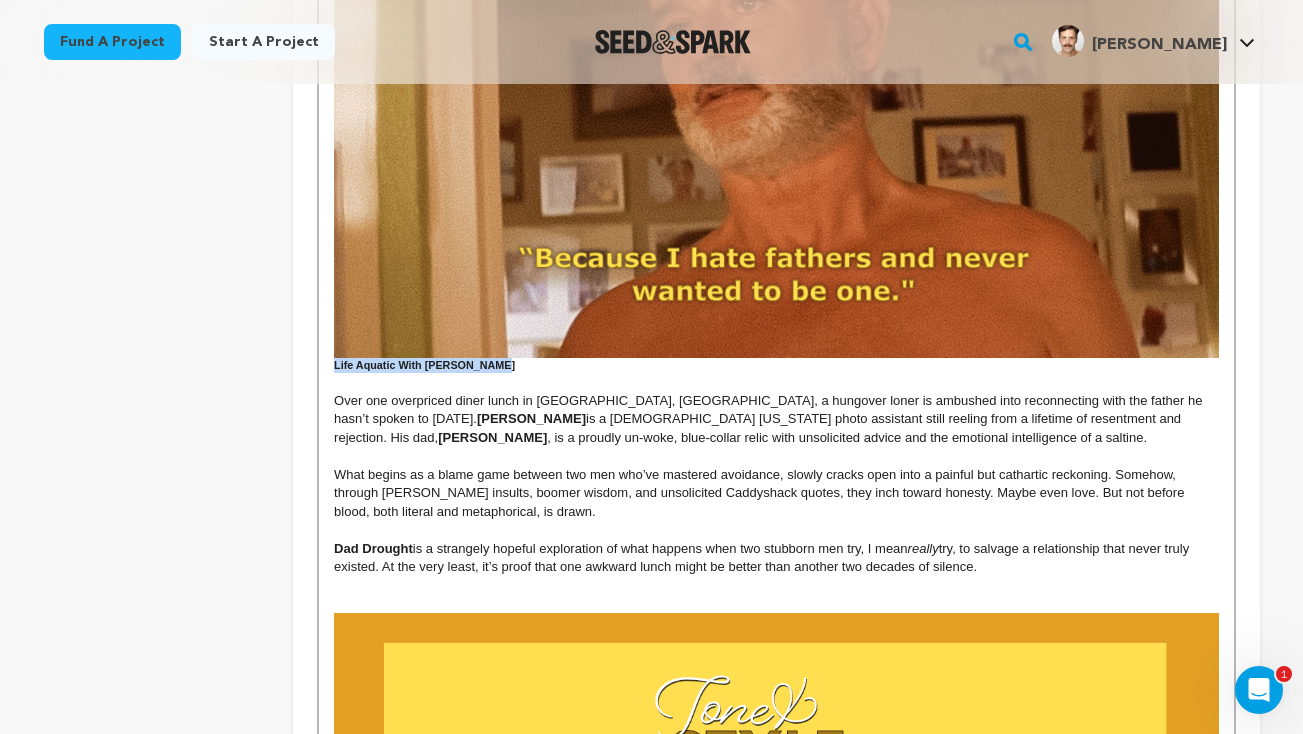 drag, startPoint x: 502, startPoint y: 361, endPoint x: 280, endPoint y: 361, distance: 222 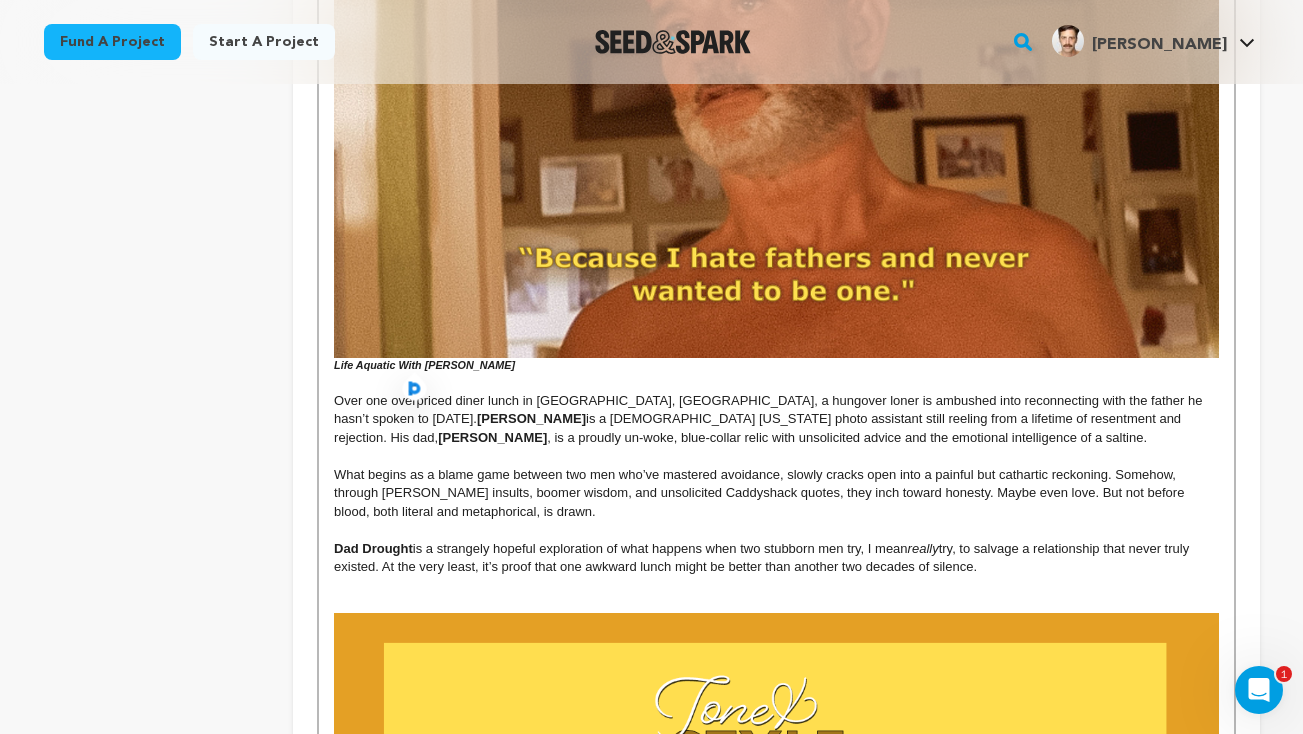 click on ""Make it personal so you feel embarrassed to share it.” — Quentin Tarantio I printed that out and slapped it on the wall above my desk. It was my entire approach to writing this film. I felt I needed to bare the full scope of the emotions I have surrounding my father. And even though we’ve come such a long way, I was tired of holding anger at him from moments in our past we shared or, unfortunately, didn’t.  I needed to have the conversations we never had. To say the things I’ve only said to my therapist. To show the beauty of our reconnection in one definitive, cinematic moment.  That’s what drove me to write this short film and the subsequent feature length version of it. It’s part healing, part cautionary tale, part redemption story.   He is also most likely reading this, so “Dad Drought 2: The Re-Drought” will most certainly be chock full of fresh material. Life Aquatic With Steve Zissou LUKE BOON CRAIG BOON Dad Drought really That idea sits at the emotional core of  Dad Drought ." at bounding box center [776, 1166] 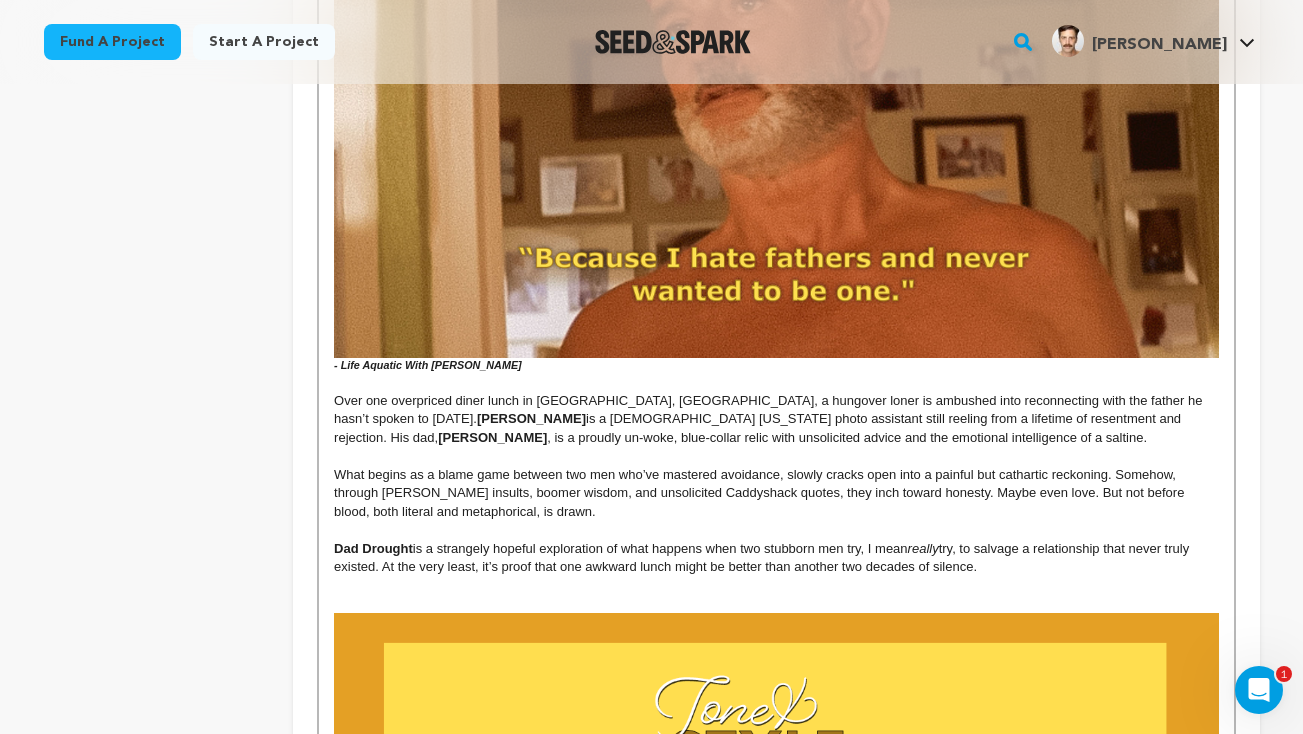 click on "- Life Aquatic With Steve Zissou" at bounding box center (428, 365) 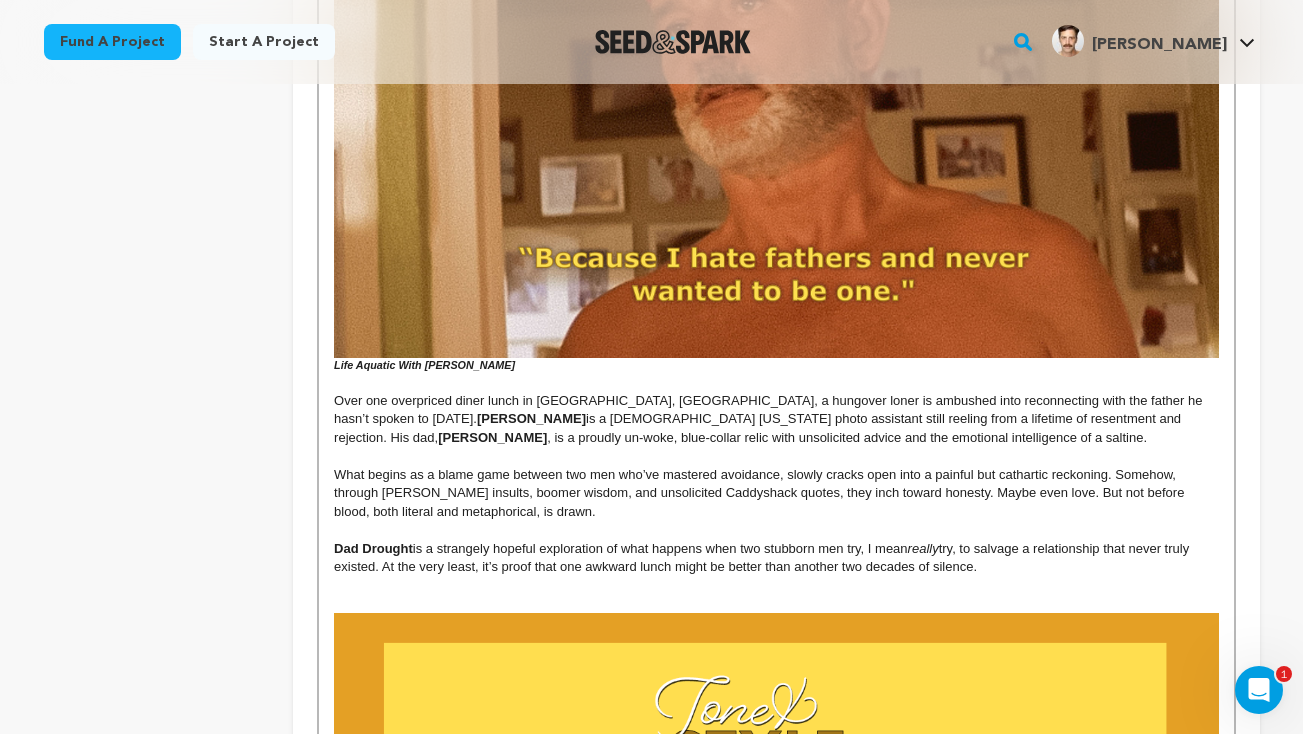 click on "Life Aquatic With Steve Zissou" at bounding box center (424, 365) 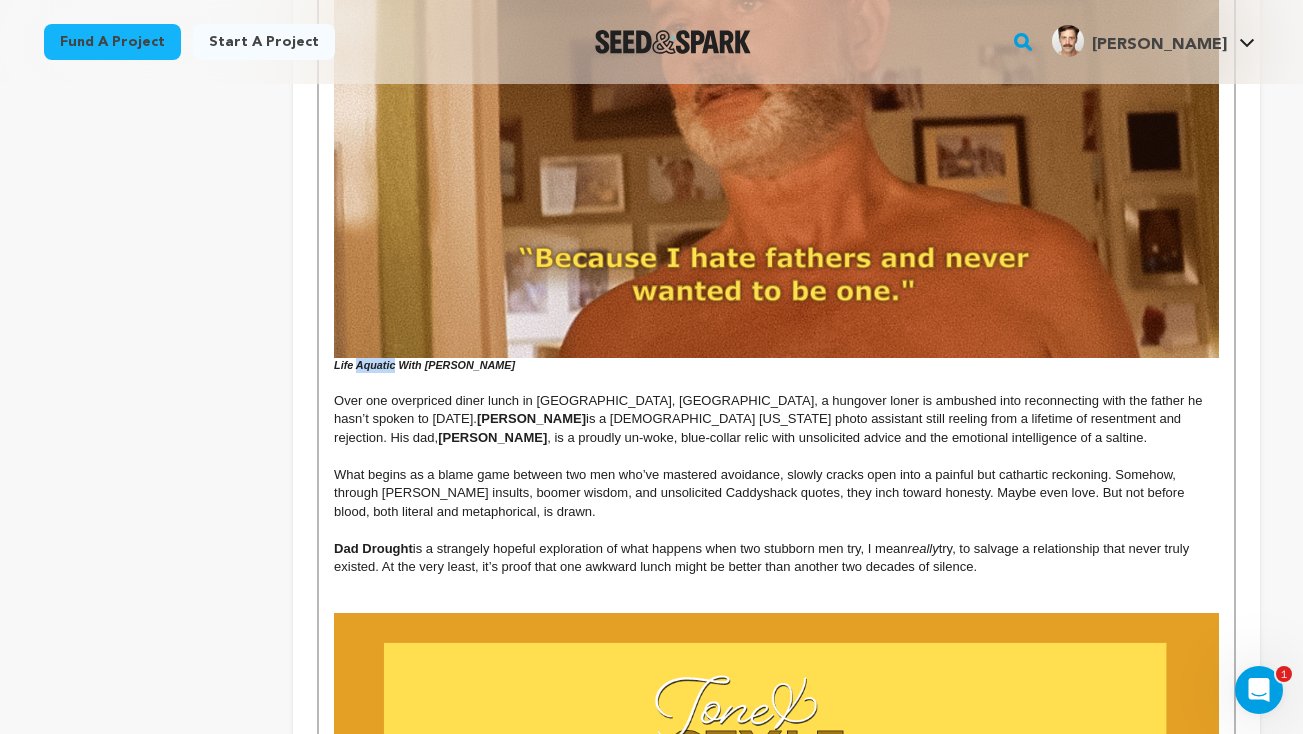 click on "Life Aquatic With Steve Zissou" at bounding box center (424, 365) 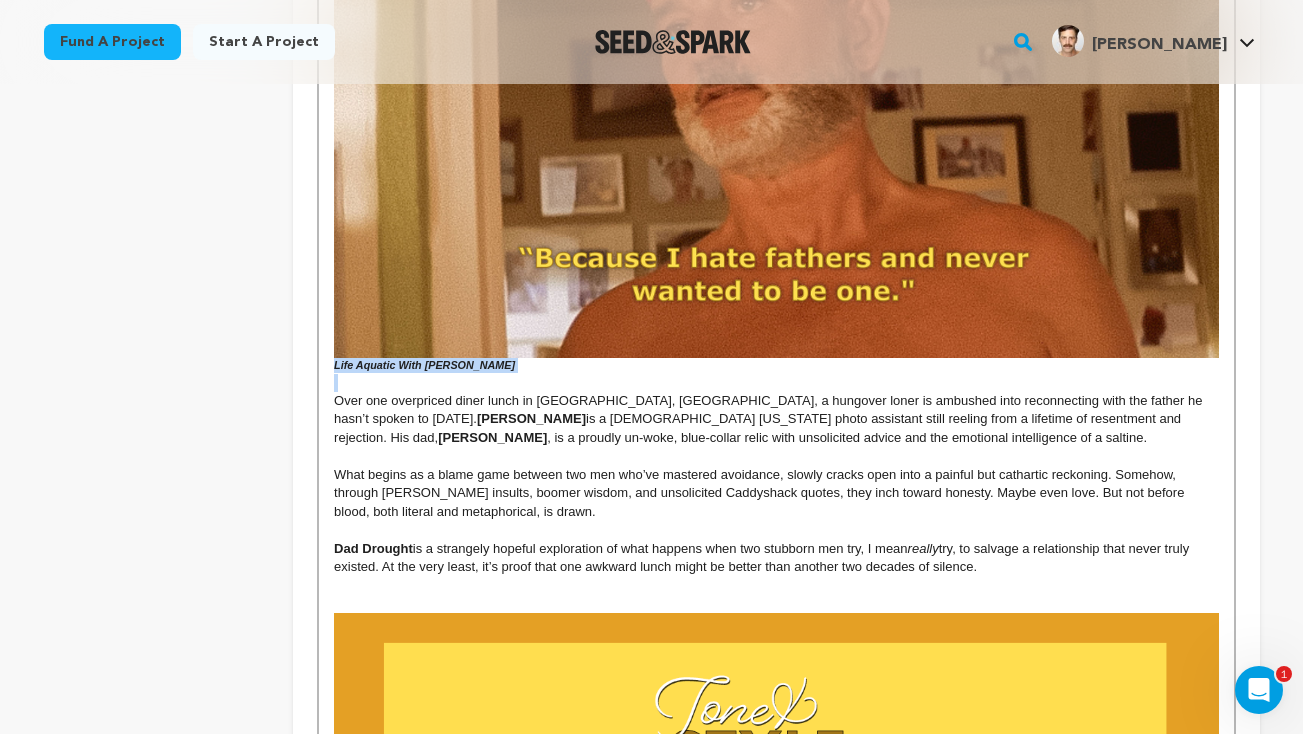 click on "Life Aquatic With Steve Zissou" at bounding box center (424, 365) 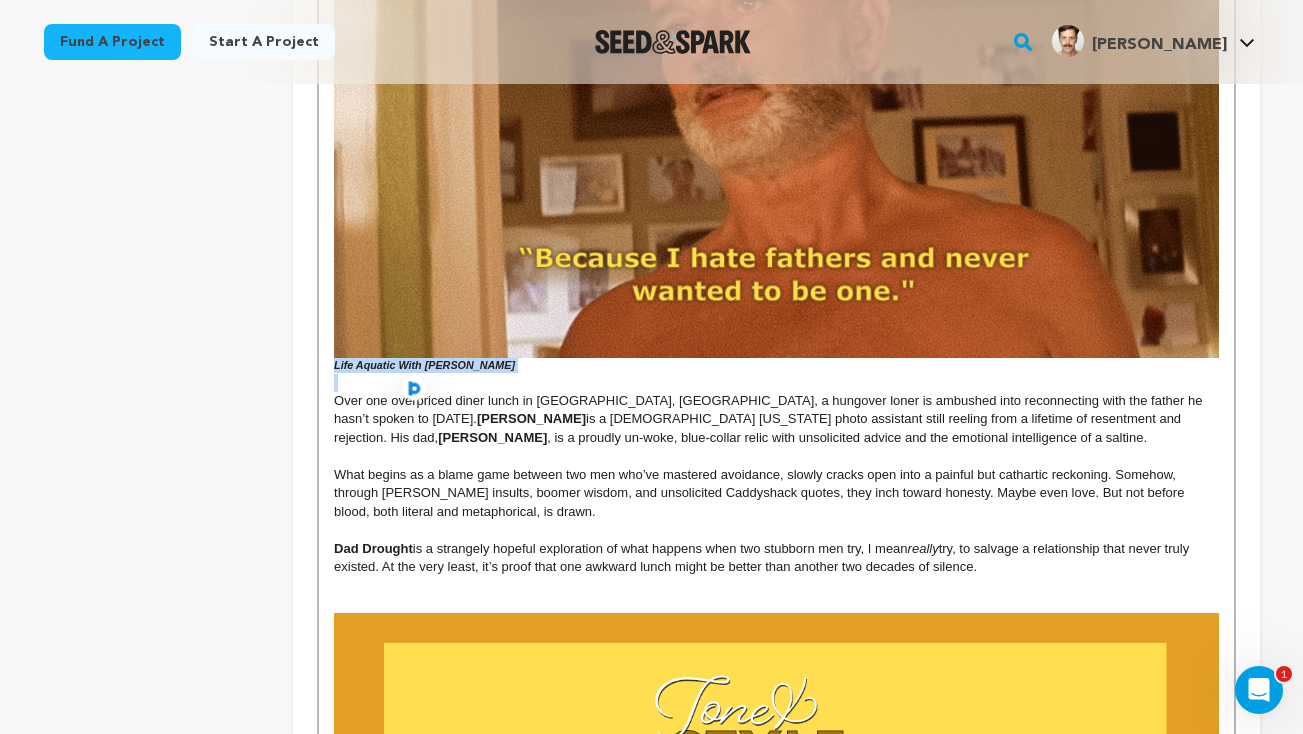 copy on "Life Aquatic With Steve Zissou" 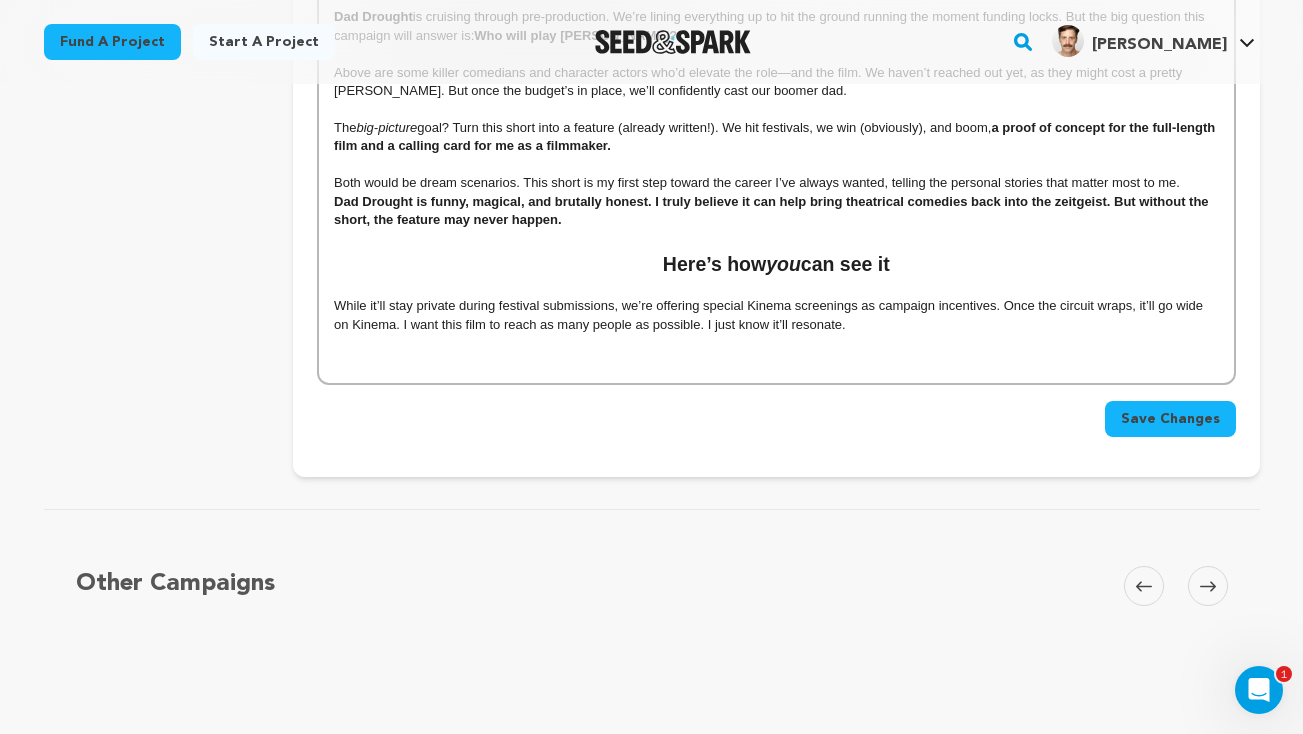 scroll, scrollTop: 5555, scrollLeft: 0, axis: vertical 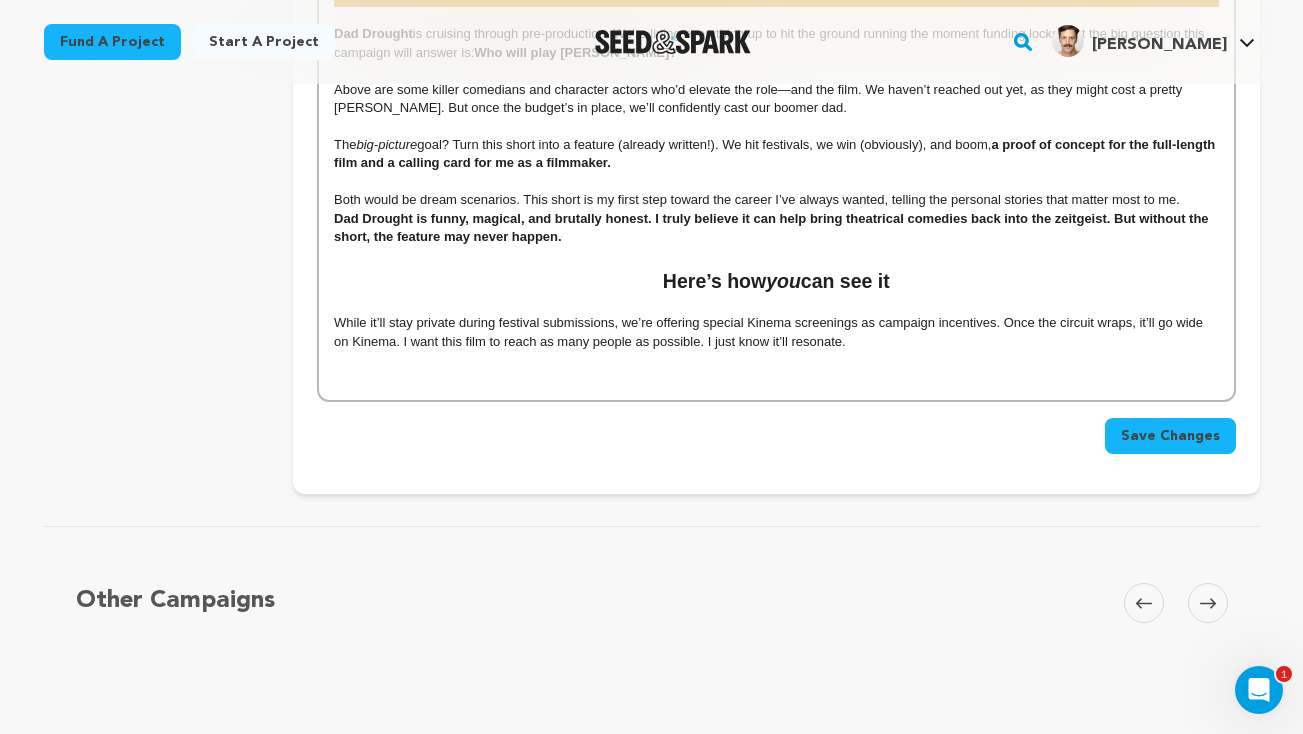 click on "Save Changes" at bounding box center [1170, 436] 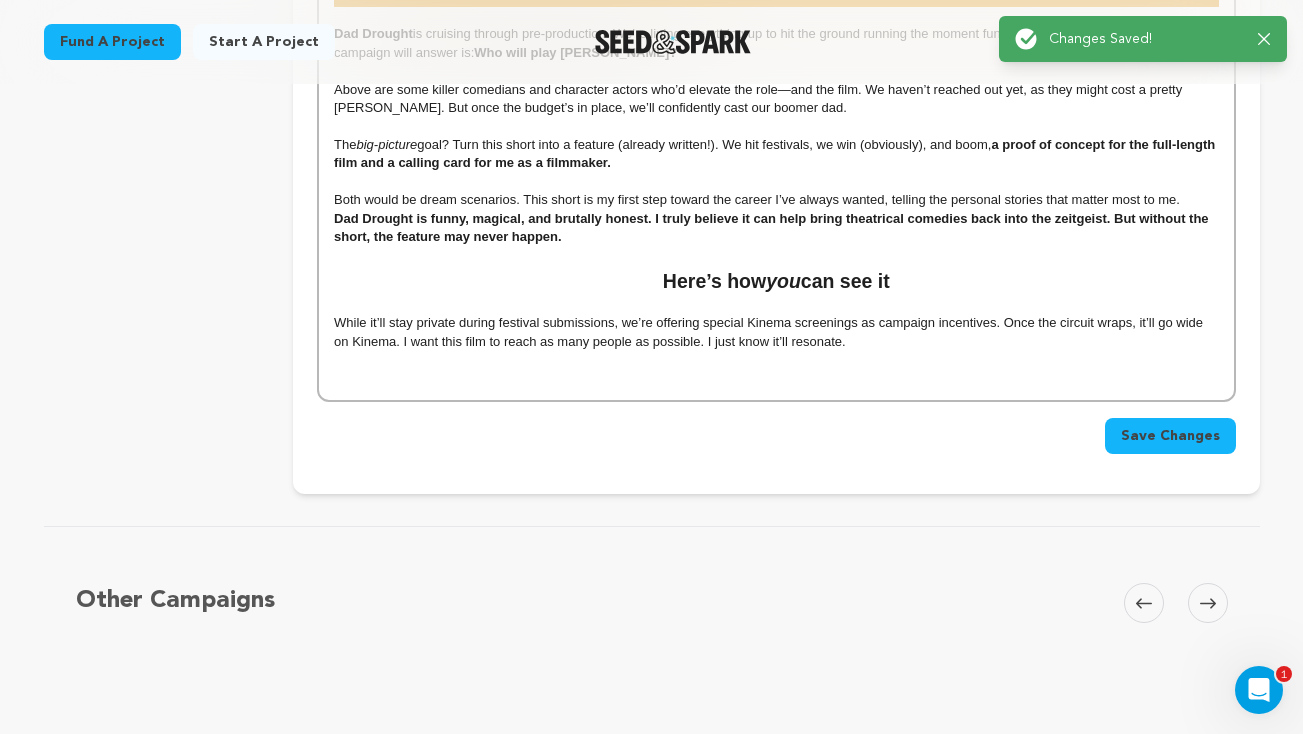 scroll, scrollTop: 4906, scrollLeft: 0, axis: vertical 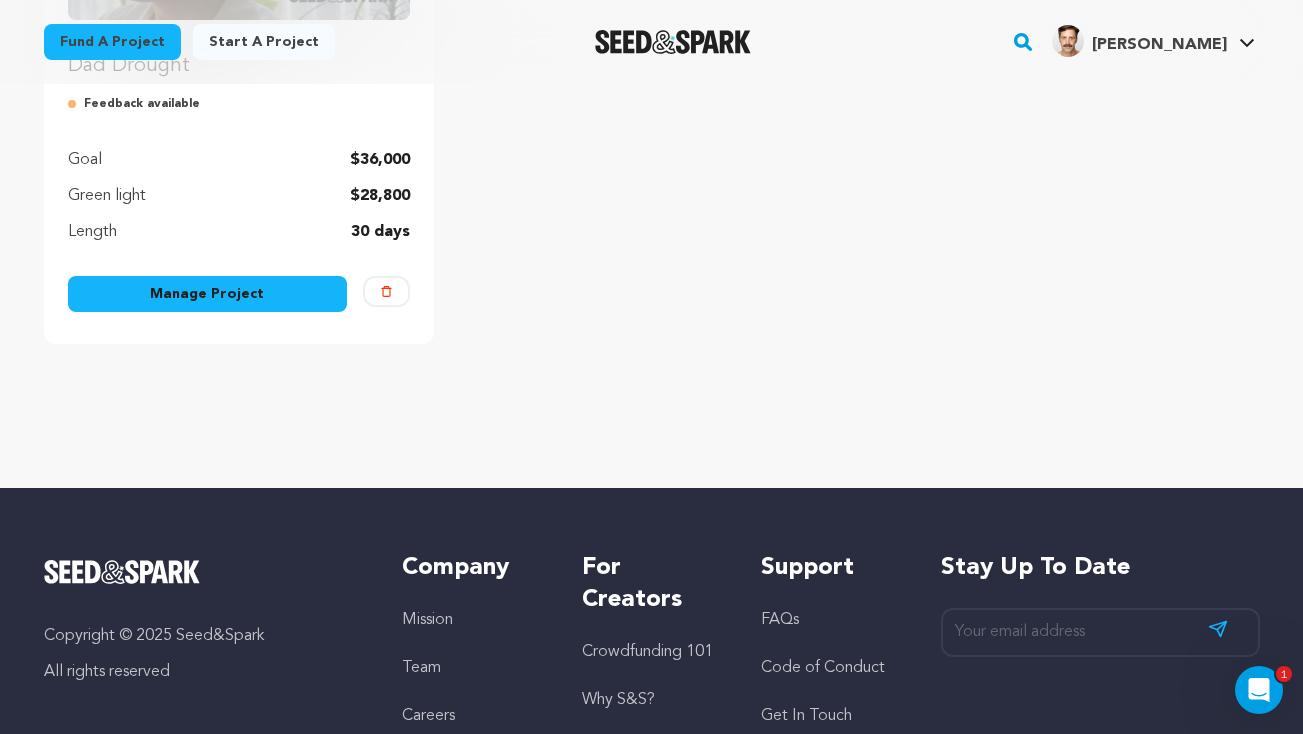 click on "Feedback available" at bounding box center [239, 104] 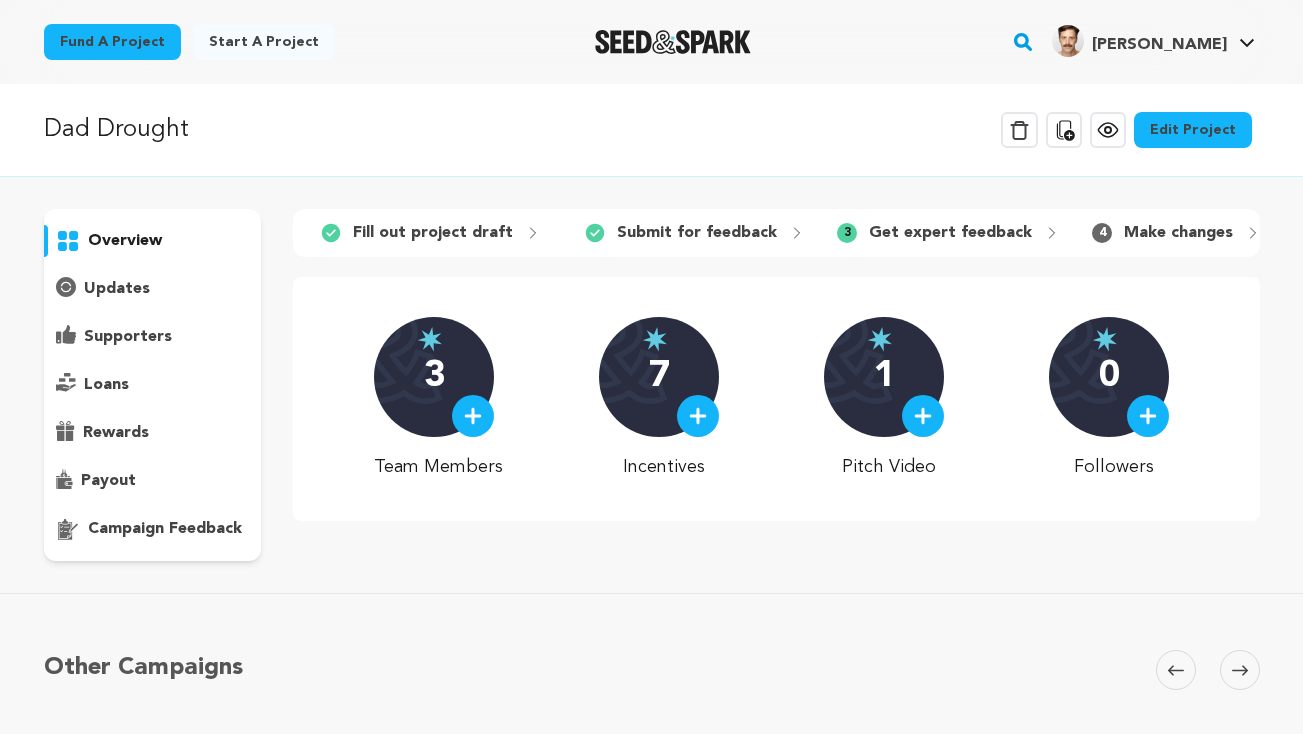 scroll, scrollTop: 0, scrollLeft: 0, axis: both 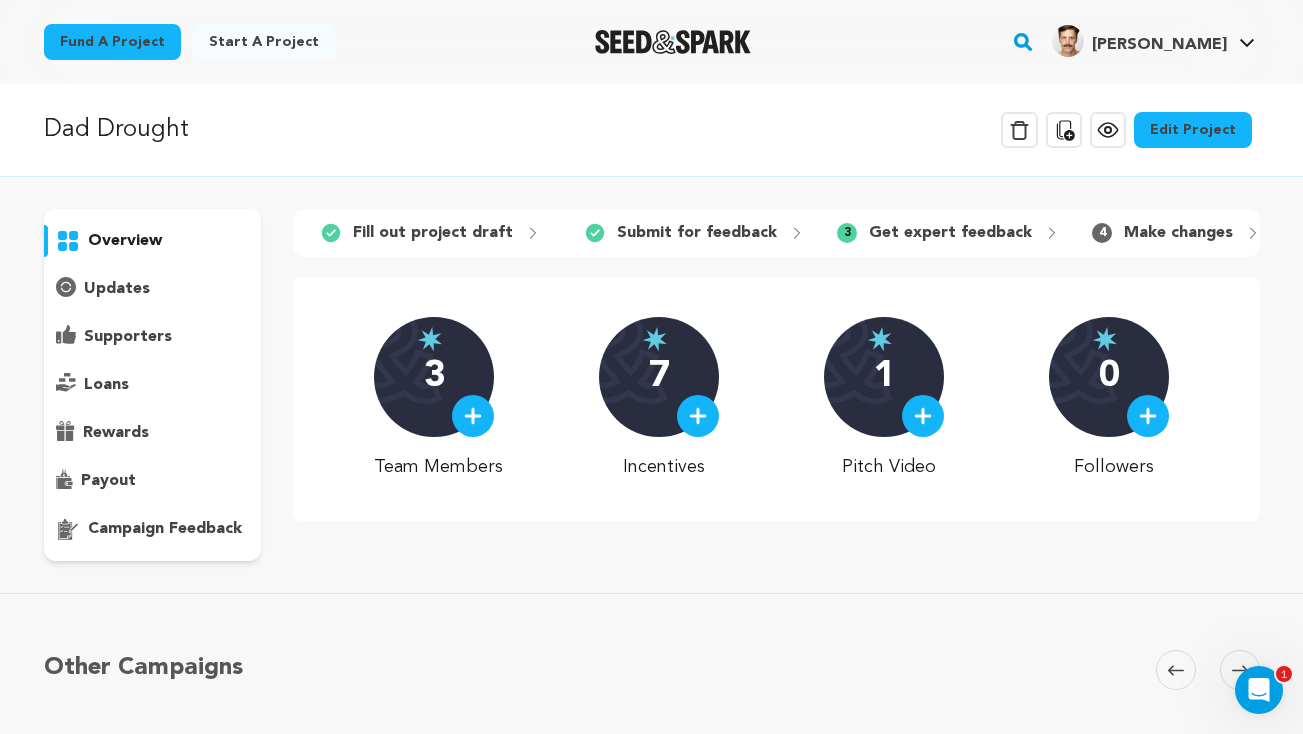 click on "campaign feedback" at bounding box center (165, 529) 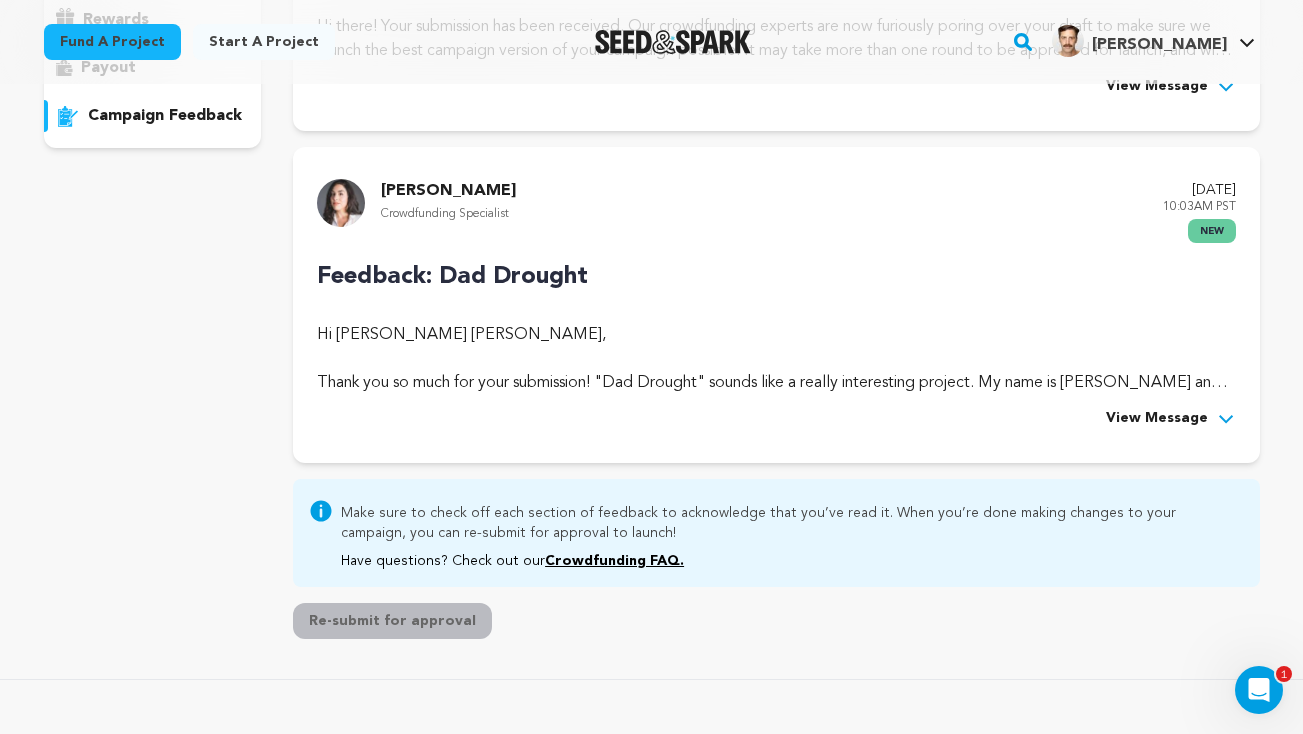 scroll, scrollTop: 486, scrollLeft: 0, axis: vertical 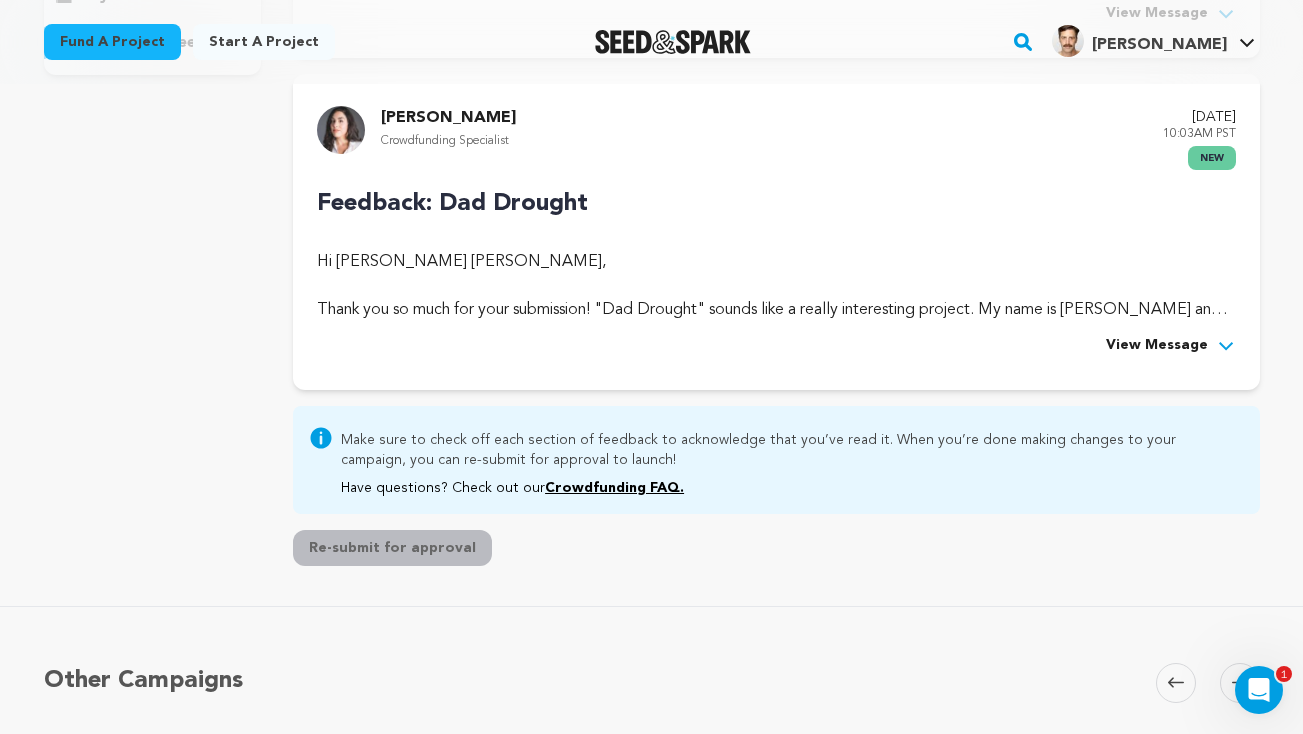 click on "View Message" at bounding box center (1157, 346) 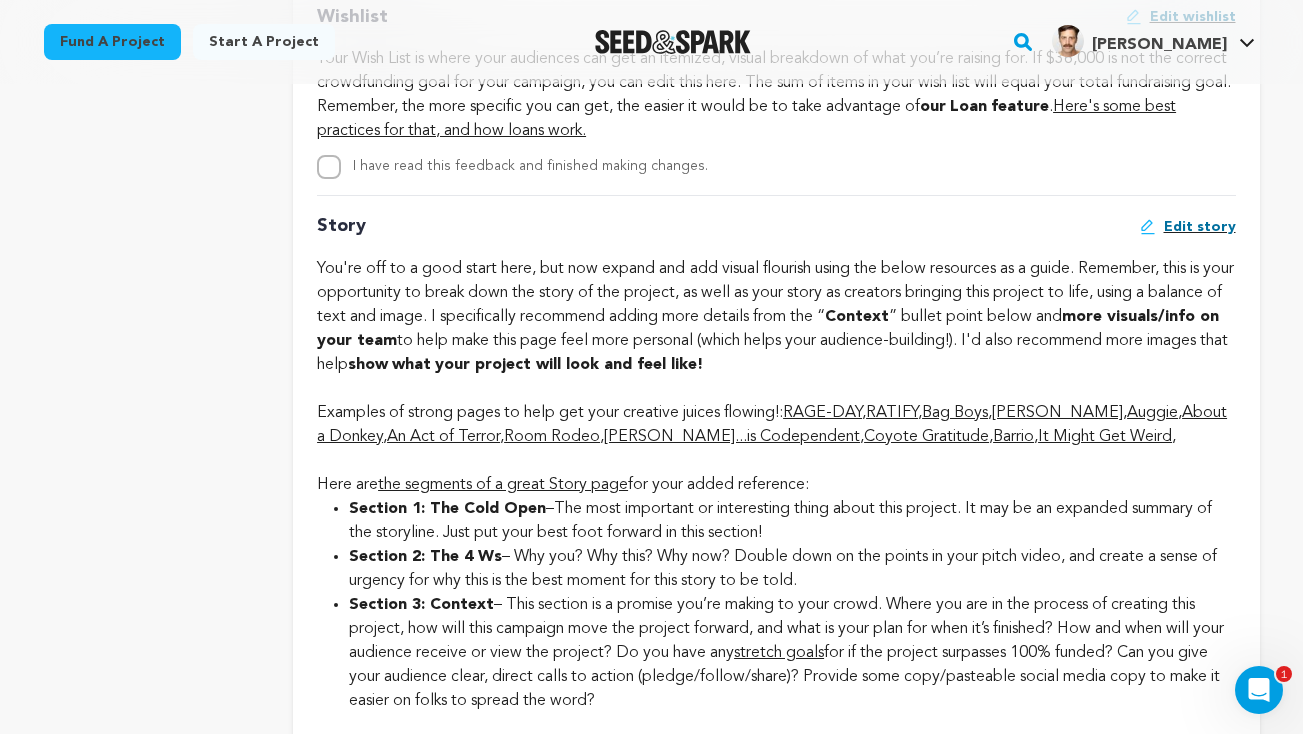 scroll, scrollTop: 3294, scrollLeft: 0, axis: vertical 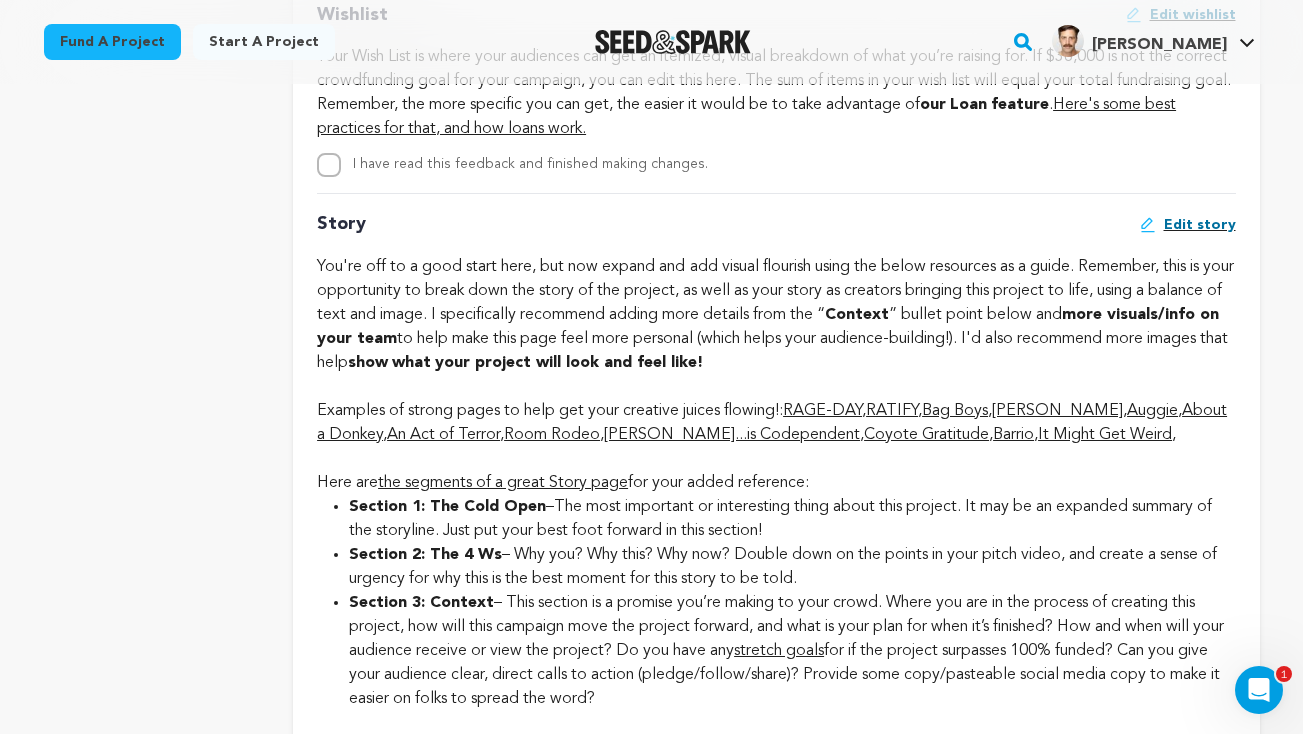 click on "the segments of a great Story page" at bounding box center [503, 483] 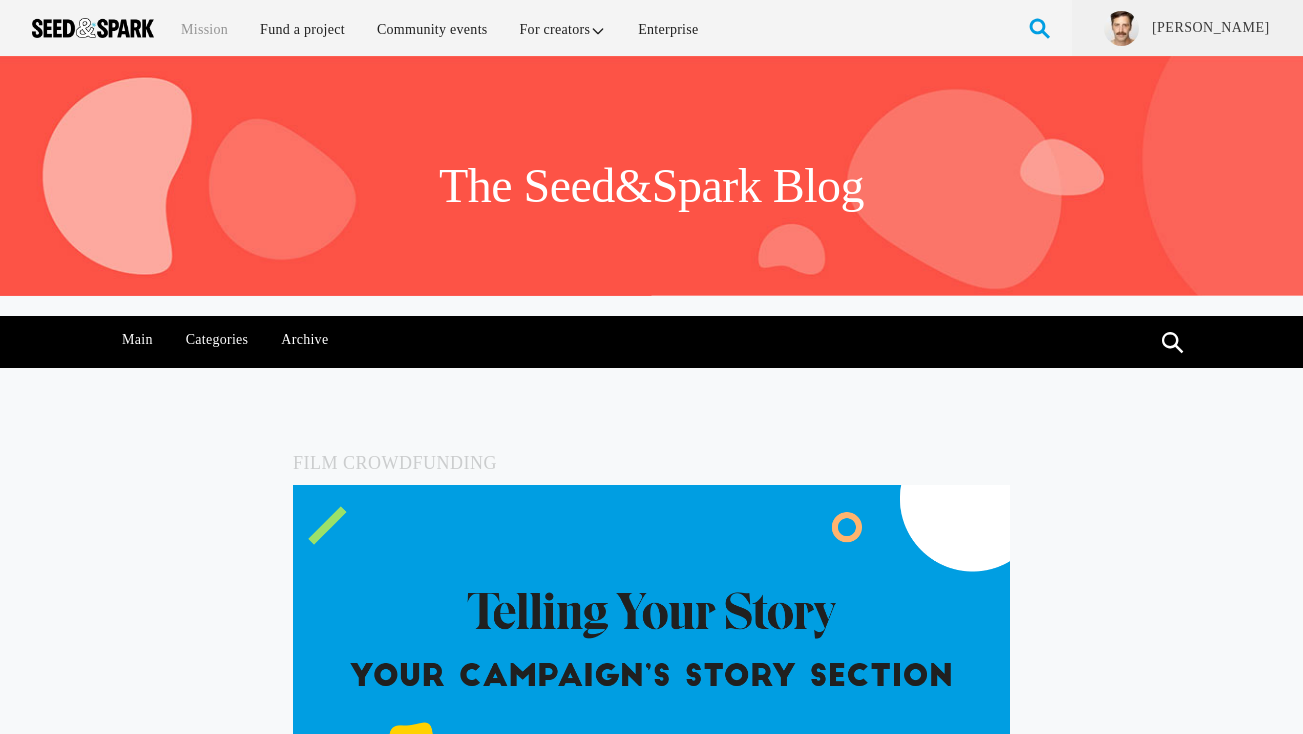 scroll, scrollTop: 0, scrollLeft: 0, axis: both 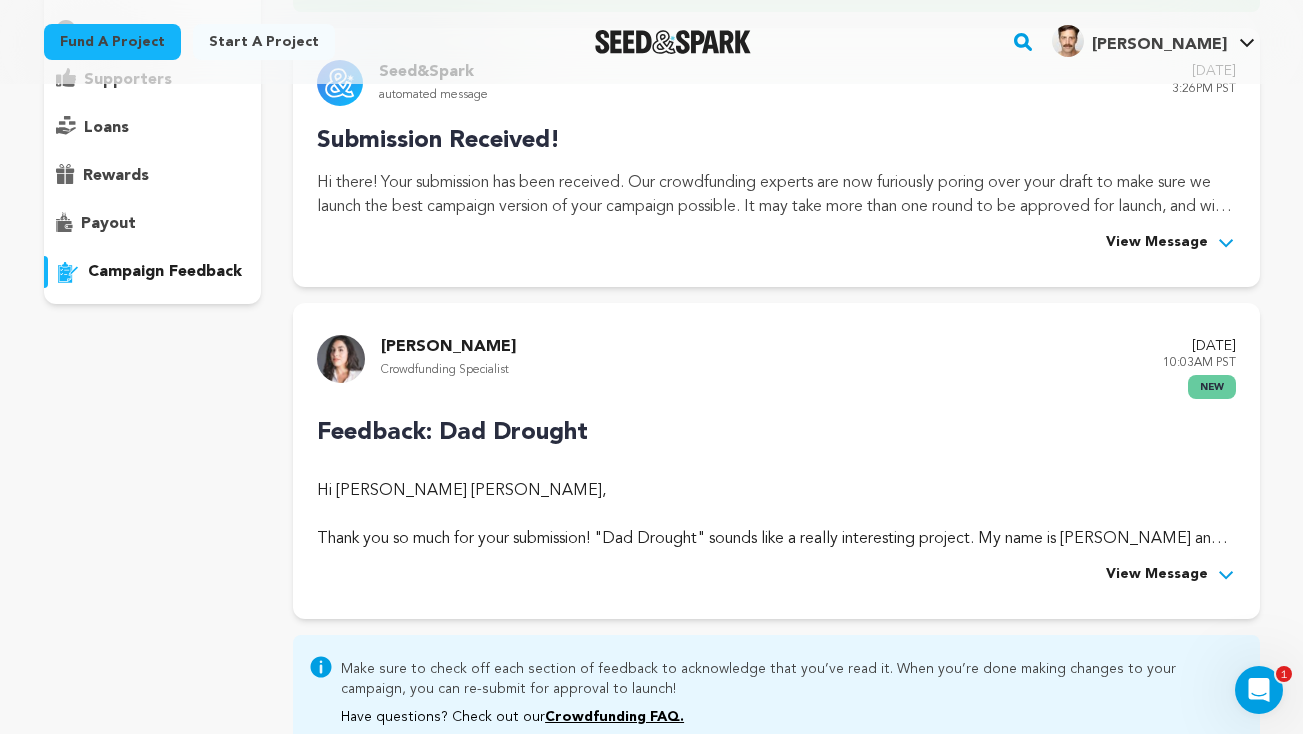 click on "View Message" at bounding box center (1157, 575) 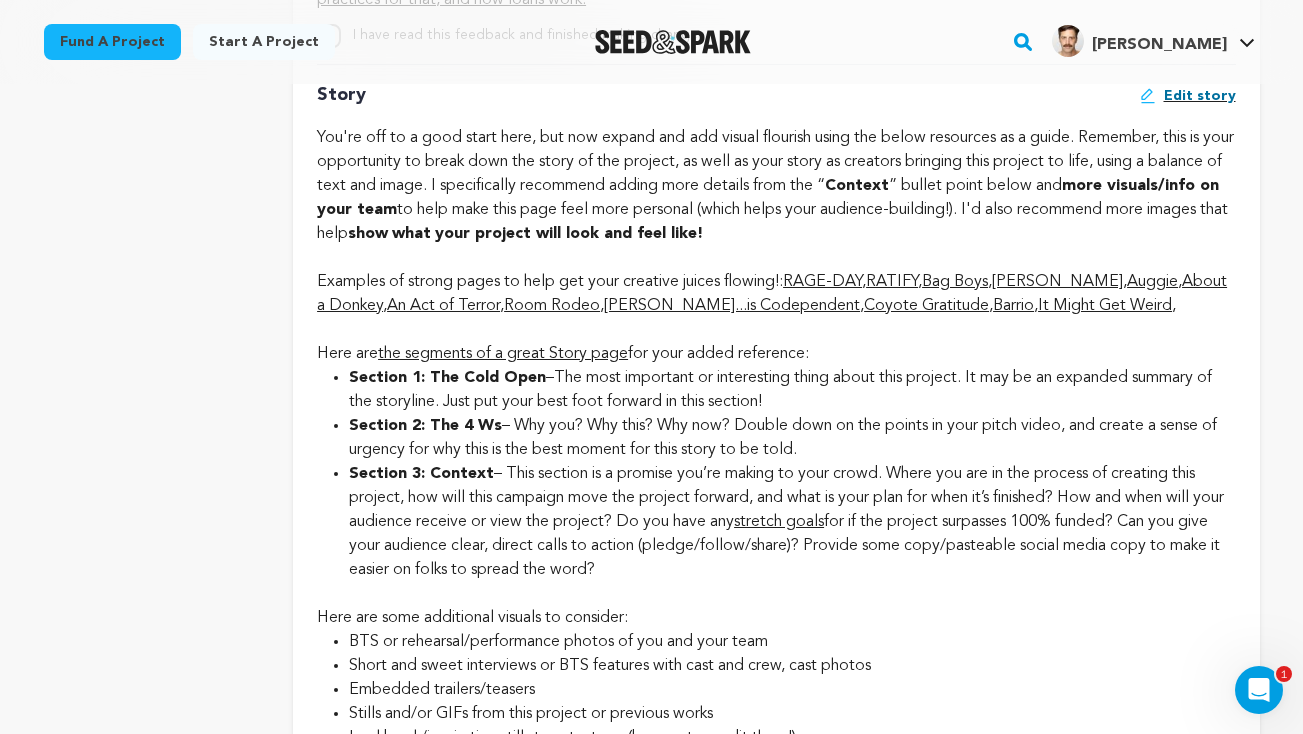 scroll, scrollTop: 3418, scrollLeft: 0, axis: vertical 